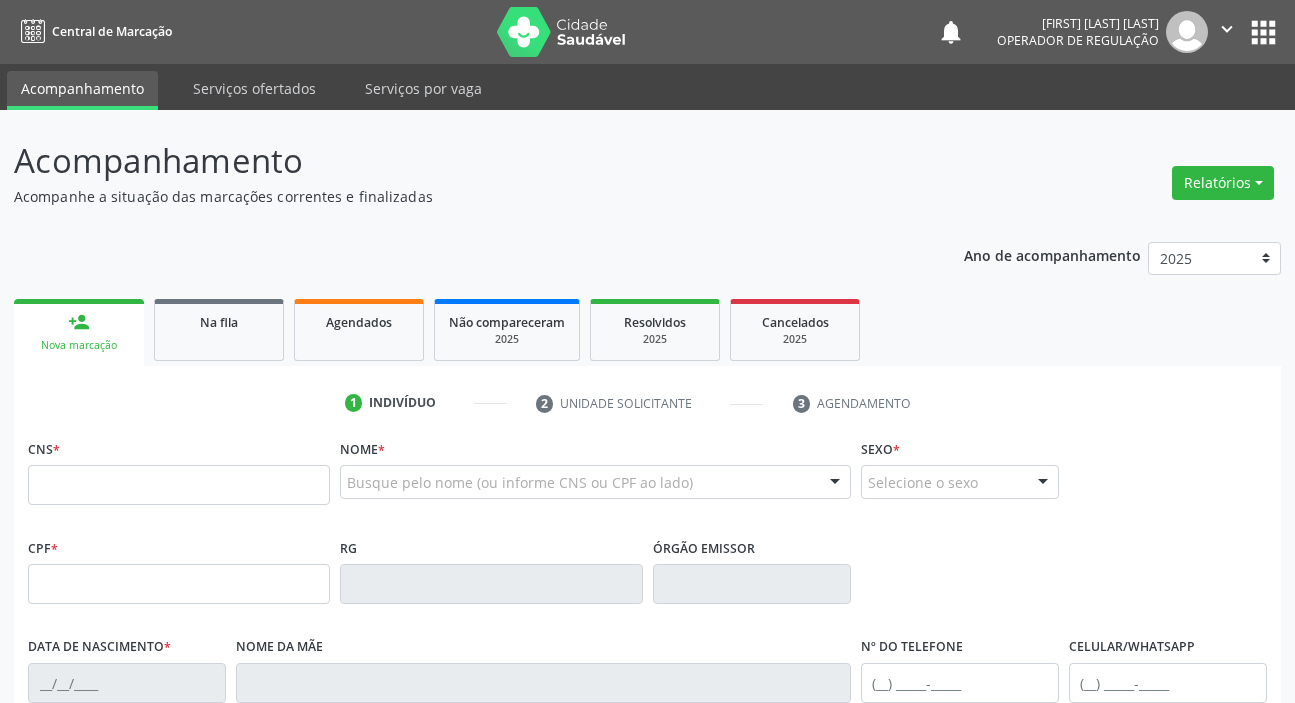 scroll, scrollTop: 0, scrollLeft: 0, axis: both 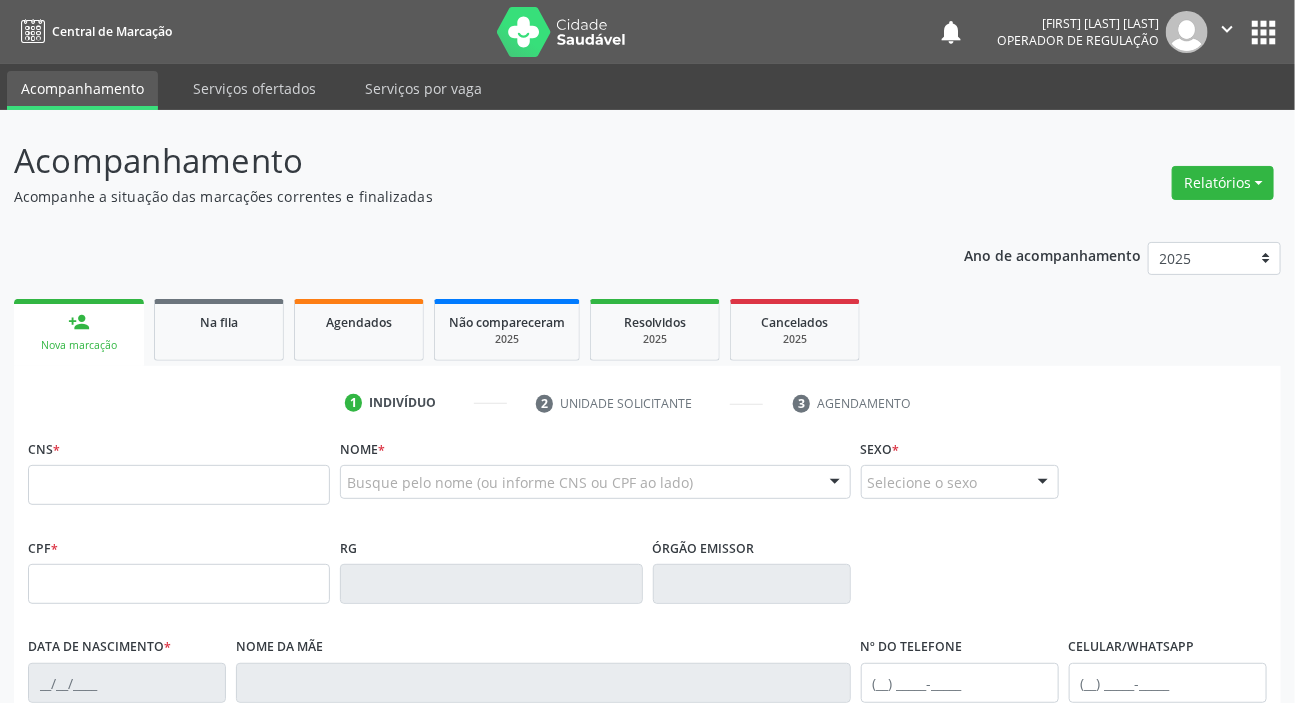 click on "CNS
*" at bounding box center [179, 469] 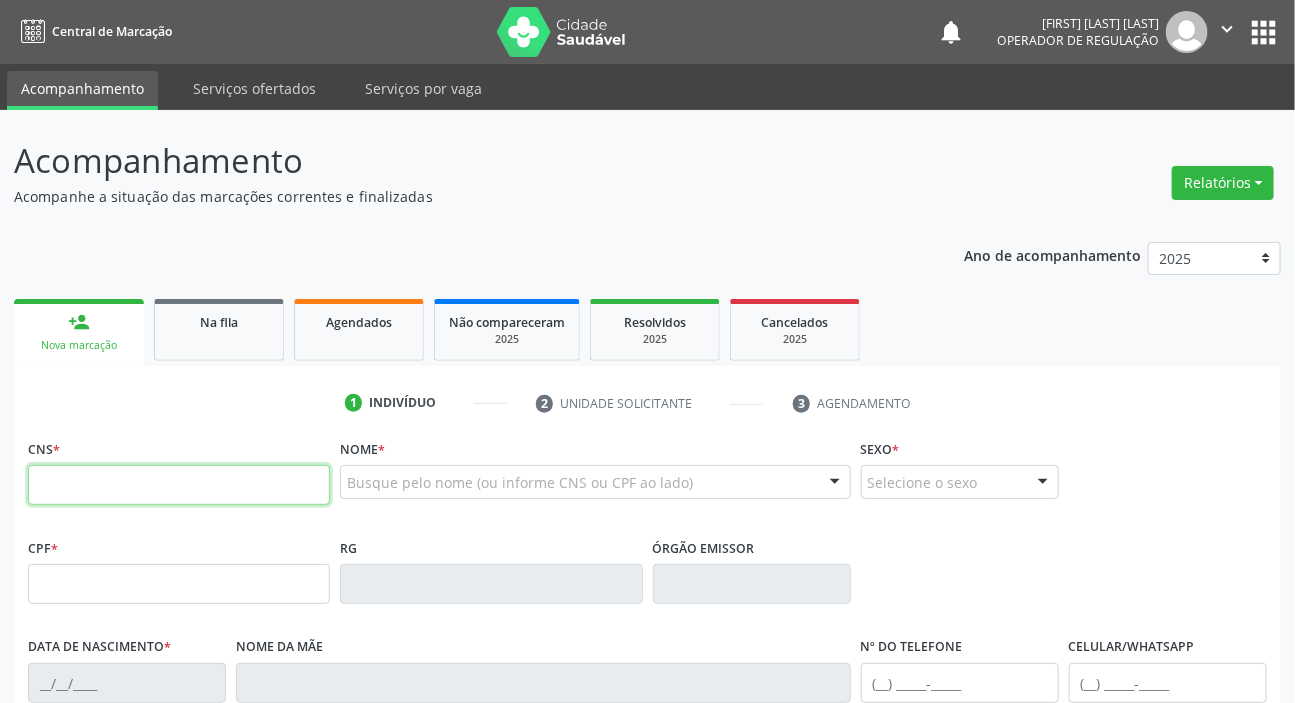 click at bounding box center [179, 485] 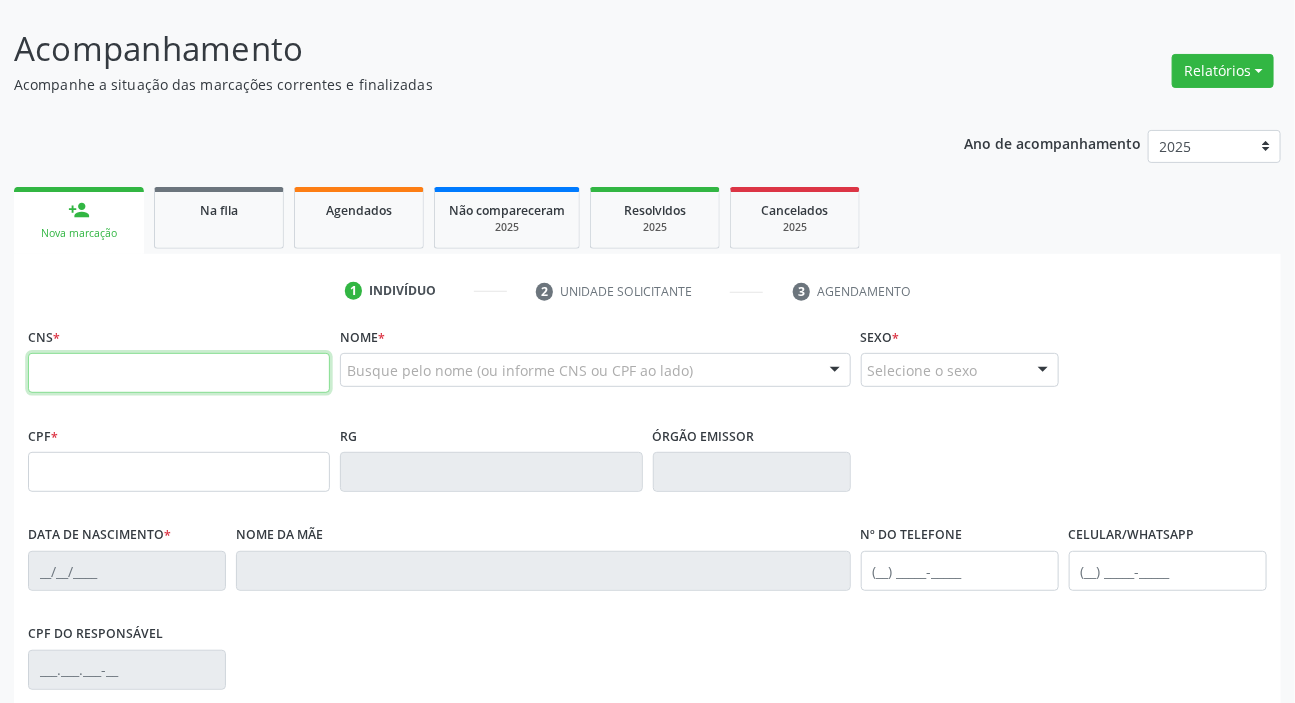 scroll, scrollTop: 272, scrollLeft: 0, axis: vertical 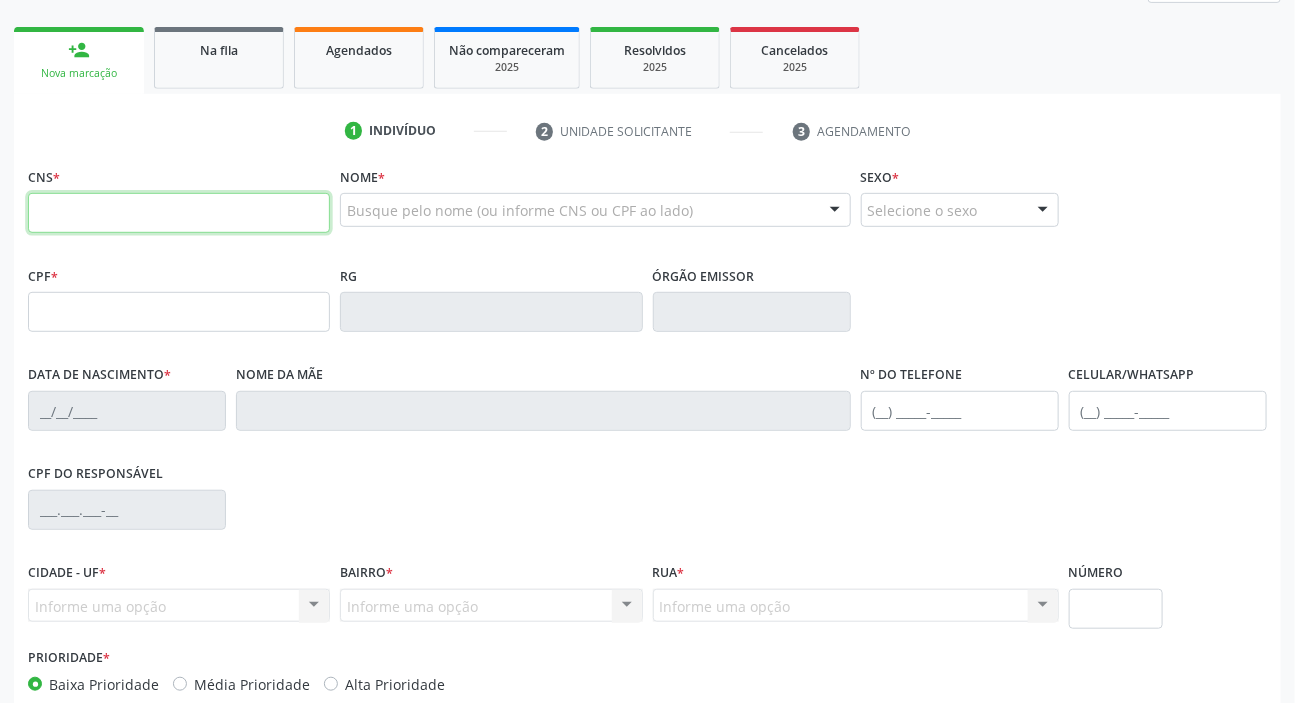 click at bounding box center [179, 213] 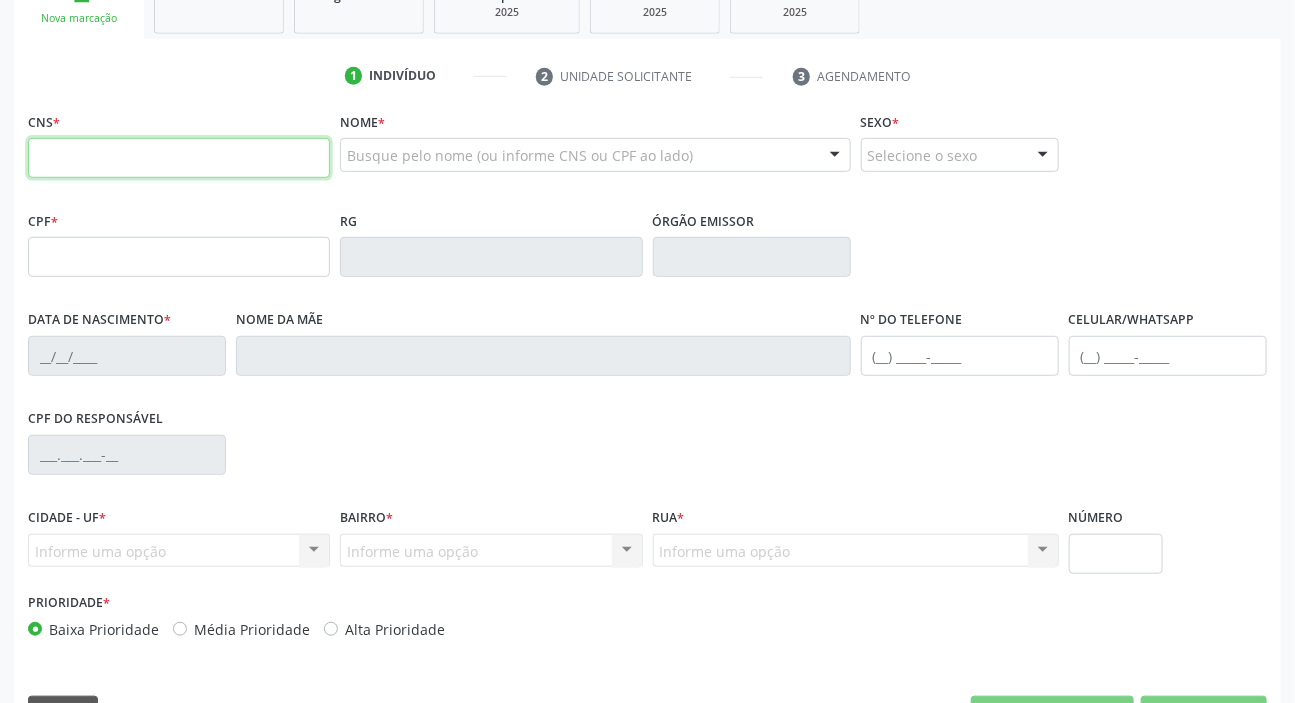 scroll, scrollTop: 380, scrollLeft: 0, axis: vertical 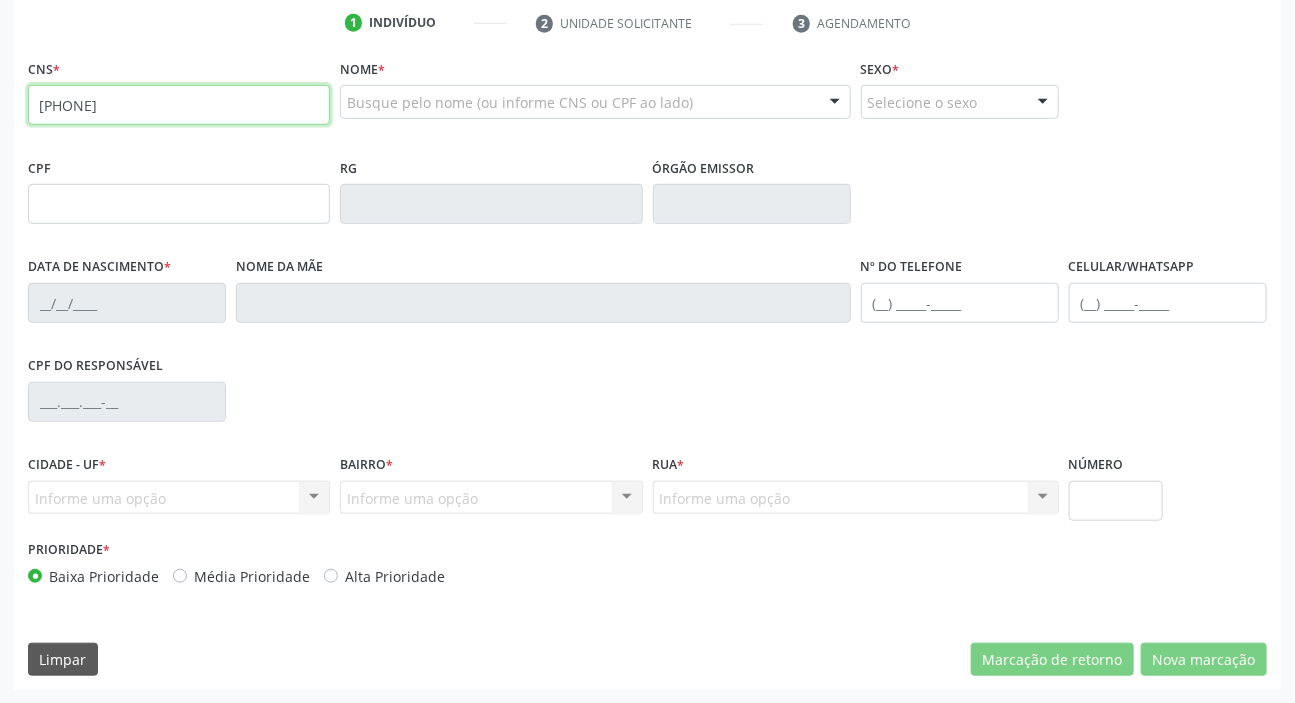 type on "704 6056 3357 2825" 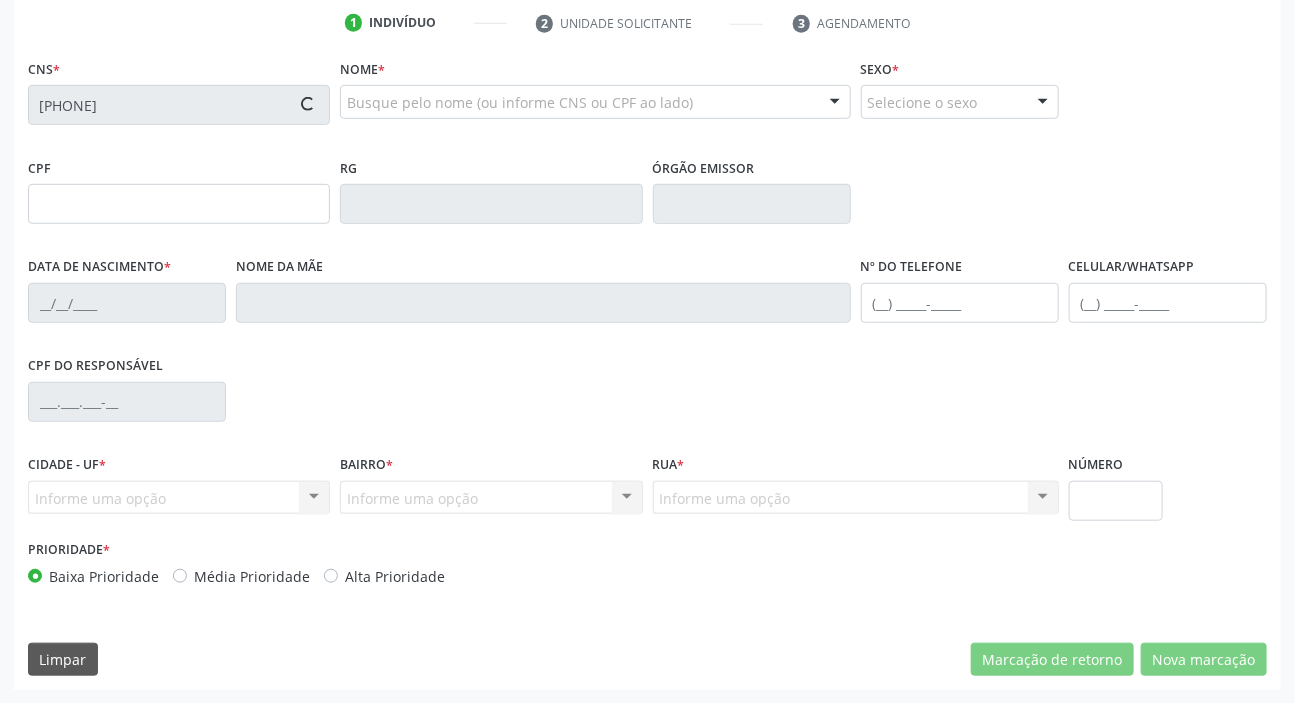 type on "039.589.744-06" 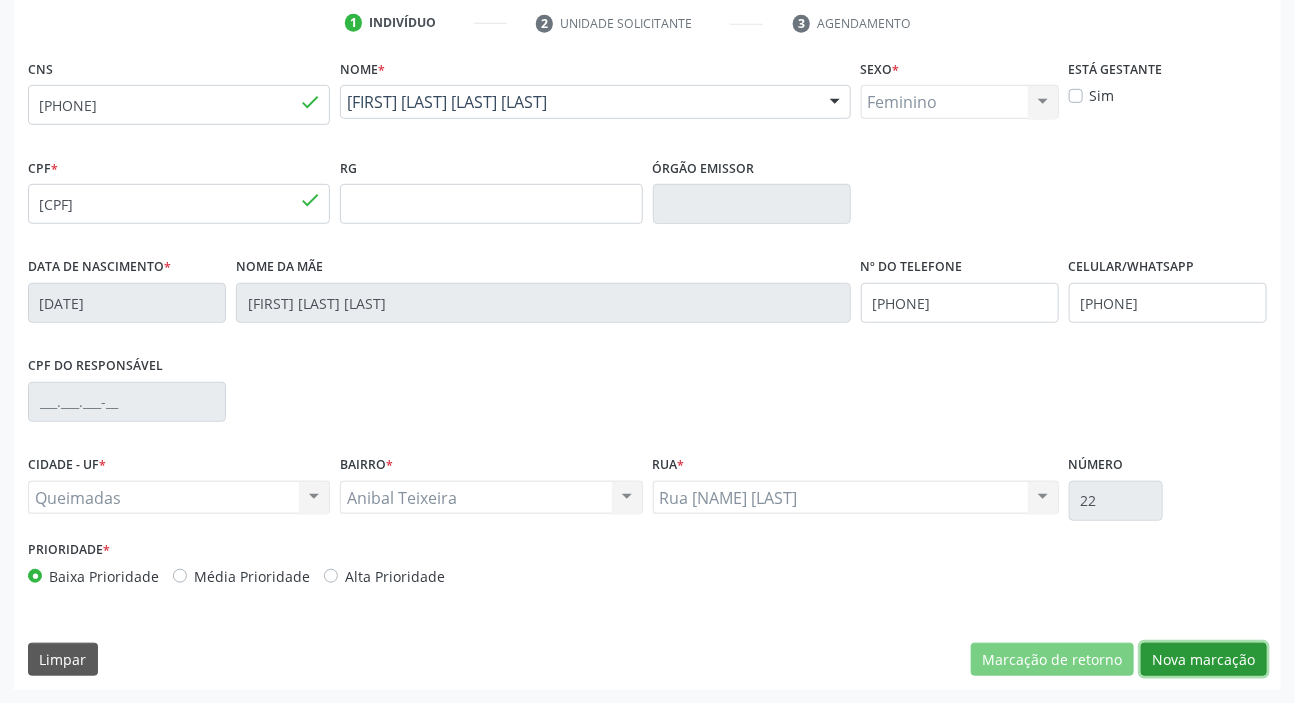 click on "Nova marcação" at bounding box center [1204, 660] 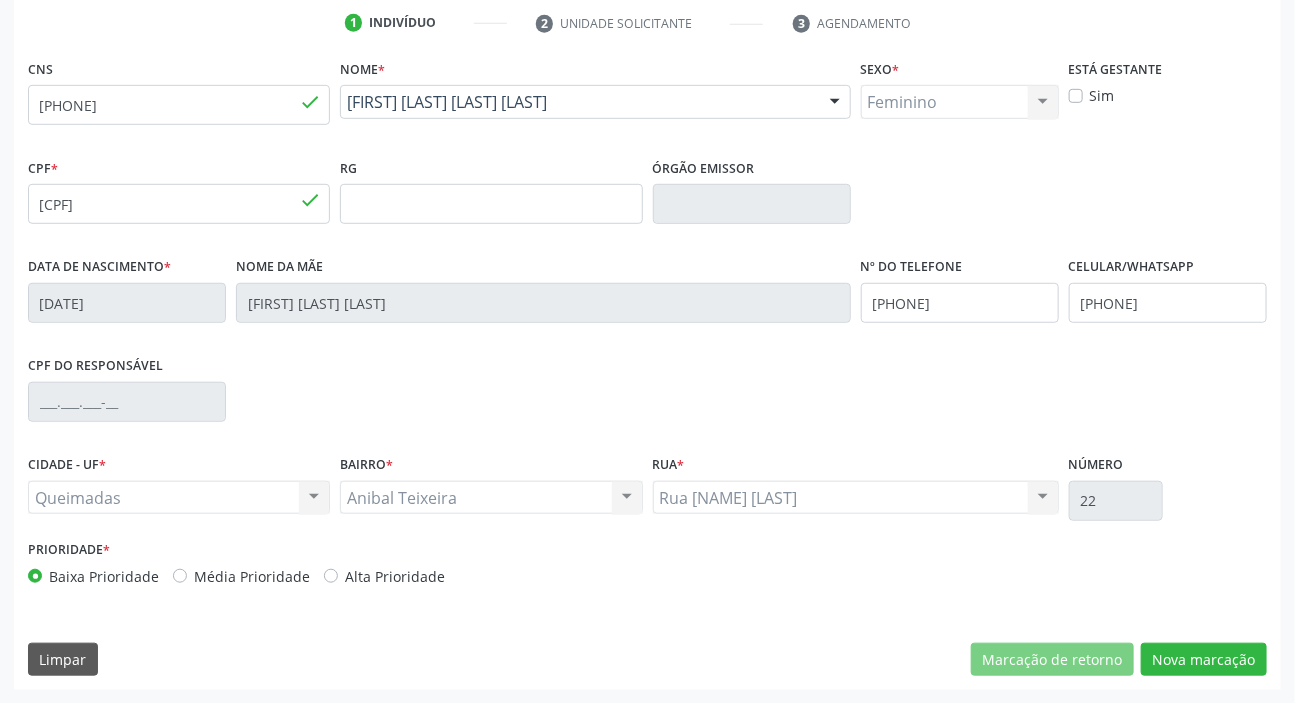 scroll, scrollTop: 201, scrollLeft: 0, axis: vertical 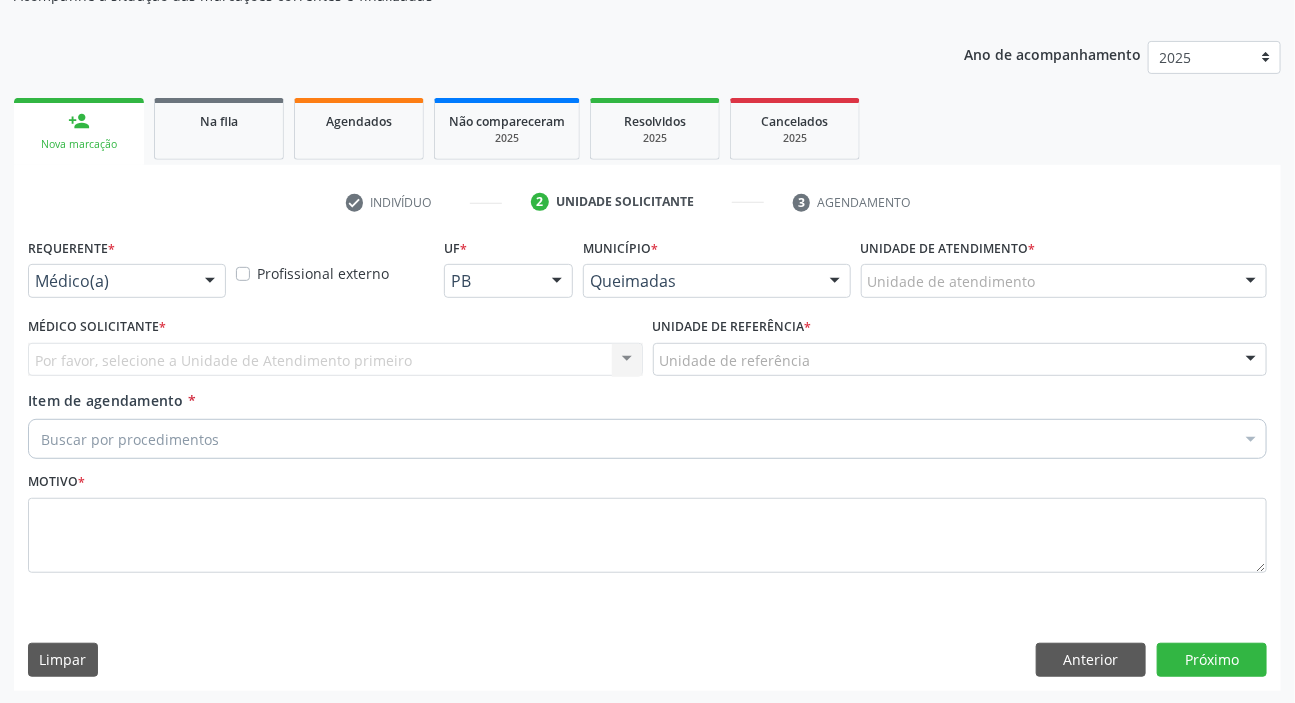 click on "Médico(a)" at bounding box center [127, 281] 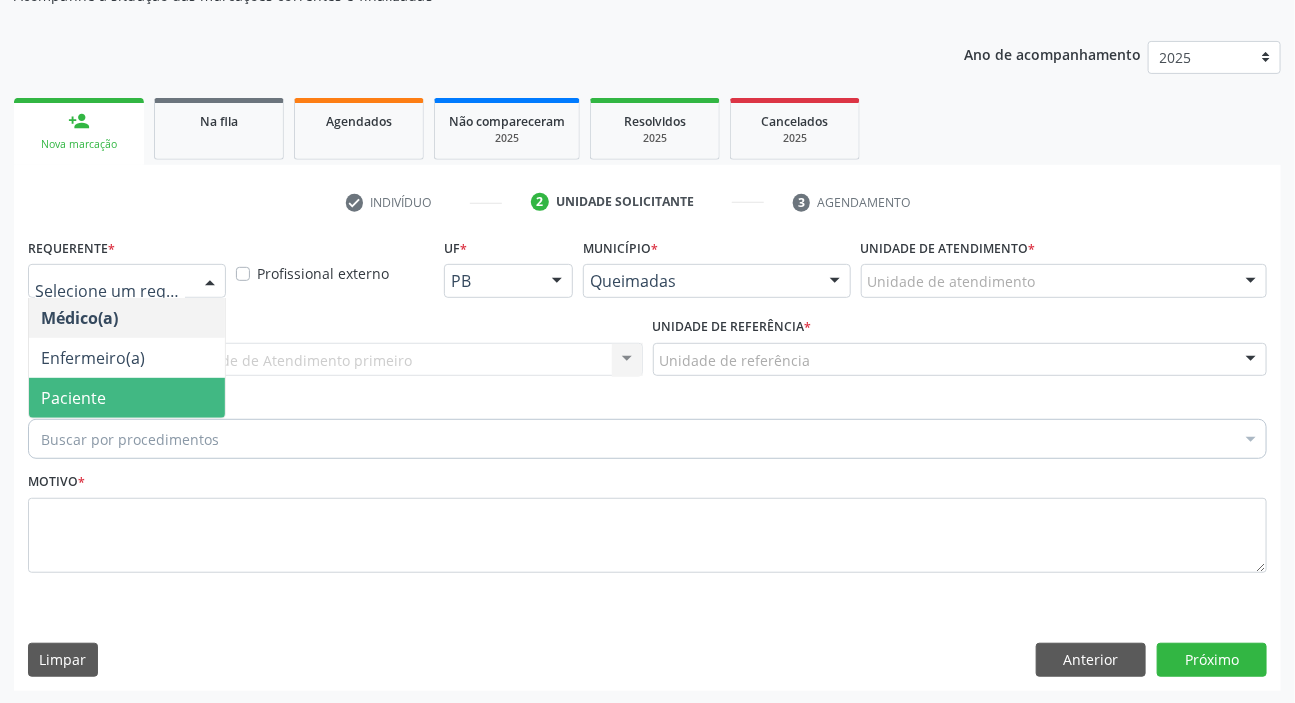 click on "Paciente" at bounding box center (73, 398) 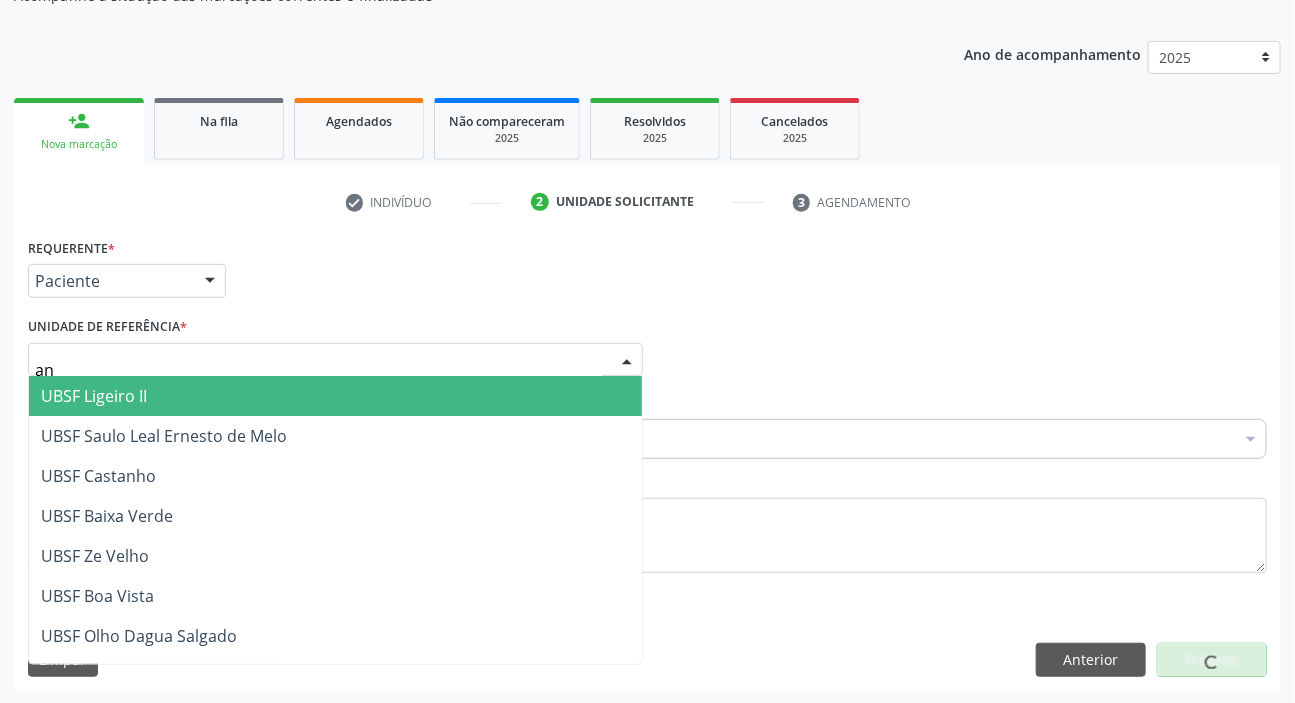 type on "ani" 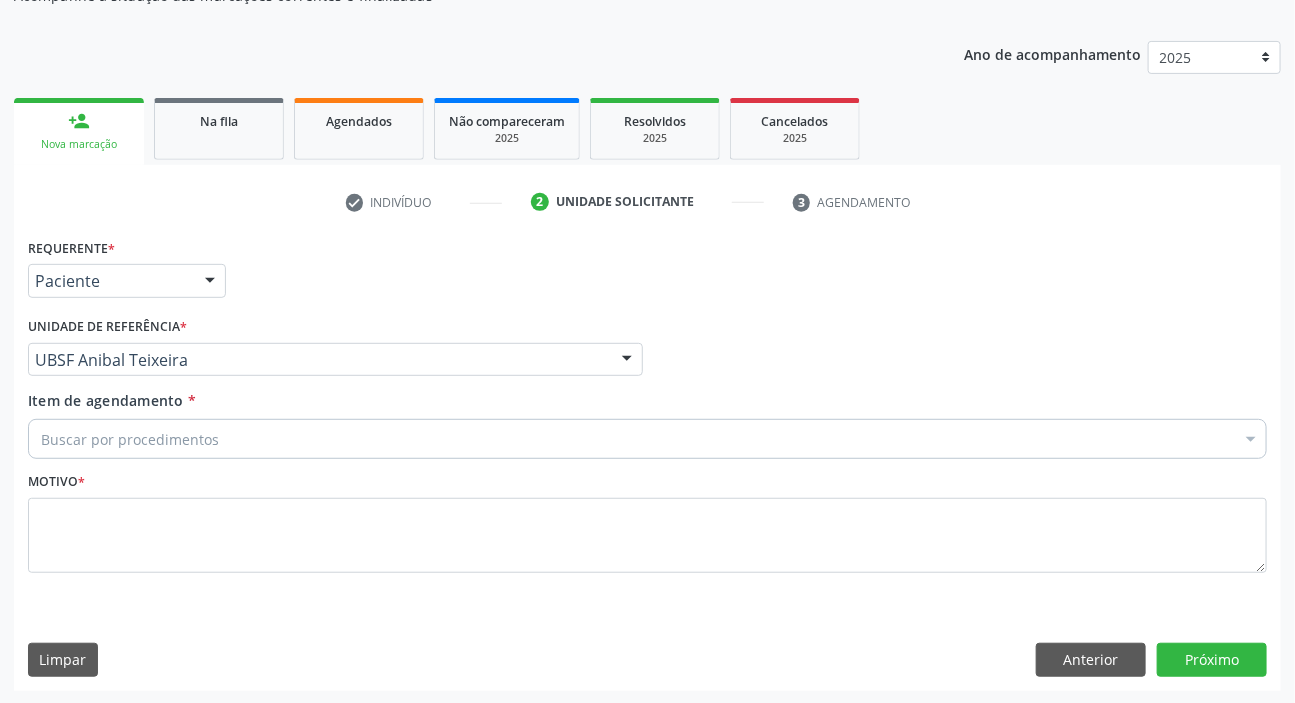 click on "Buscar por procedimentos" at bounding box center [647, 439] 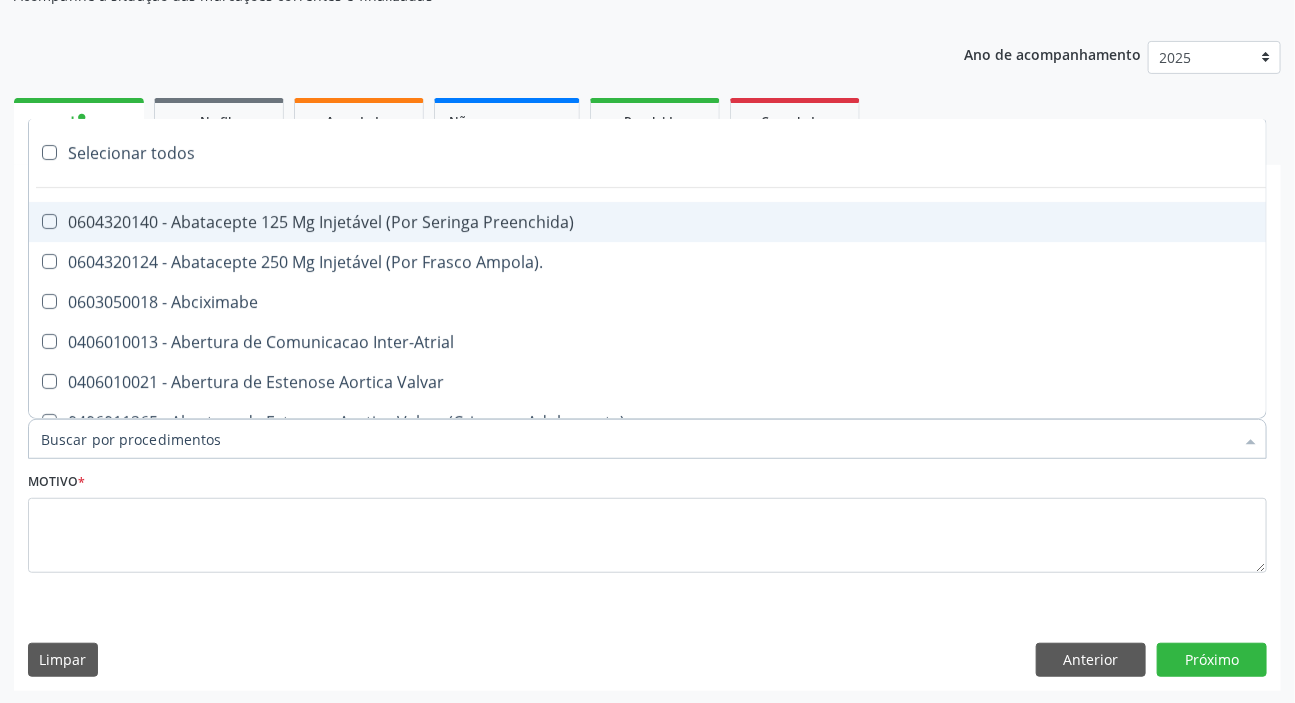 paste on "ENDOCRINOLOGISTA" 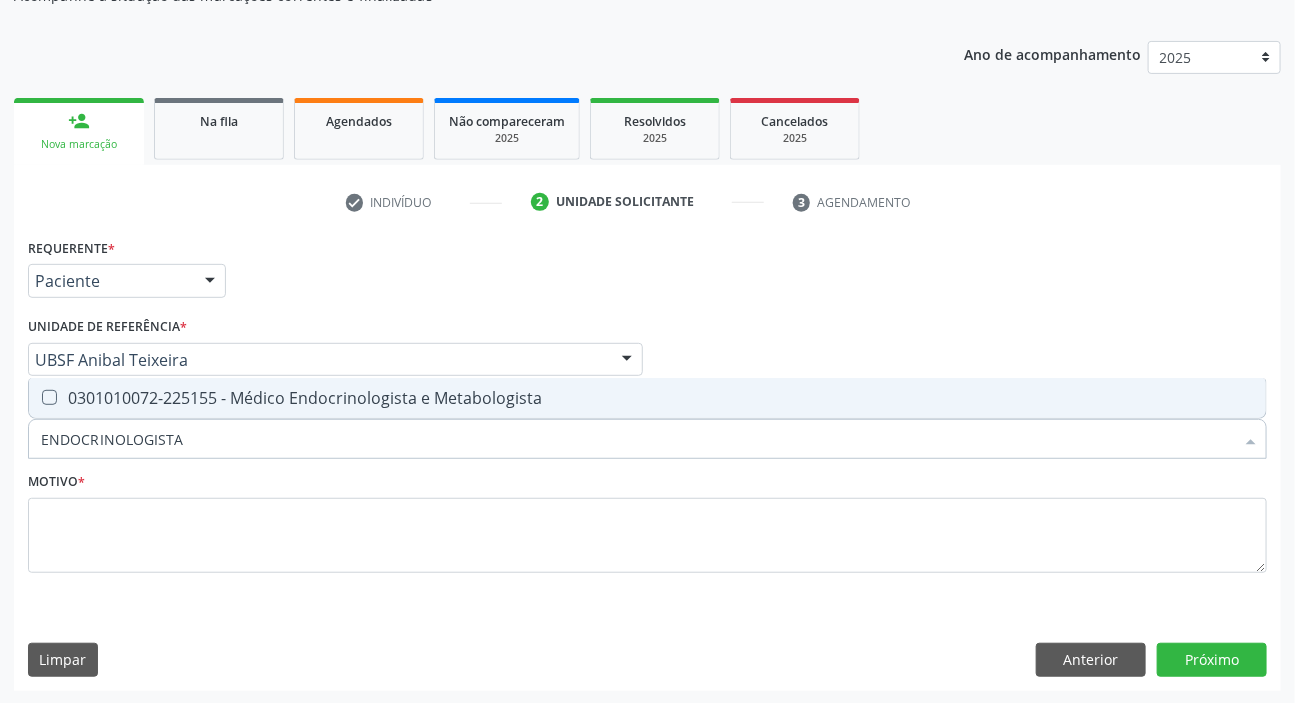 click on "0301010072-225155 - Médico Endocrinologista e Metabologista" at bounding box center (647, 398) 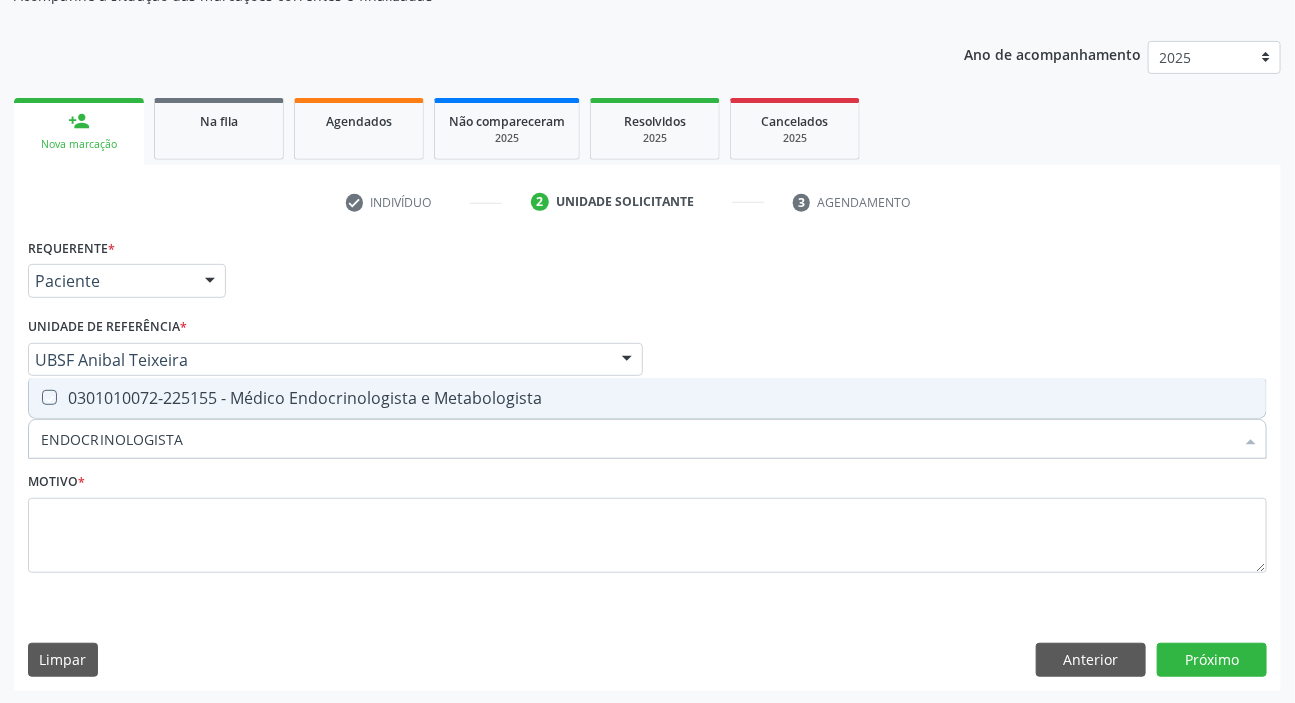 checkbox on "true" 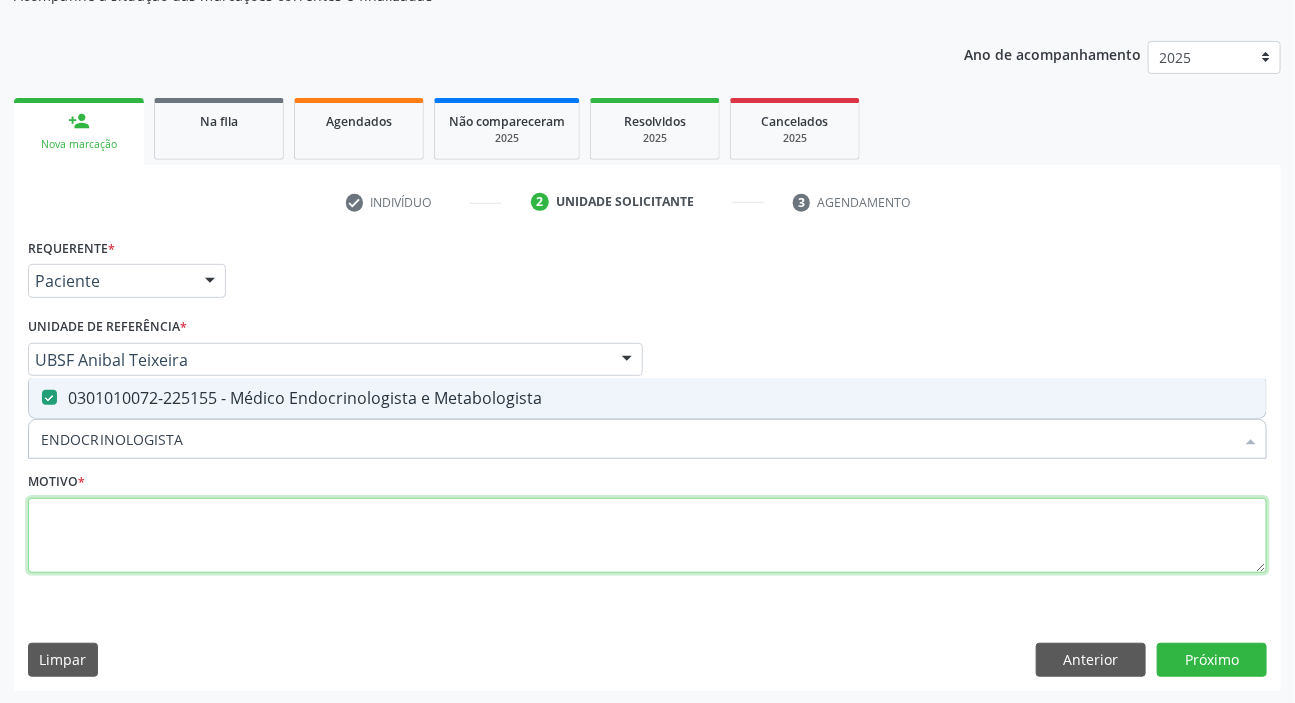 click at bounding box center [647, 536] 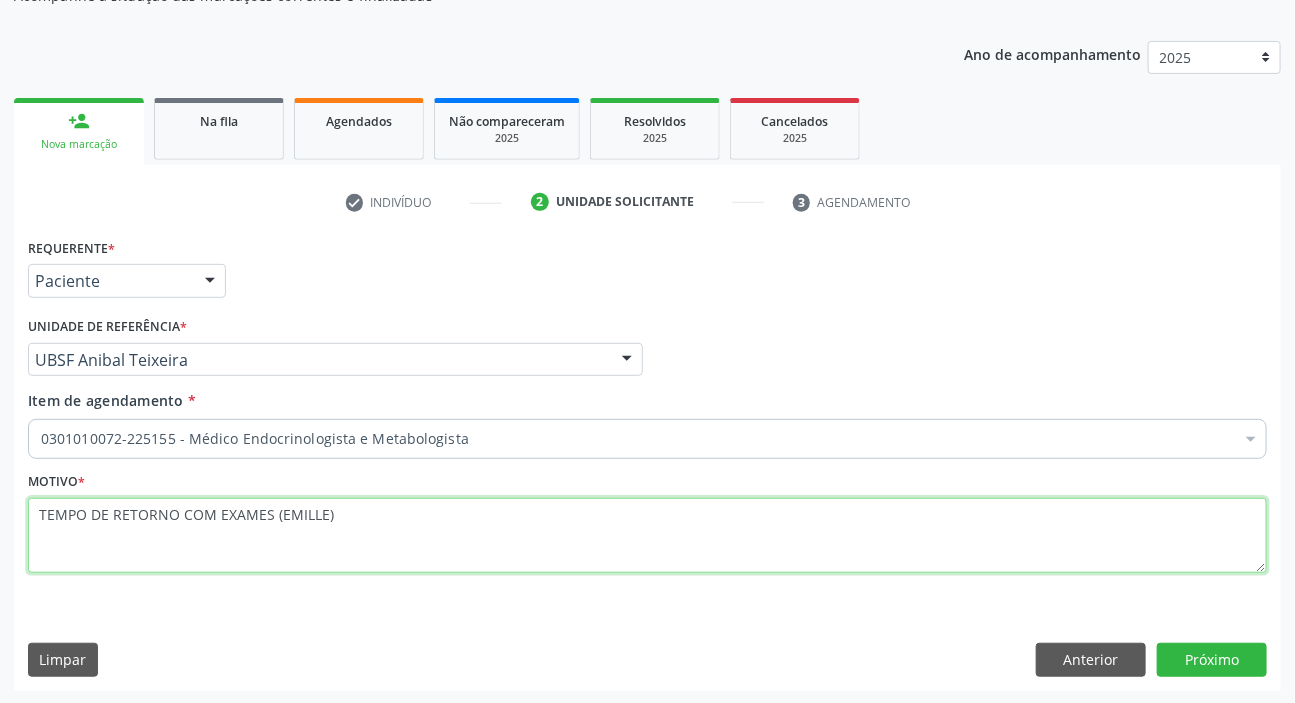 type on "TEMPO DE RETORNO COM EXAMES (EMILLE)" 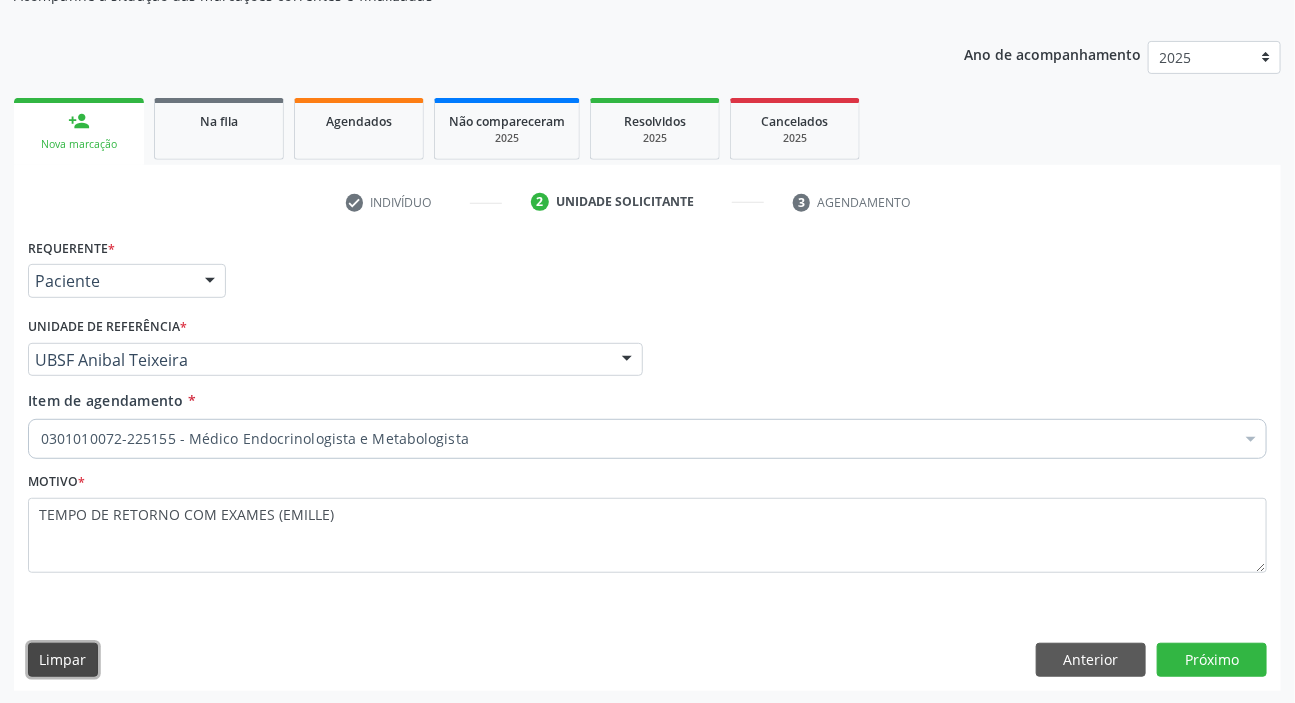 type 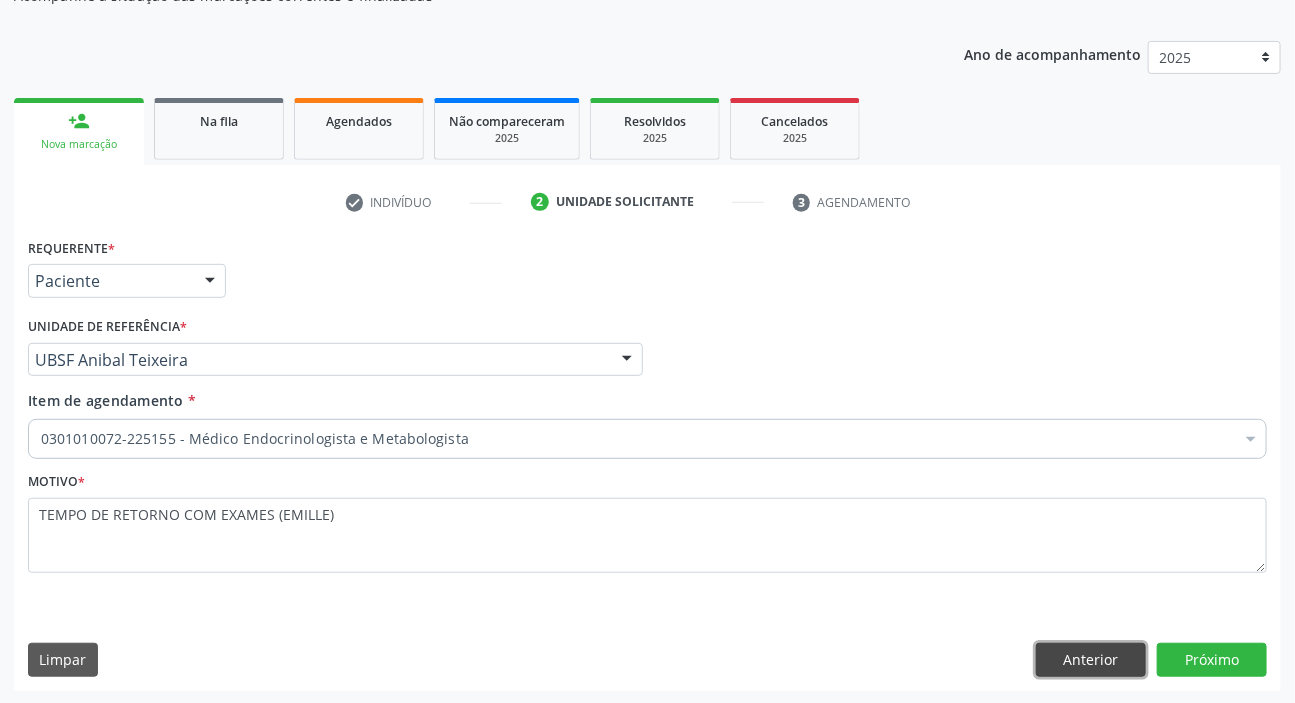 type 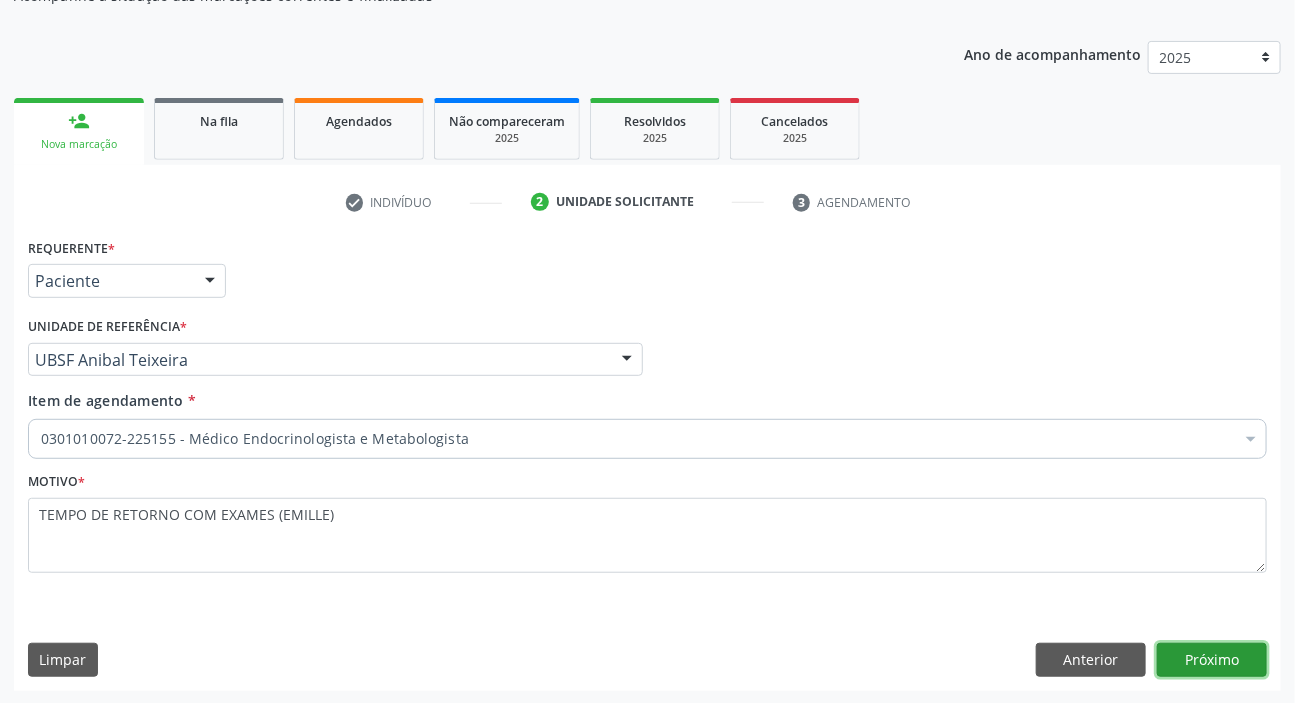 type 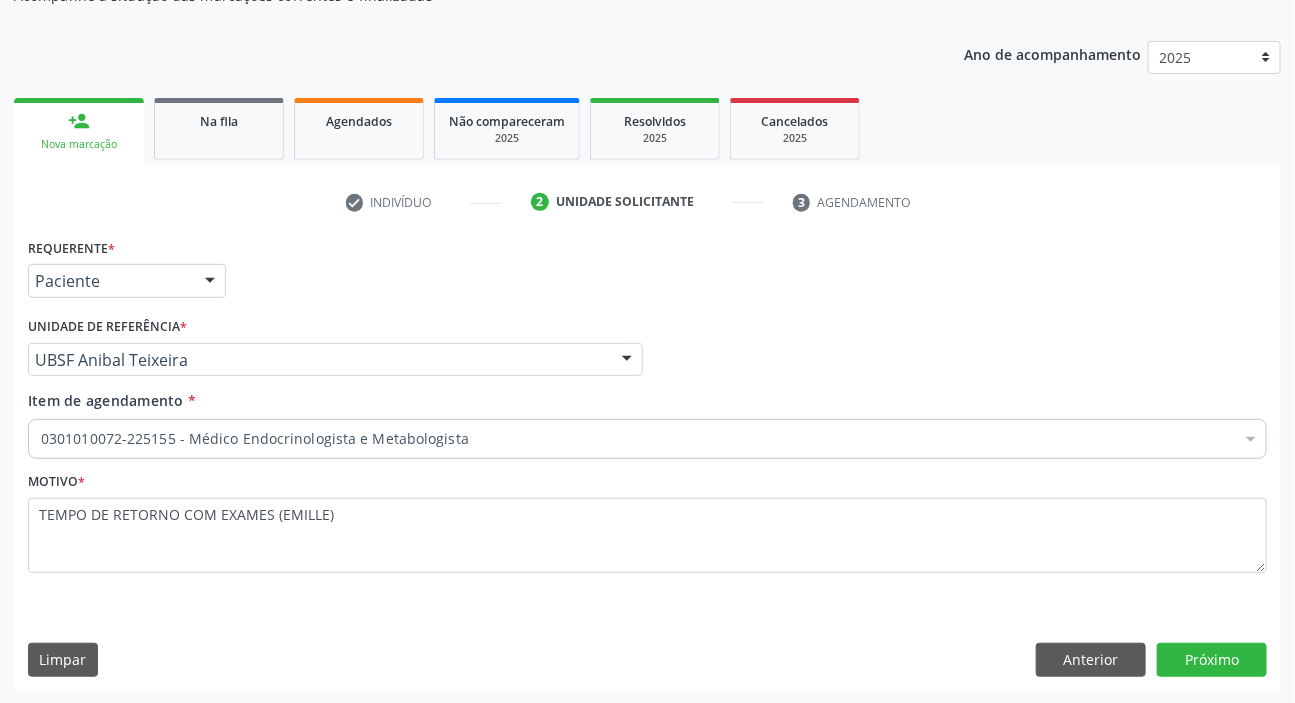 scroll, scrollTop: 166, scrollLeft: 0, axis: vertical 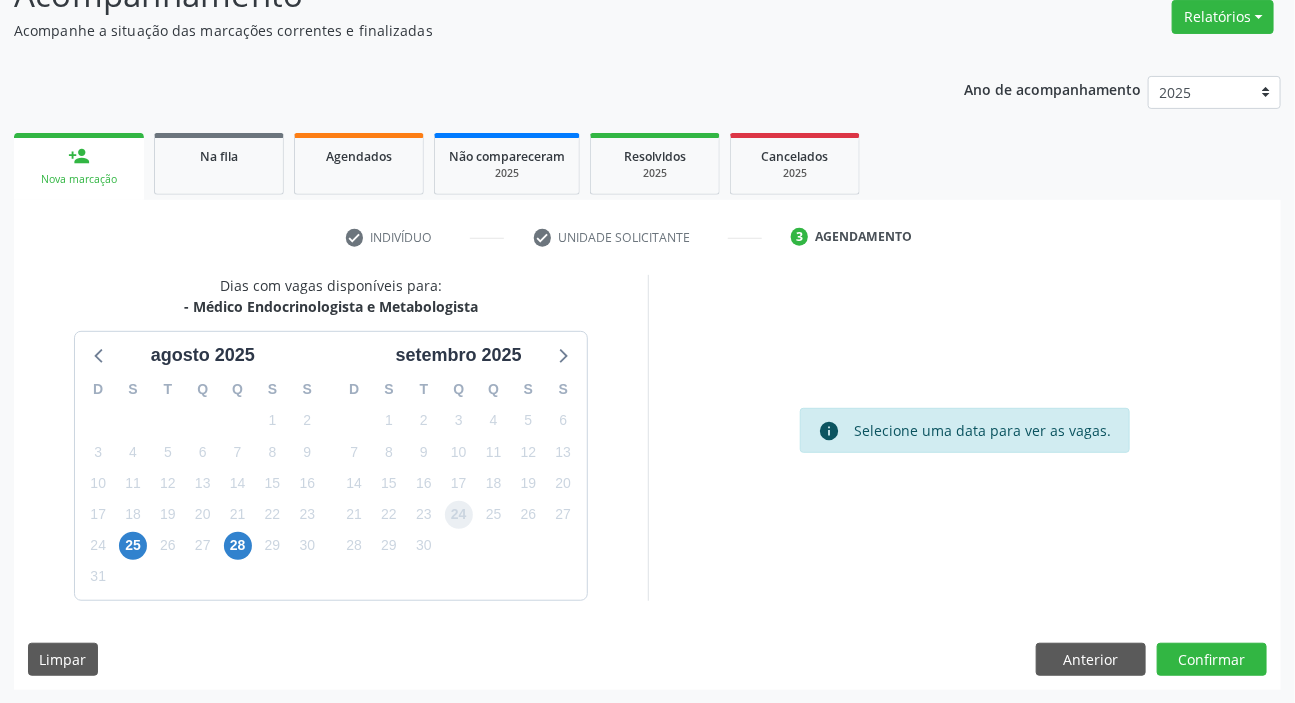 drag, startPoint x: 461, startPoint y: 508, endPoint x: 576, endPoint y: 542, distance: 119.92081 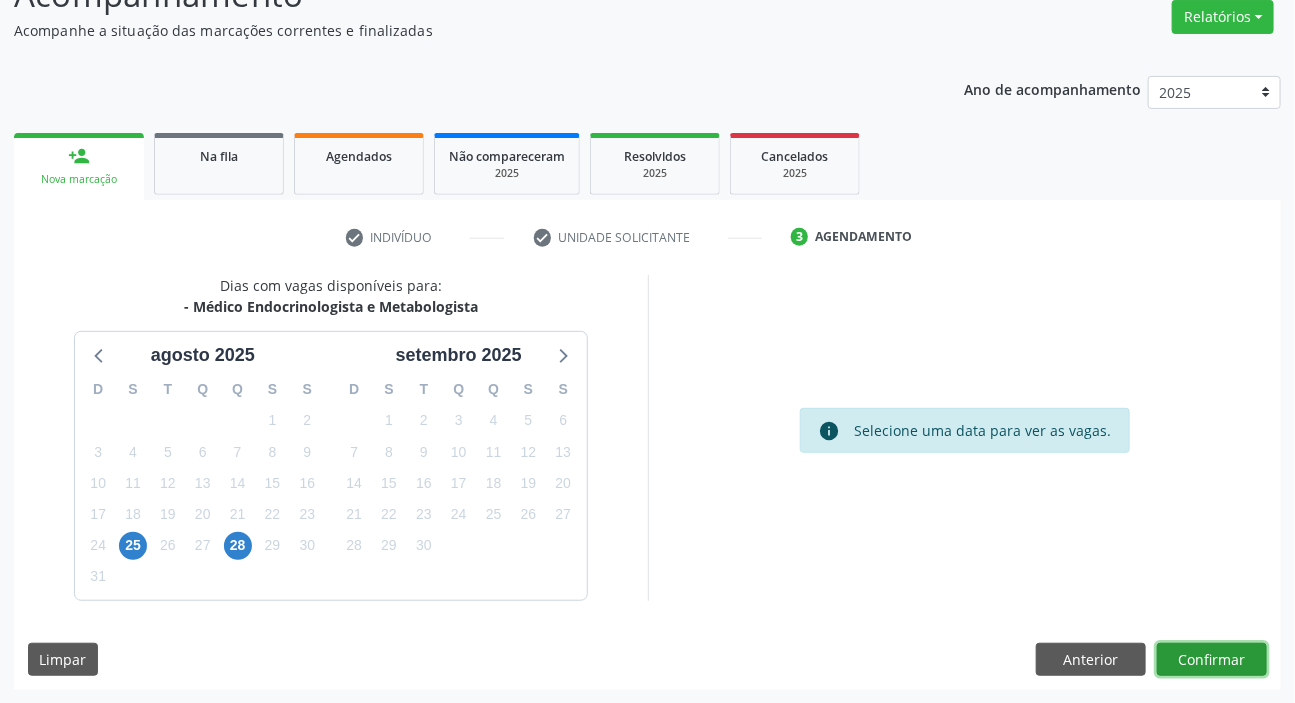 click on "Confirmar" at bounding box center (1212, 660) 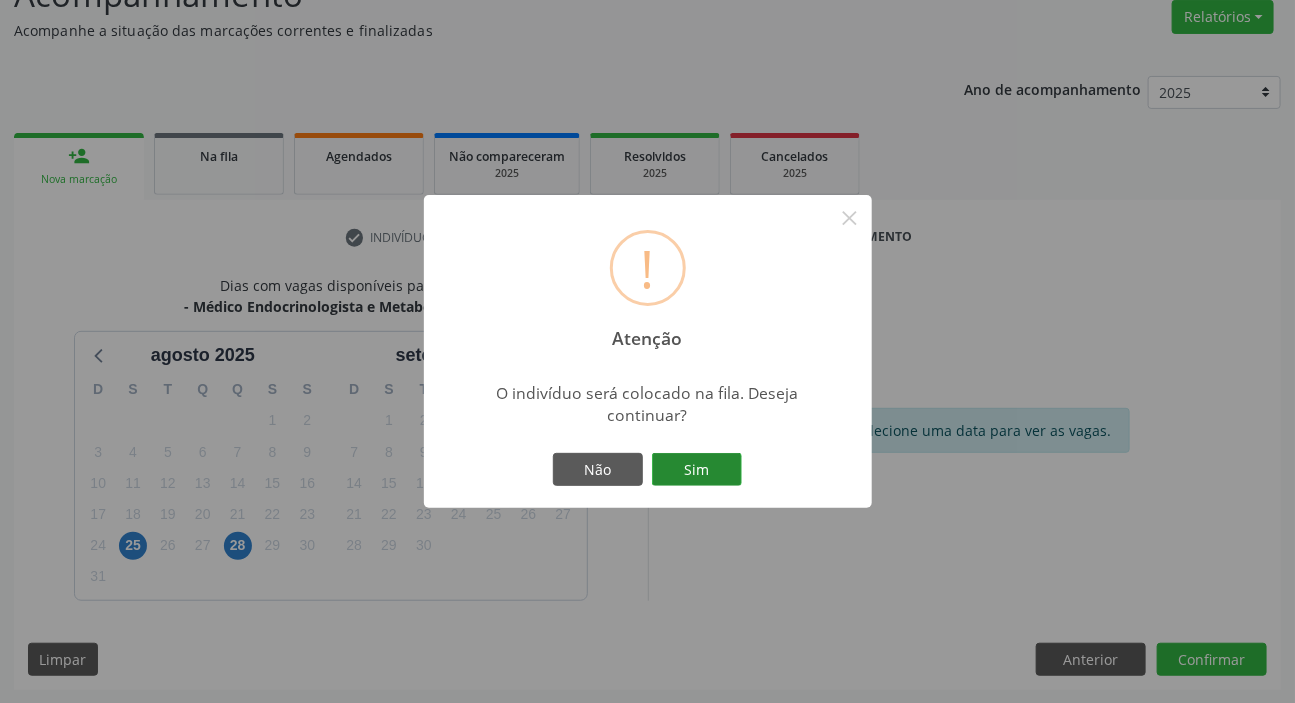 click on "Sim" at bounding box center (697, 470) 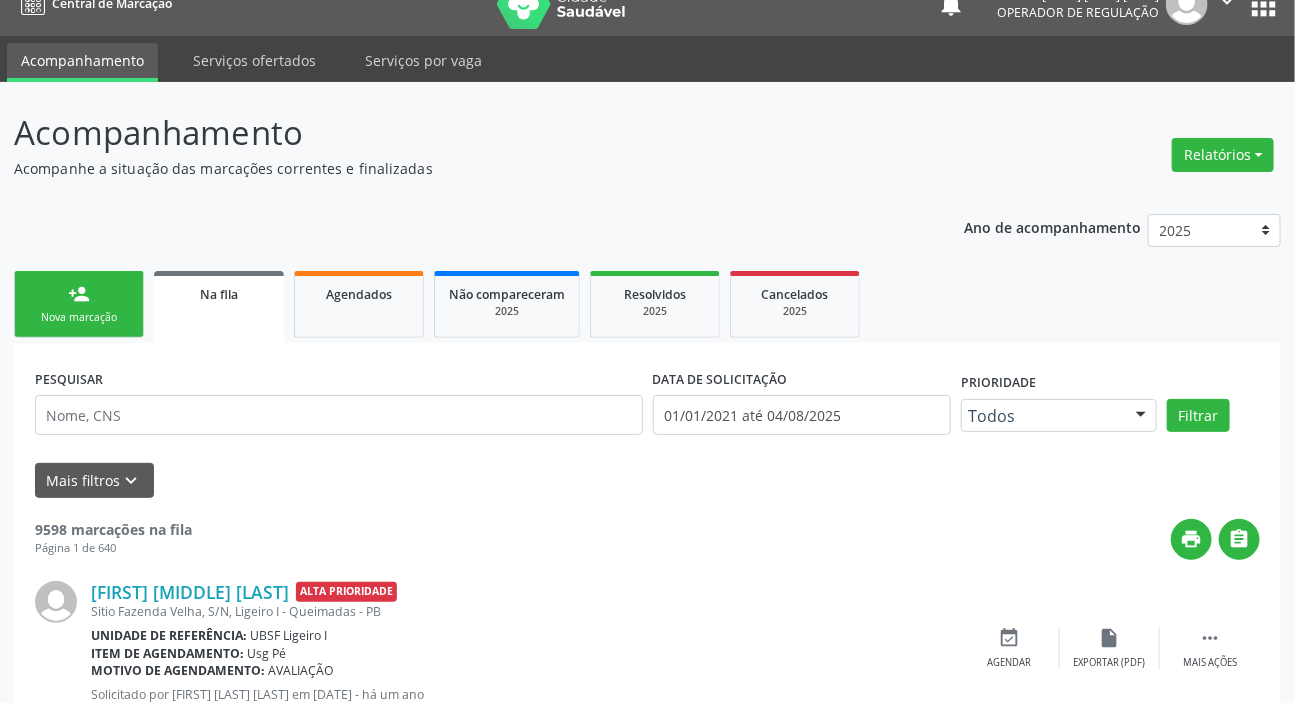 scroll, scrollTop: 0, scrollLeft: 0, axis: both 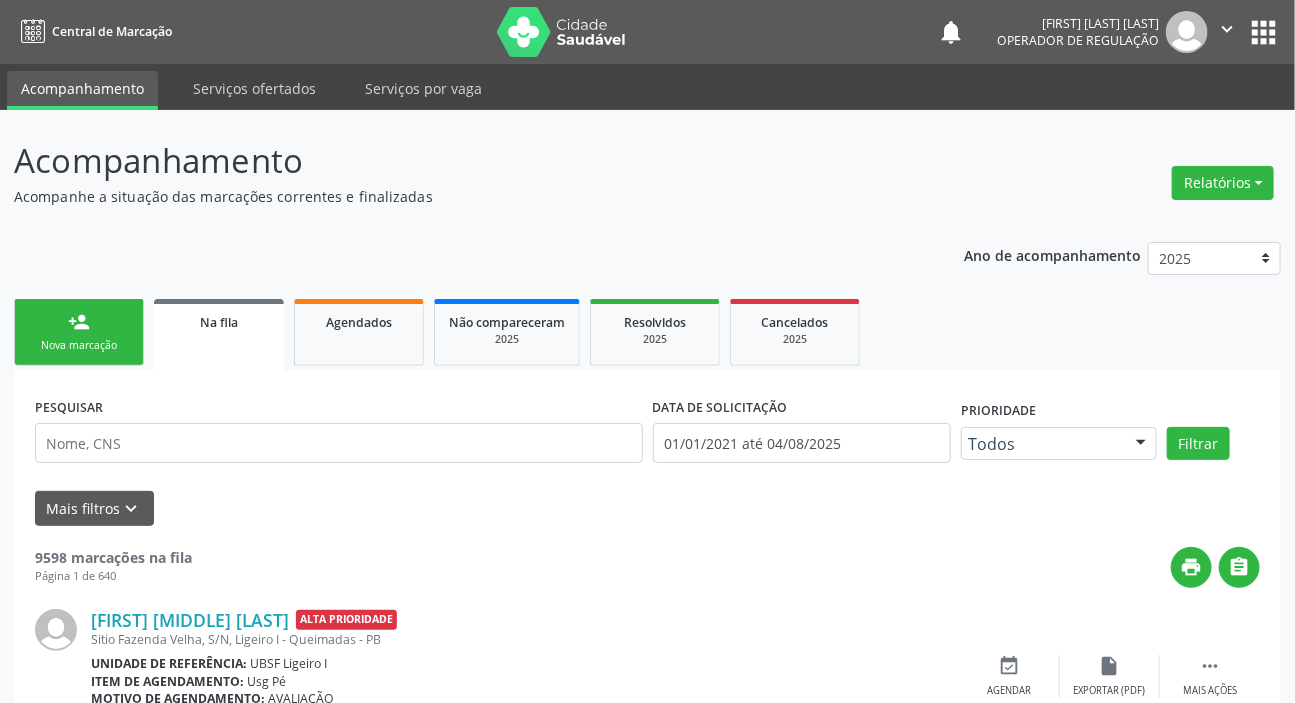 click on "person_add
Nova marcação" at bounding box center (79, 332) 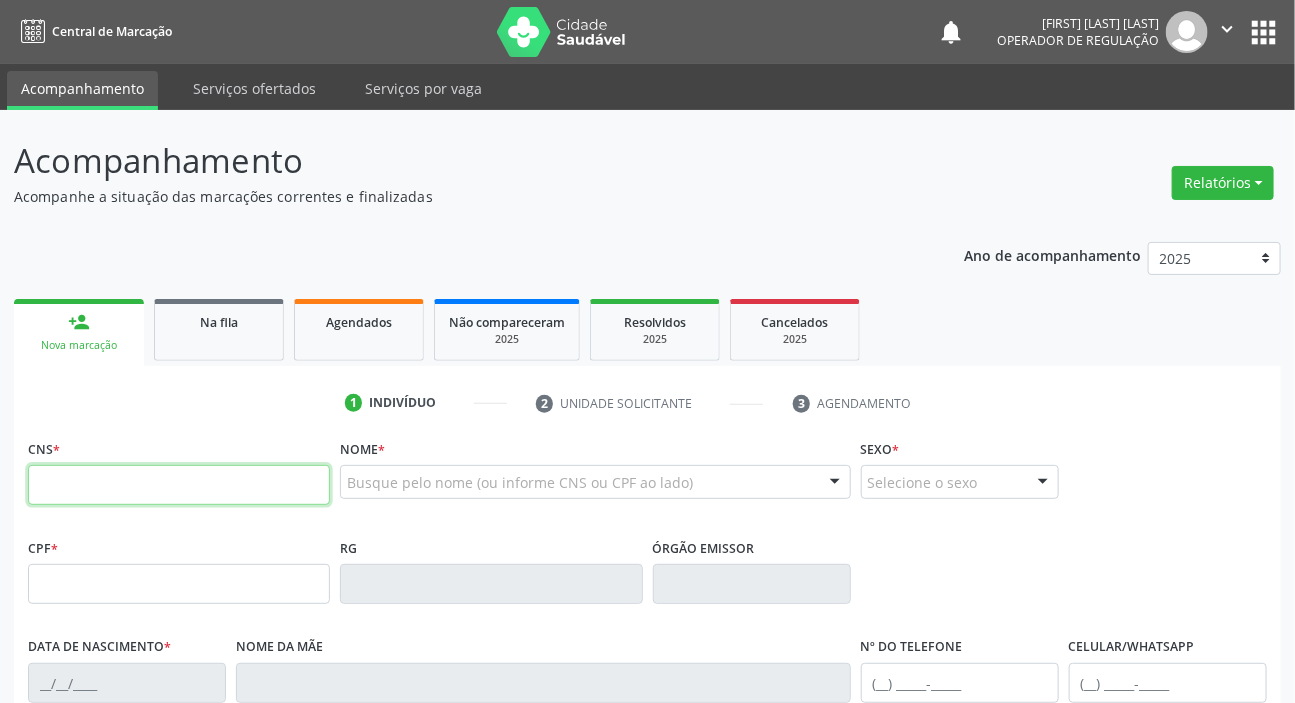 click at bounding box center [179, 485] 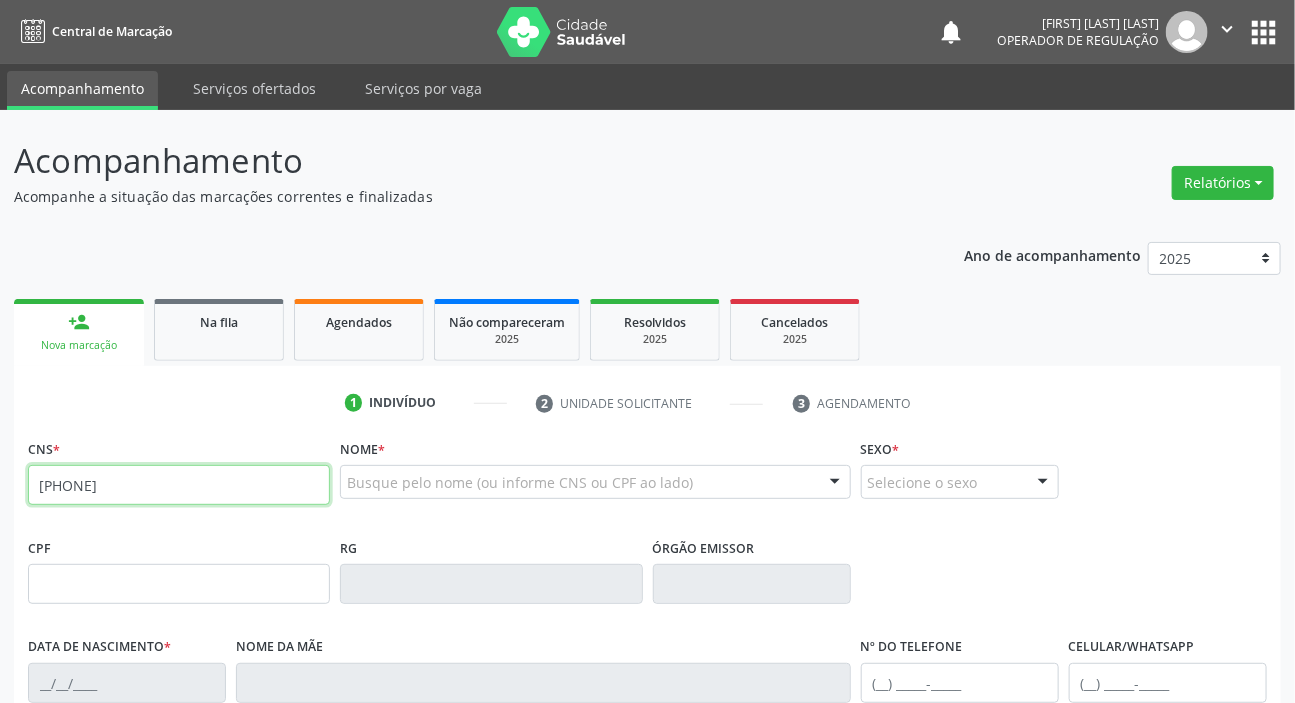type on "703 2026 4472 9995" 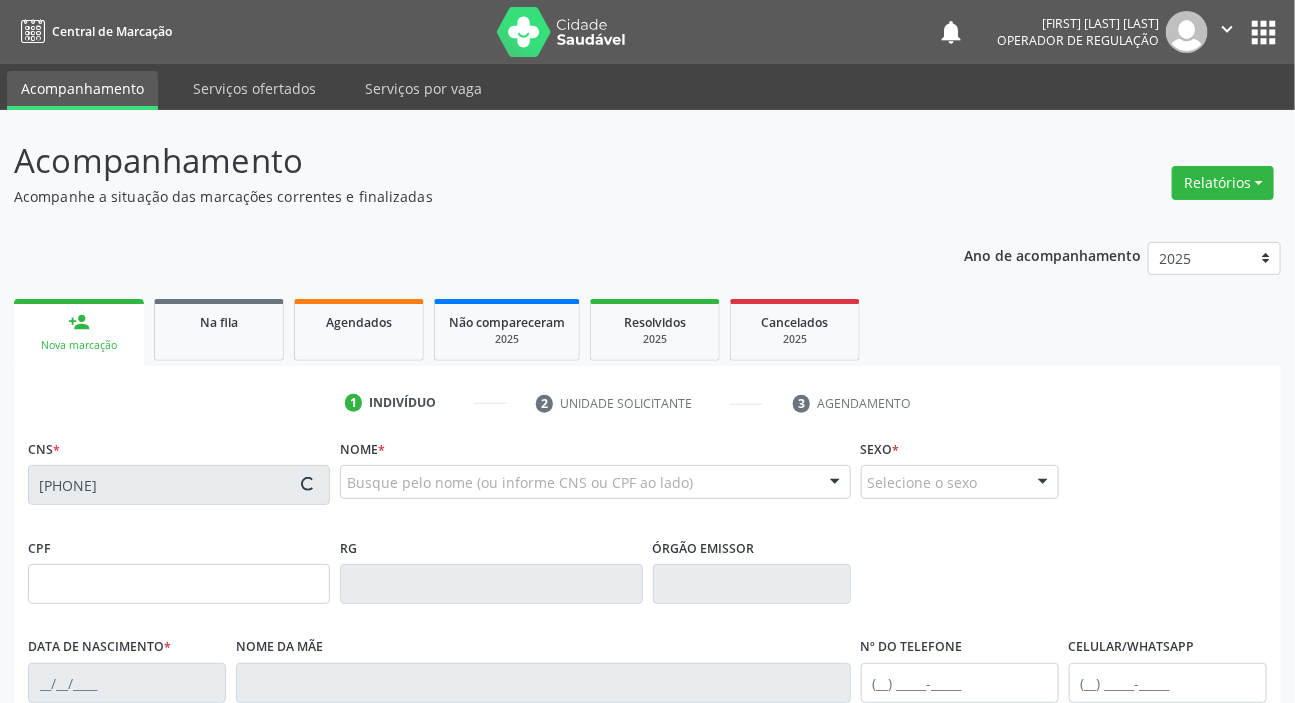 type on "892.855.224-91" 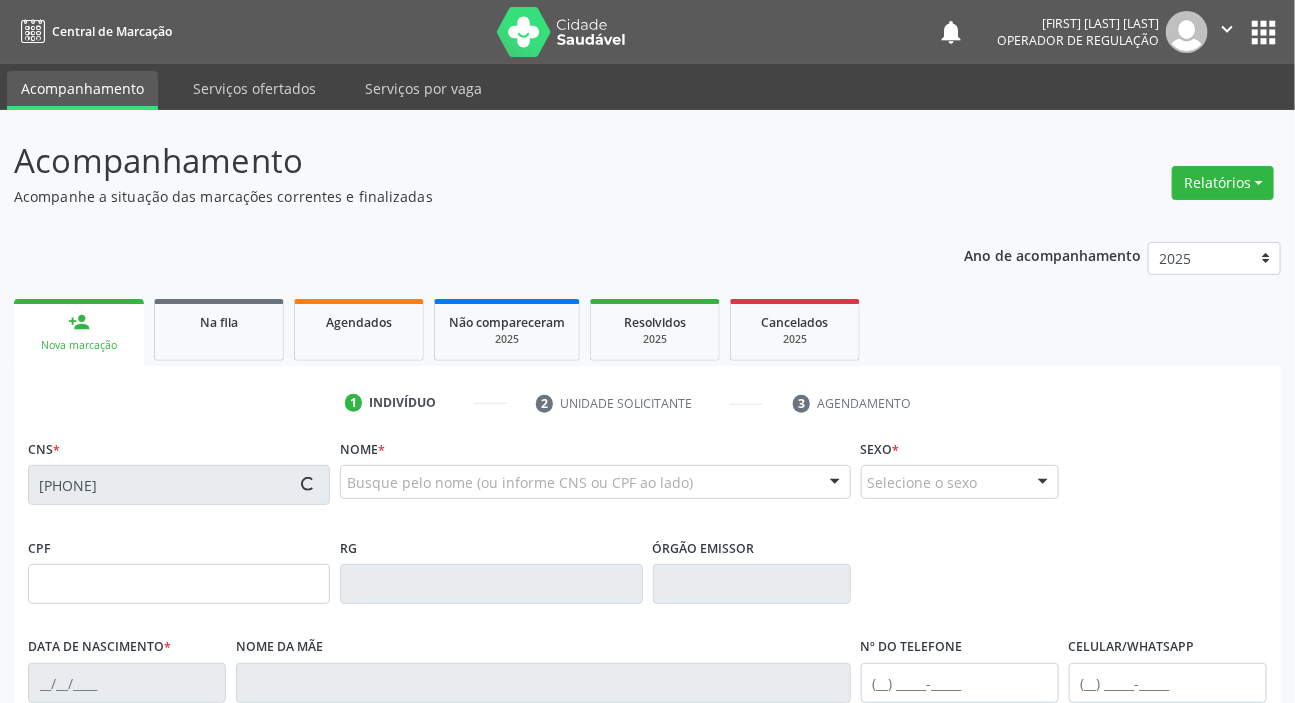 type on "20/05/1972" 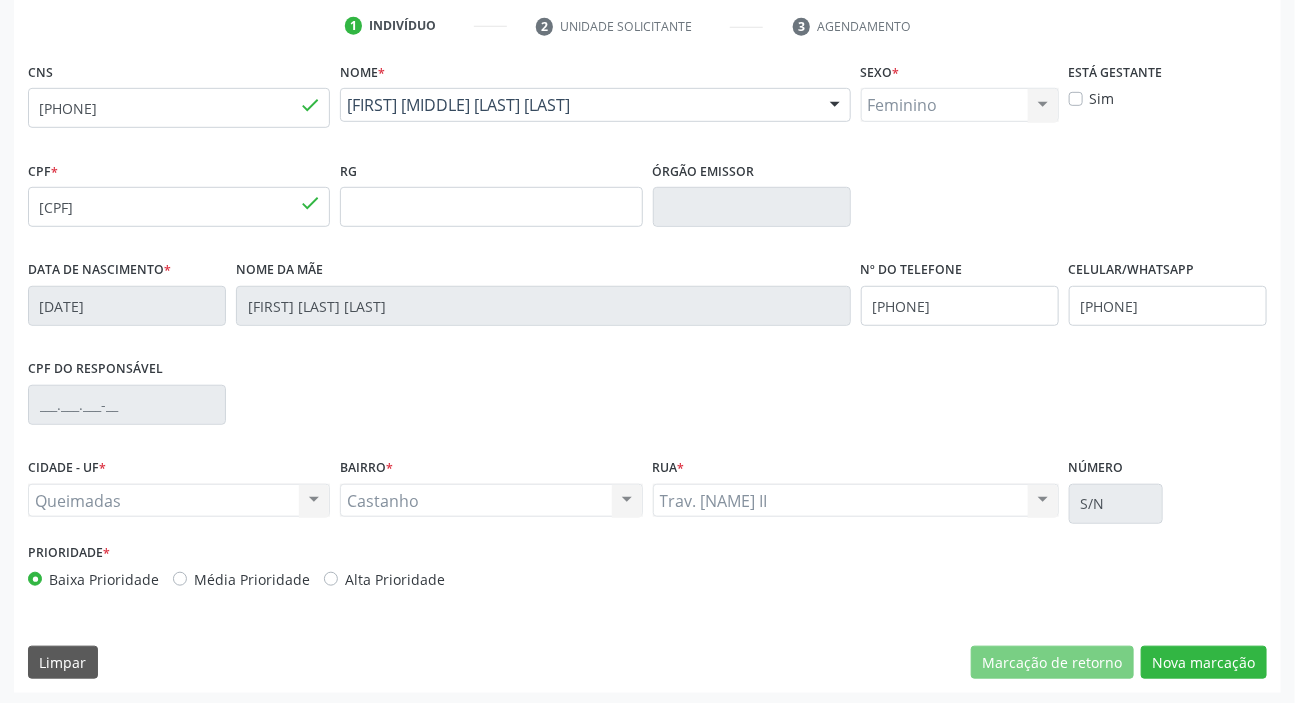 scroll, scrollTop: 380, scrollLeft: 0, axis: vertical 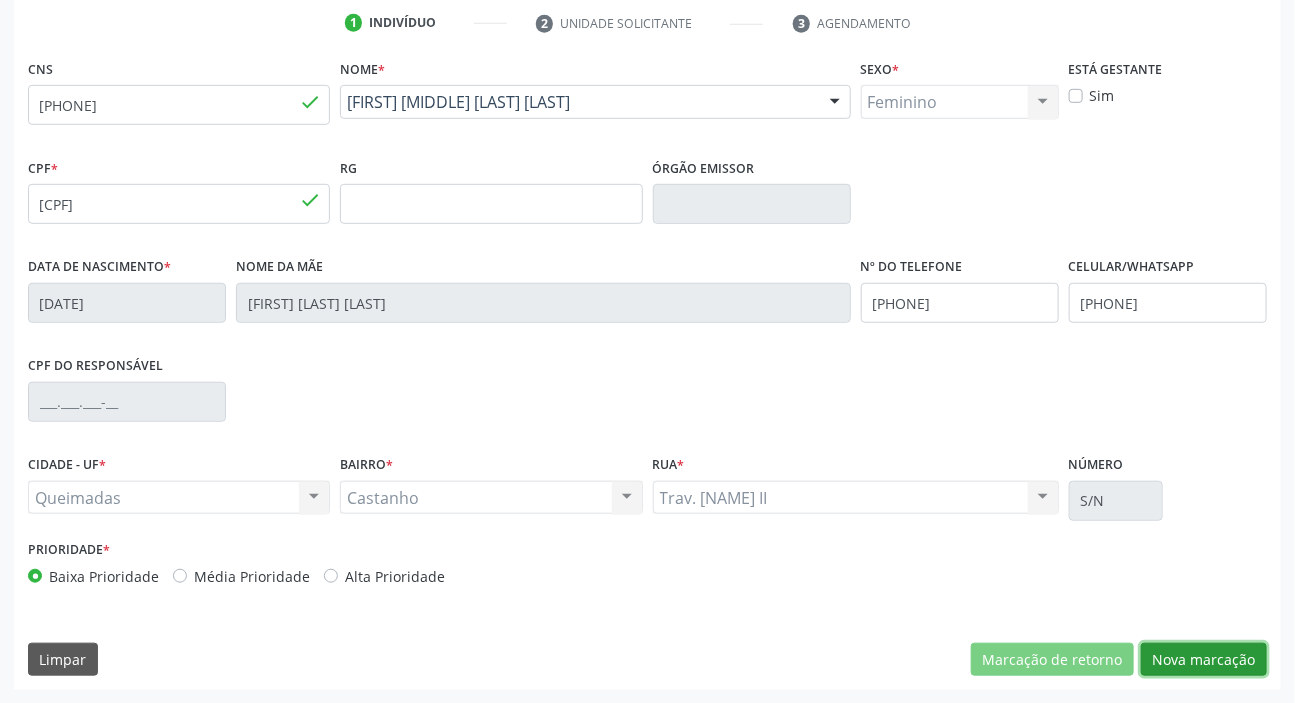 click on "Nova marcação" at bounding box center [1204, 660] 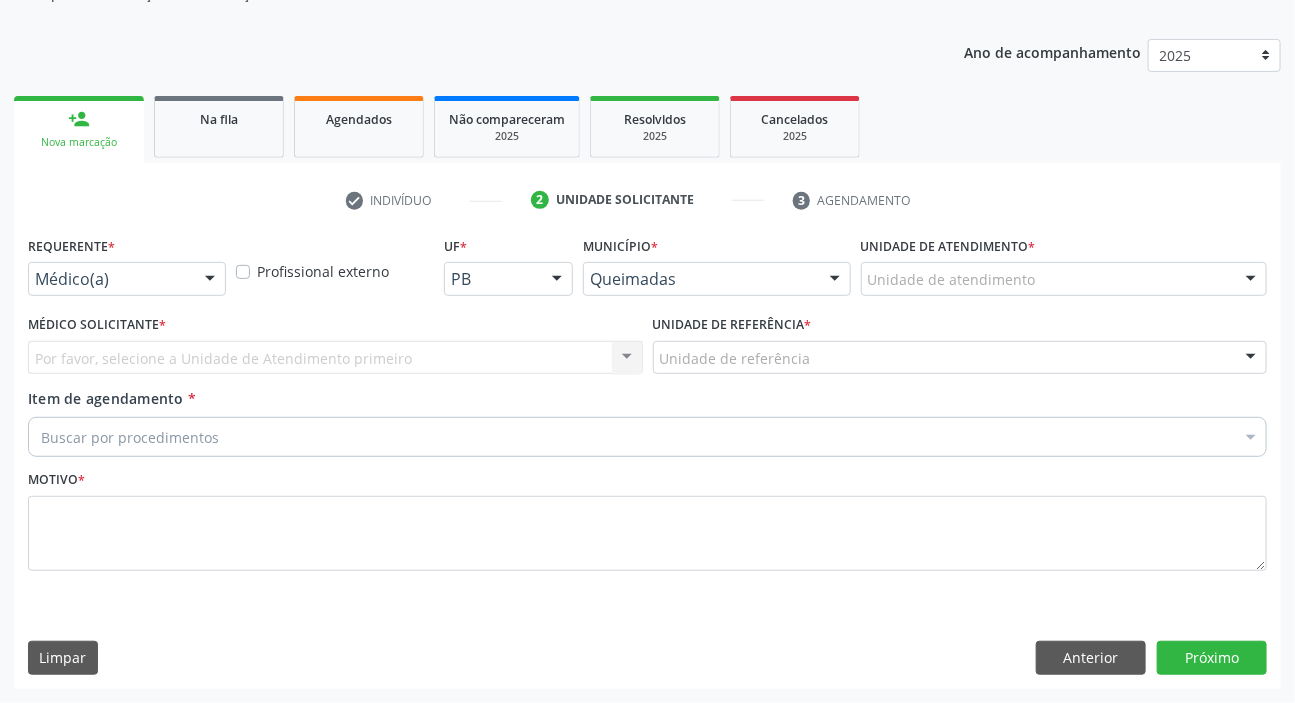 scroll, scrollTop: 201, scrollLeft: 0, axis: vertical 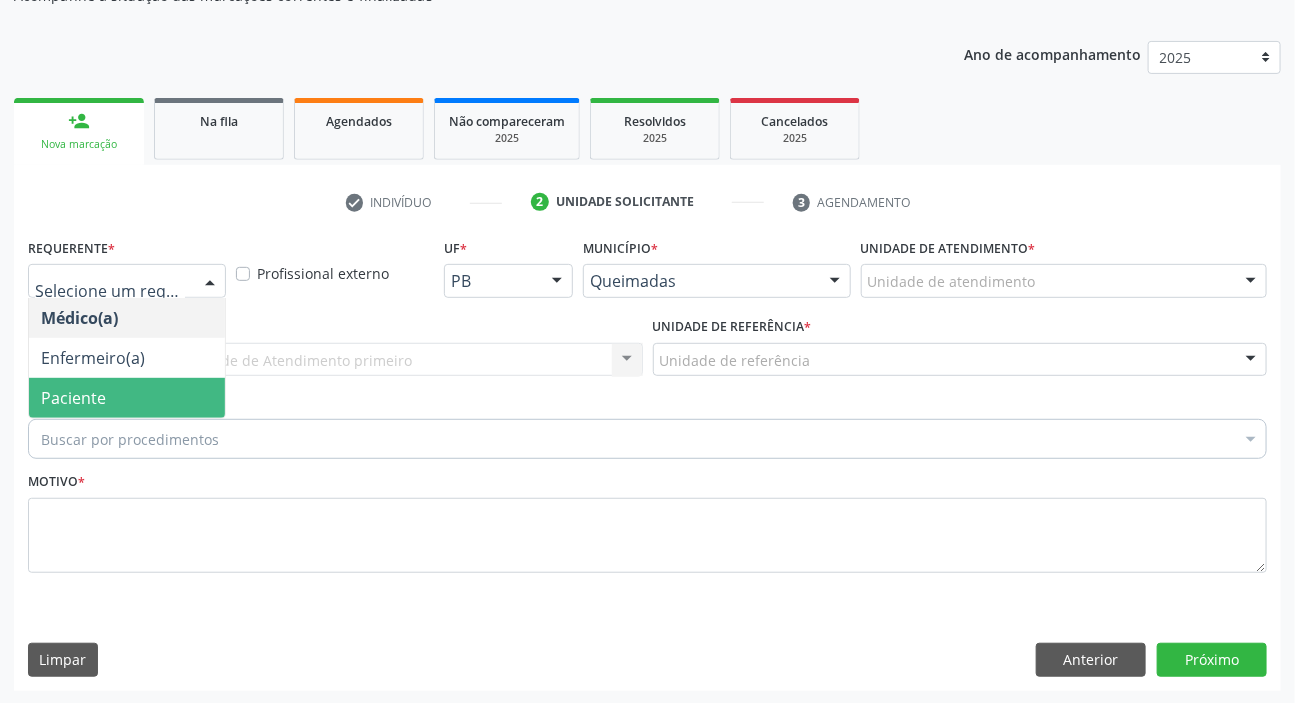 click on "Paciente" at bounding box center (127, 398) 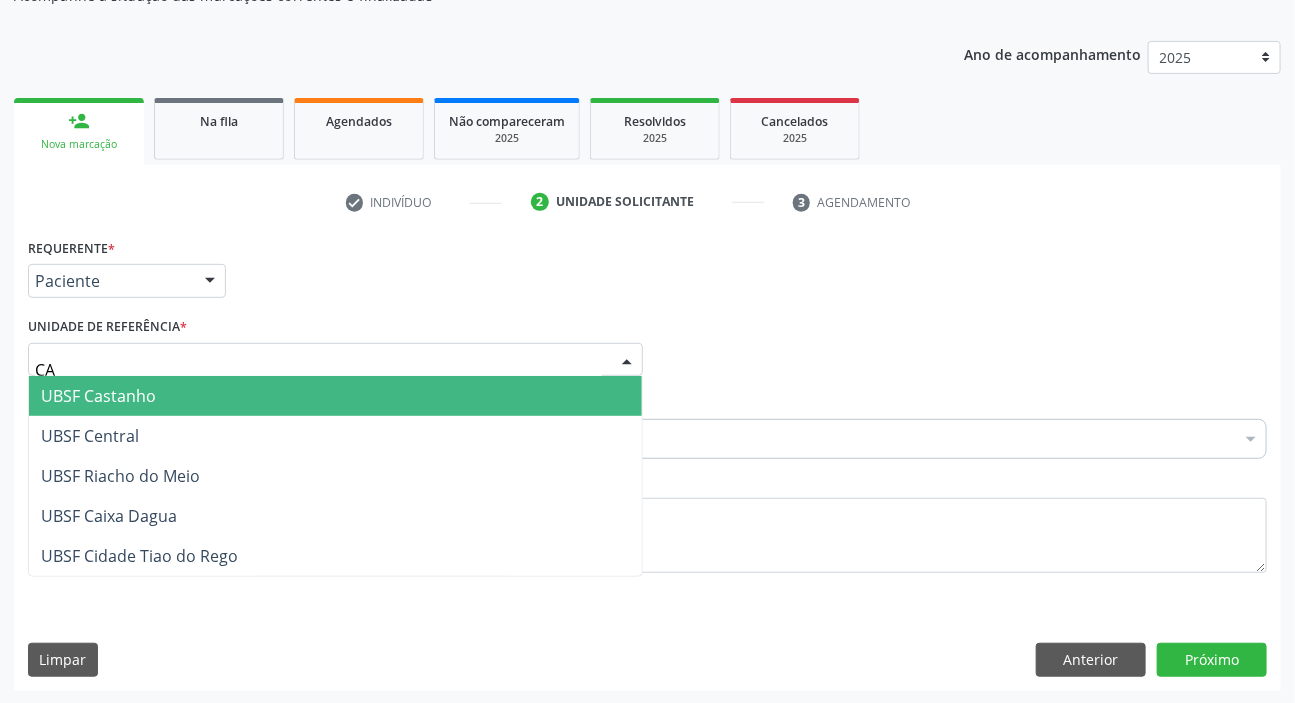 type on "CAS" 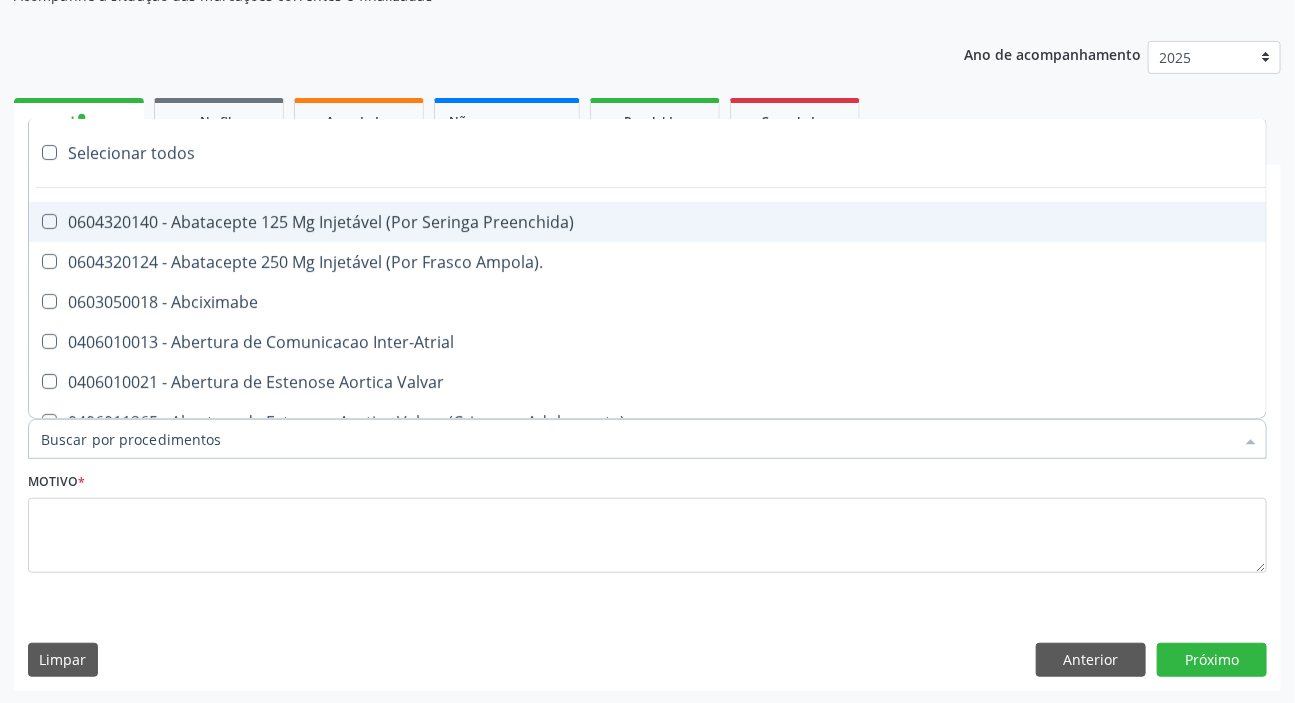 paste on "ENDOCRINOLOGISTA" 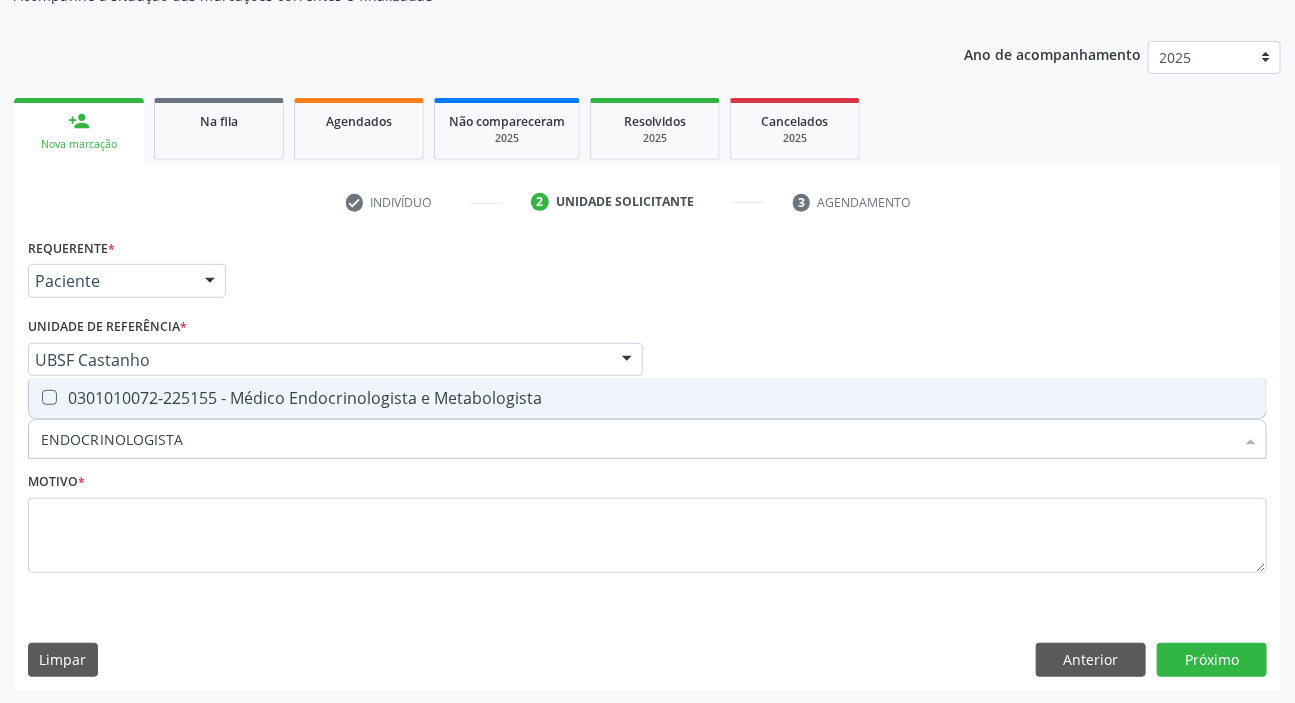 click on "0301010072-225155 - Médico Endocrinologista e Metabologista" at bounding box center [647, 398] 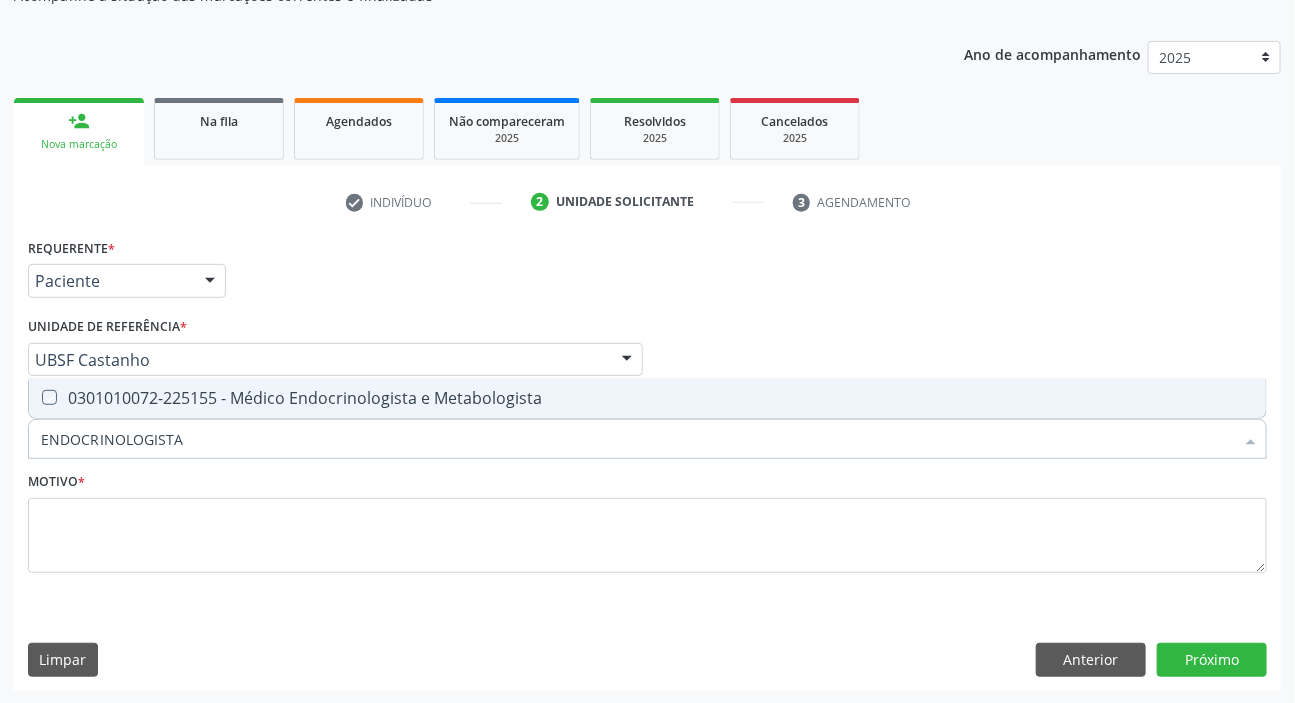 checkbox on "true" 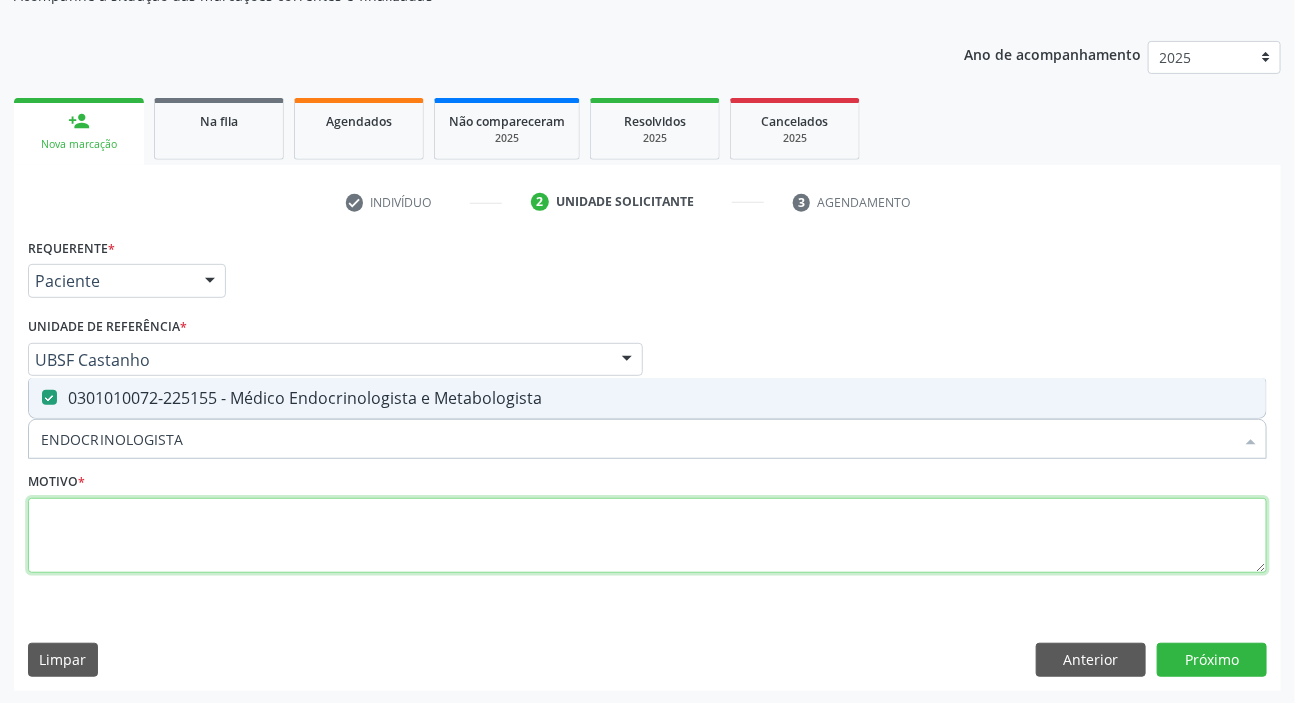 click at bounding box center [647, 536] 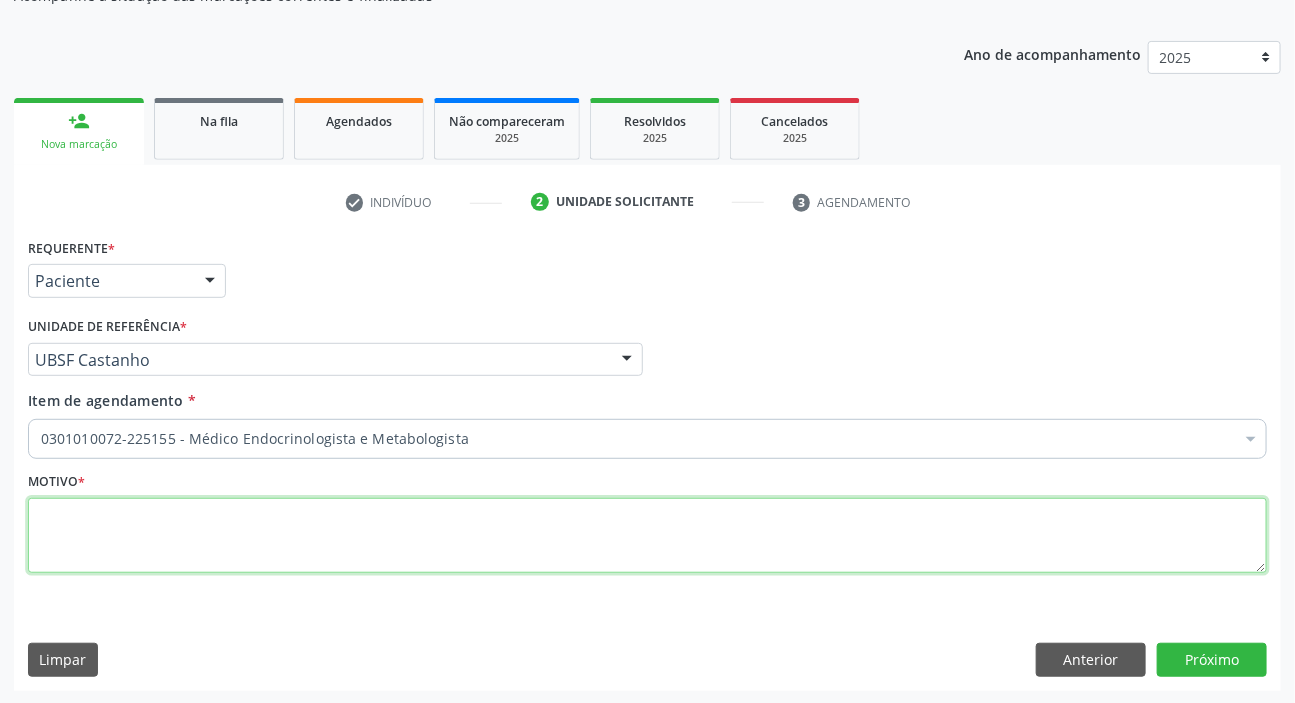 click at bounding box center (647, 536) 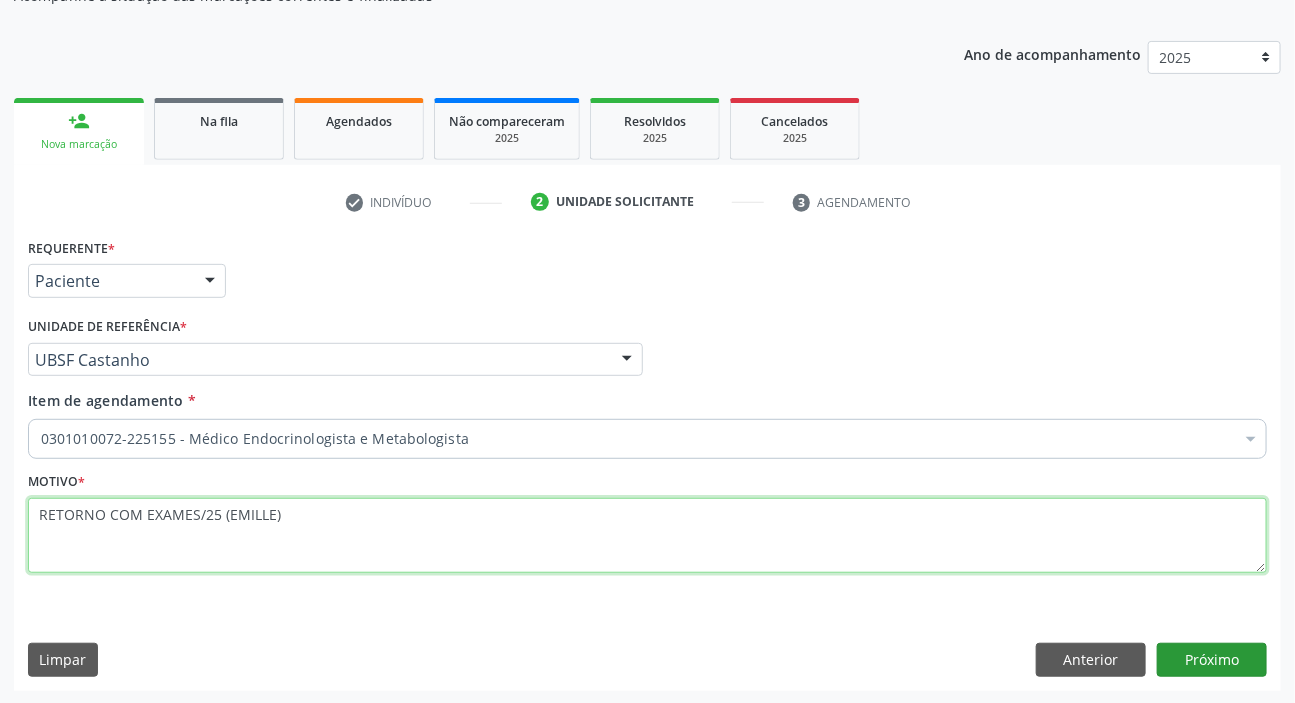 type on "RETORNO COM EXAMES/25 (EMILLE)" 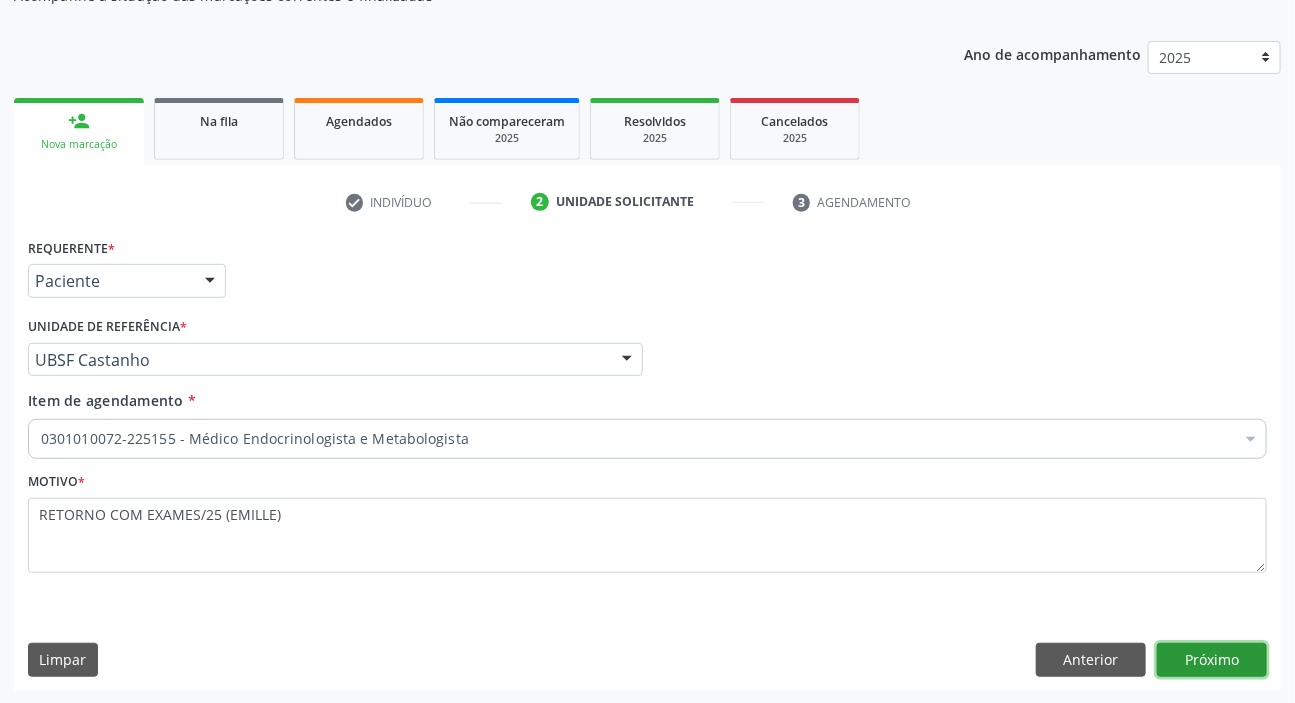 click on "Próximo" at bounding box center (1212, 660) 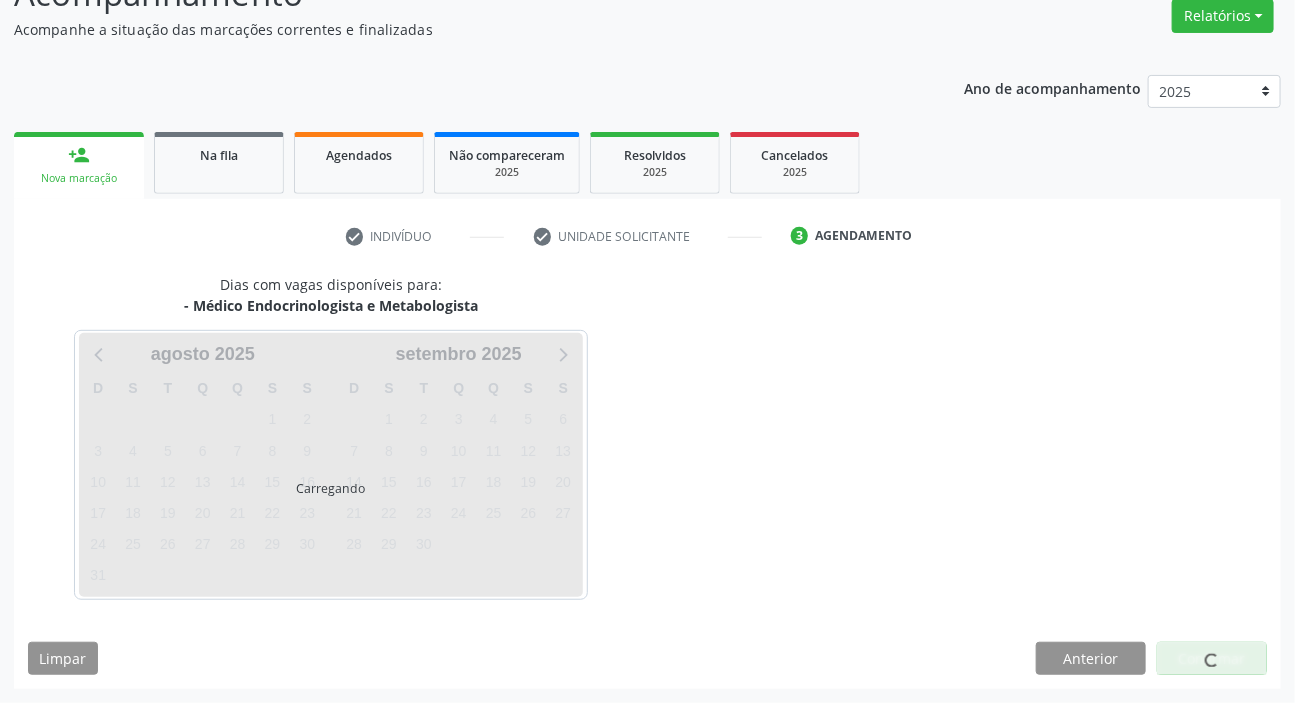 scroll, scrollTop: 166, scrollLeft: 0, axis: vertical 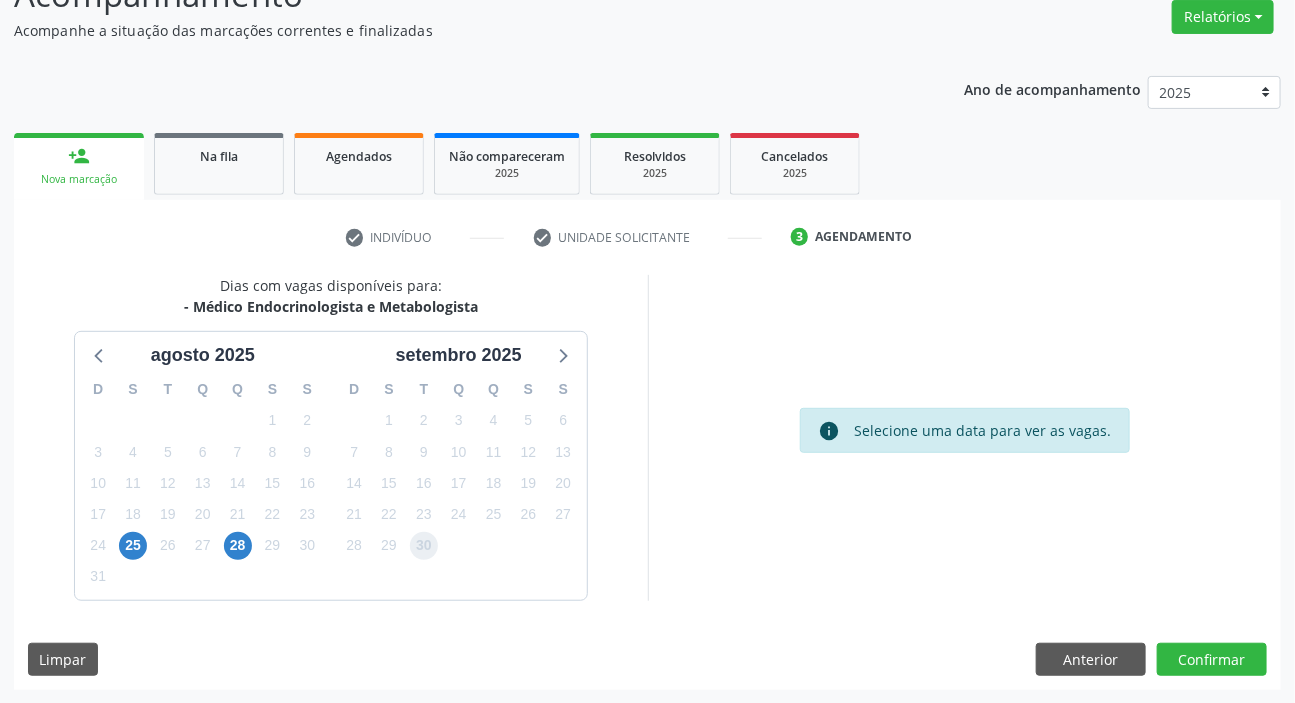 click on "30" at bounding box center [424, 546] 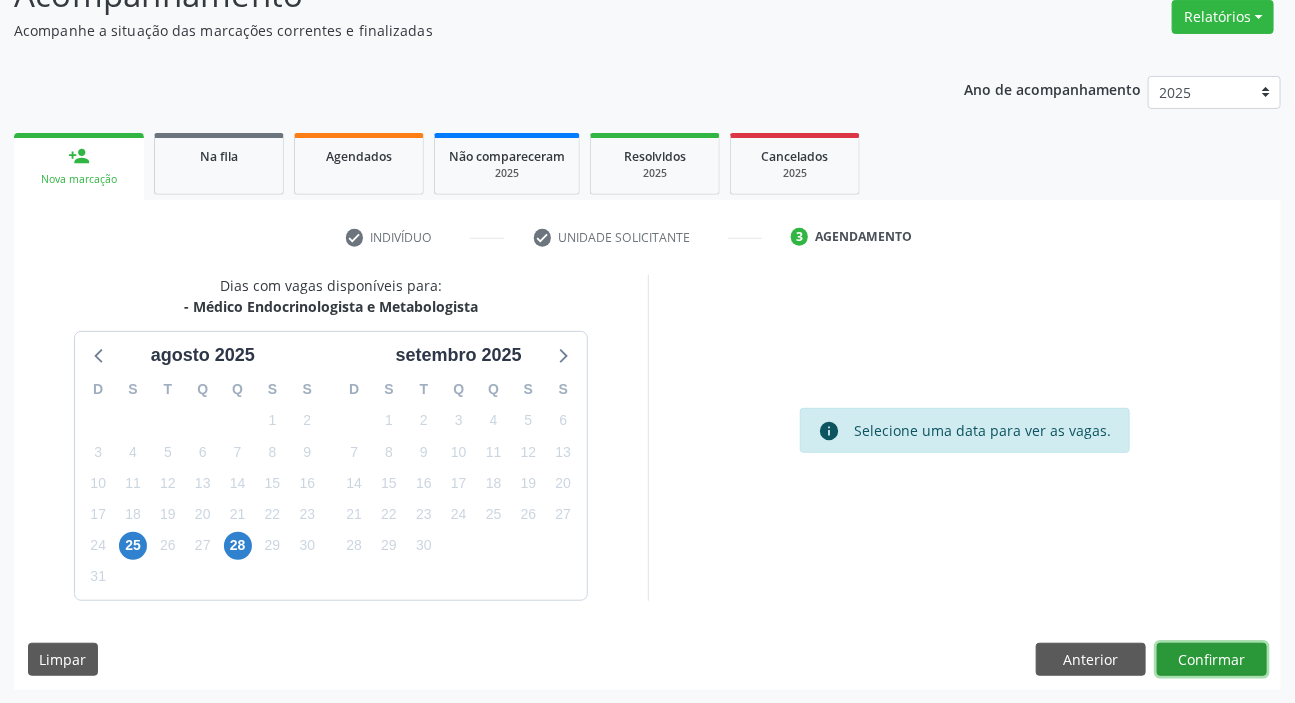 click on "Confirmar" at bounding box center (1212, 660) 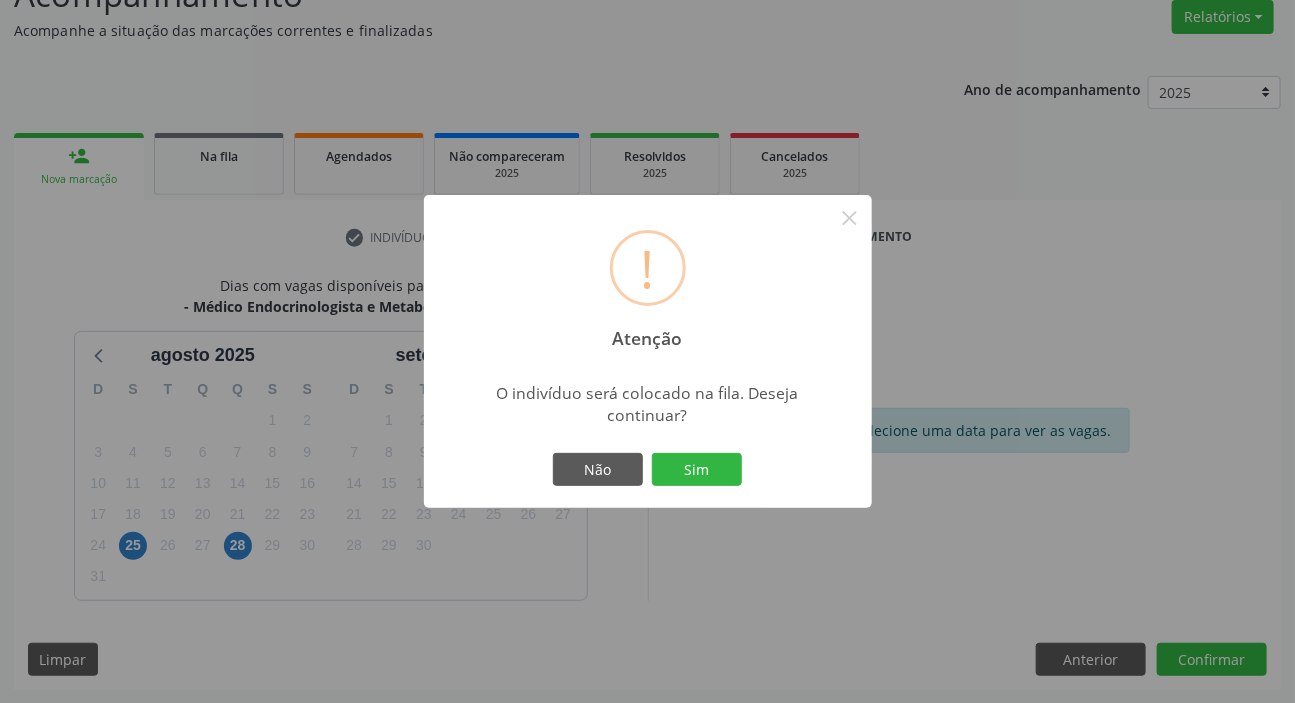 type 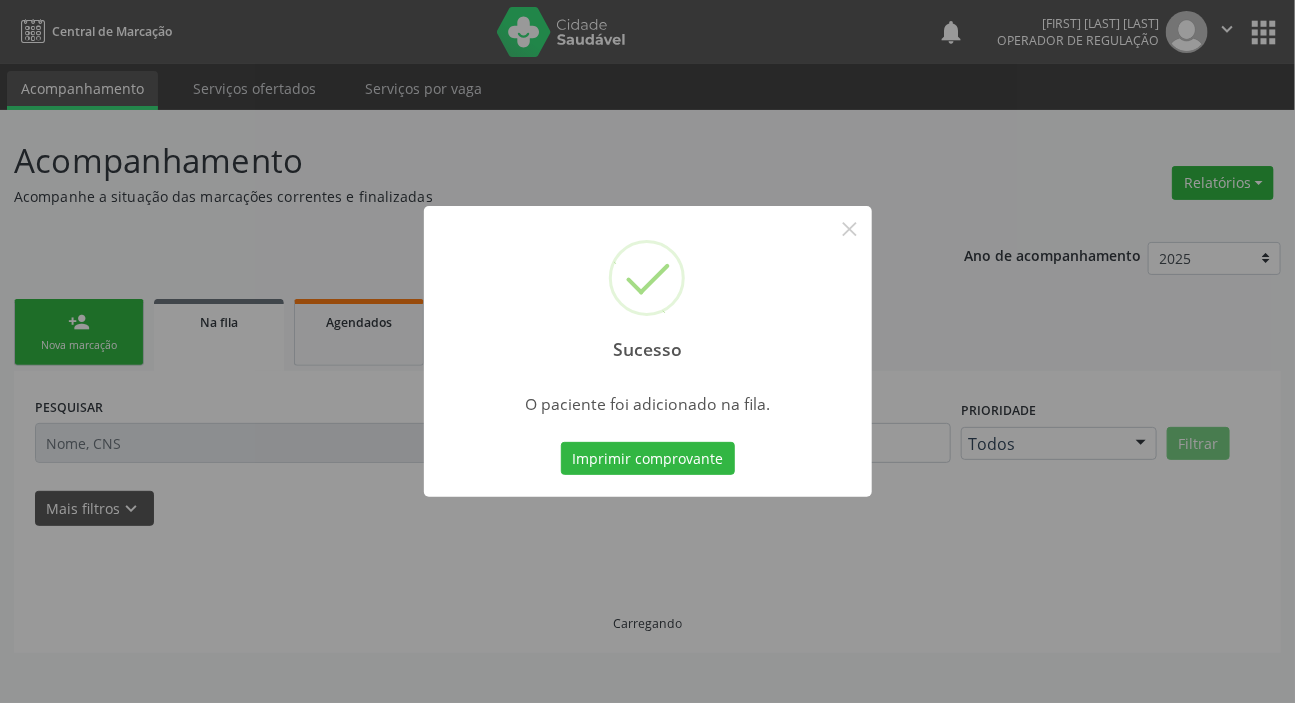scroll, scrollTop: 0, scrollLeft: 0, axis: both 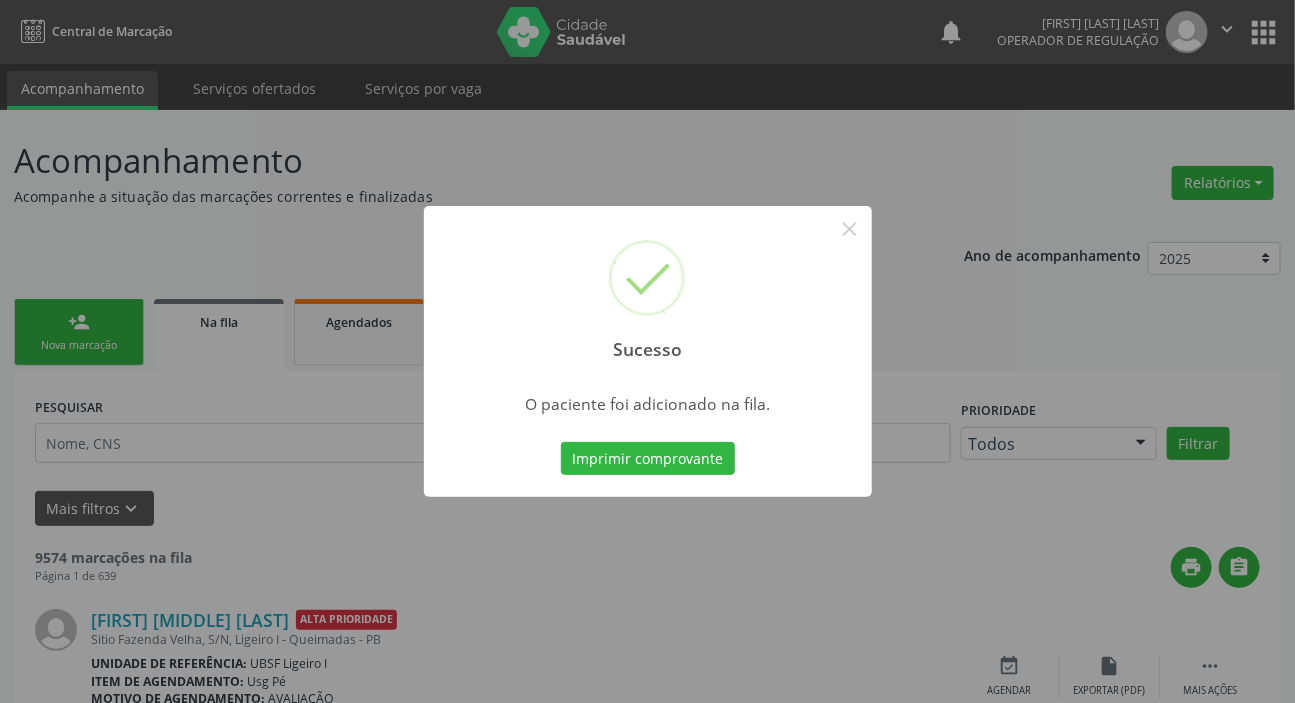 type 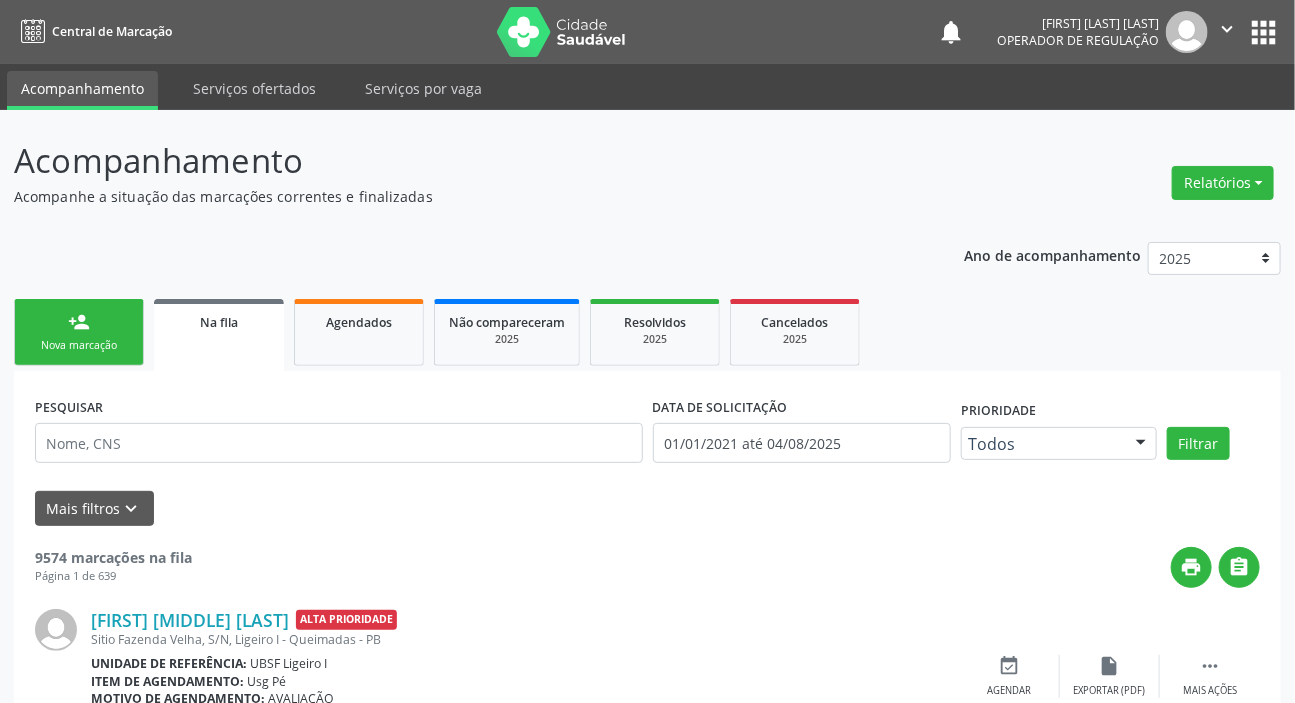 click on "Nova marcação" at bounding box center [79, 345] 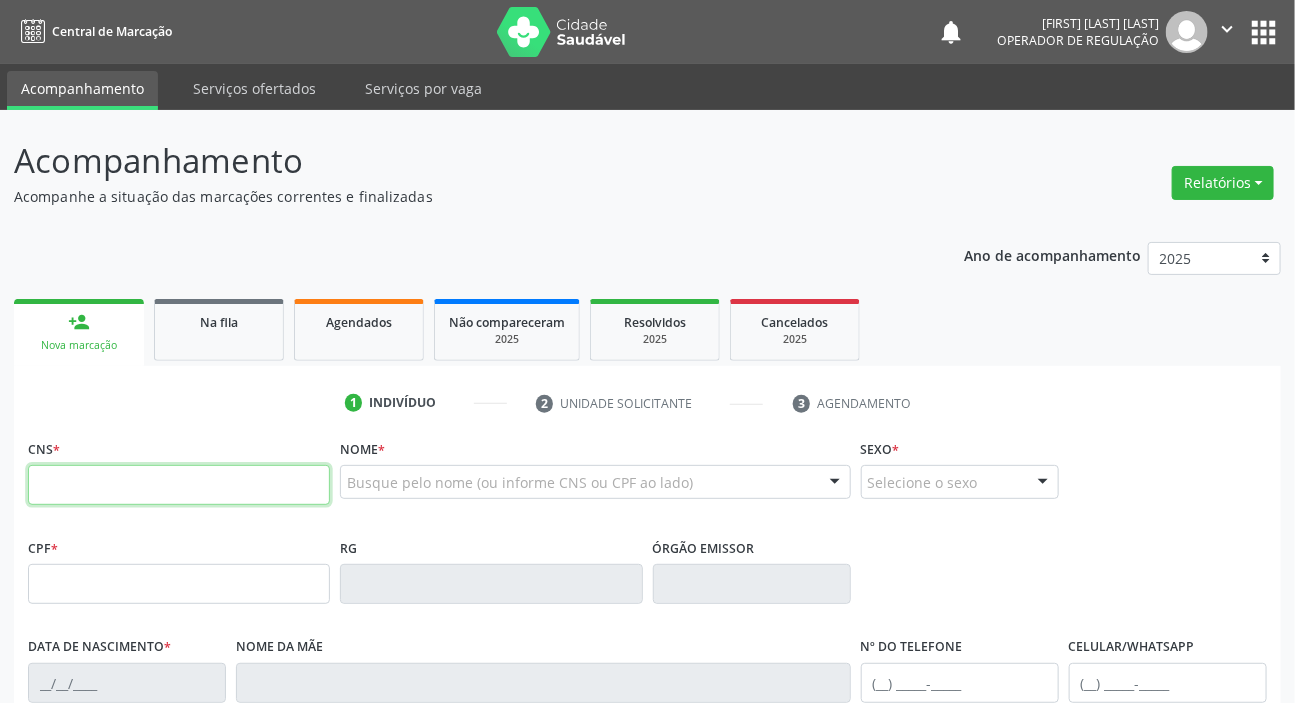 click at bounding box center [179, 485] 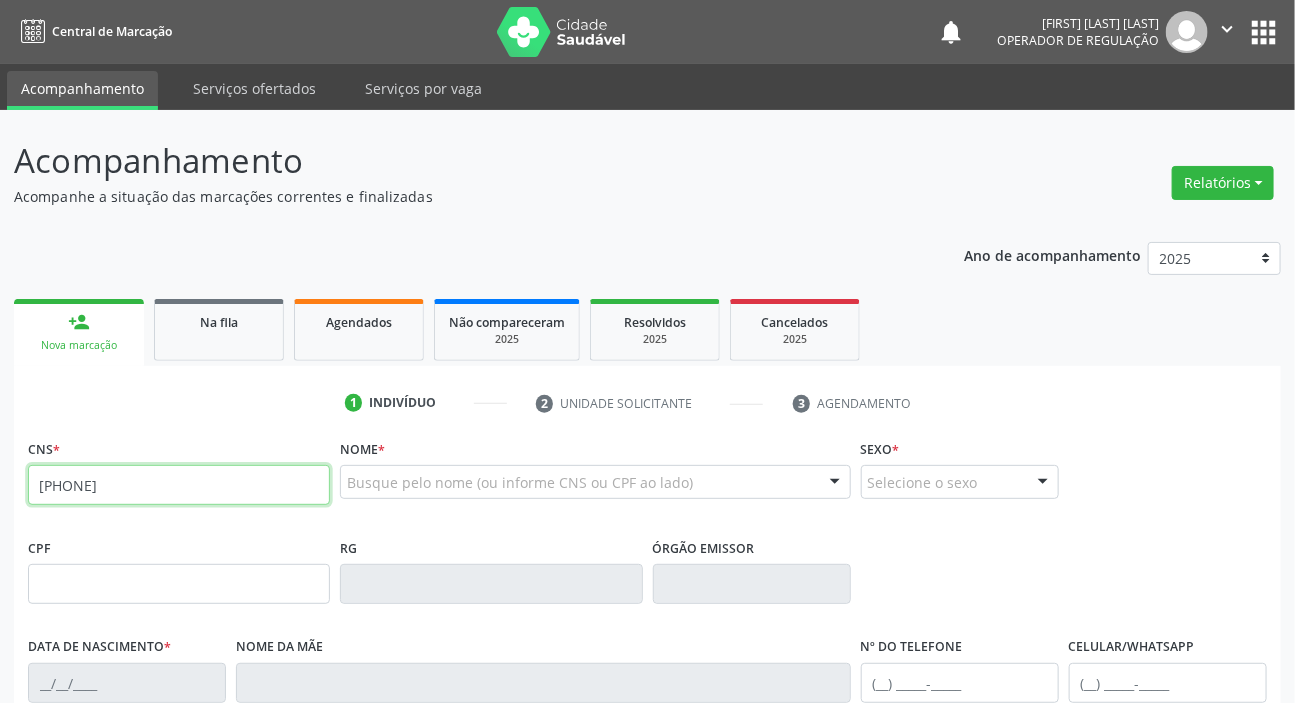 click on "008 0242 8621 987" at bounding box center (179, 485) 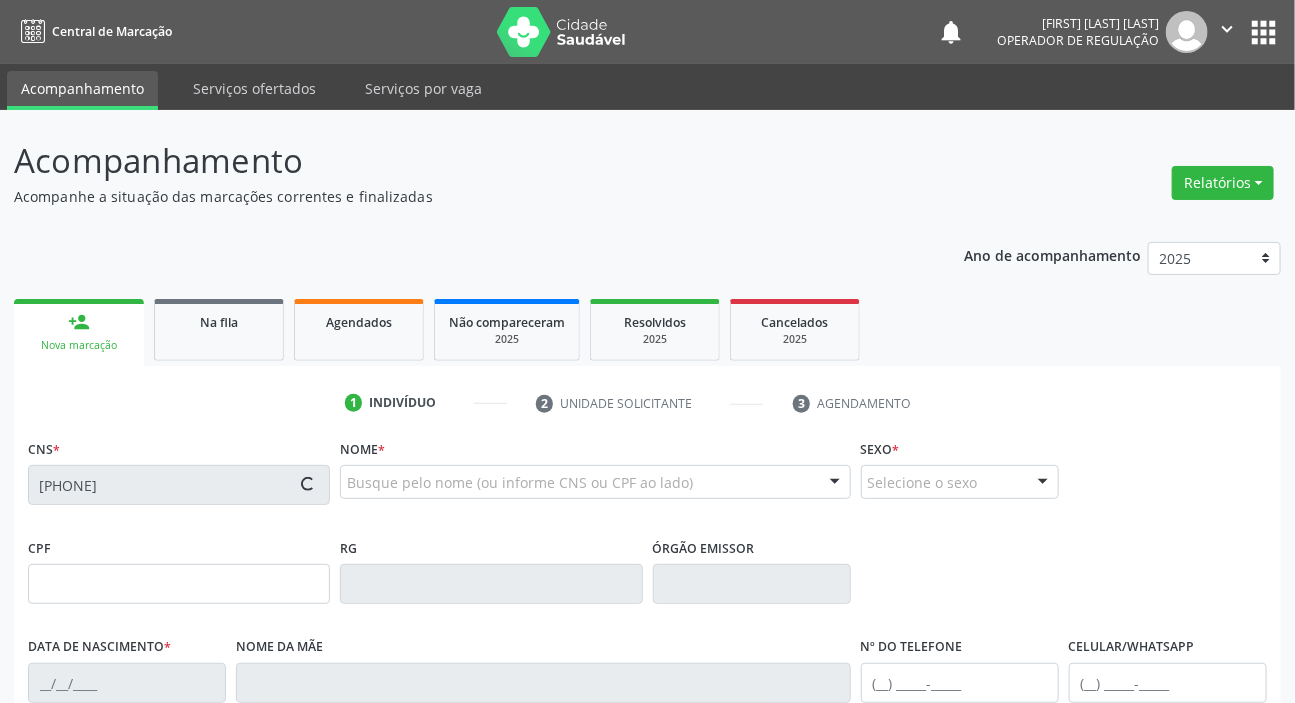type on "027.236.364-29" 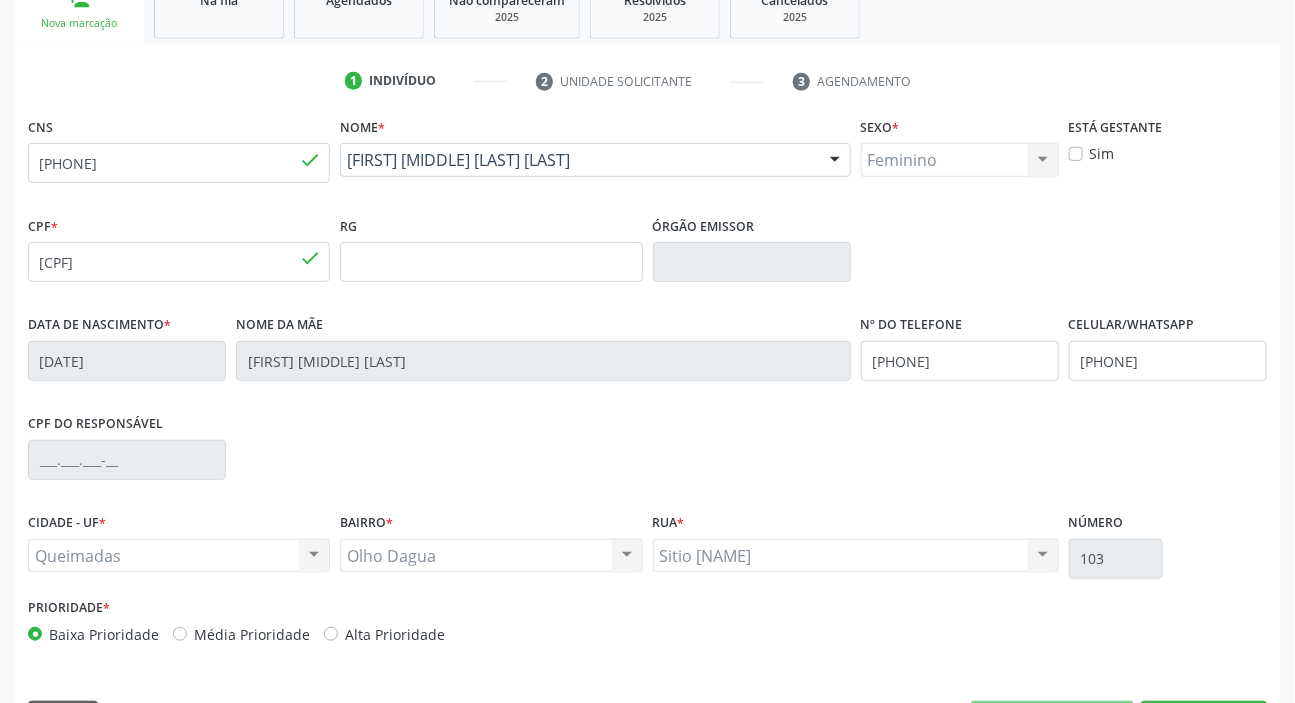 scroll, scrollTop: 380, scrollLeft: 0, axis: vertical 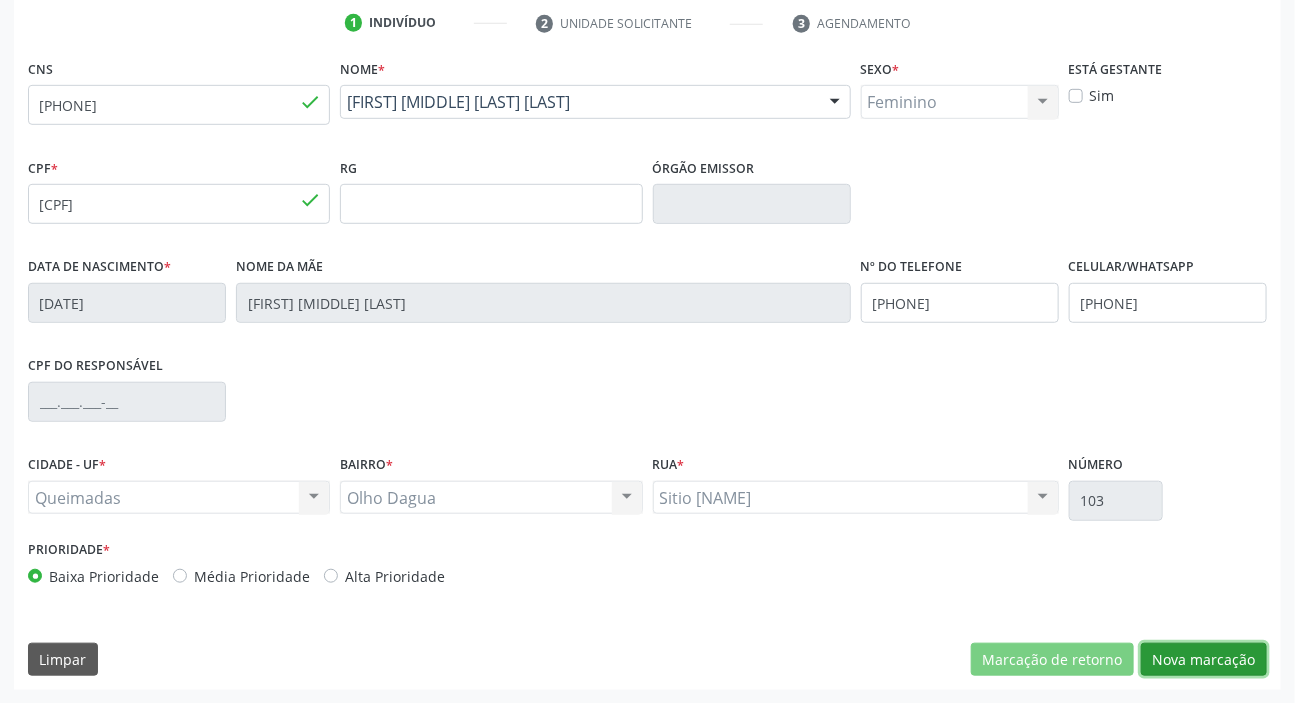 click on "Nova marcação" at bounding box center (1204, 660) 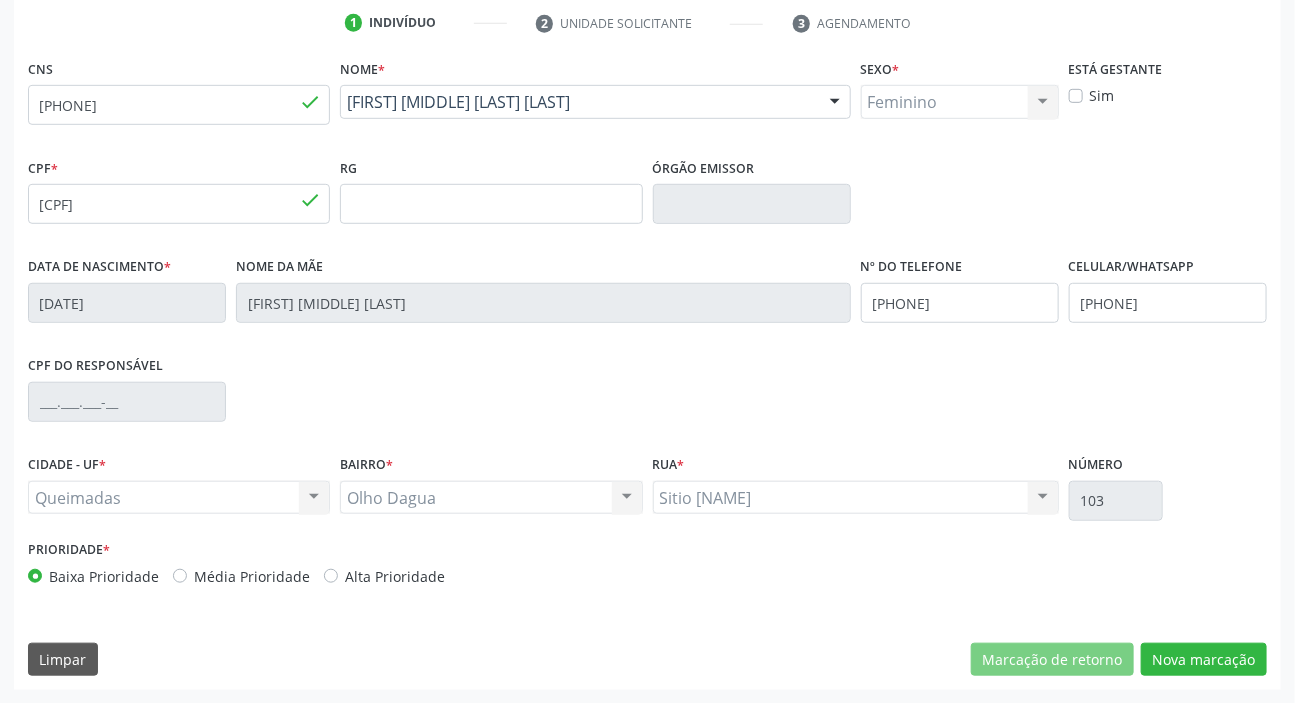 scroll, scrollTop: 201, scrollLeft: 0, axis: vertical 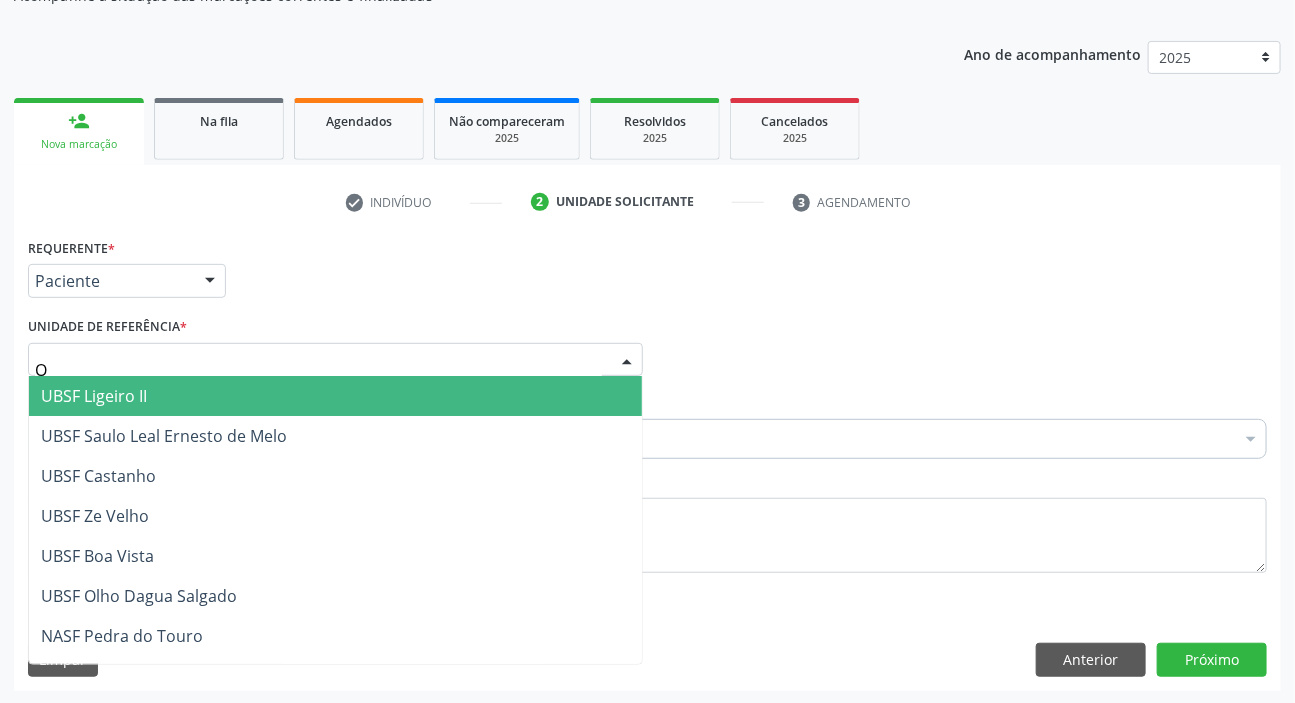 type on "OL" 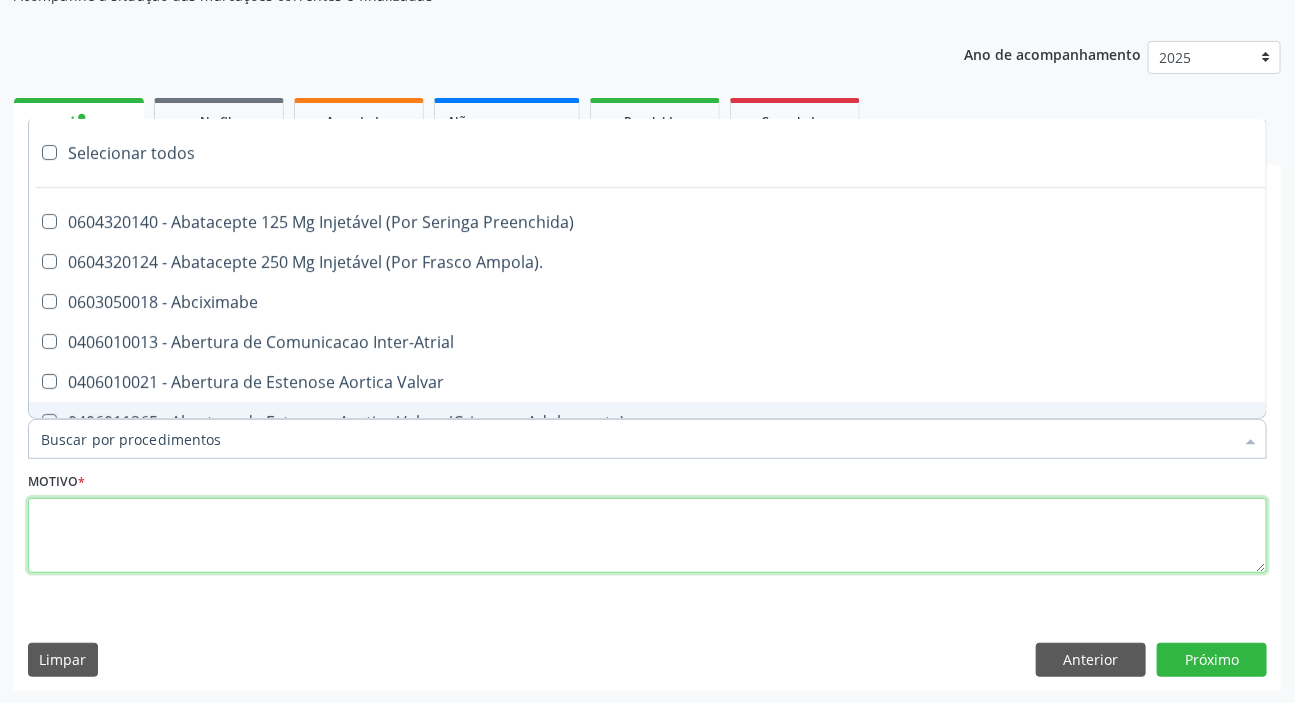 click at bounding box center [647, 536] 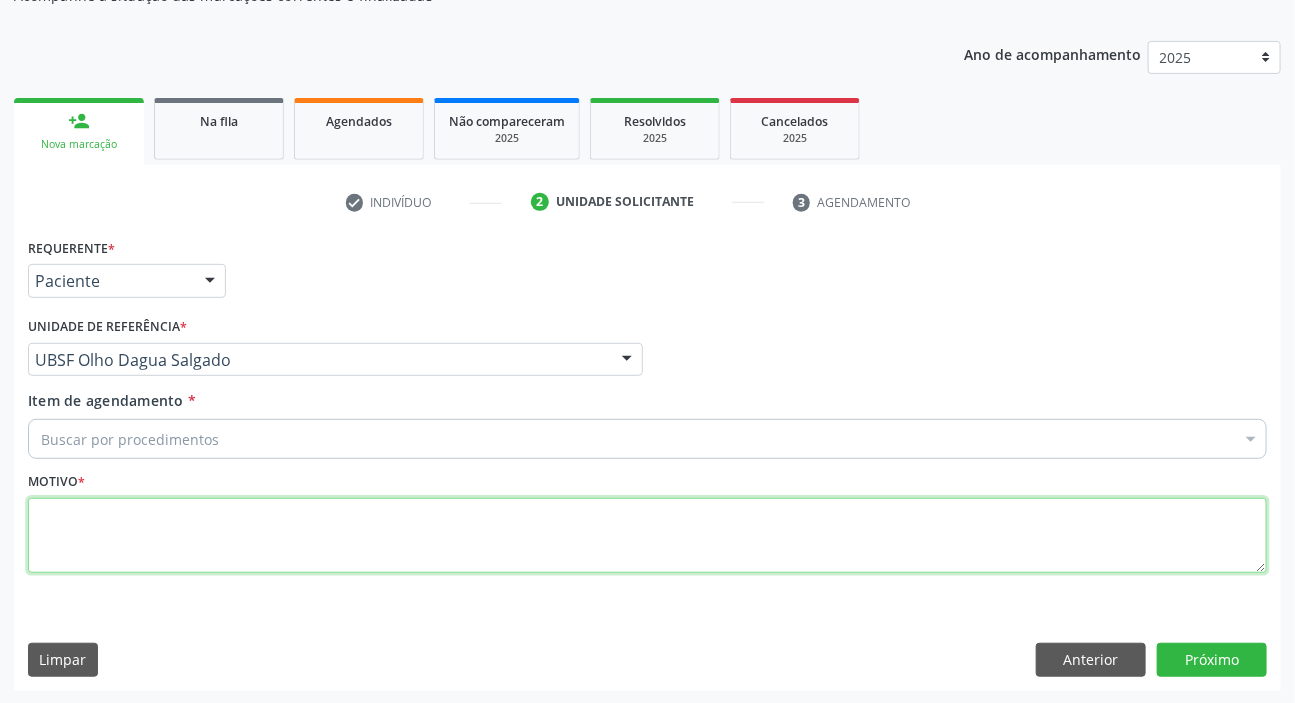 paste on "RETORNO COM EXAMES/25 (EMILLE)" 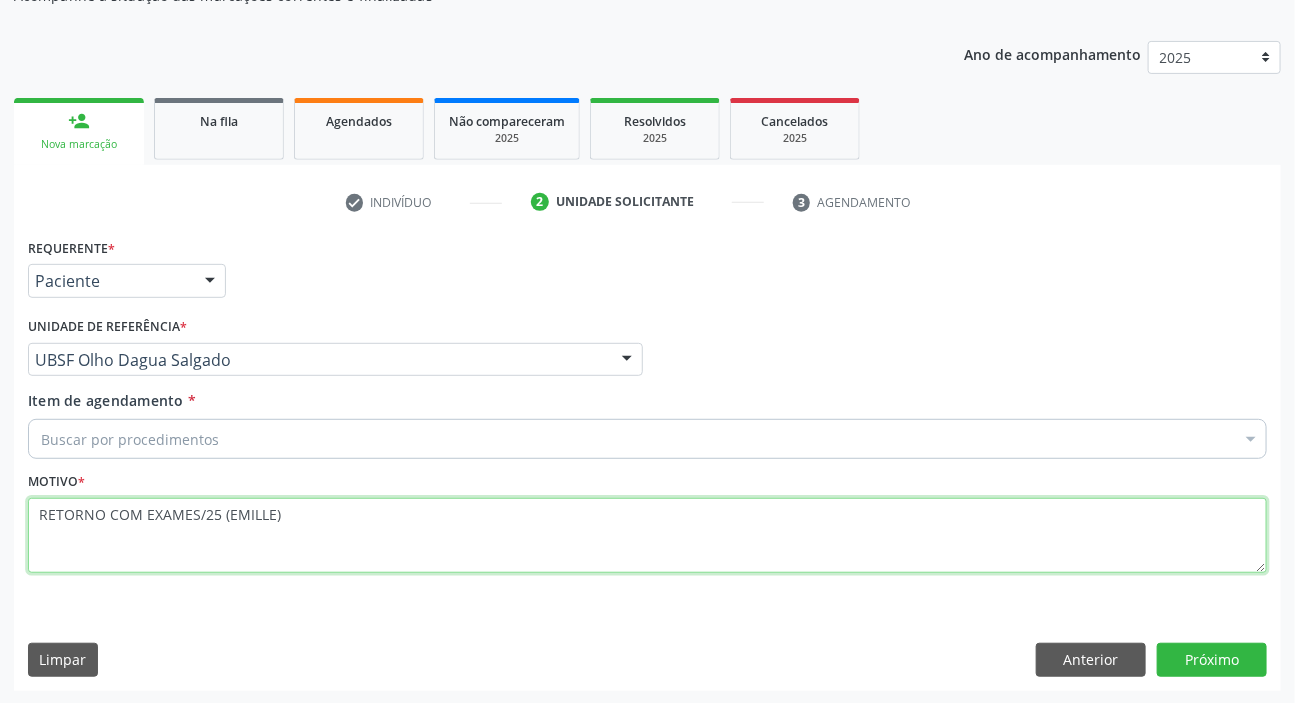 type on "RETORNO COM EXAMES/25 (EMILLE)" 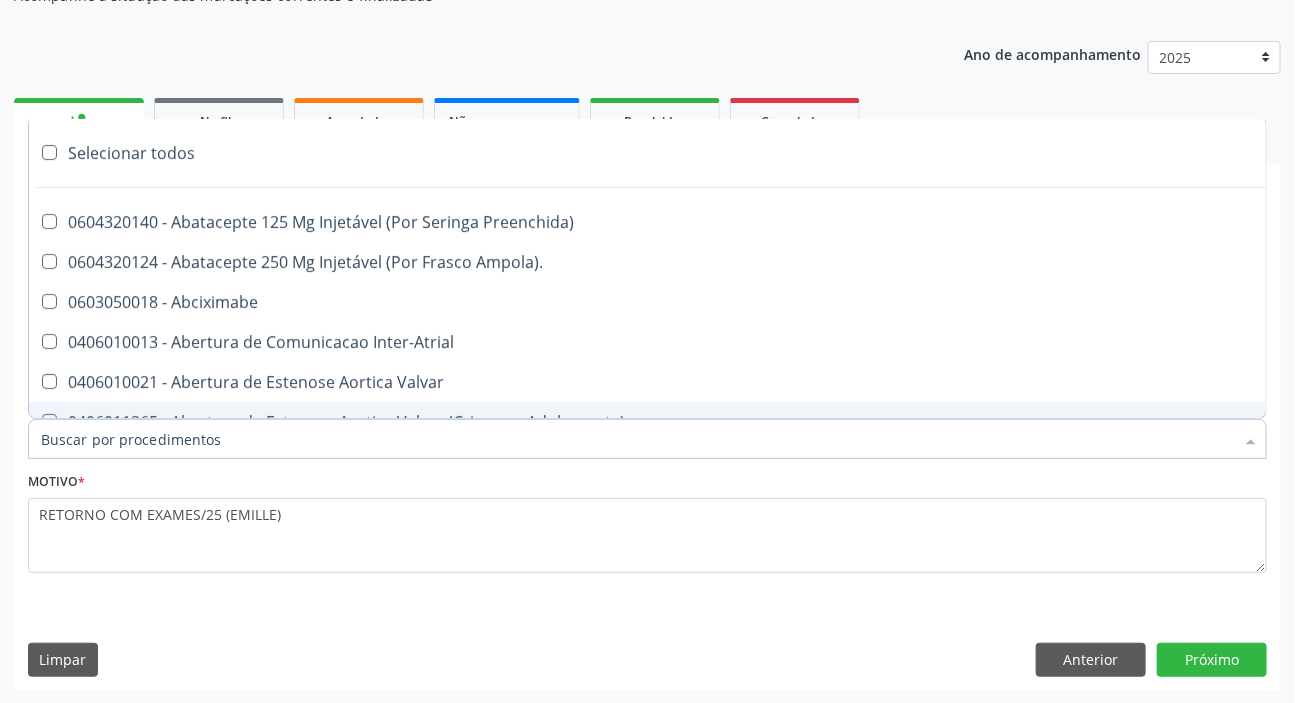 paste on "ENDOCRINOLOGISTA" 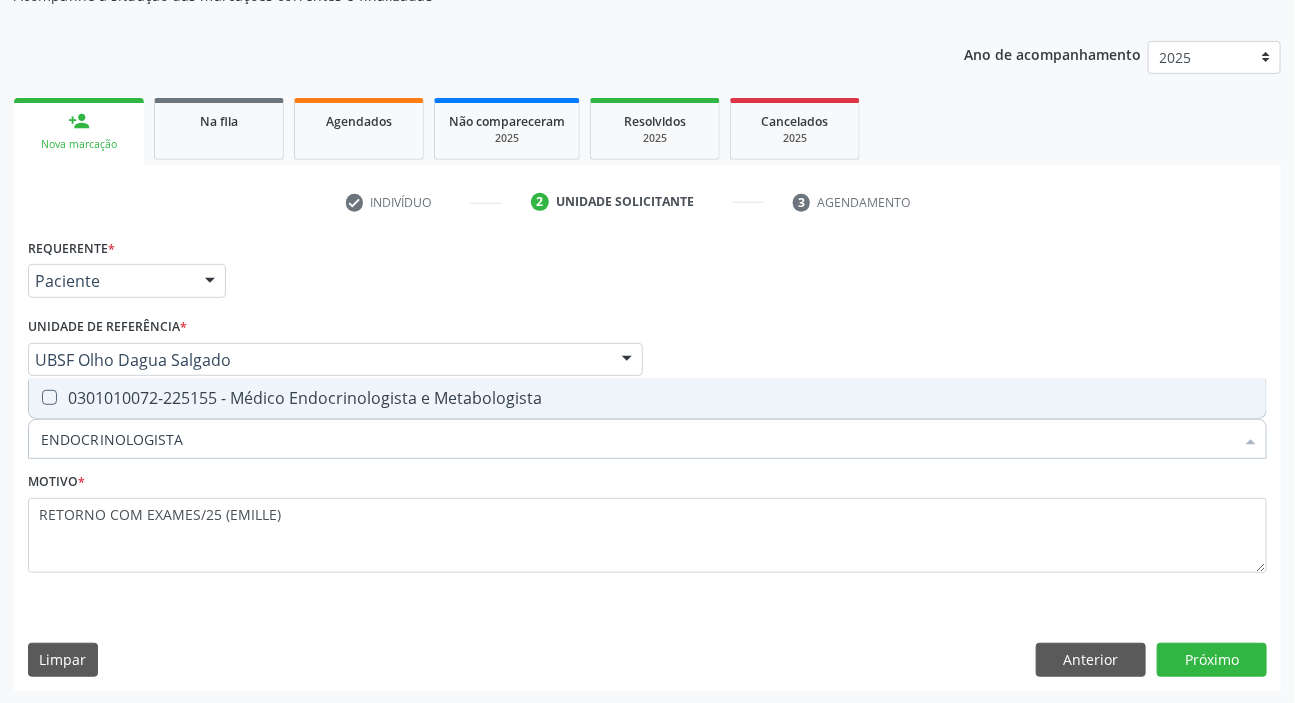 drag, startPoint x: 865, startPoint y: 389, endPoint x: 1042, endPoint y: 496, distance: 206.82843 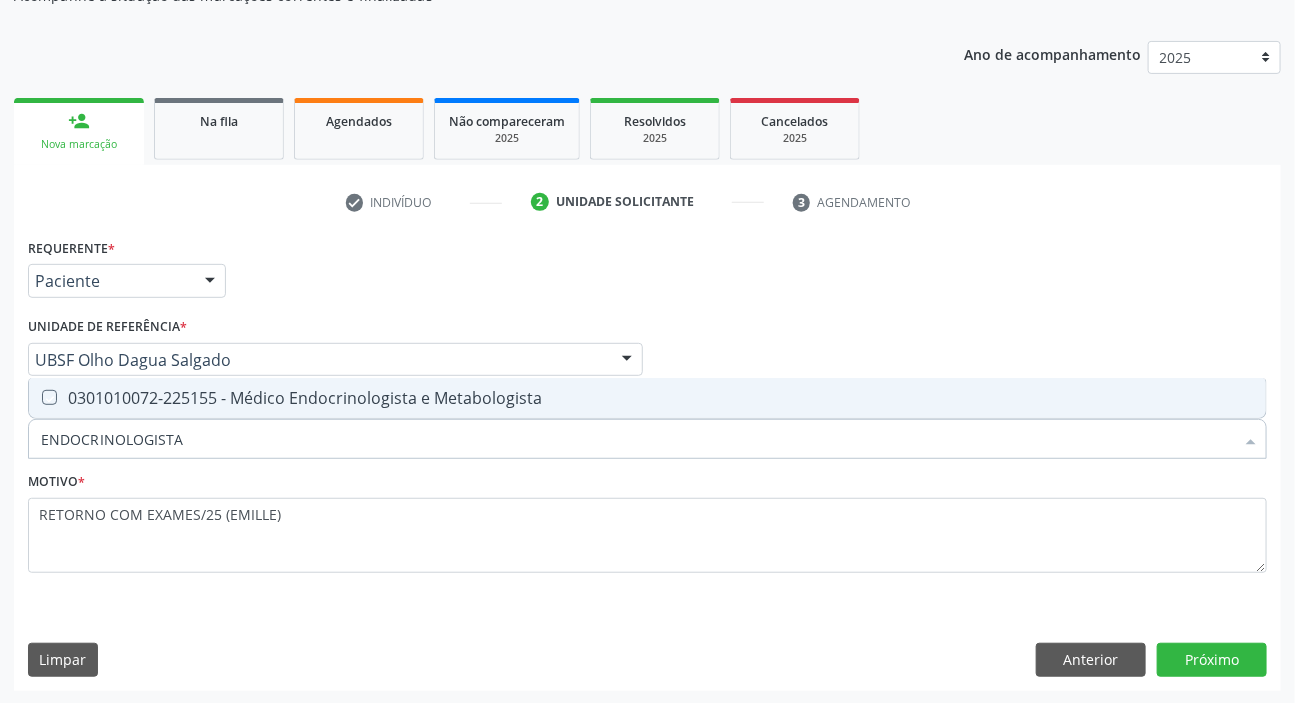 checkbox on "true" 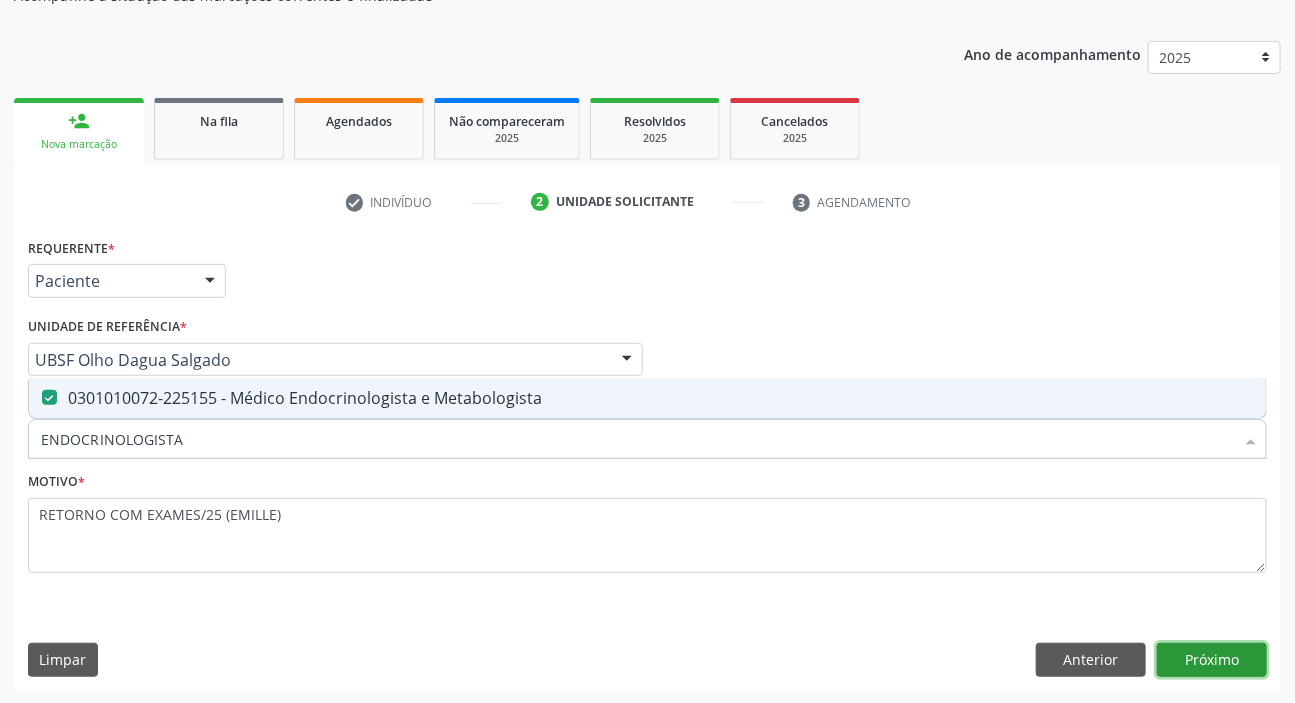 click on "Próximo" at bounding box center (1212, 660) 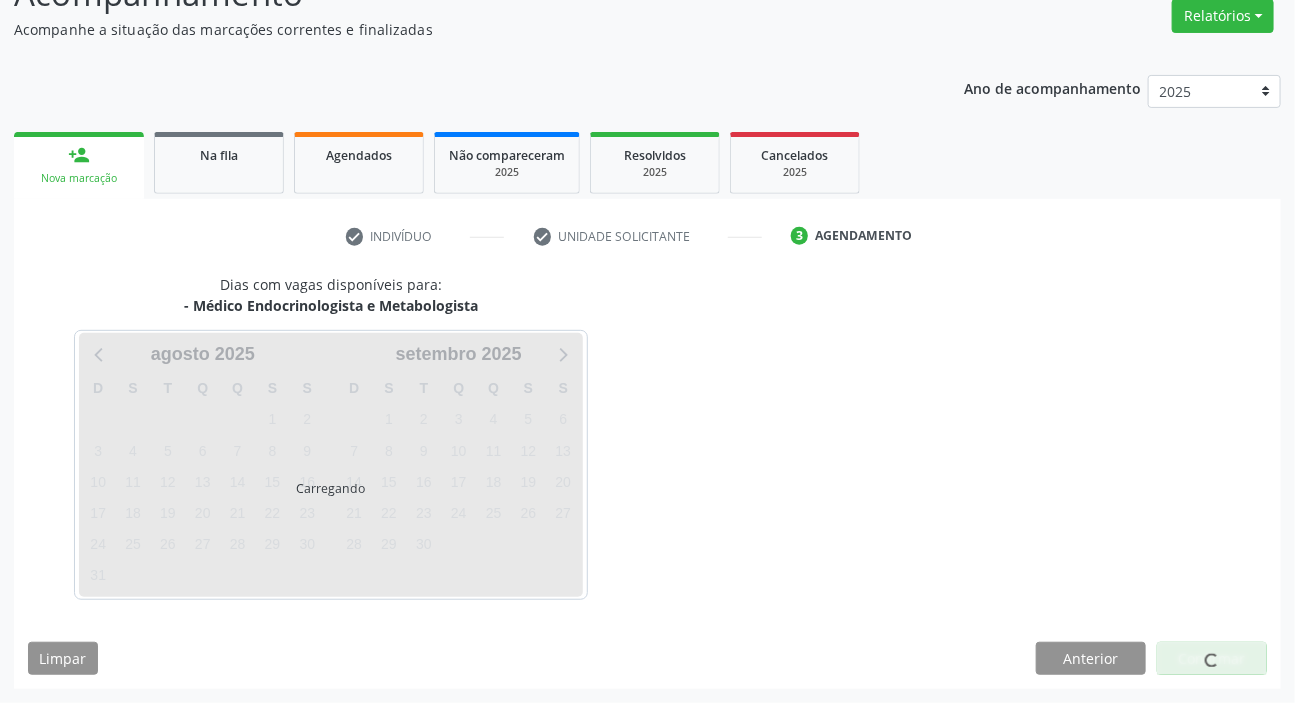 scroll, scrollTop: 166, scrollLeft: 0, axis: vertical 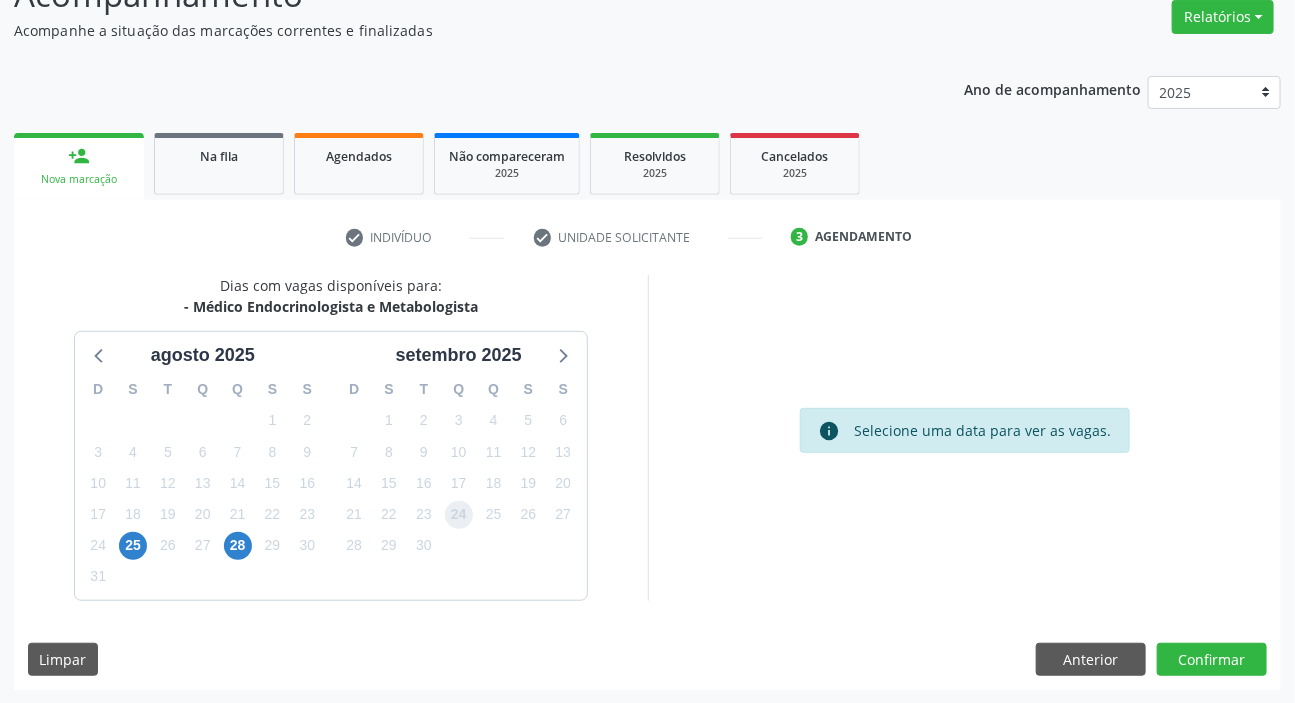 click on "24" at bounding box center [459, 515] 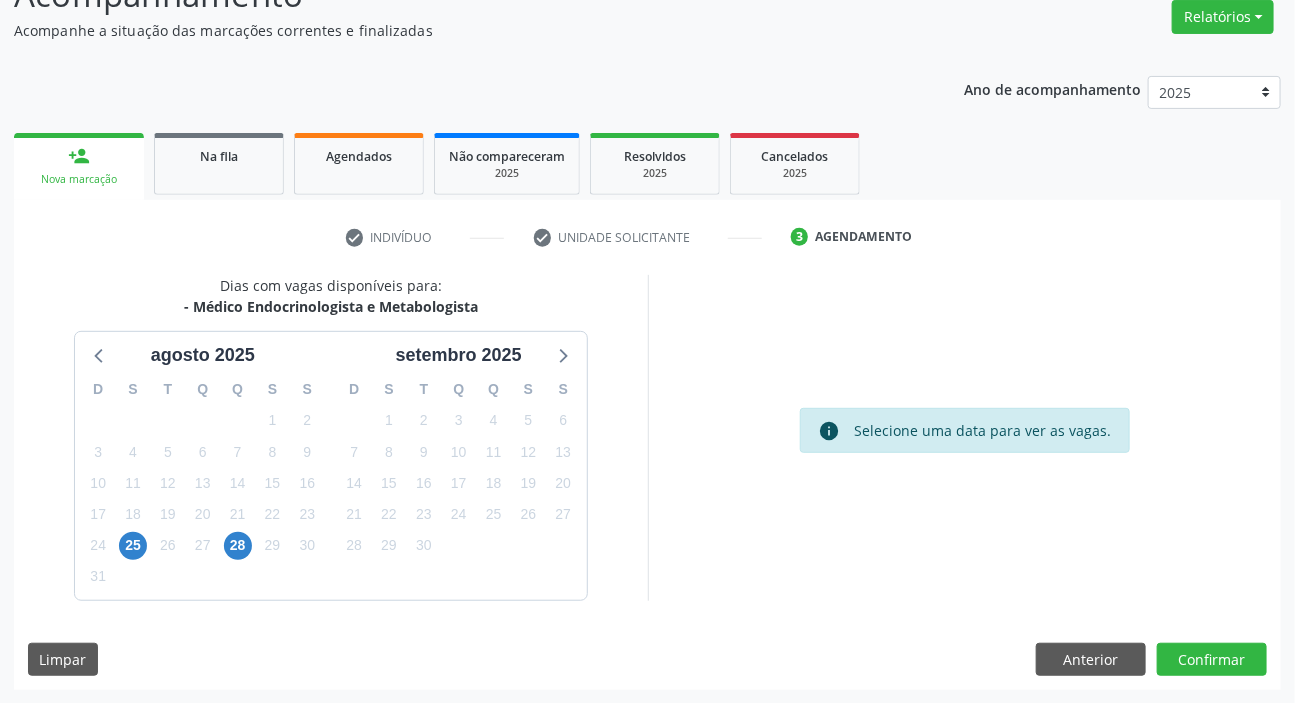 click on "Dias com vagas disponíveis para:
- Médico Endocrinologista e Metabologista
agosto 2025 D S T Q Q S S 27 28 29 30 31 1 2 3 4 5 6 7 8 9 10 11 12 13 14 15 16 17 18 19 20 21 22 23 24 25 26 27 28 29 30 31 1 2 3 4 5 6 setembro 2025 D S T Q Q S S 31 1 2 3 4 5 6 7 8 9 10 11 12 13 14 15 16 17 18 19 20 21 22 23 24 25 26 27 28 29 30 1 2 3 4 5 6 7 8 9 10 11
info
Selecione uma data para ver as vagas.
Limpar
Anterior
Confirmar" at bounding box center (647, 482) 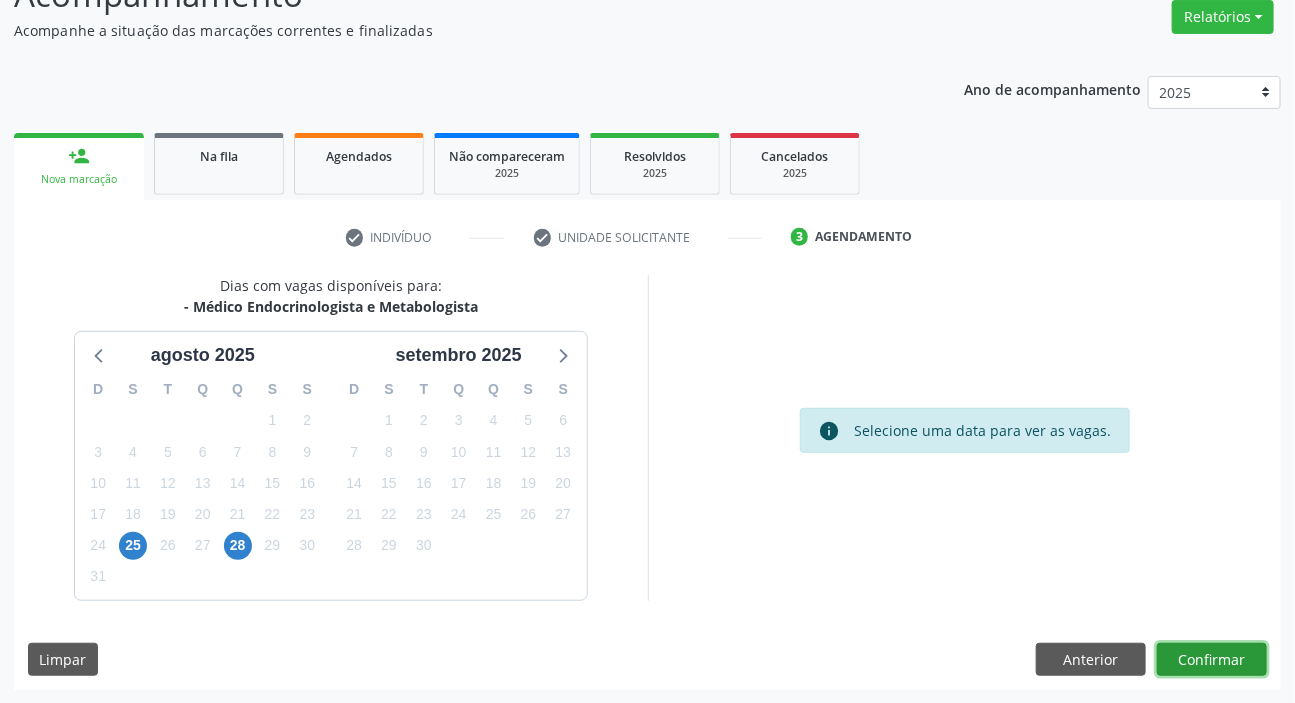 click on "Confirmar" at bounding box center (1212, 660) 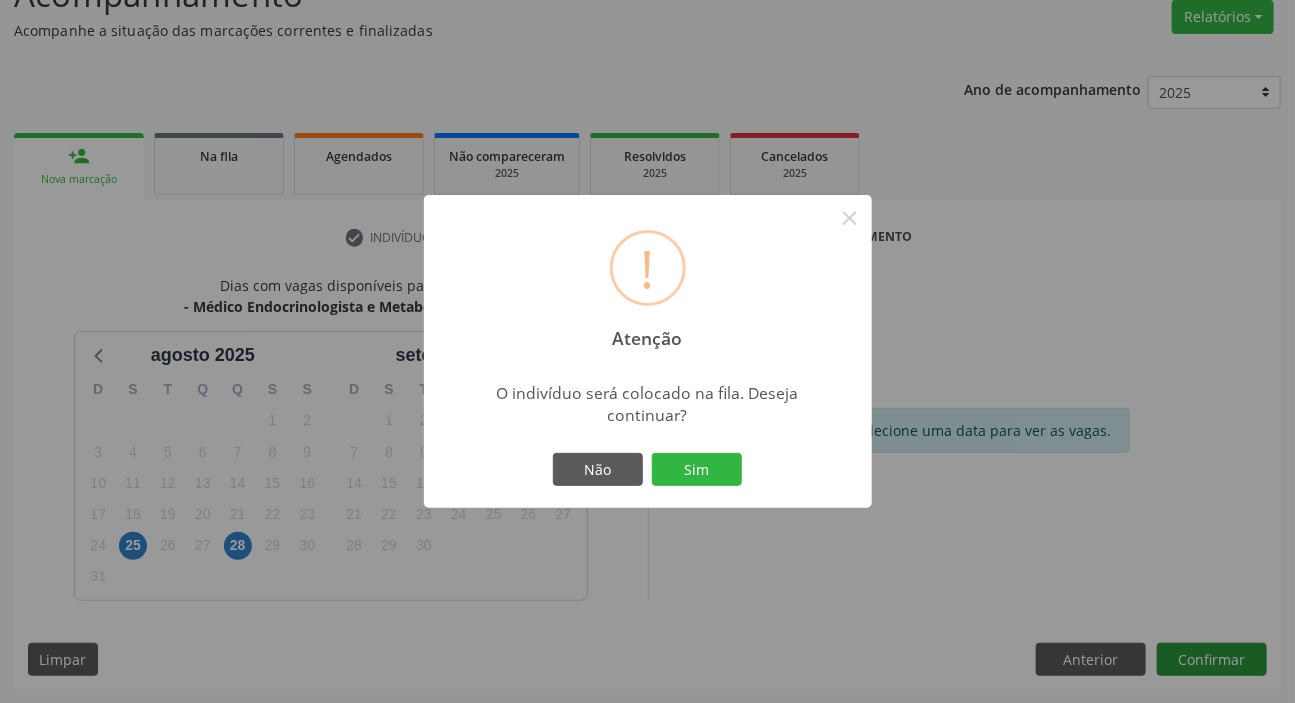 type 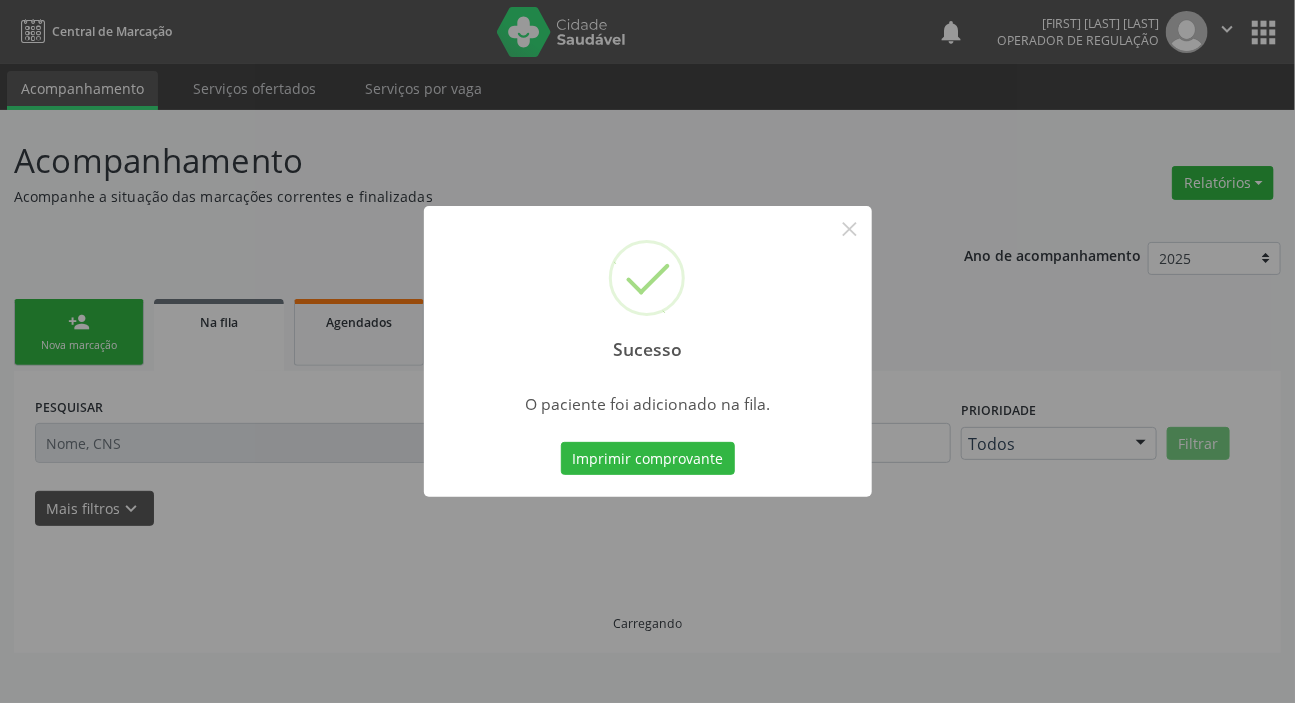 scroll, scrollTop: 0, scrollLeft: 0, axis: both 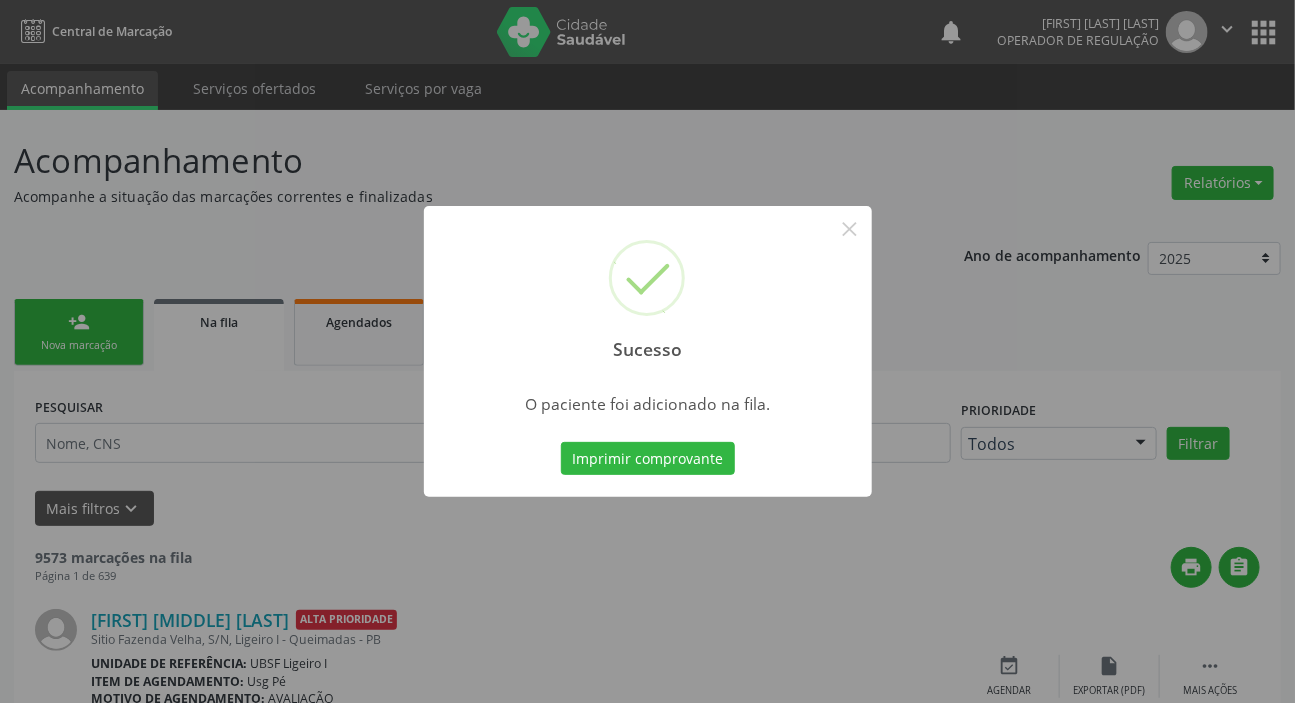 type 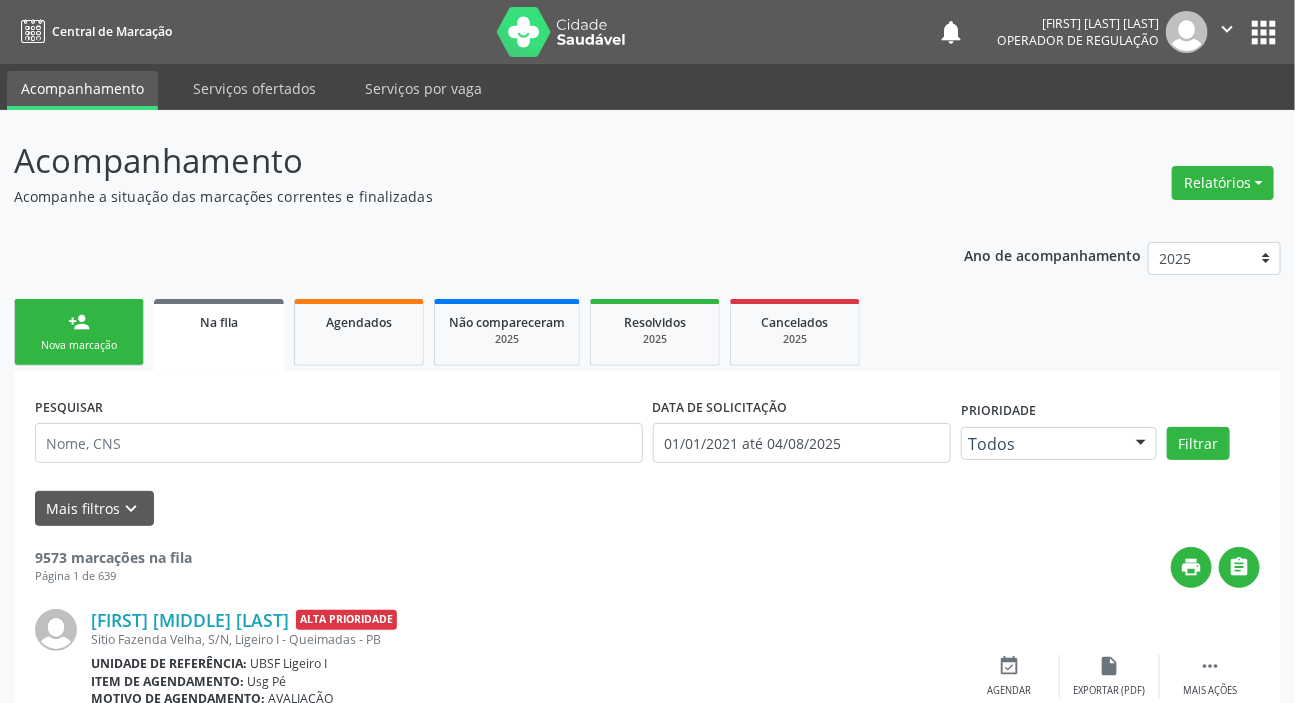 click on "person_add
Nova marcação" at bounding box center (79, 332) 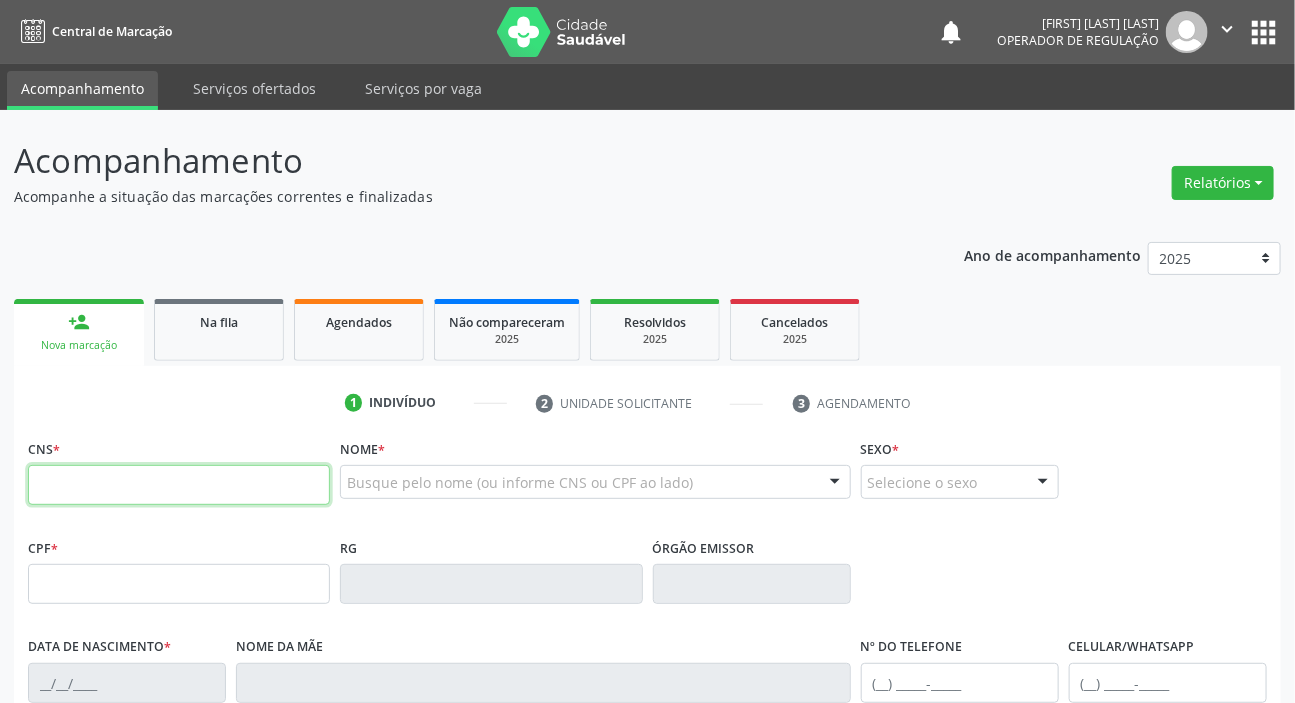 click at bounding box center [179, 485] 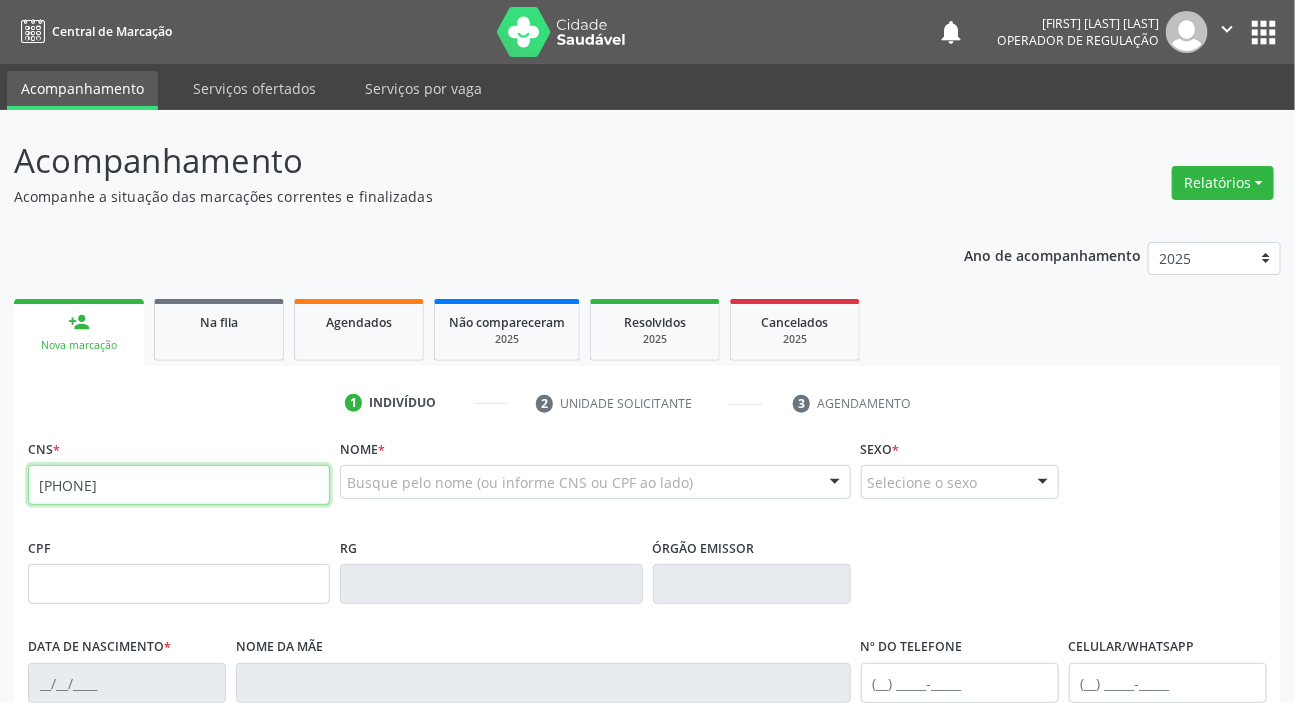 type on "704 2092 1877 9686" 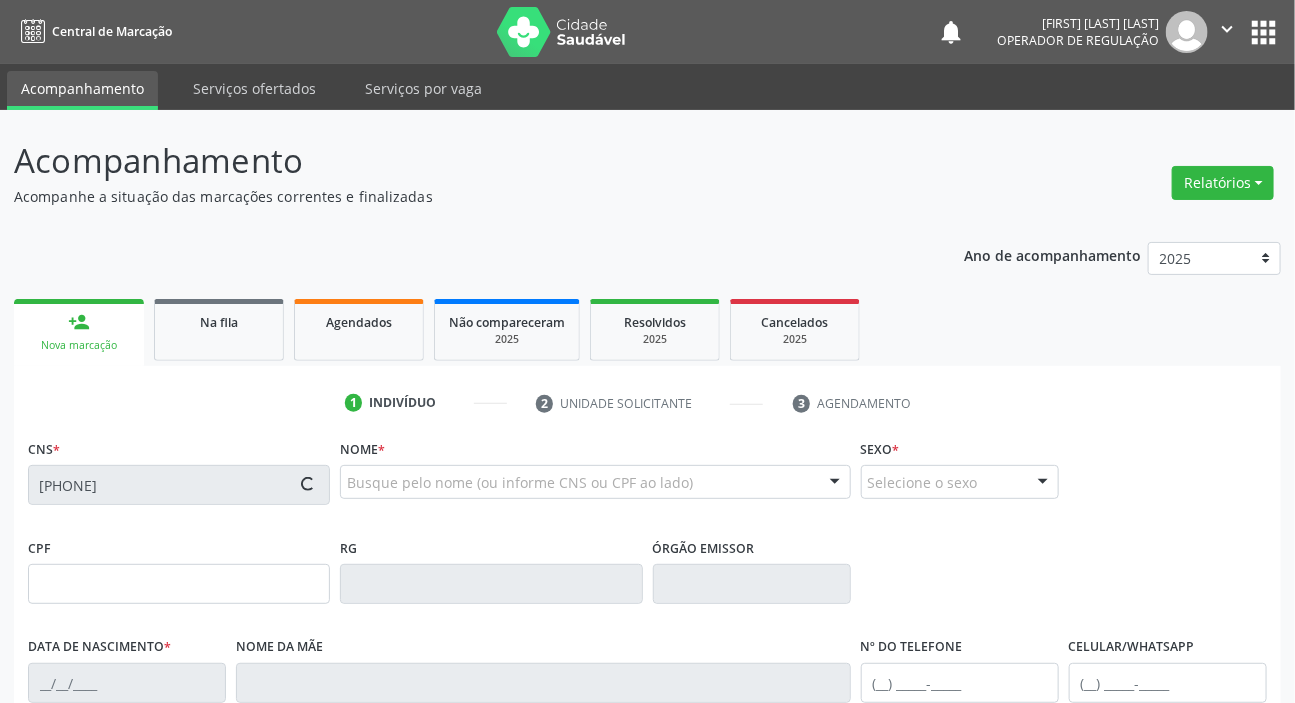 type on "754.537.544-00" 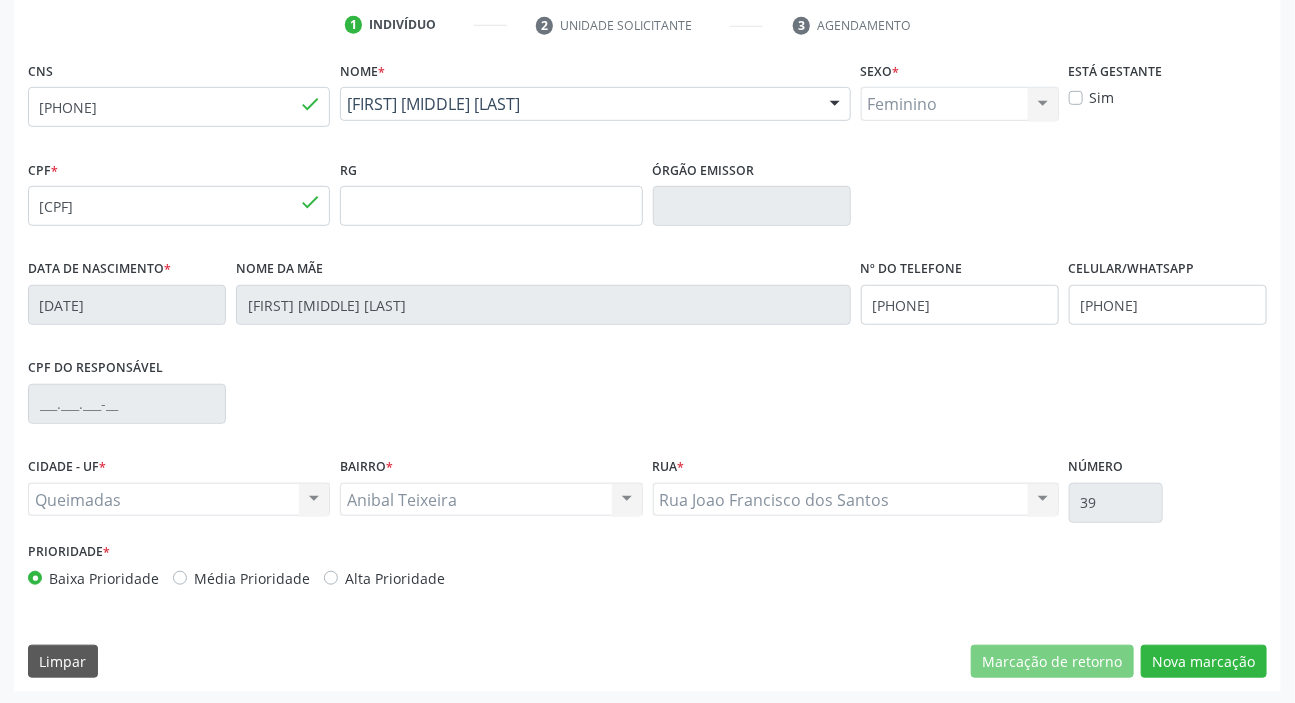 scroll, scrollTop: 380, scrollLeft: 0, axis: vertical 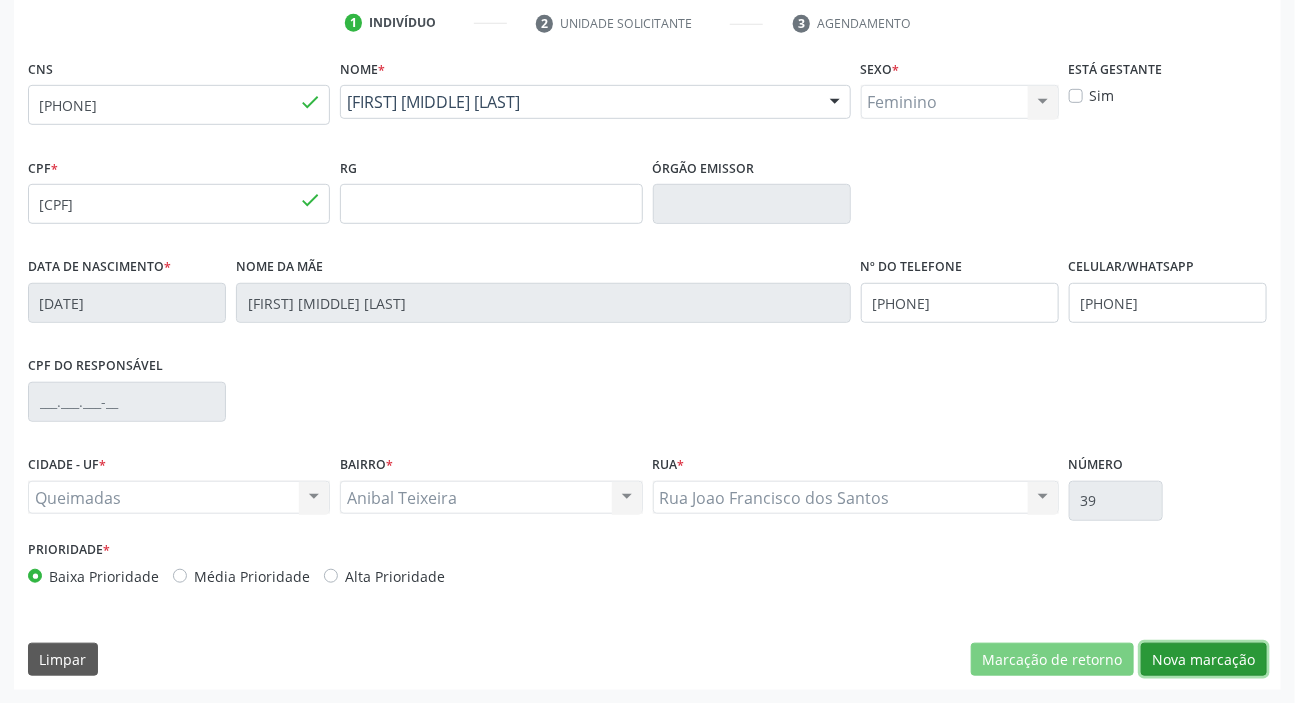 click on "Nova marcação" at bounding box center [1204, 660] 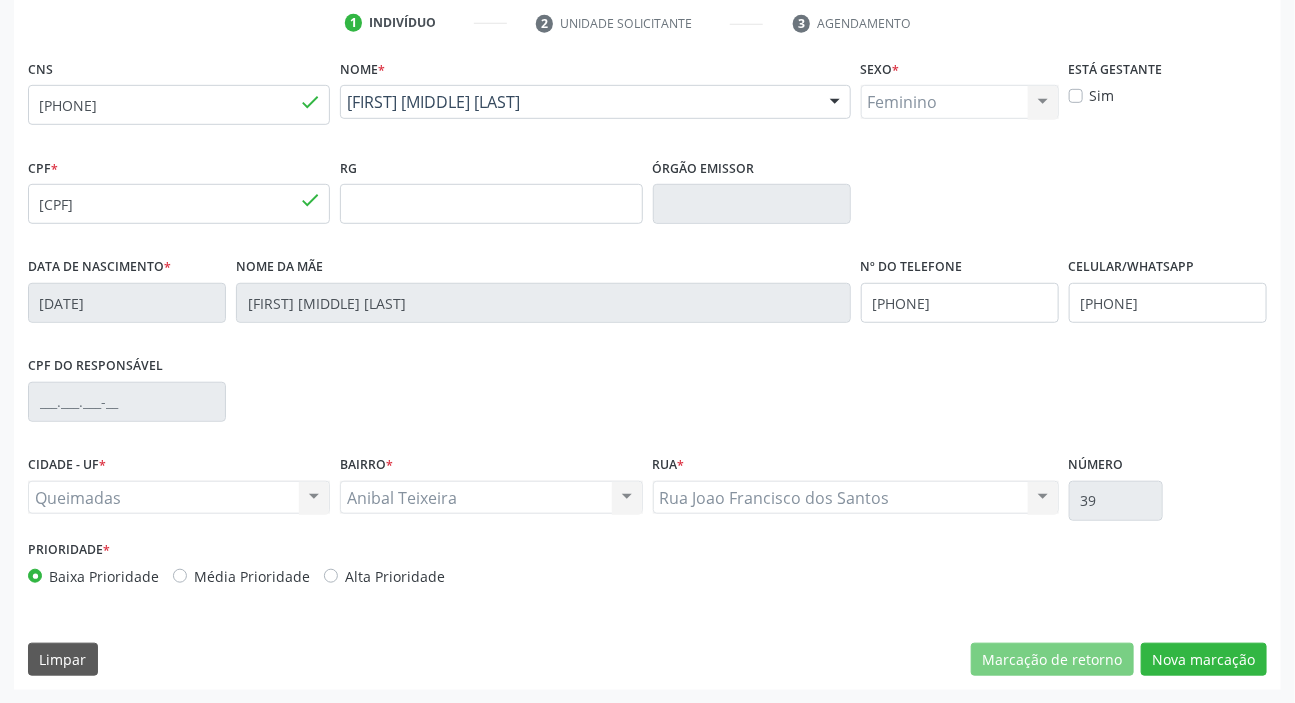 scroll, scrollTop: 201, scrollLeft: 0, axis: vertical 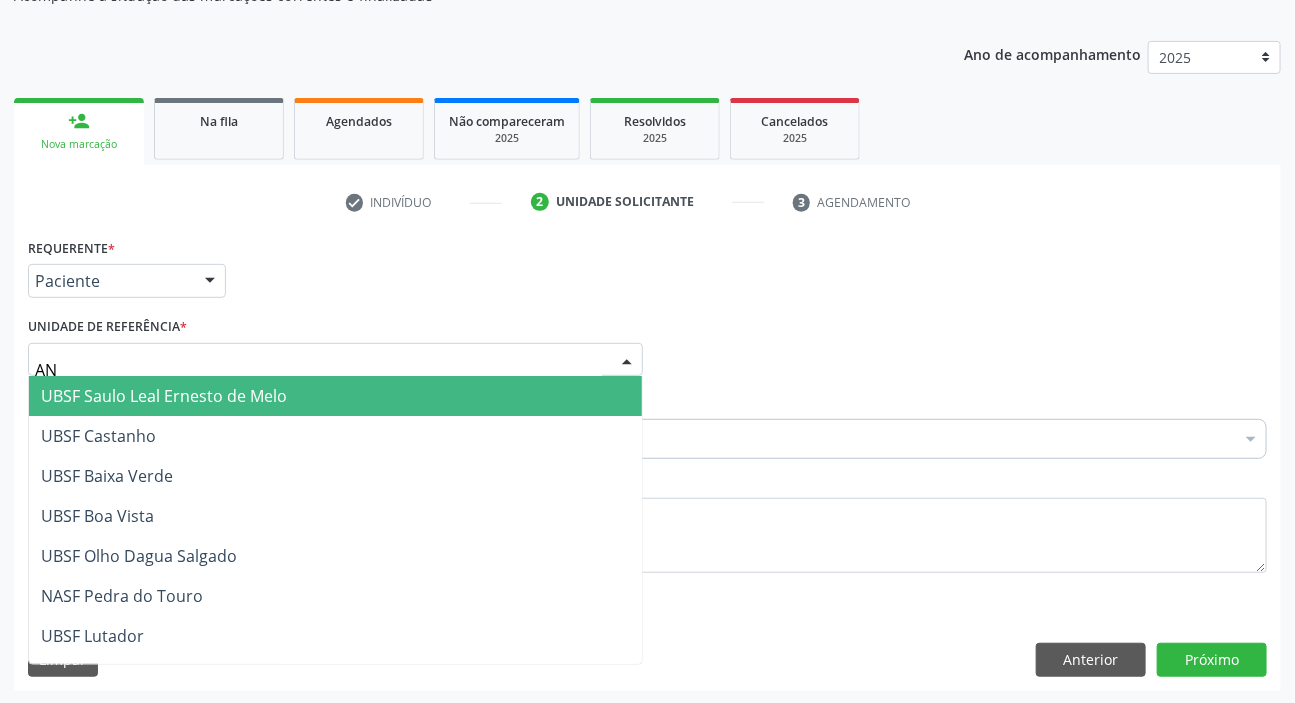 type on "ANI" 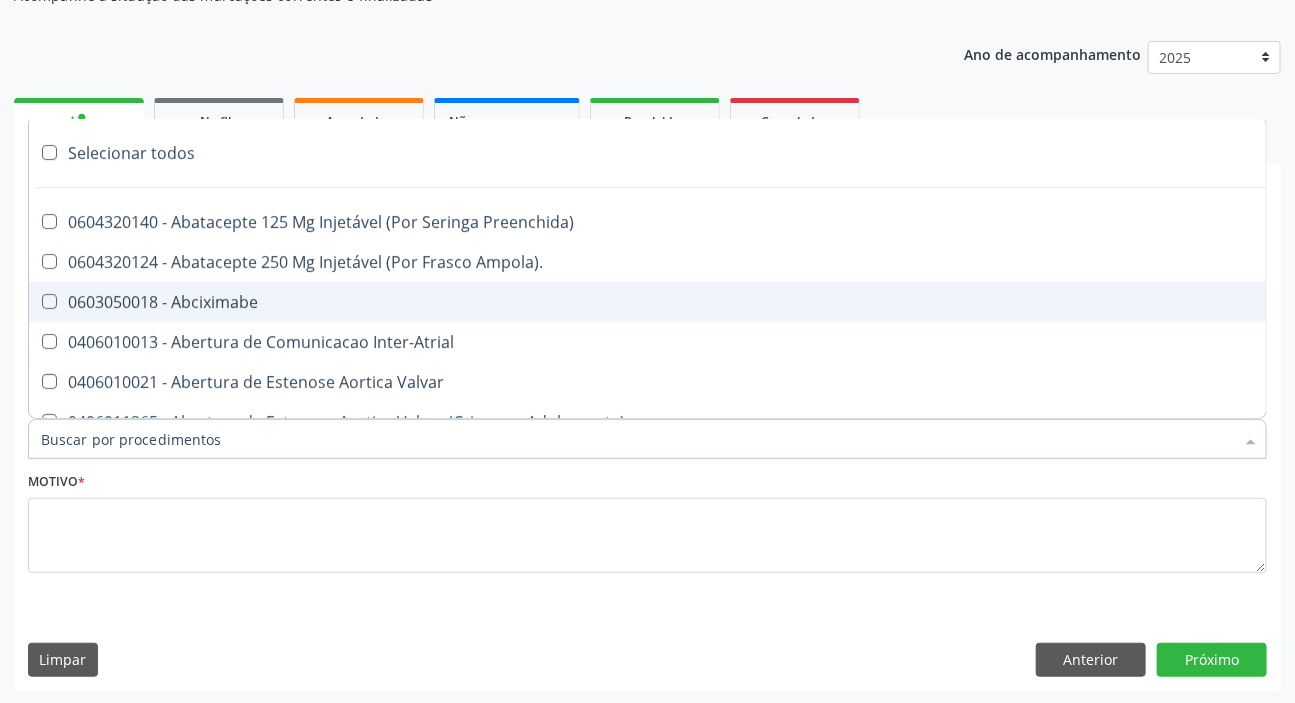 paste on "ENDOCRINOLOGISTA" 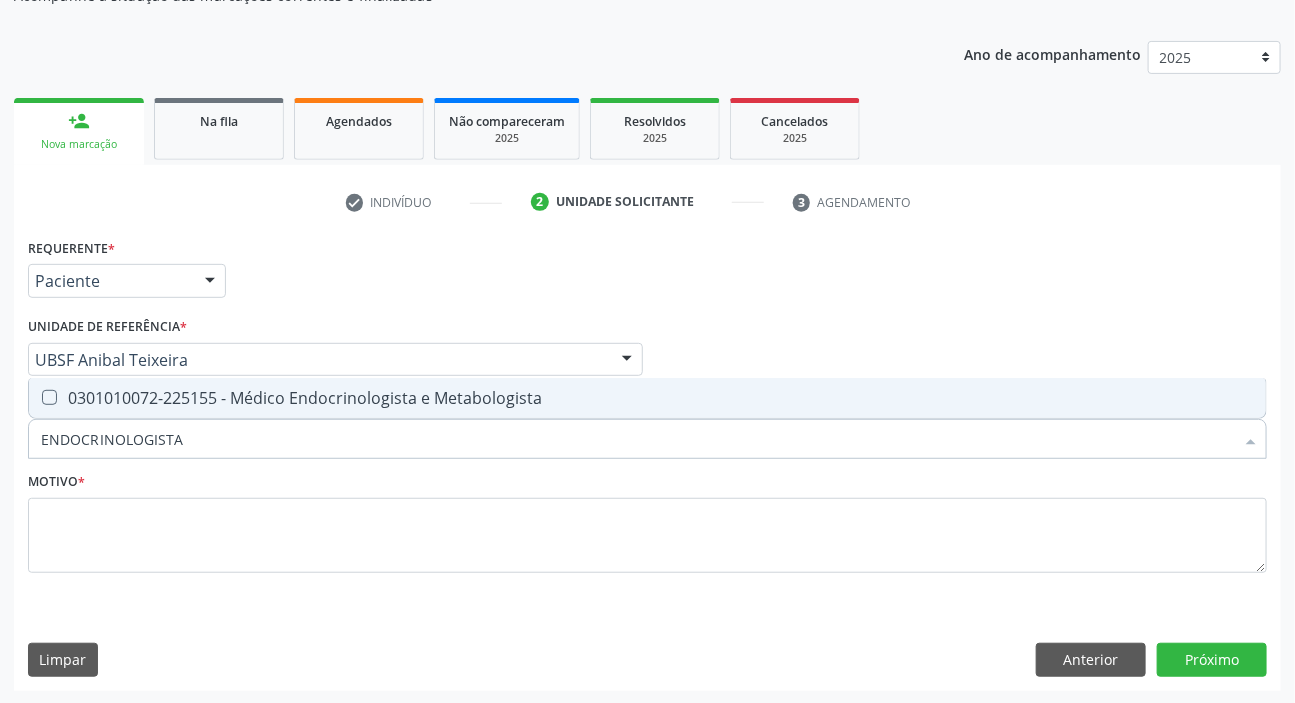 click on "0301010072-225155 - Médico Endocrinologista e Metabologista" at bounding box center (647, 398) 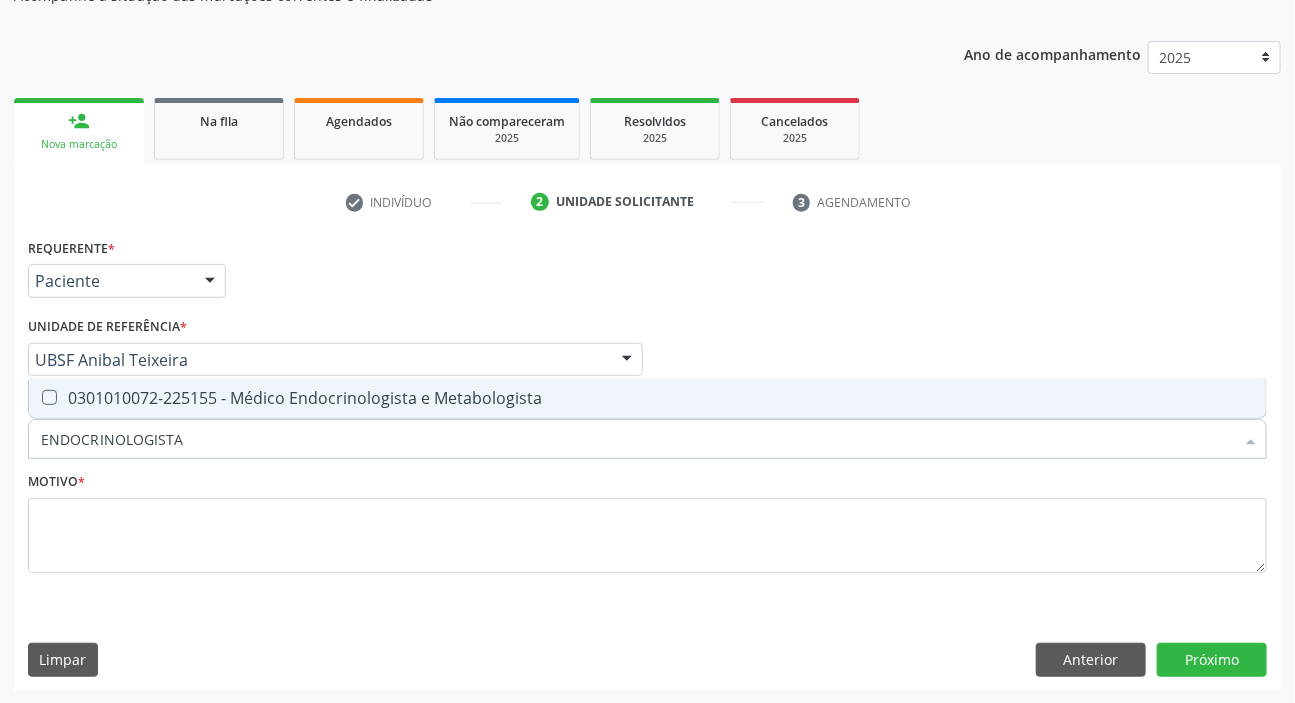checkbox on "true" 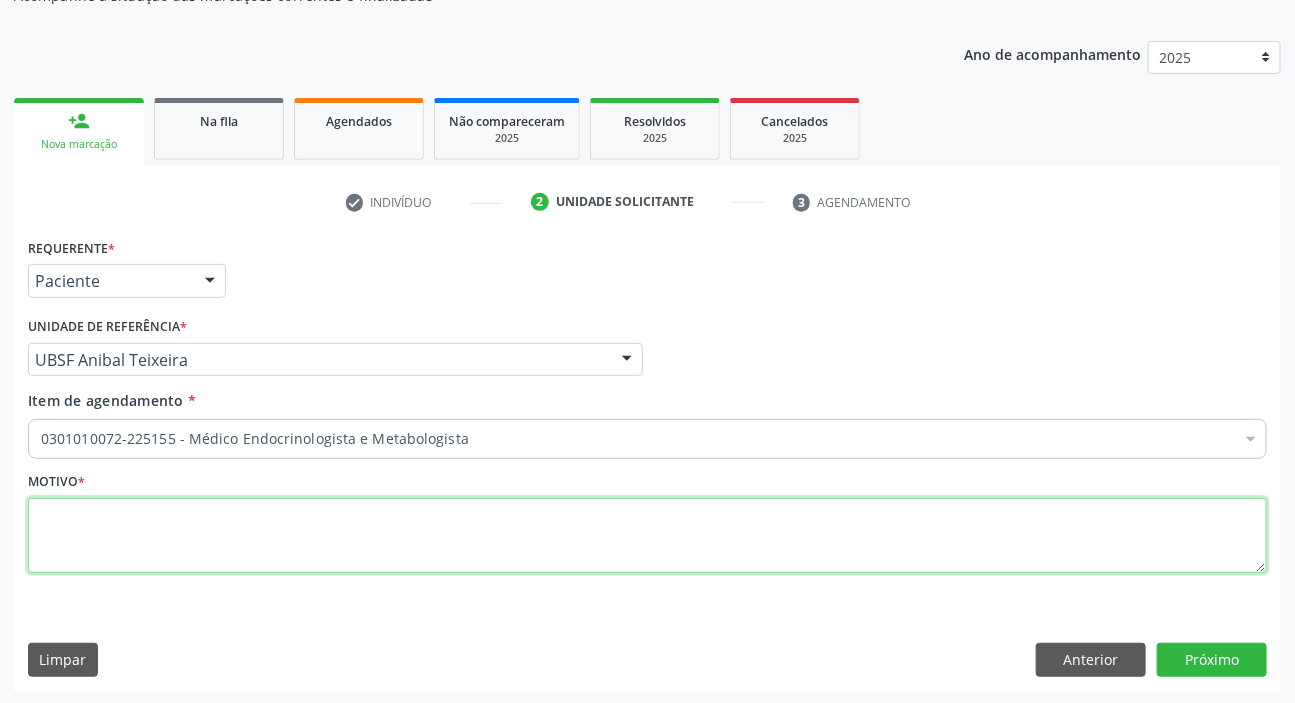 click at bounding box center [647, 536] 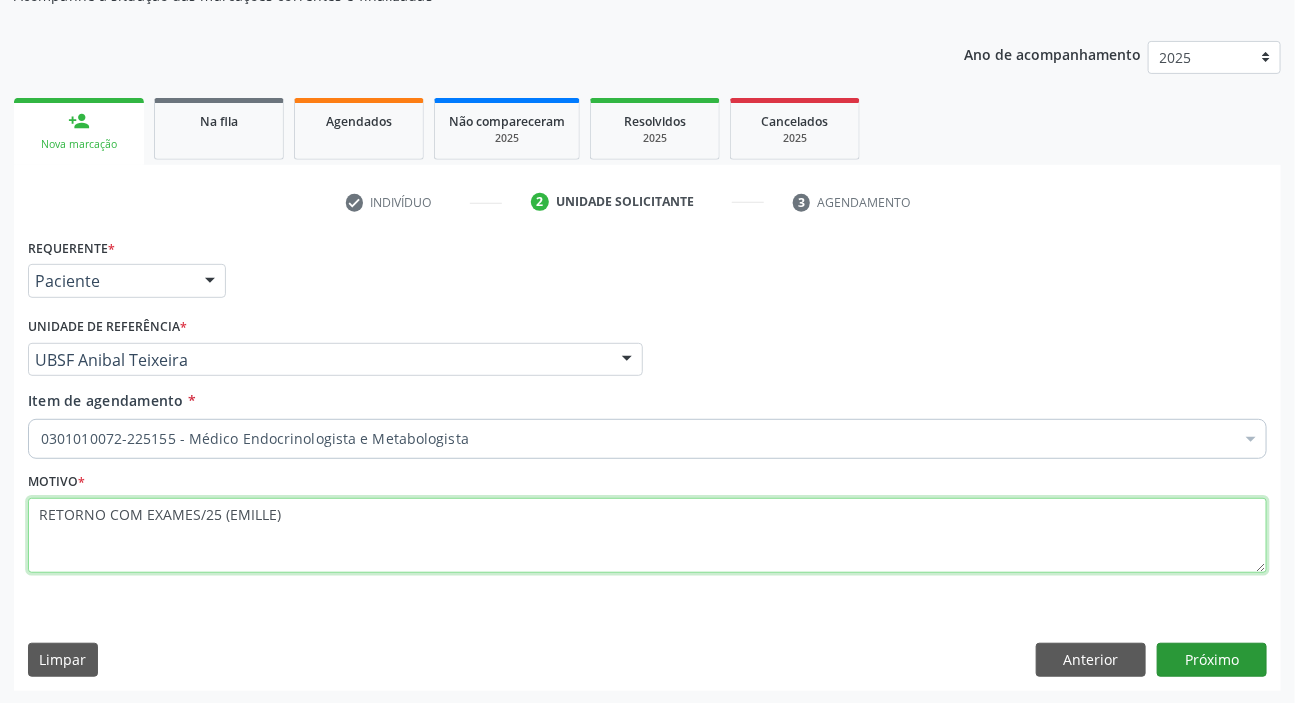 type on "RETORNO COM EXAMES/25 (EMILLE)" 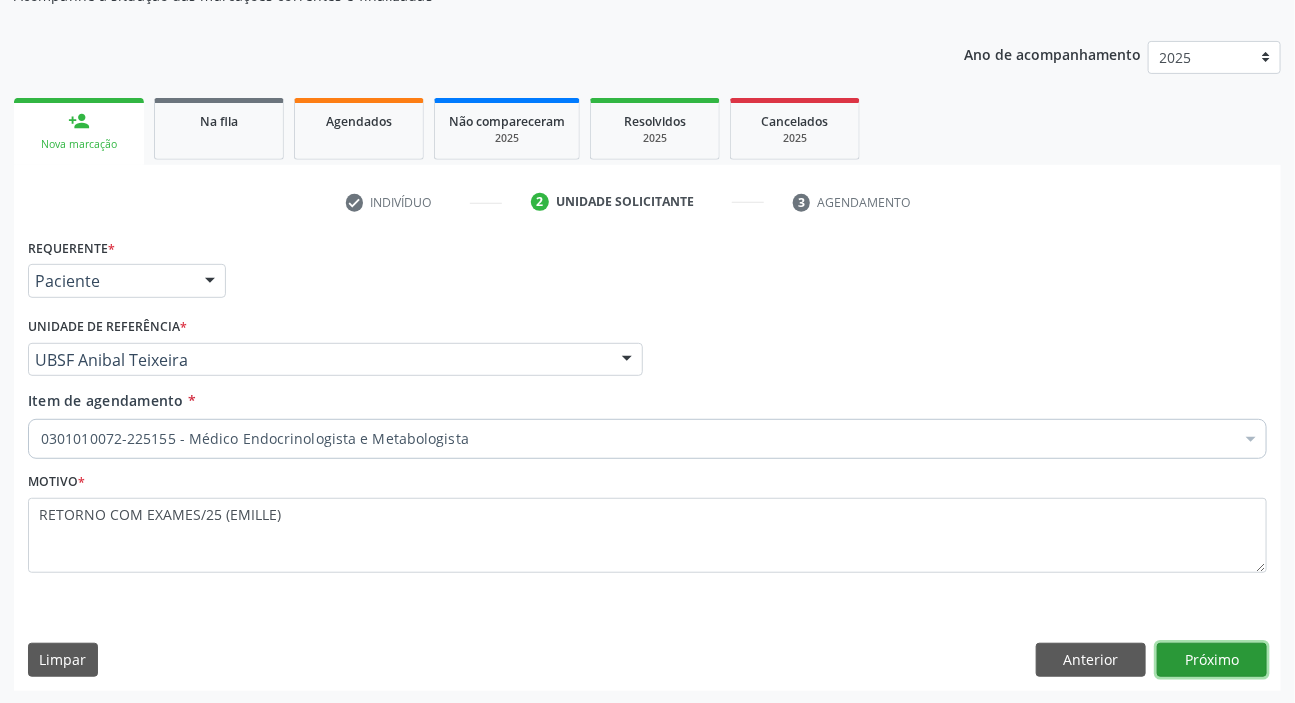 click on "Próximo" at bounding box center [1212, 660] 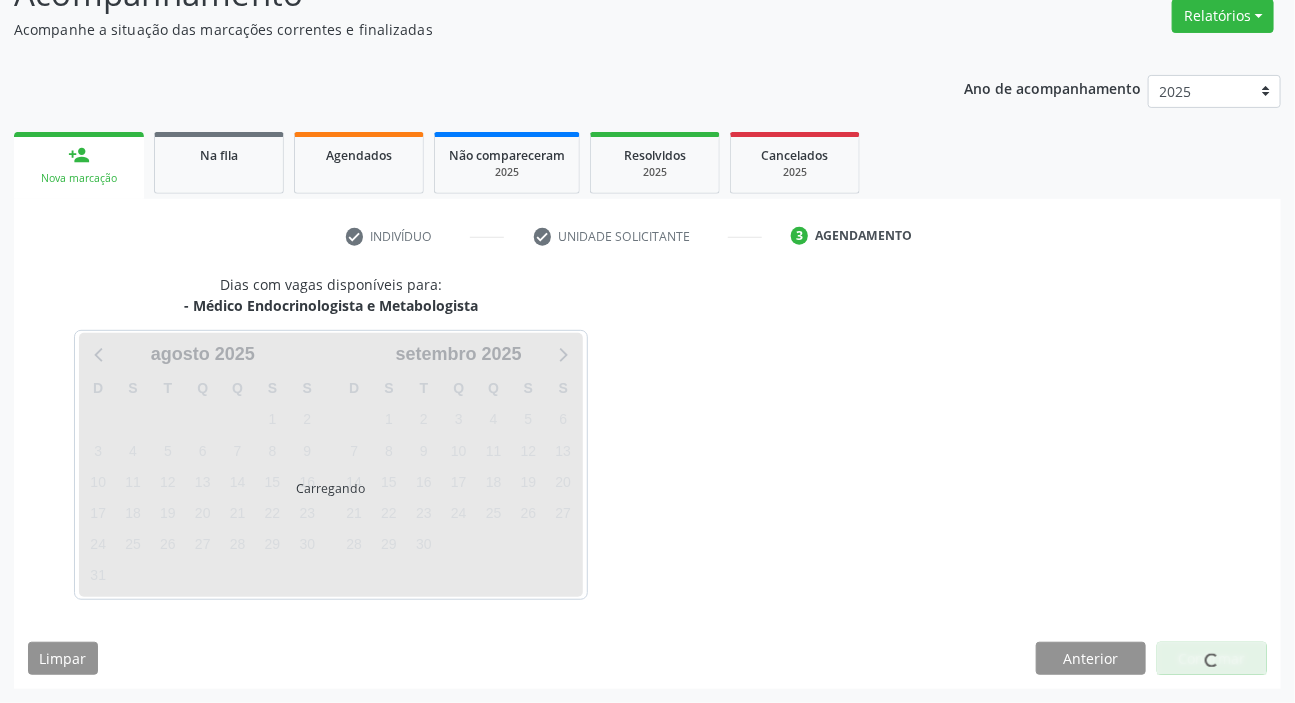 scroll, scrollTop: 166, scrollLeft: 0, axis: vertical 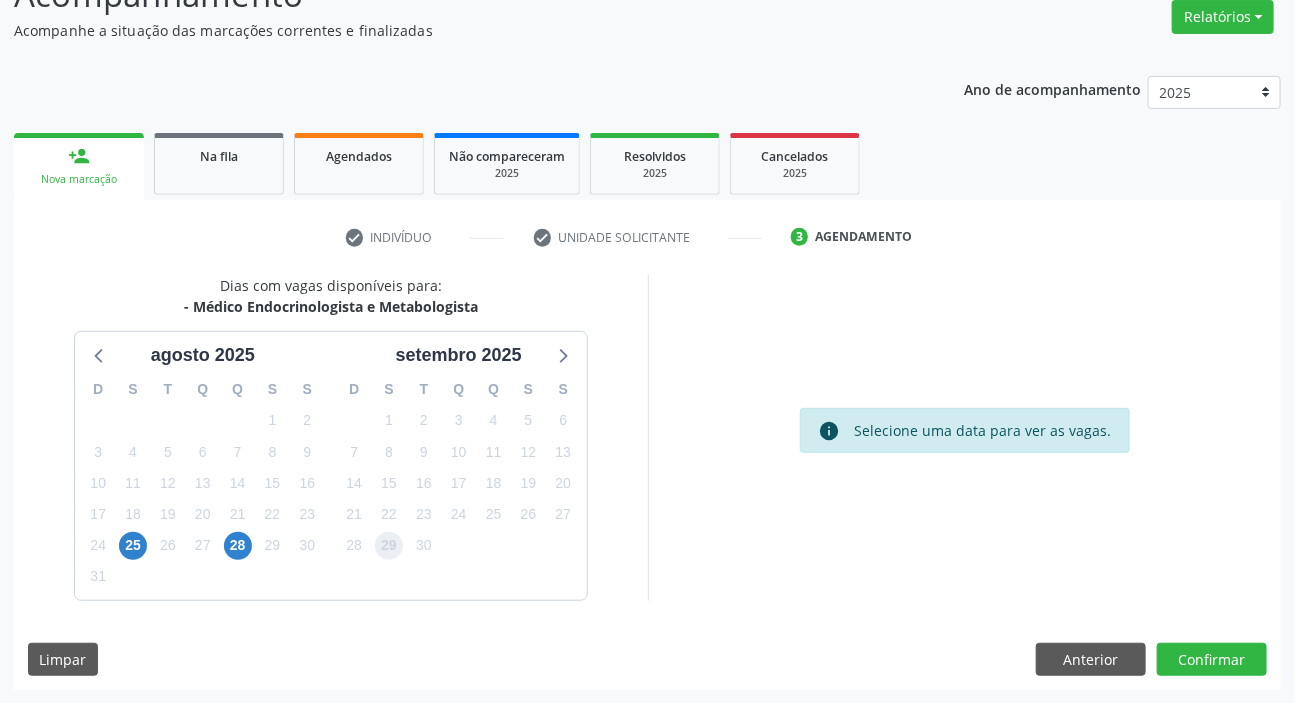click on "29" at bounding box center [389, 546] 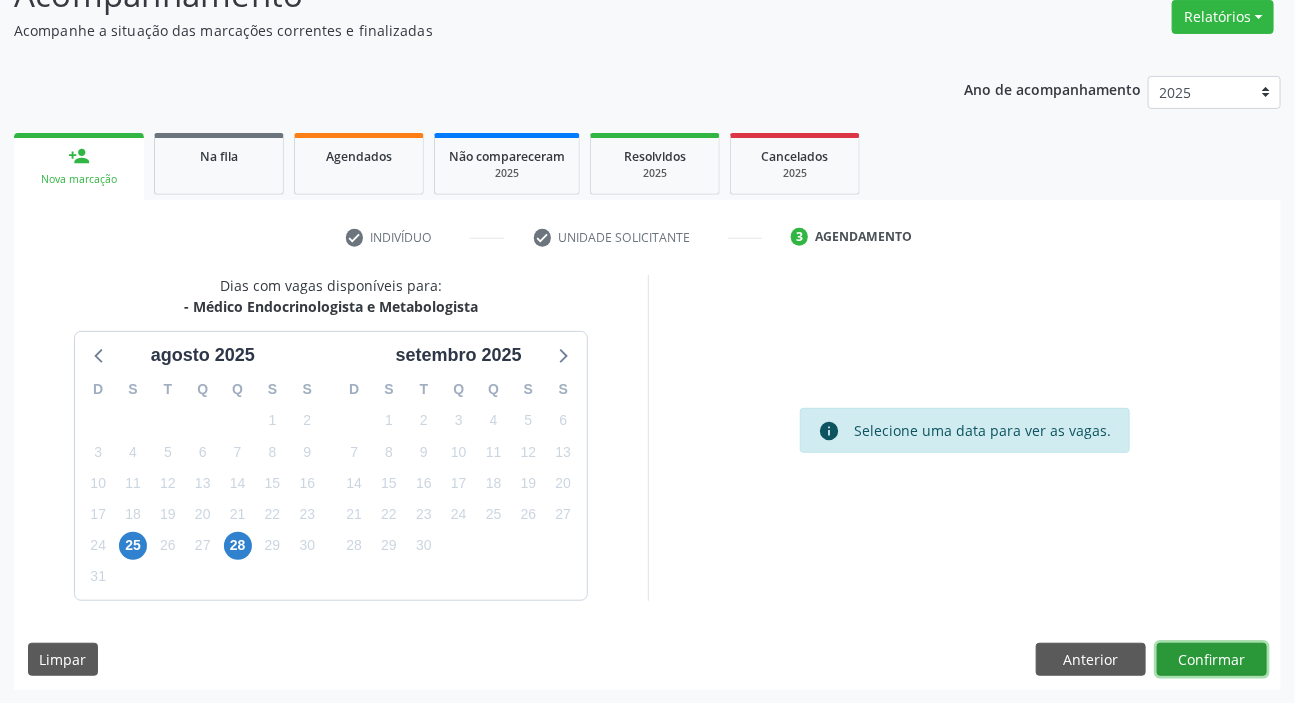 click on "Confirmar" at bounding box center (1212, 660) 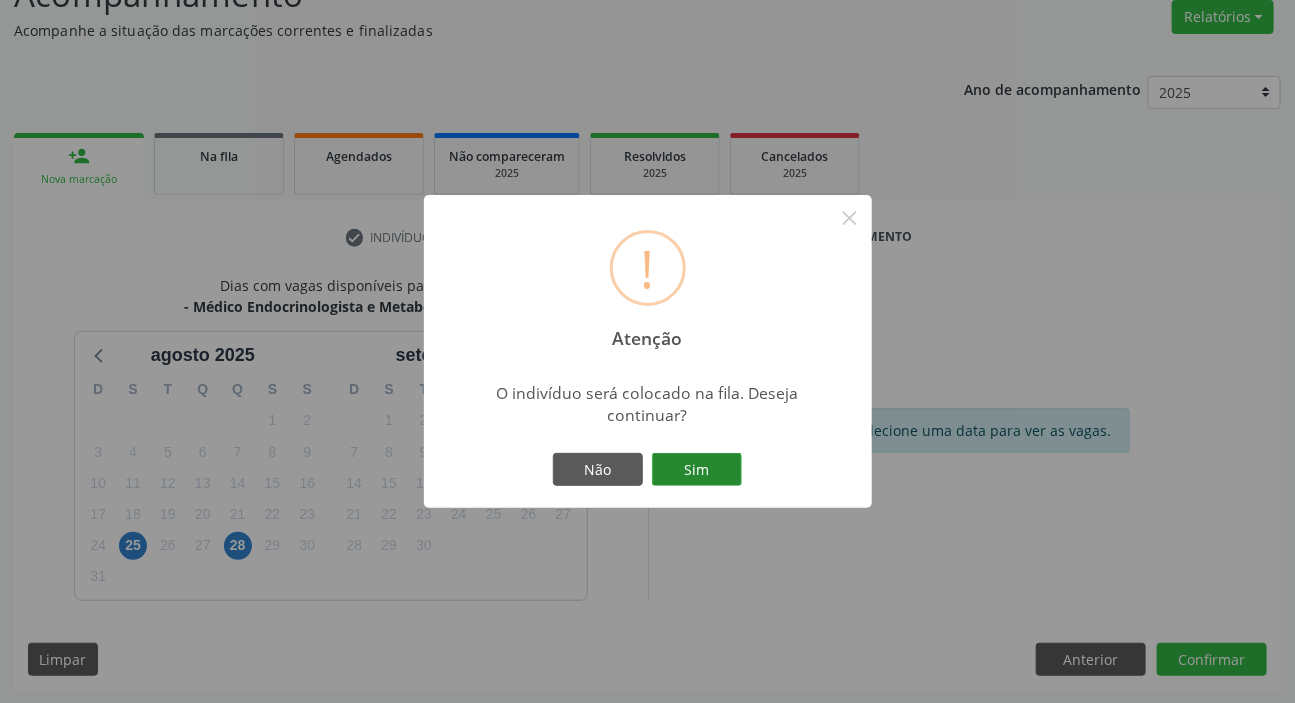 type 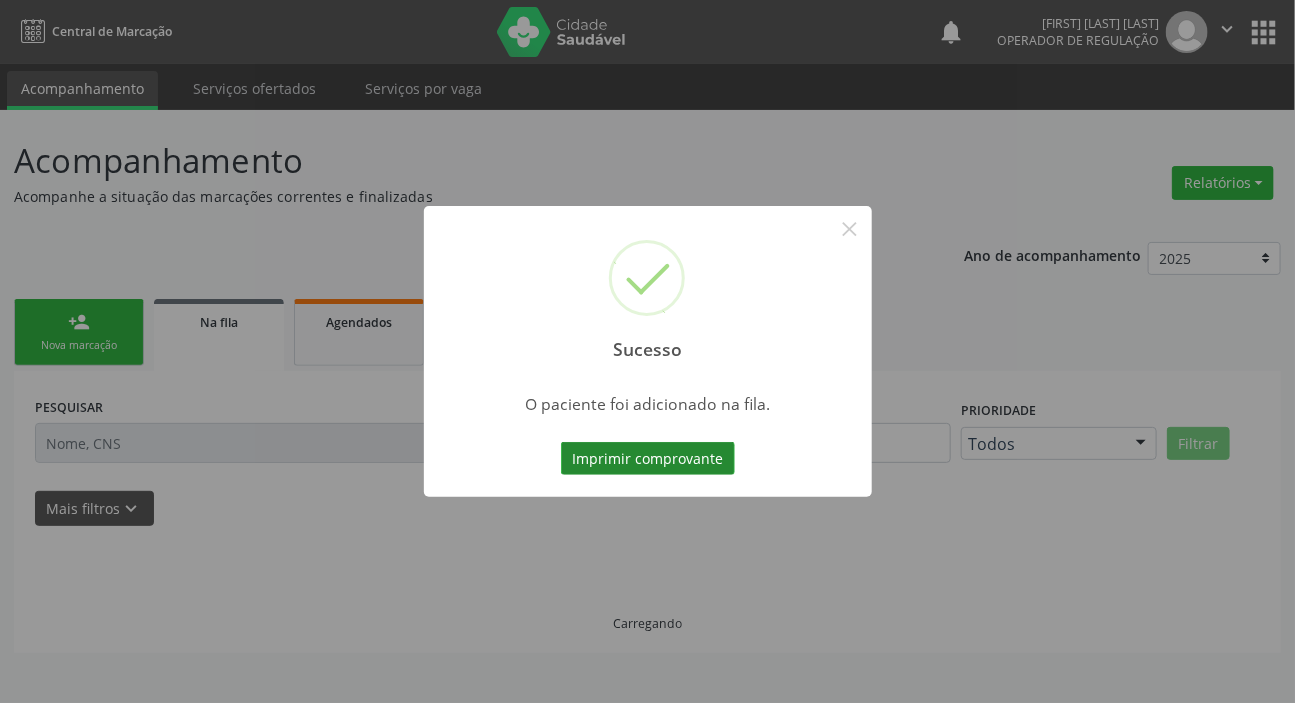 scroll, scrollTop: 0, scrollLeft: 0, axis: both 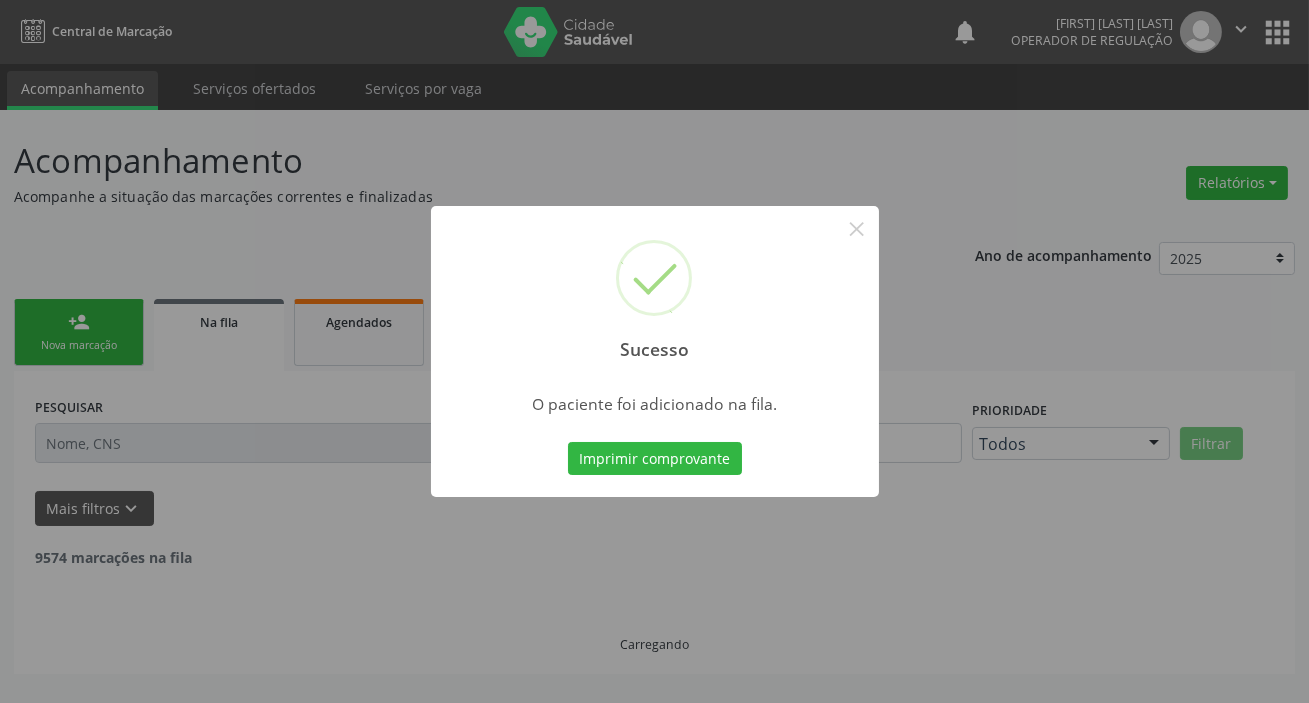 type 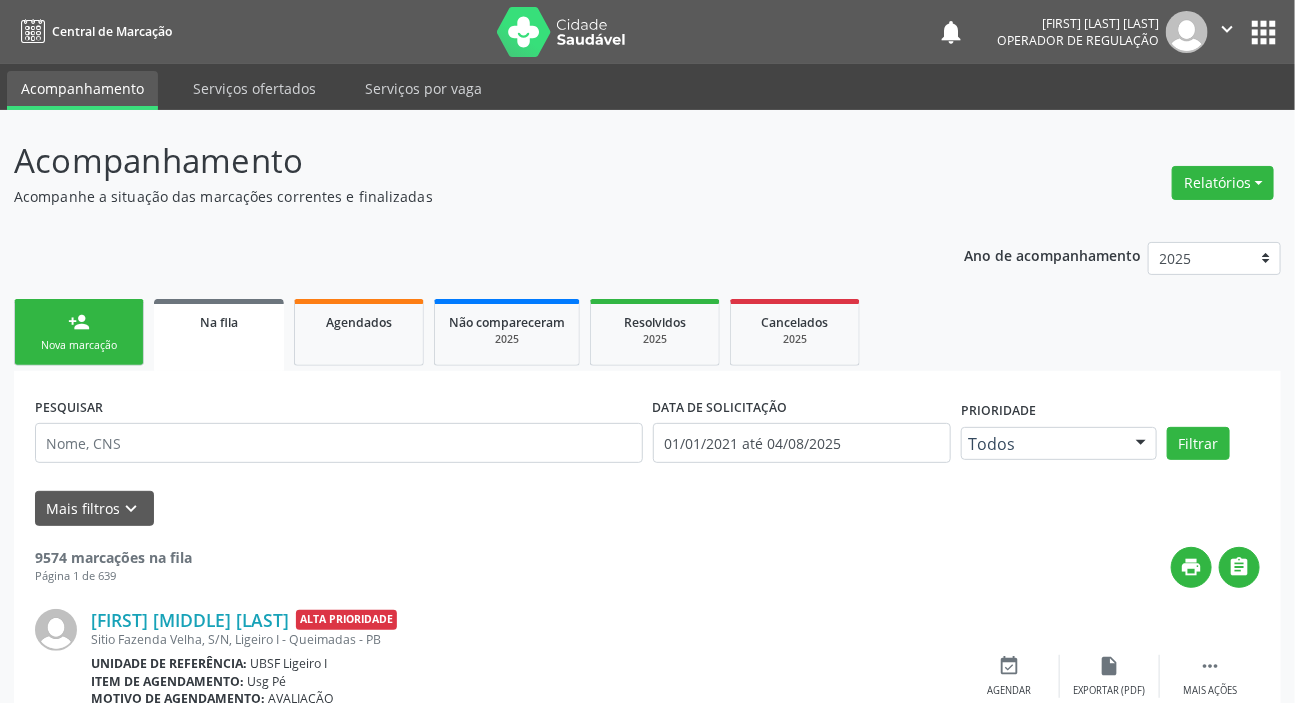 click on "person_add
Nova marcação" at bounding box center (79, 332) 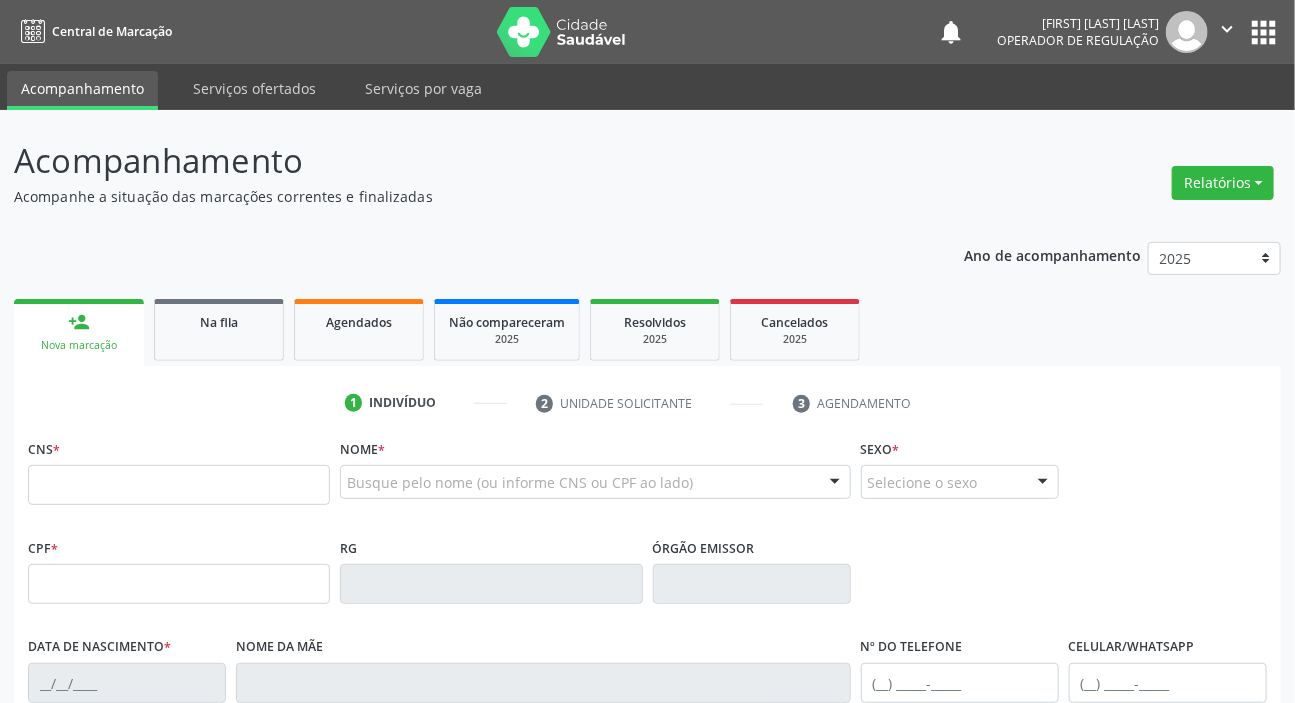 click on "person_add" at bounding box center [79, 322] 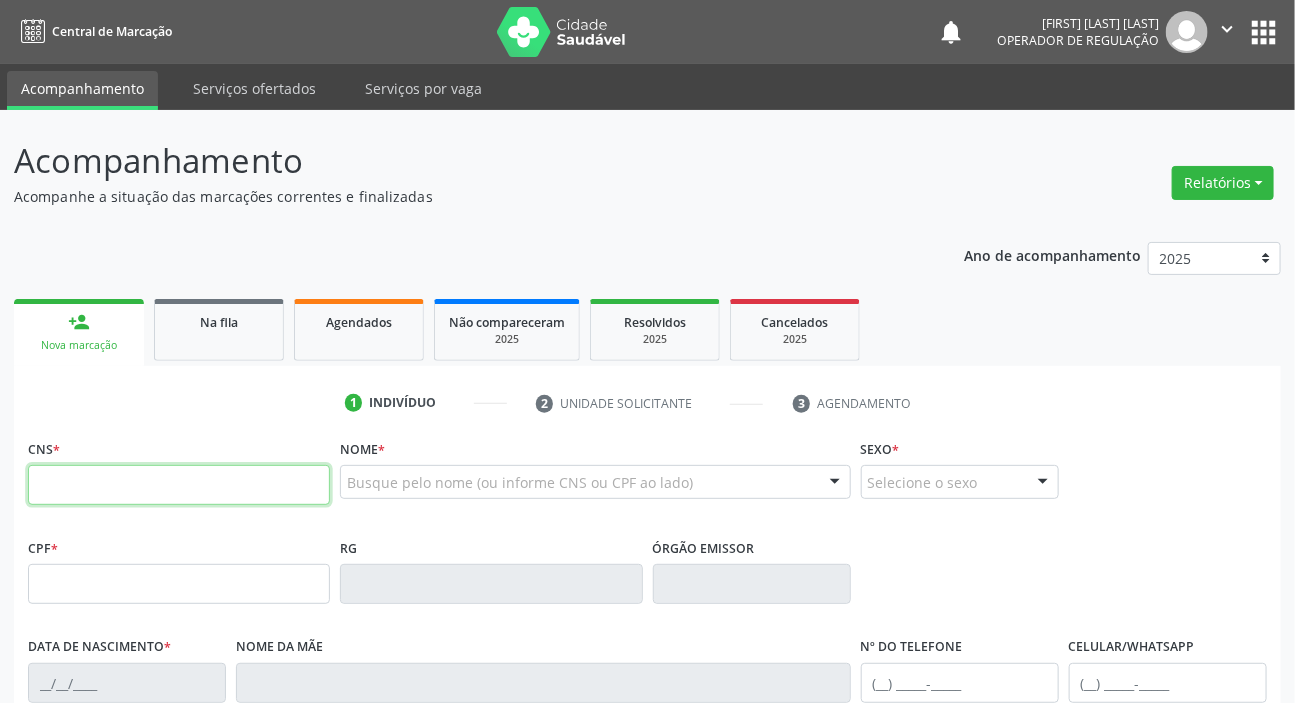 click at bounding box center [179, 485] 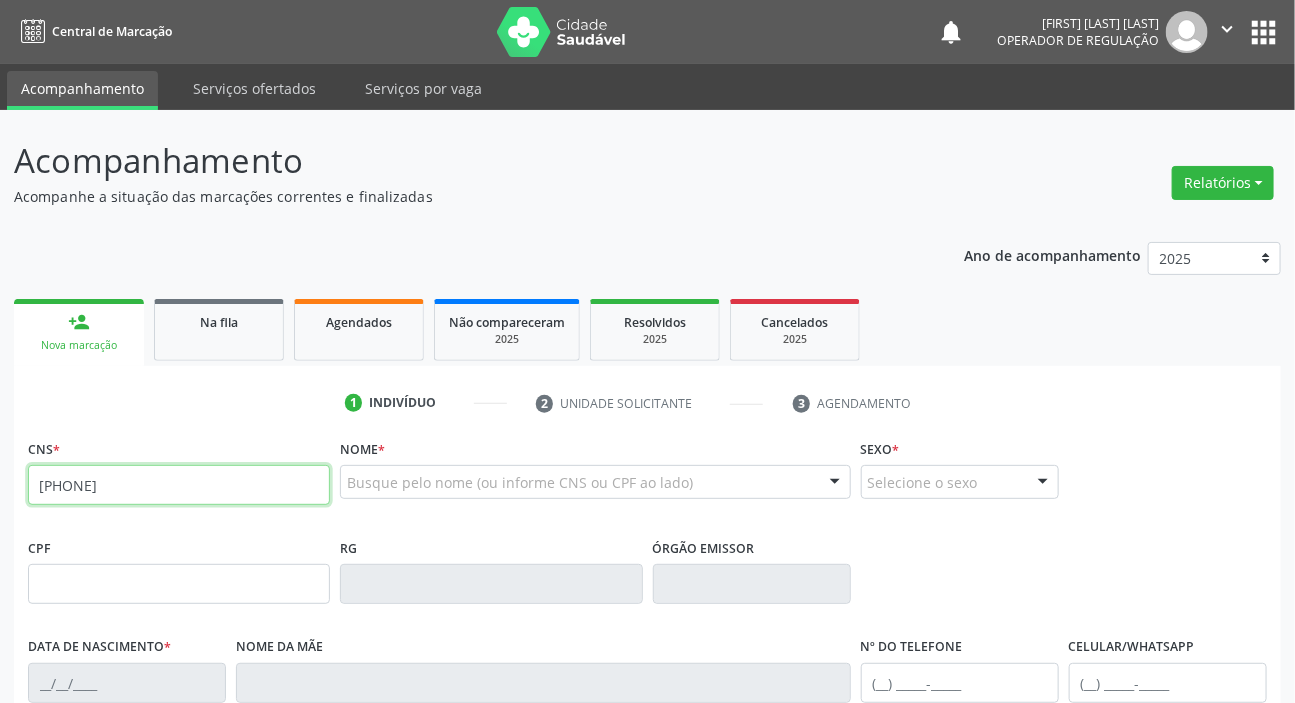 type on "702 8086 8886 6965" 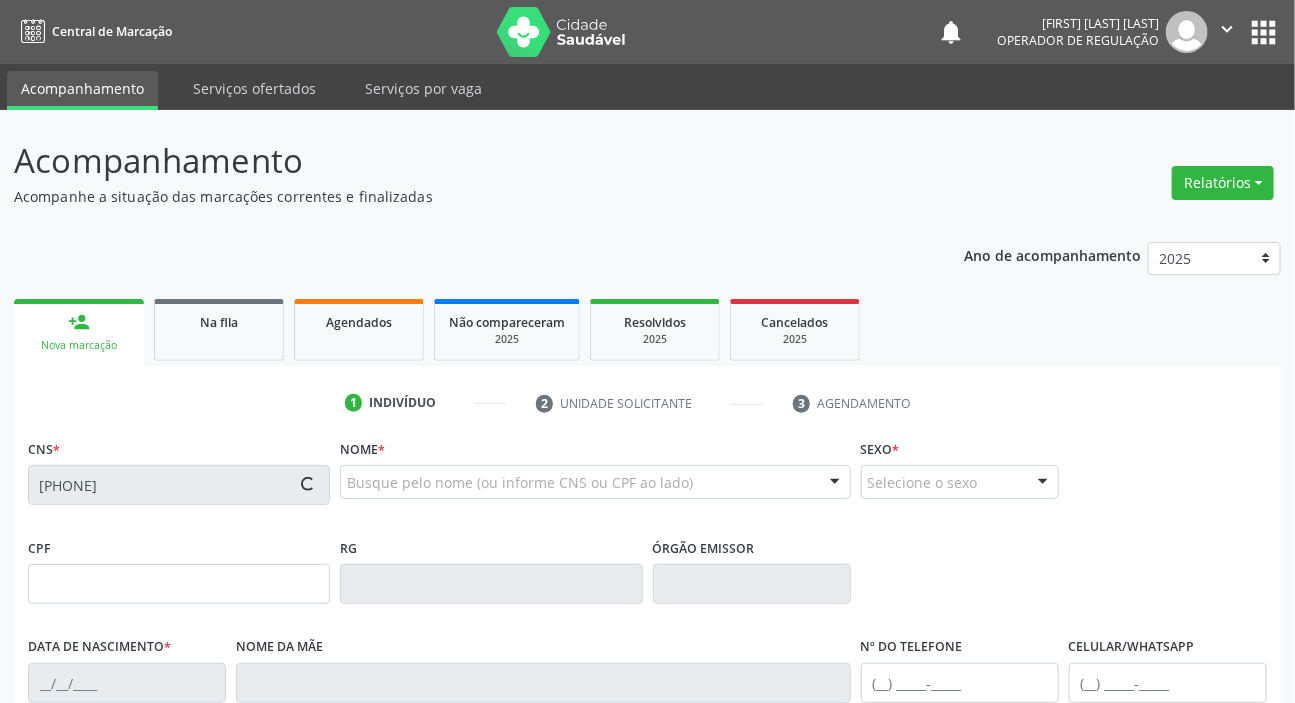 type on "181.794.344-86" 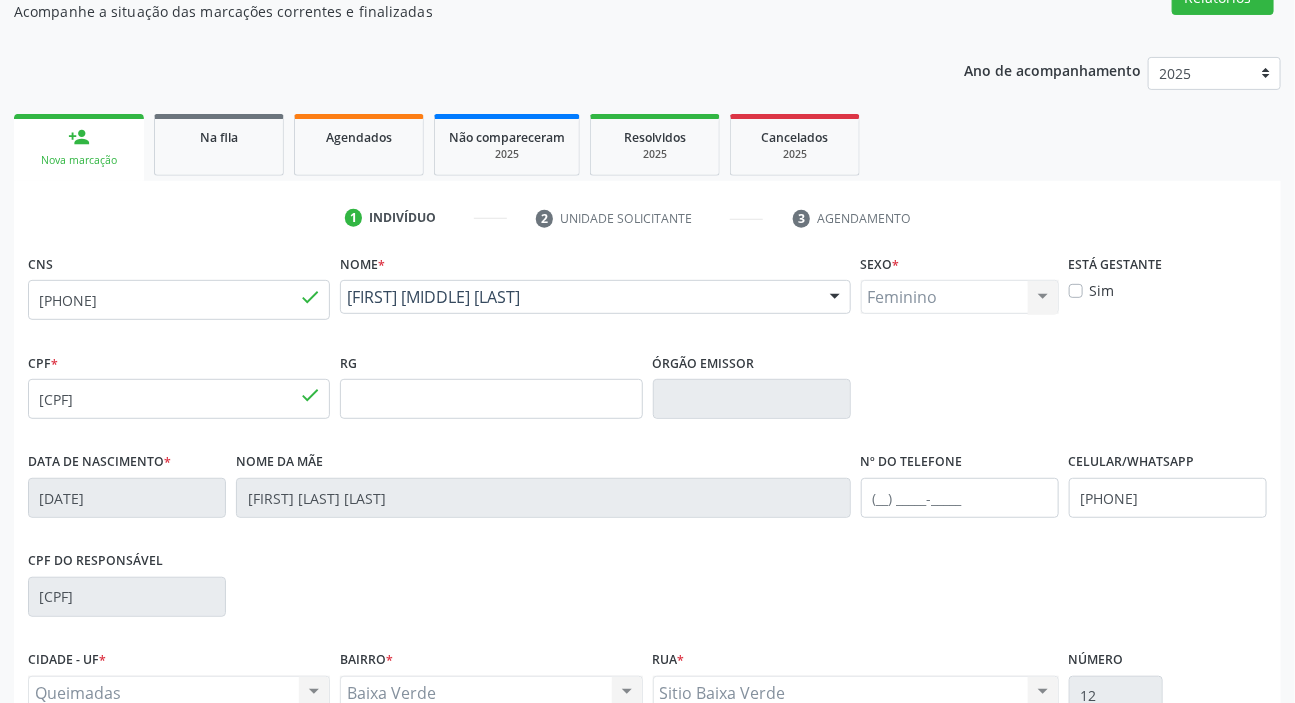 scroll, scrollTop: 380, scrollLeft: 0, axis: vertical 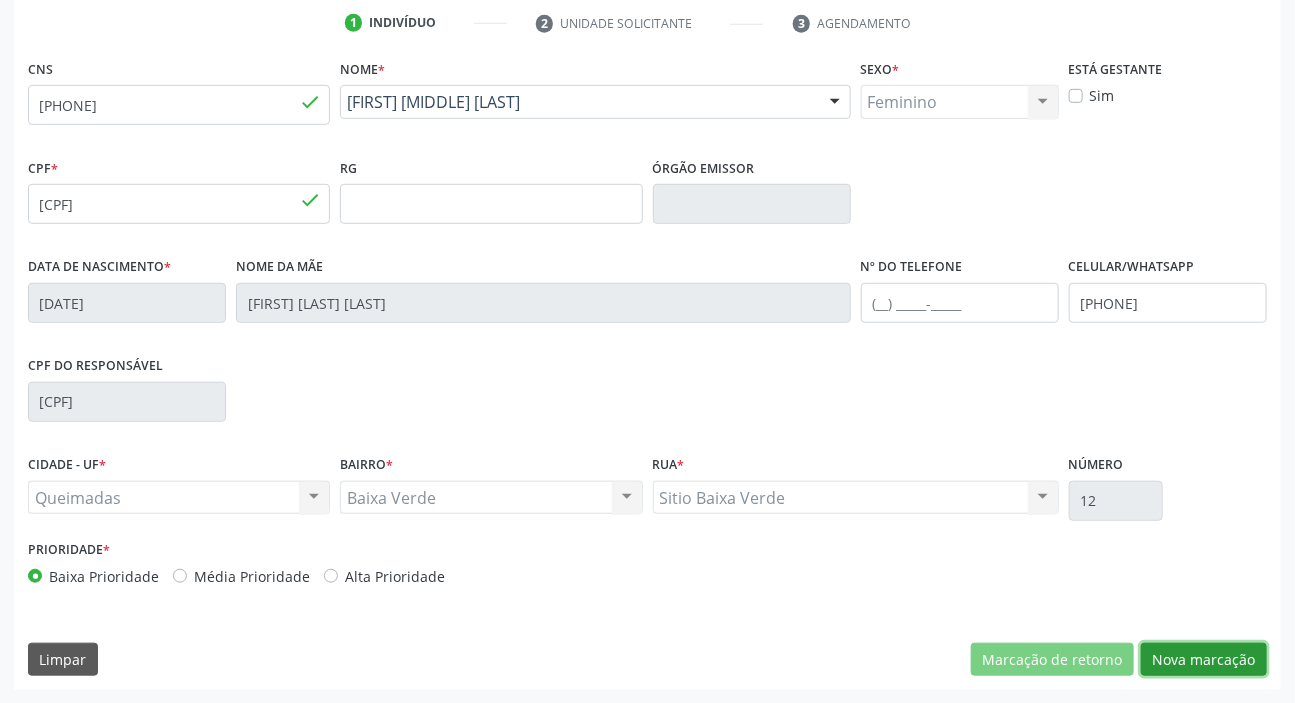 click on "Nova marcação" at bounding box center (1204, 660) 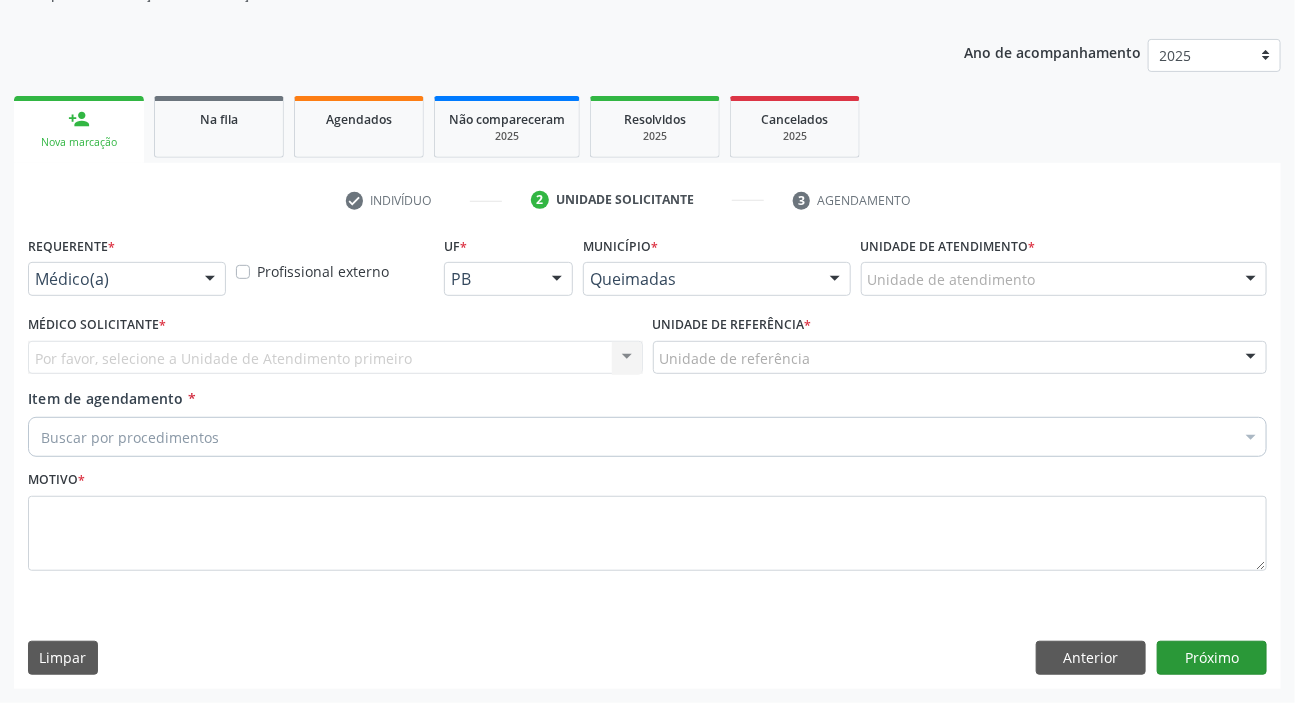 scroll, scrollTop: 201, scrollLeft: 0, axis: vertical 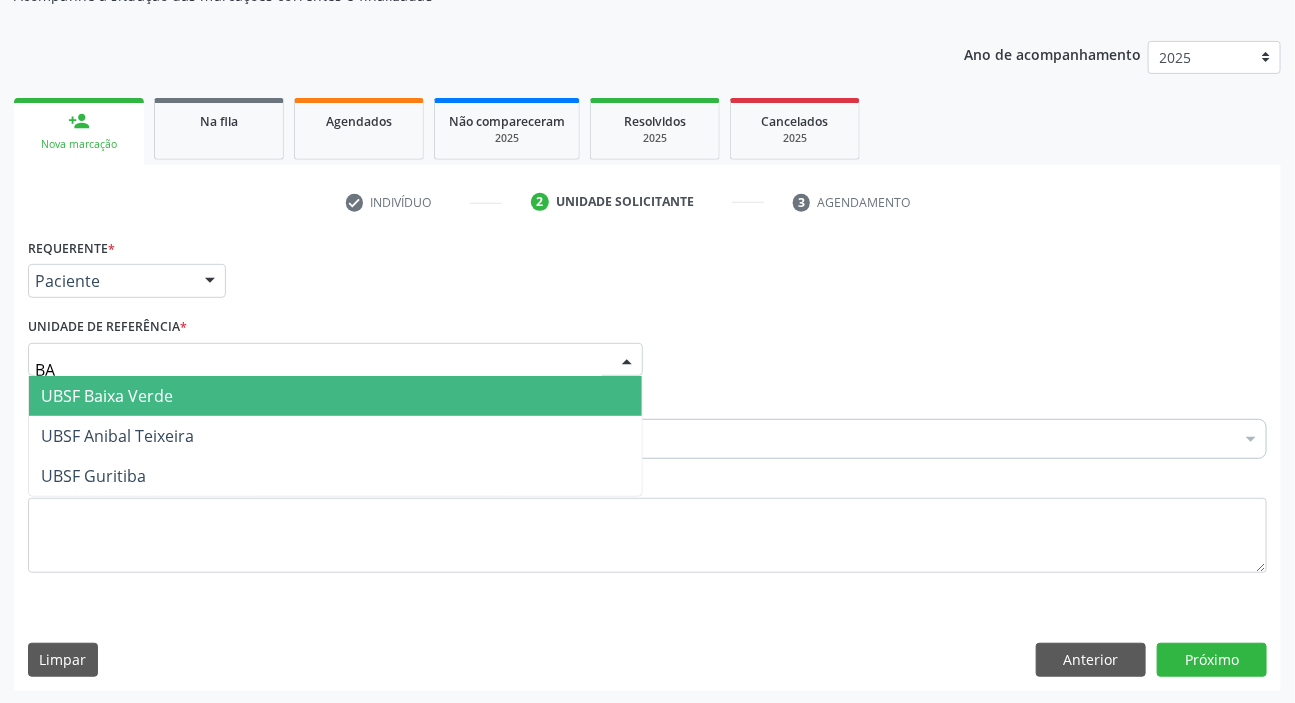 type on "BAI" 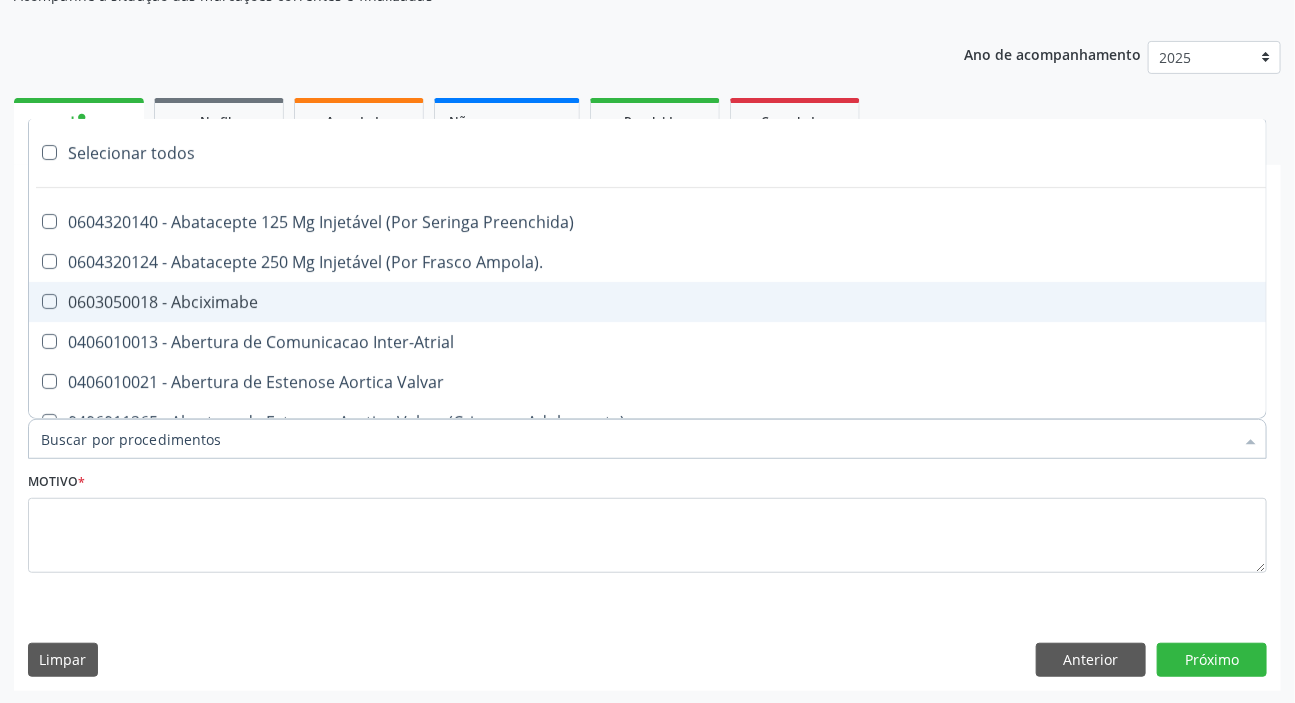 paste on "RETORNO COM EXAMES/25 (EMILLE)" 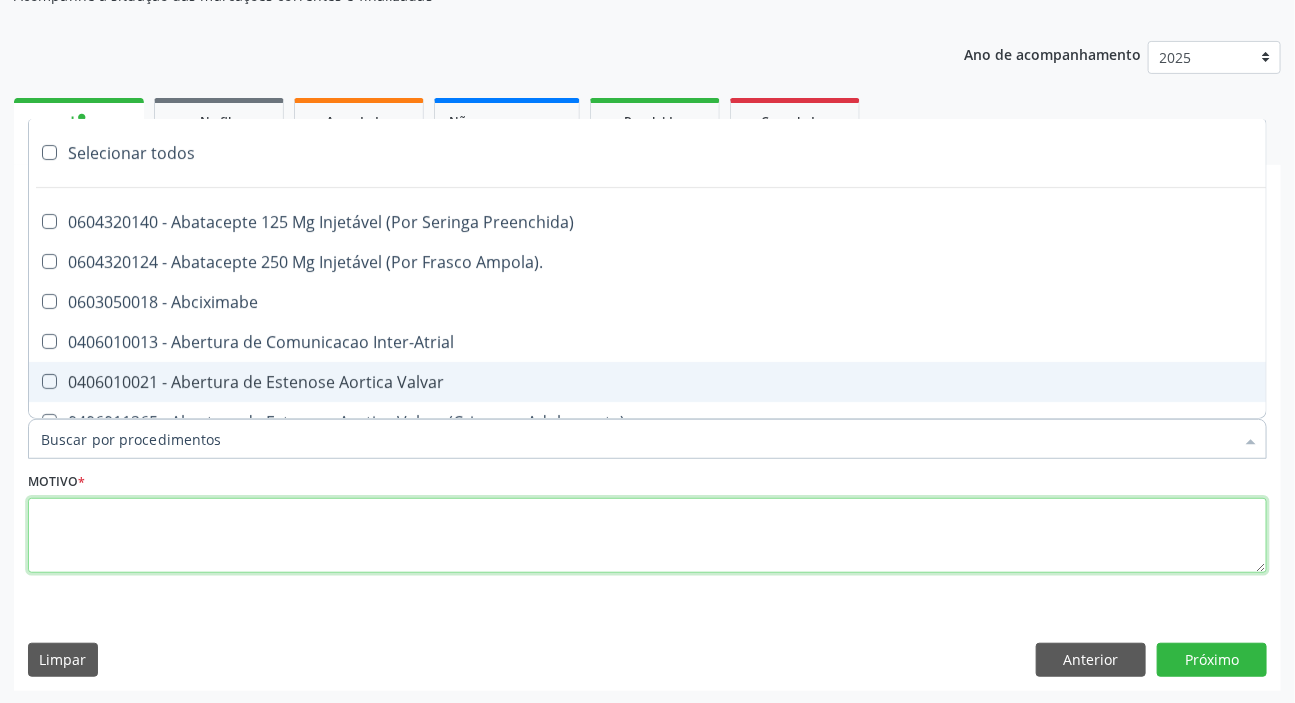 click at bounding box center (647, 536) 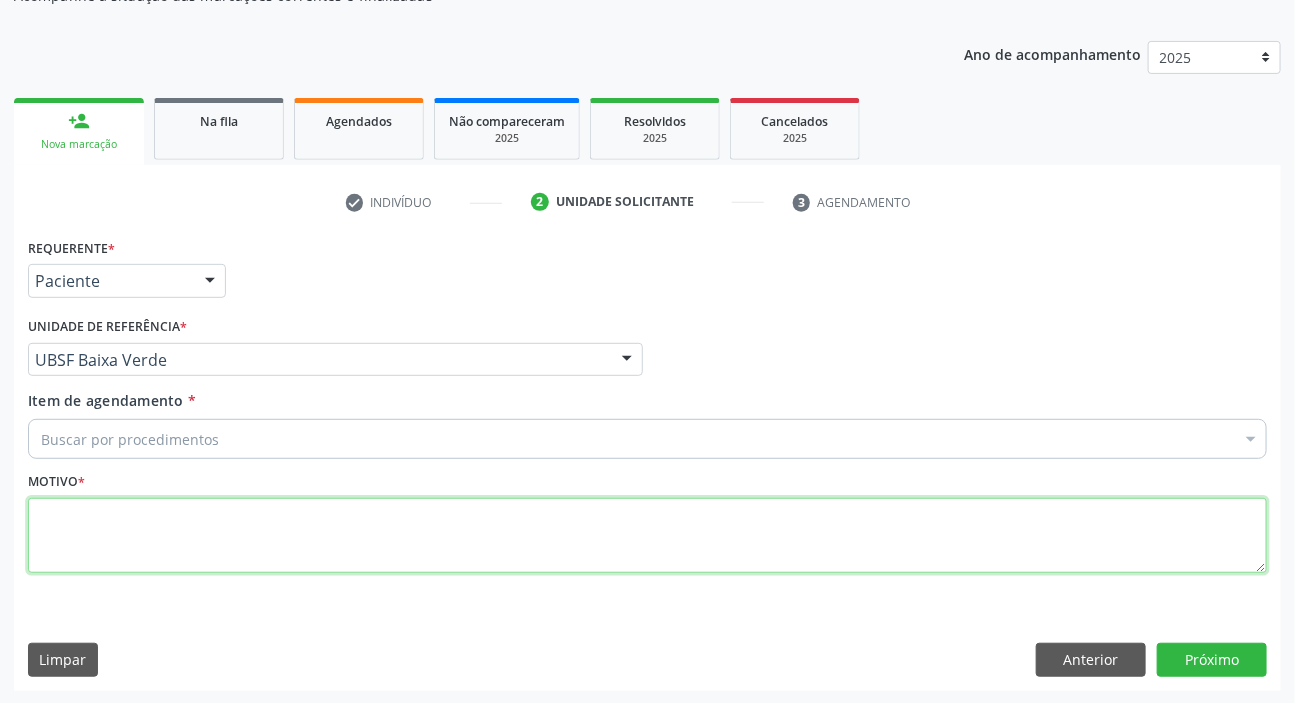paste on "RETORNO COM EXAMES/25 (EMILLE)" 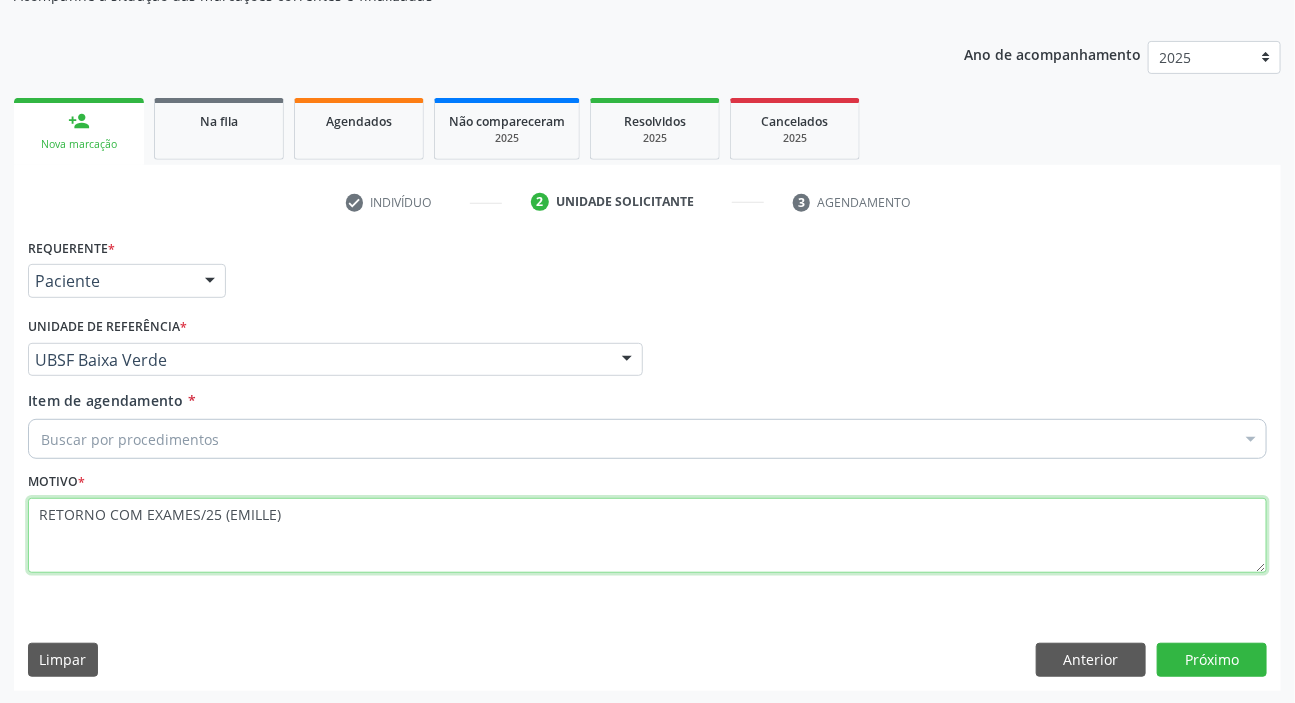 type on "RETORNO COM EXAMES/25 (EMILLE)" 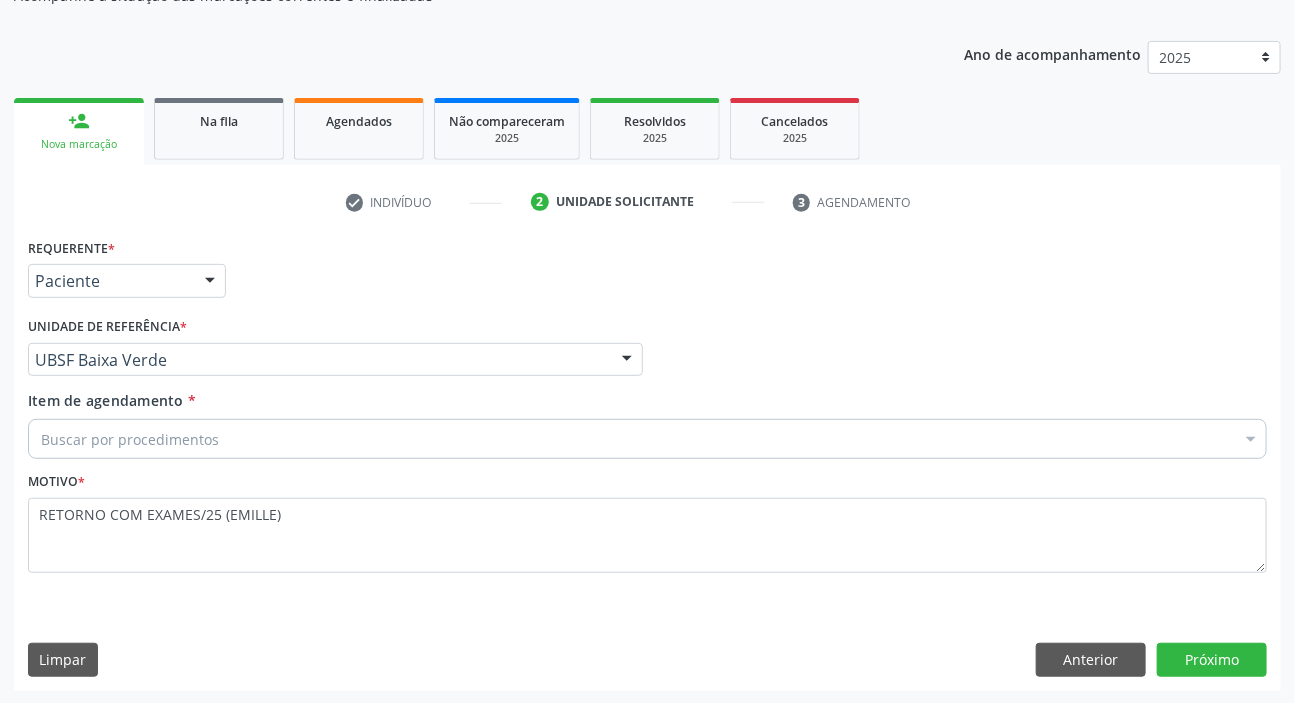 click on "Buscar por procedimentos" at bounding box center [647, 439] 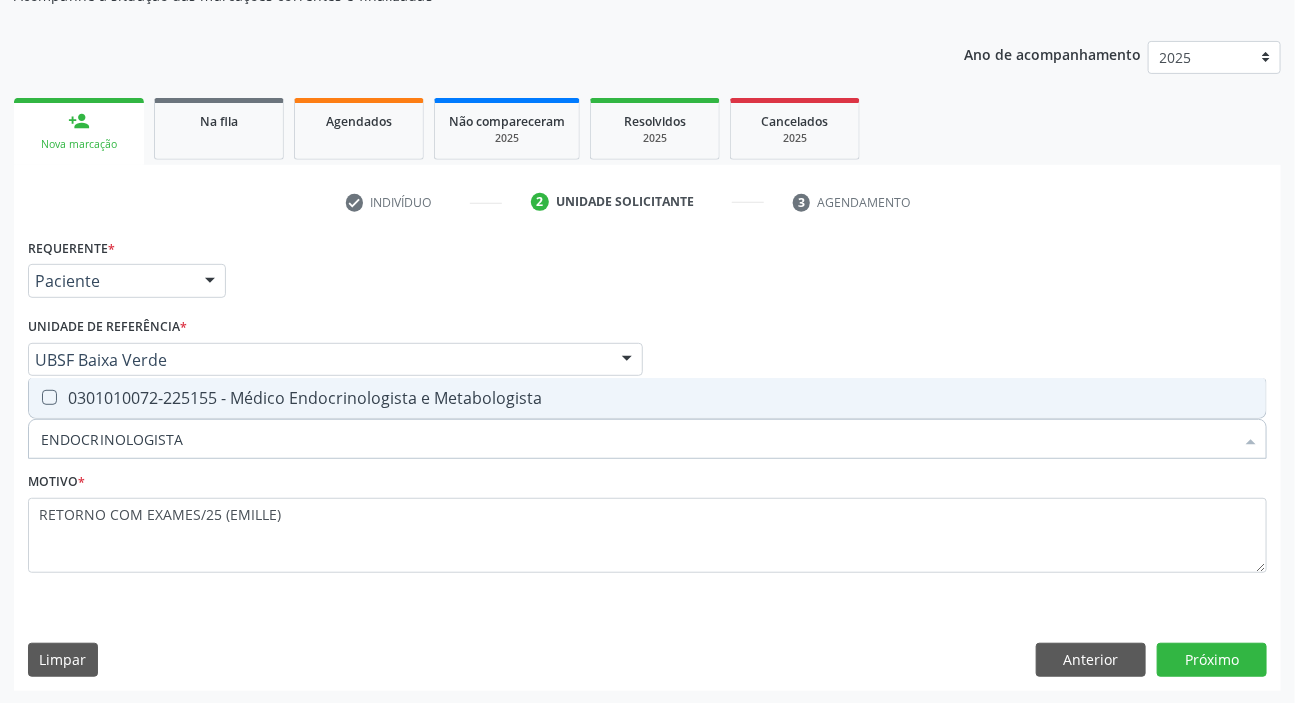 click on "0301010072-225155 - Médico Endocrinologista e Metabologista" at bounding box center (647, 398) 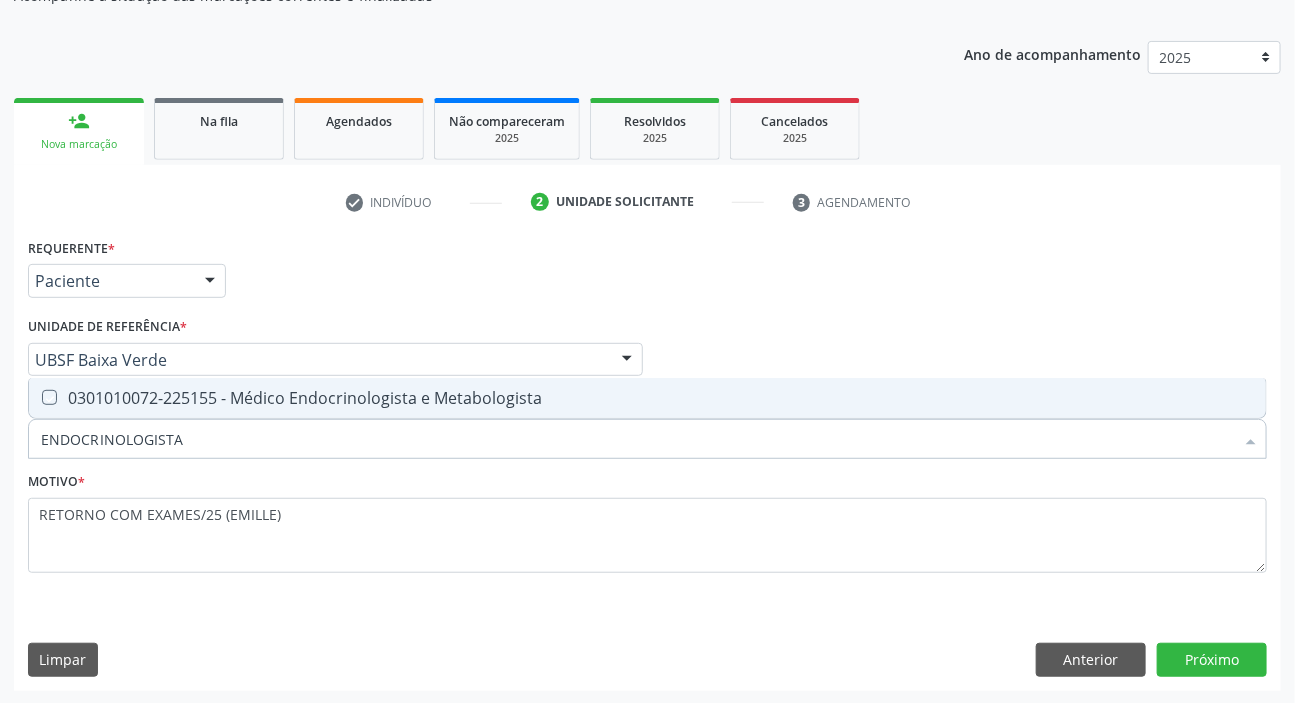 checkbox on "true" 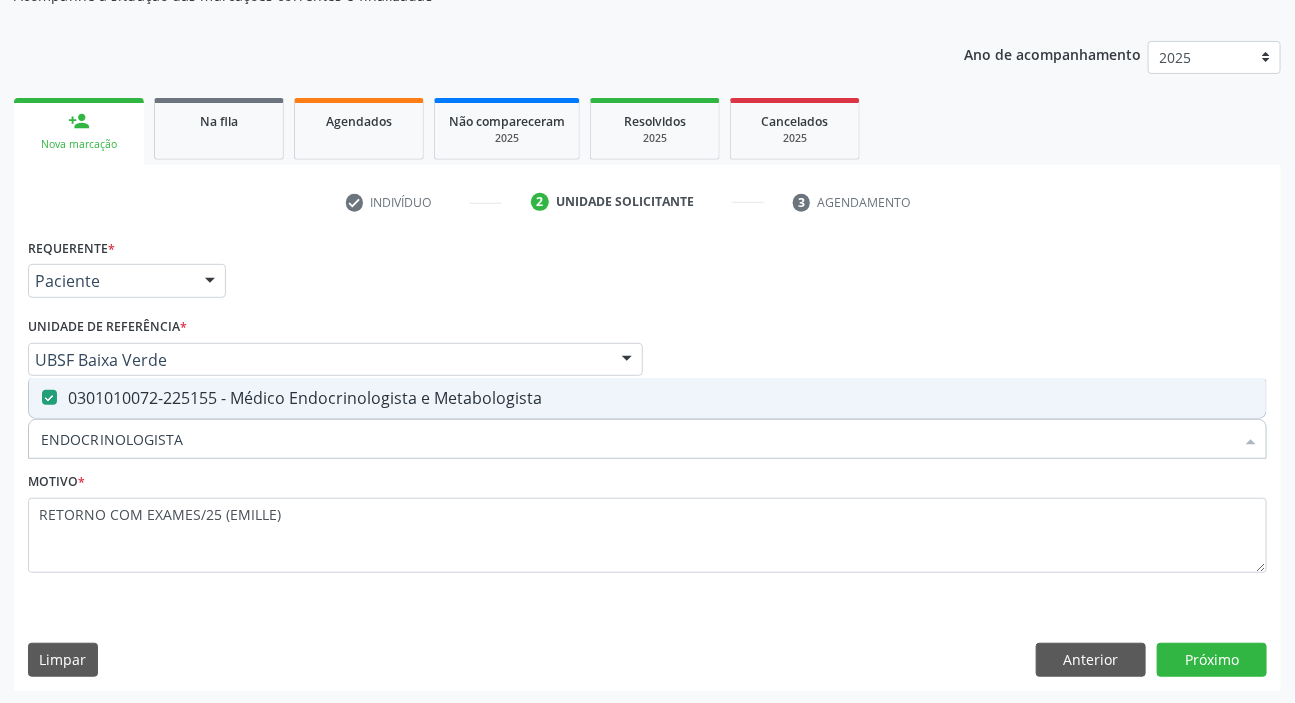 click on "Requerente
*
Paciente         Médico(a)   Enfermeiro(a)   Paciente
Nenhum resultado encontrado para: "   "
Não há nenhuma opção para ser exibida.
UF
PB         PB
Nenhum resultado encontrado para: "   "
Não há nenhuma opção para ser exibida.
Município
Queimadas         Campina Grande   Queimadas
Nenhum resultado encontrado para: "   "
Não há nenhuma opção para ser exibida.
Médico Solicitante
Por favor, selecione a Unidade de Atendimento primeiro
Nenhum resultado encontrado para: "   "
Não há nenhuma opção para ser exibida.
Unidade de referência
*
UBSF Baixa Verde         UBSF Ligeiro II   UBSF Saulo Leal Ernesto de Melo   UBSF Castanho   UBSF Baixa Verde   UBSF Ze Velho   UBSF Boa Vista   UBSF Olho Dagua Salgado   UBSF Zumbi" at bounding box center [647, 461] 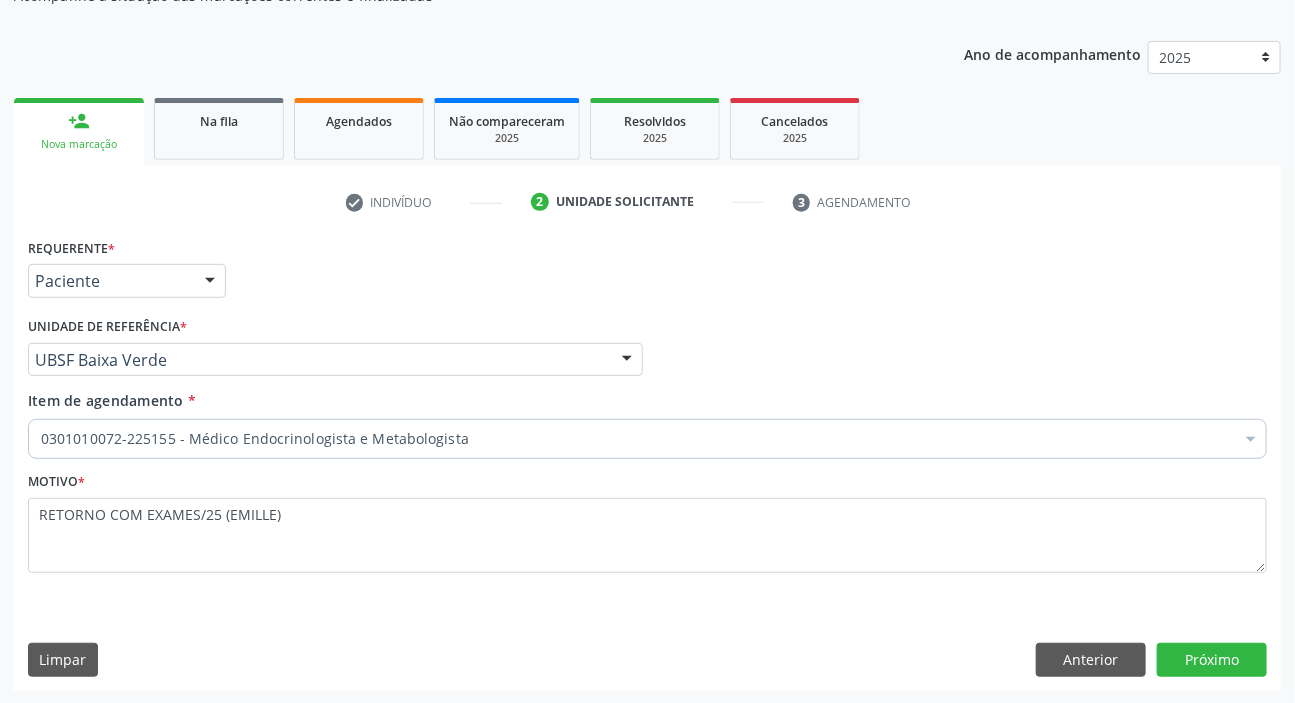 click on "Requerente
*
Paciente         Médico(a)   Enfermeiro(a)   Paciente
Nenhum resultado encontrado para: "   "
Não há nenhuma opção para ser exibida.
UF
PB         PB
Nenhum resultado encontrado para: "   "
Não há nenhuma opção para ser exibida.
Município
Queimadas         Campina Grande   Queimadas
Nenhum resultado encontrado para: "   "
Não há nenhuma opção para ser exibida.
Médico Solicitante
Por favor, selecione a Unidade de Atendimento primeiro
Nenhum resultado encontrado para: "   "
Não há nenhuma opção para ser exibida.
Unidade de referência
*
UBSF Baixa Verde         UBSF Ligeiro II   UBSF Saulo Leal Ernesto de Melo   UBSF Castanho   UBSF Baixa Verde   UBSF Ze Velho   UBSF Boa Vista   UBSF Olho Dagua Salgado   UBSF Zumbi" at bounding box center (647, 461) 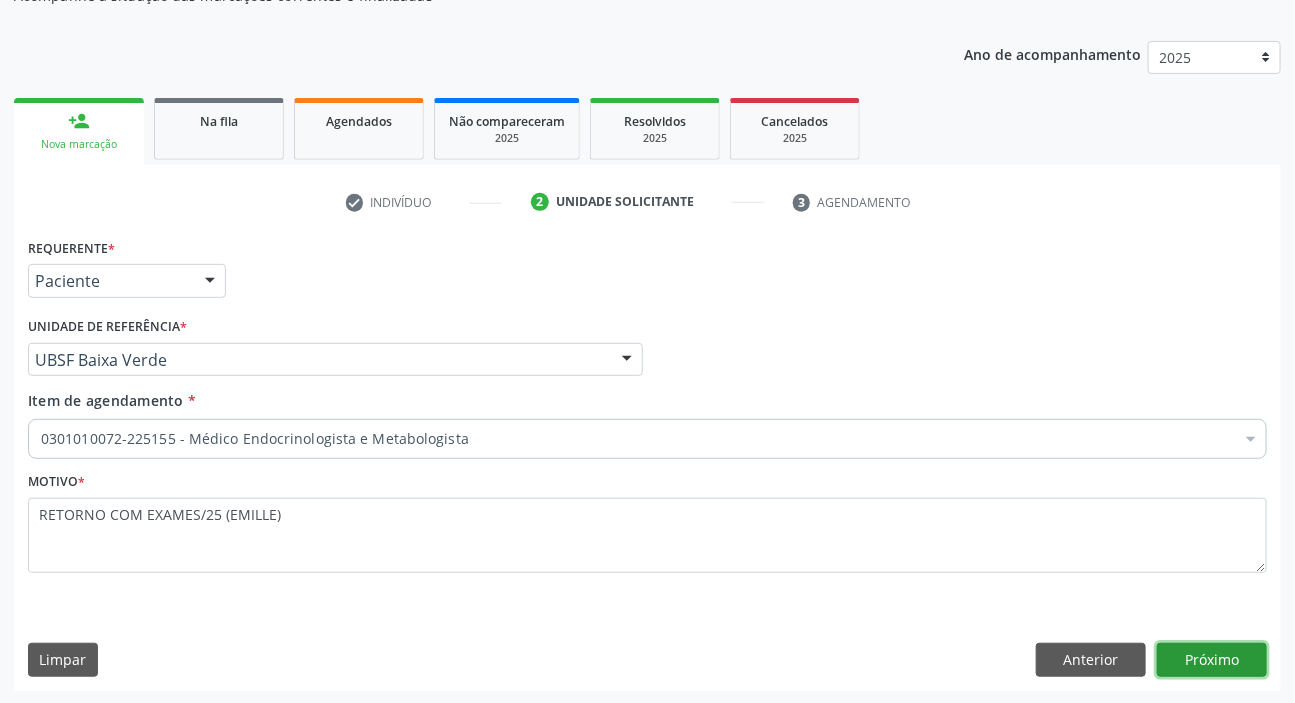 click on "Próximo" at bounding box center [1212, 660] 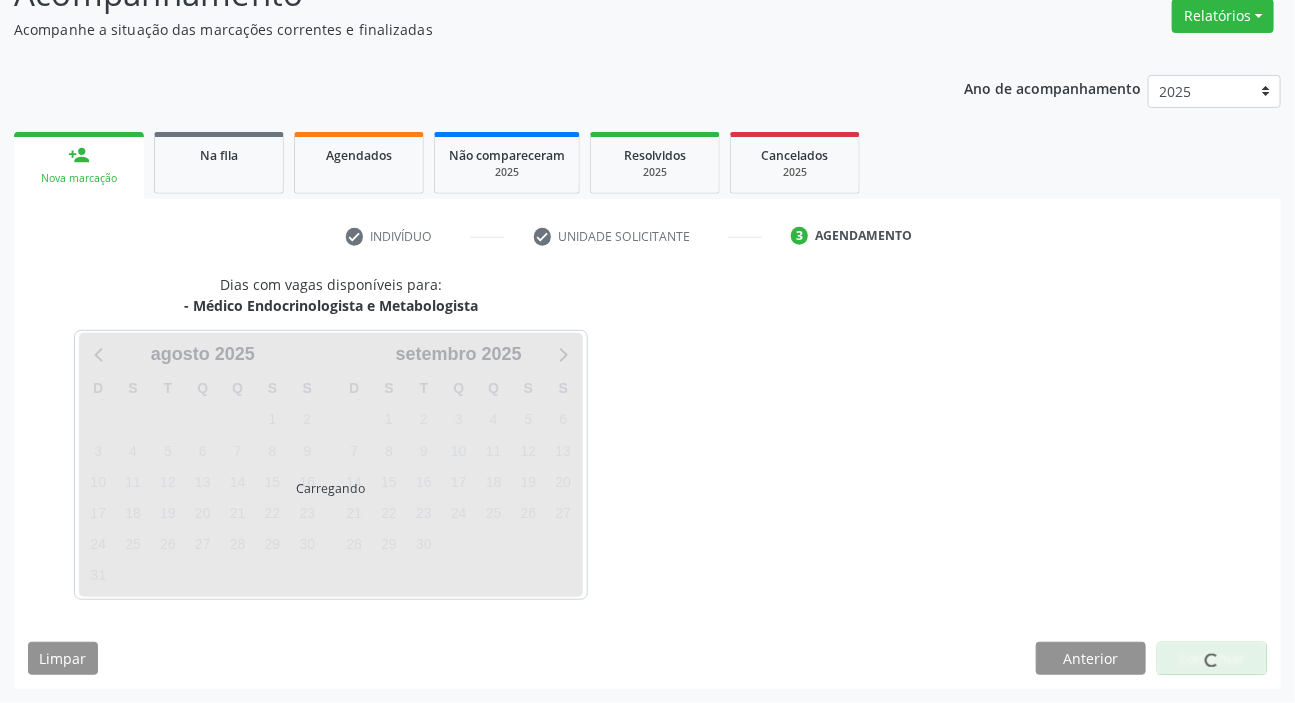 scroll, scrollTop: 166, scrollLeft: 0, axis: vertical 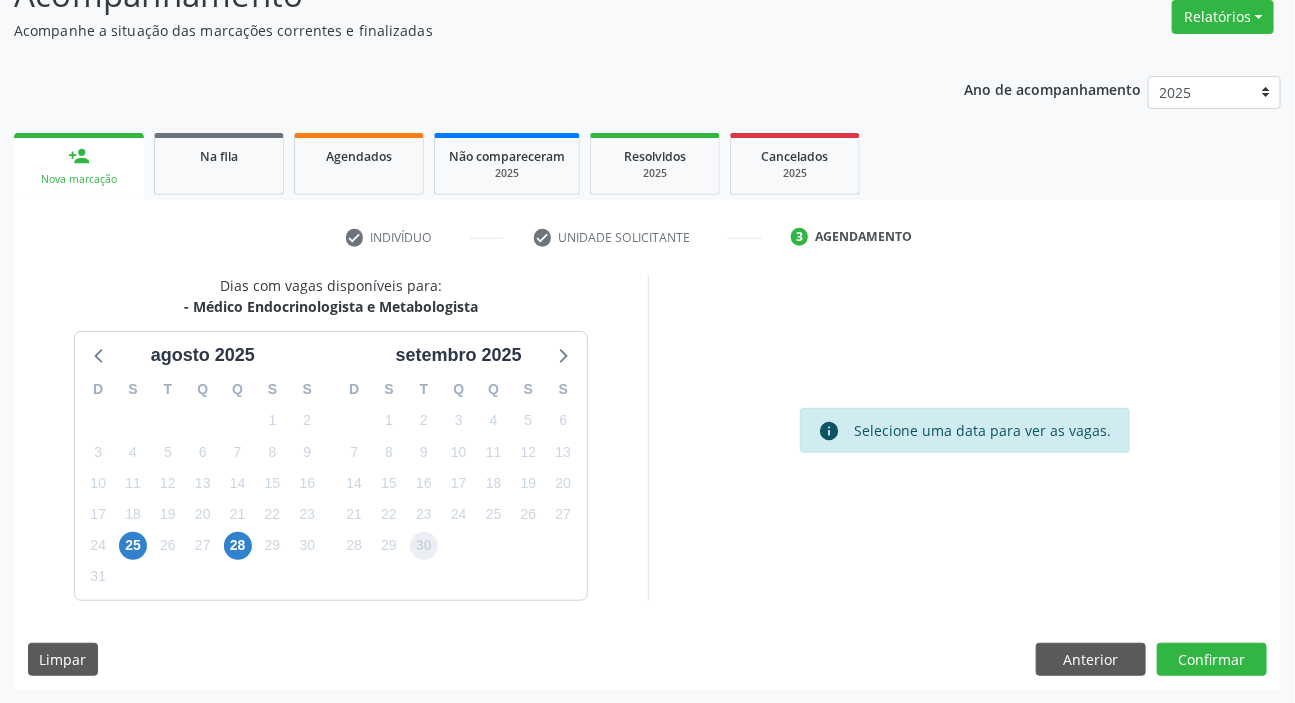 click on "30" at bounding box center [424, 546] 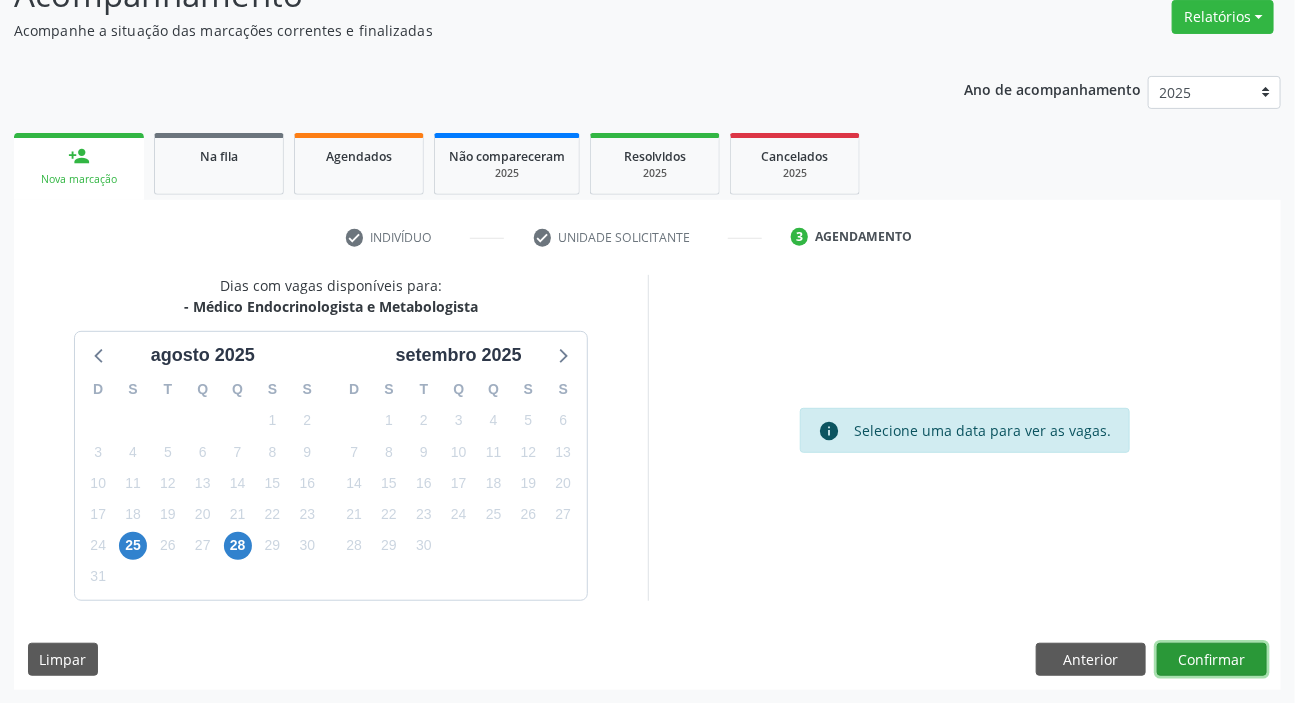 click on "Confirmar" at bounding box center [1212, 660] 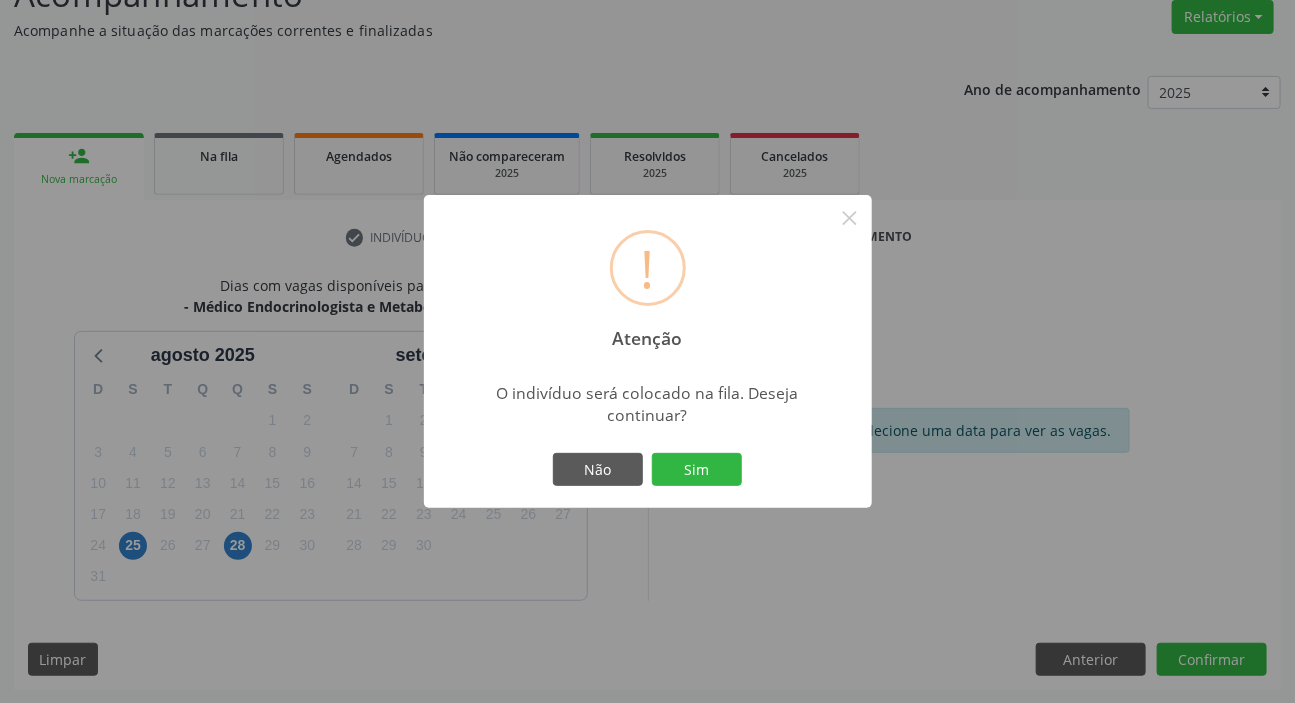 type 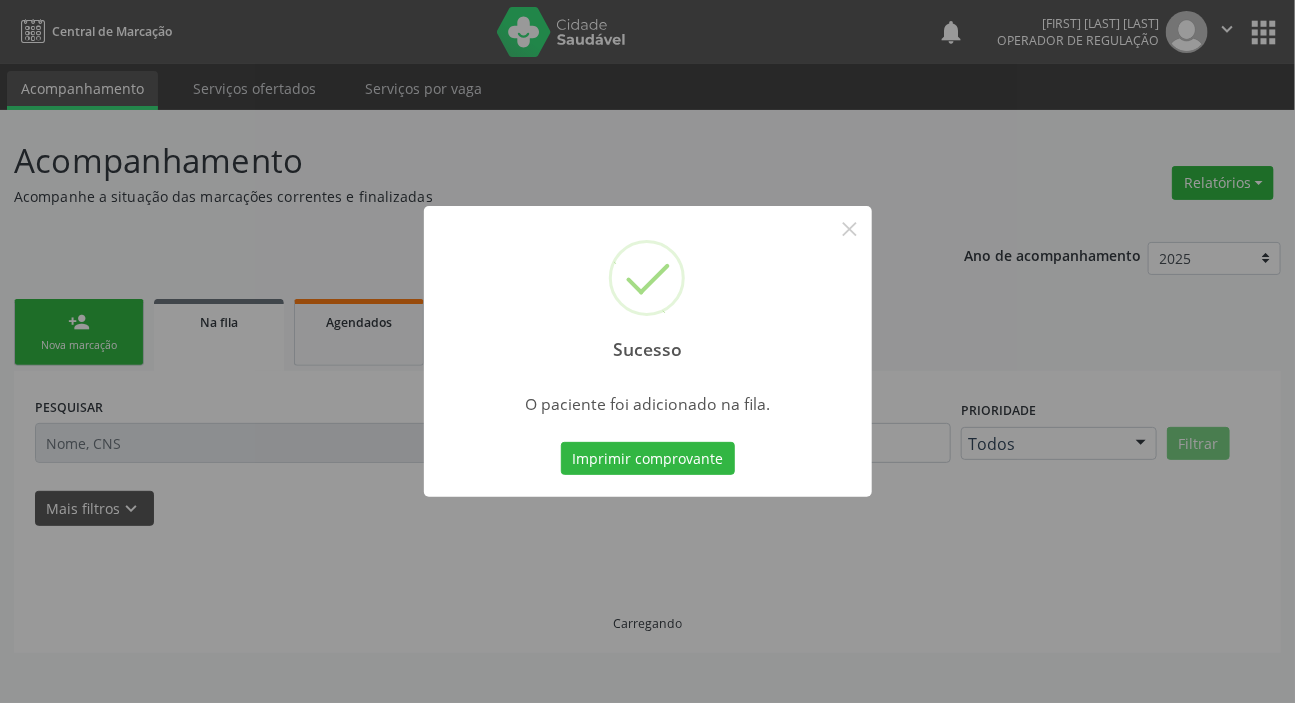 scroll, scrollTop: 0, scrollLeft: 0, axis: both 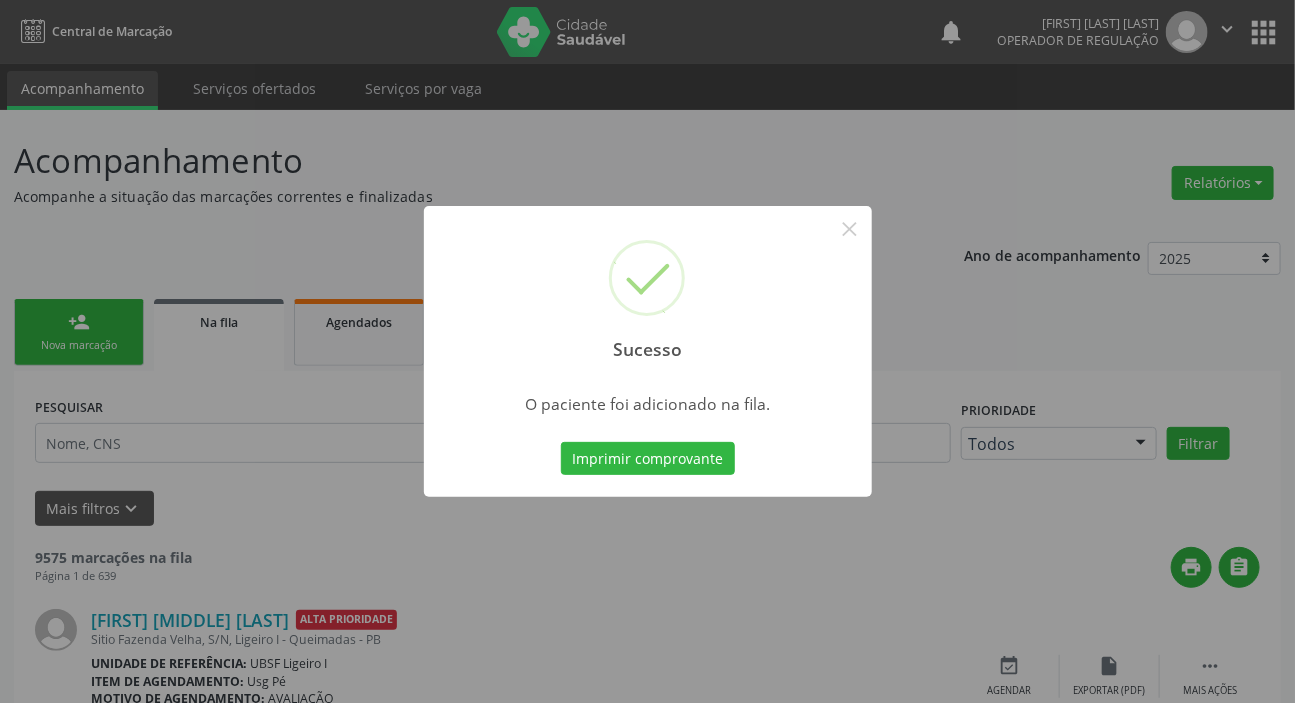 type 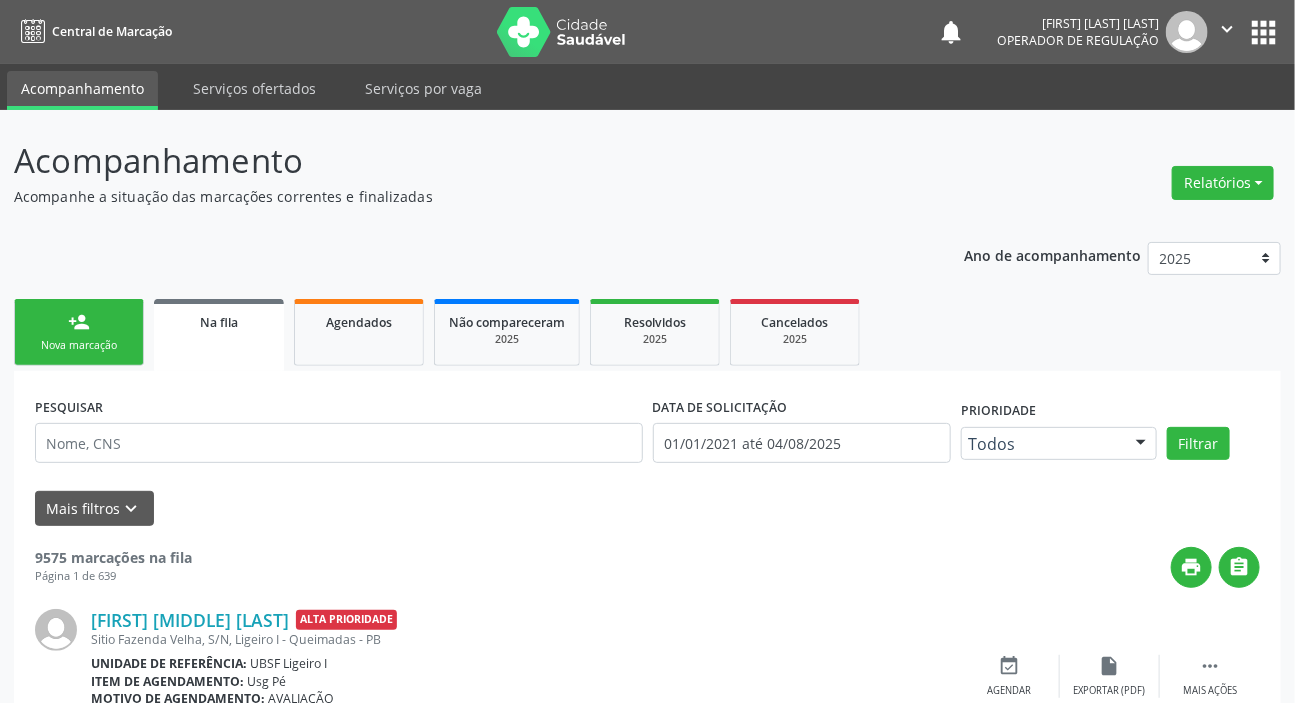 click on "person_add
Nova marcação" at bounding box center (79, 332) 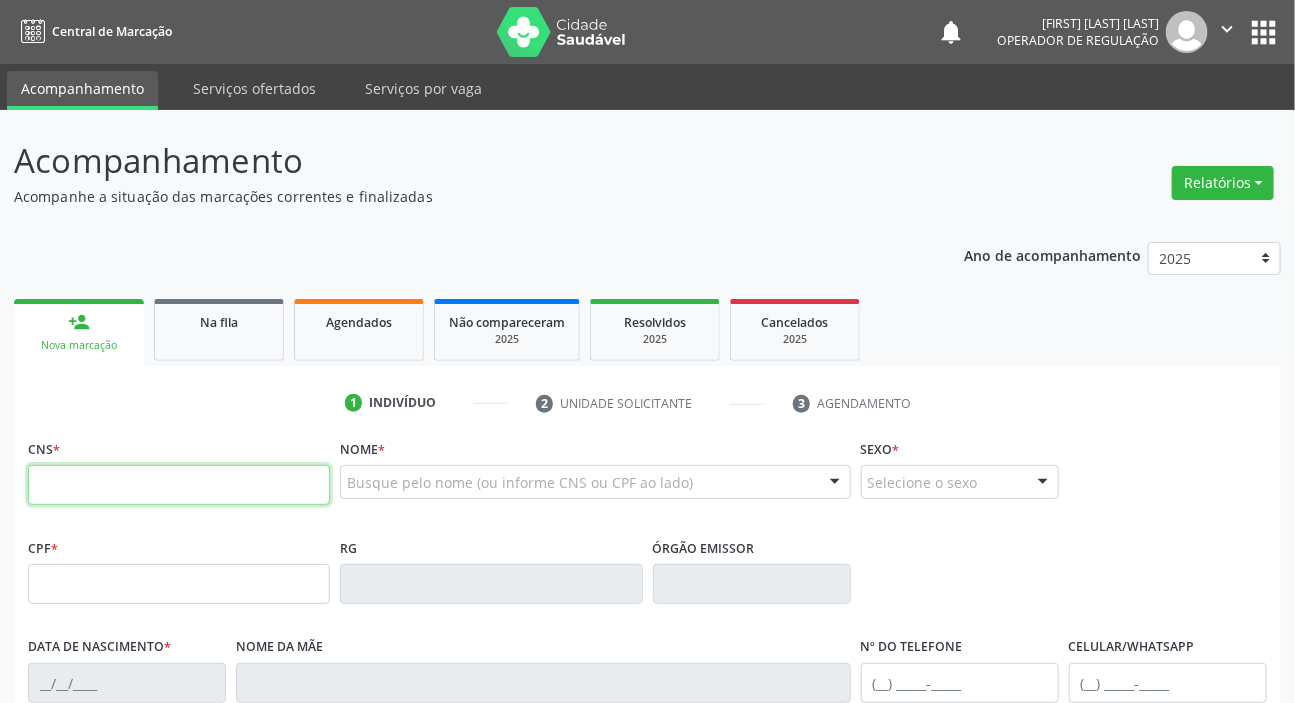 click at bounding box center (179, 485) 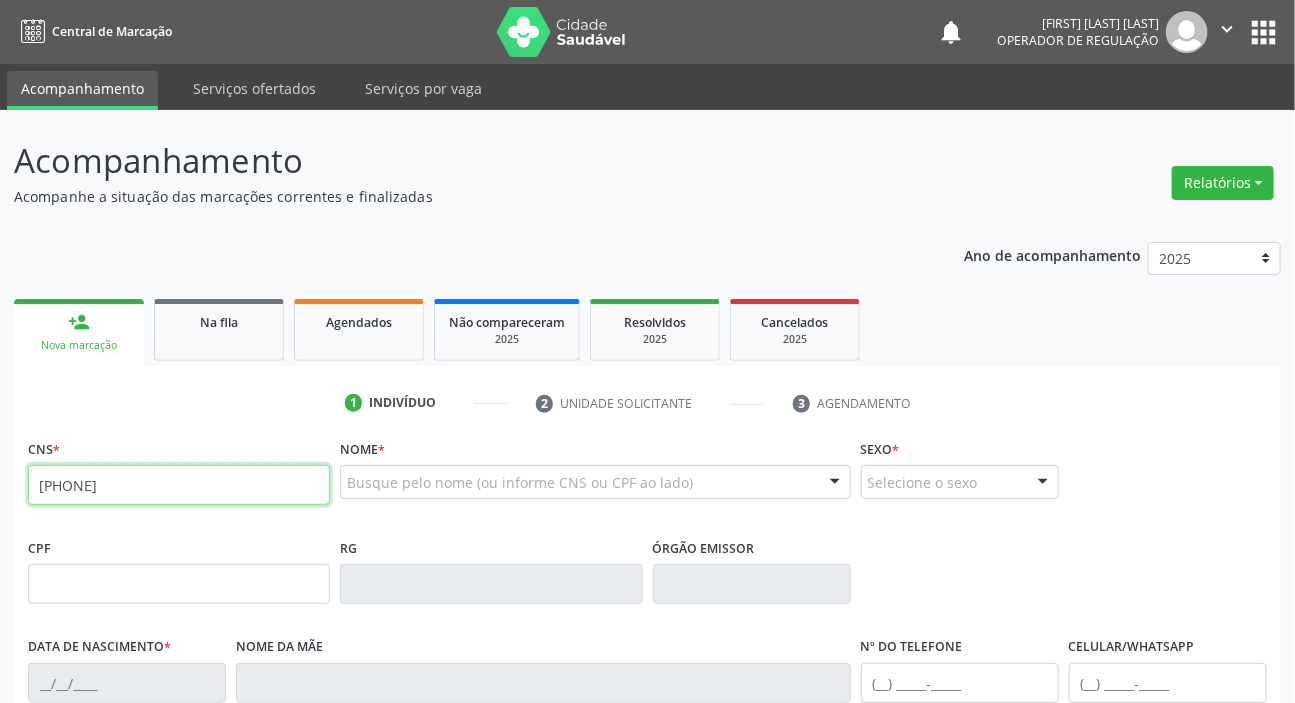 type on "704 0003 5687 4068" 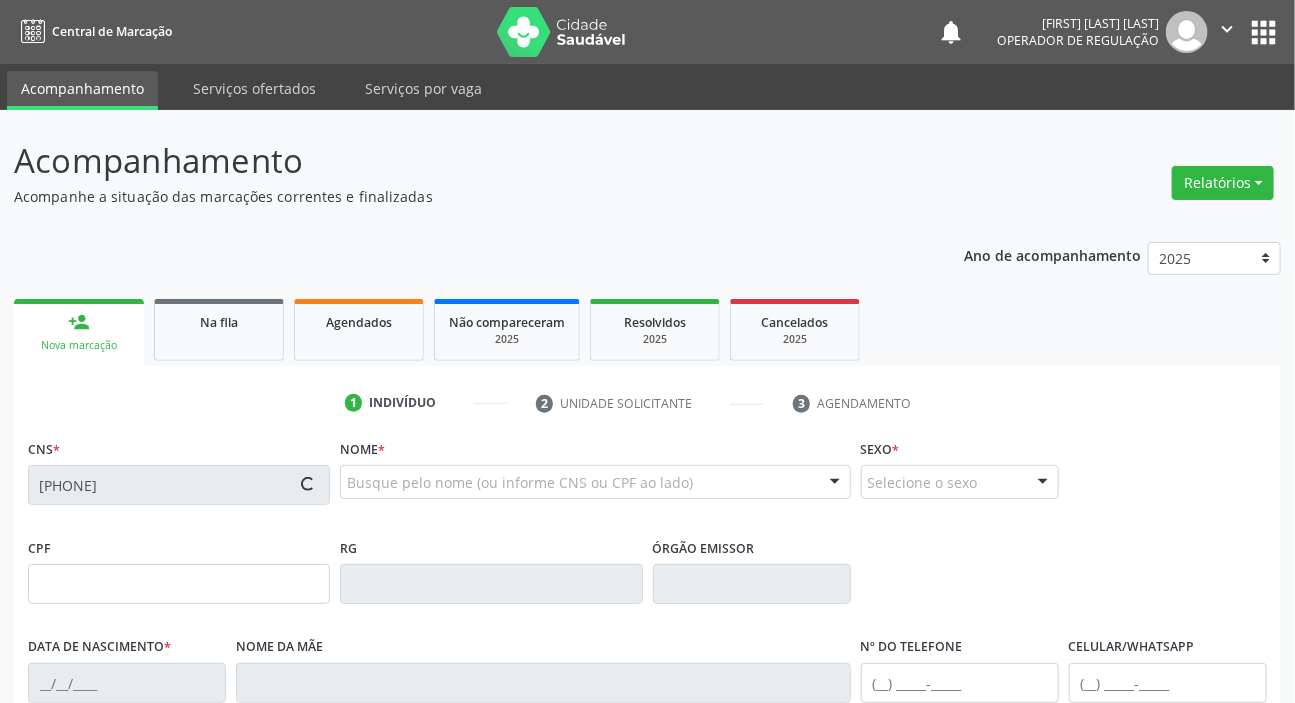 type on "161.981.934-11" 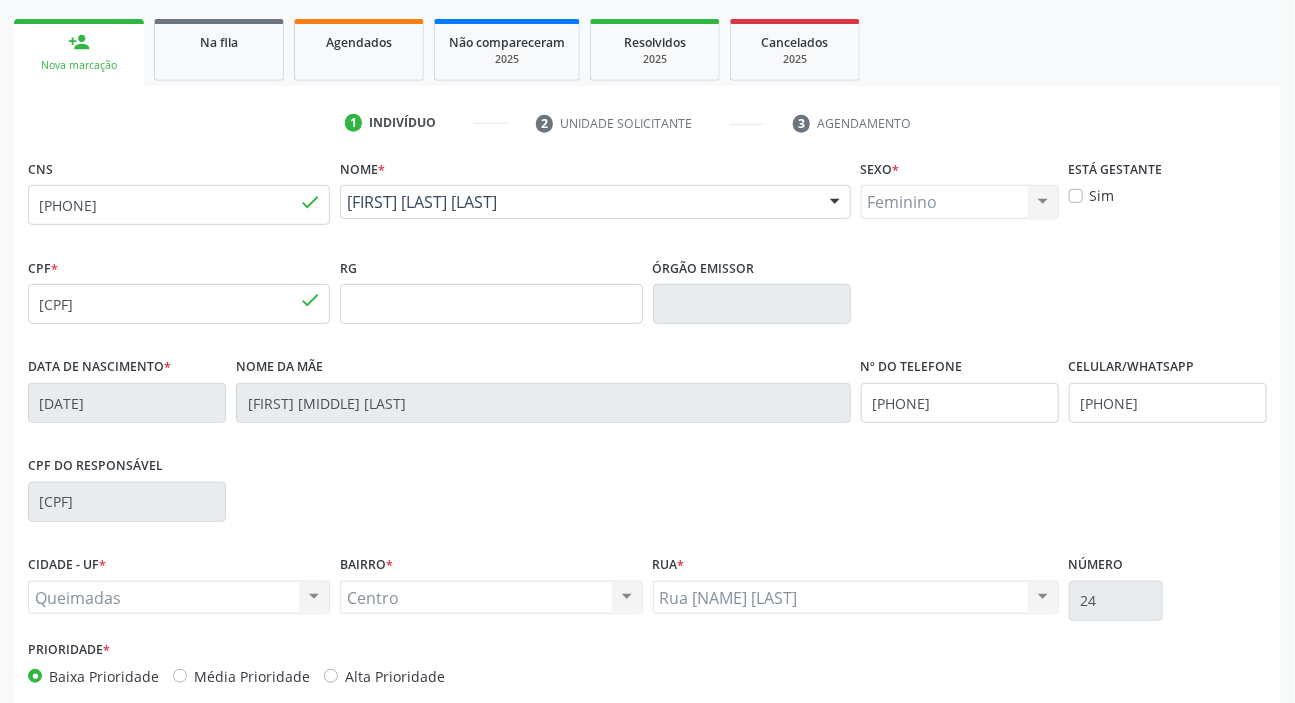 scroll, scrollTop: 380, scrollLeft: 0, axis: vertical 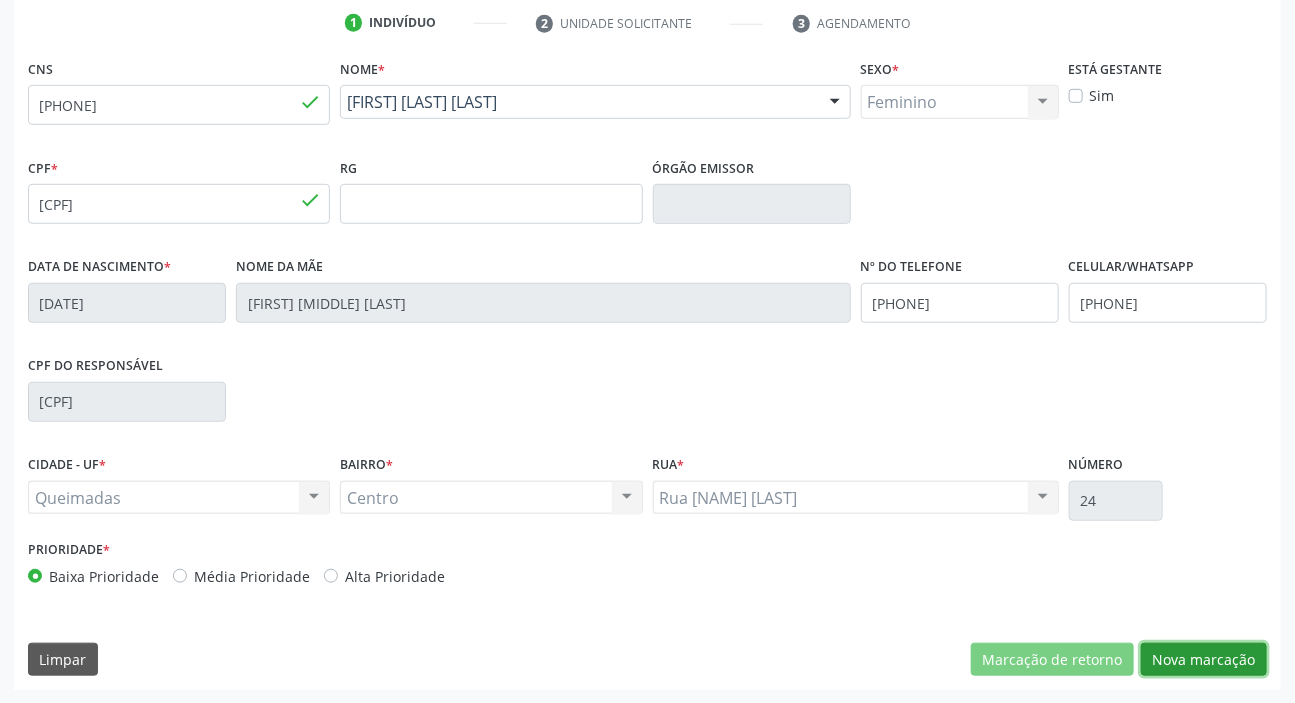 click on "Nova marcação" at bounding box center [1204, 660] 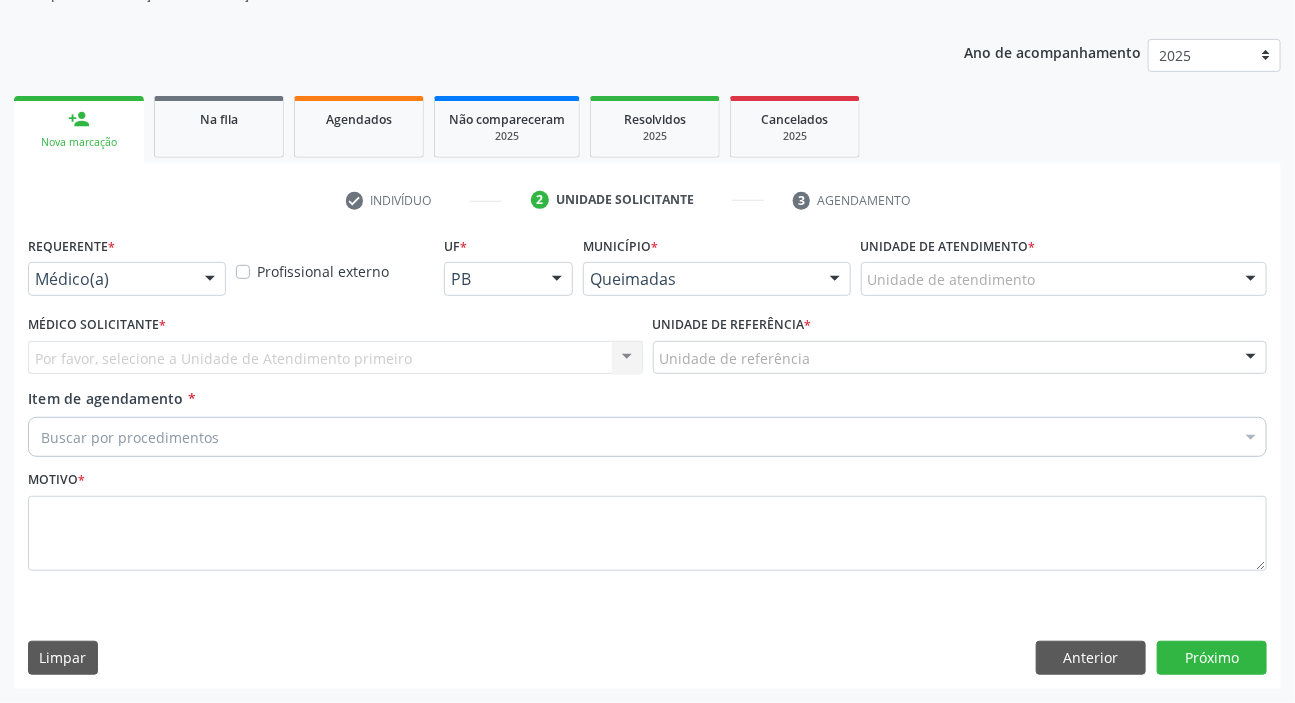 scroll, scrollTop: 201, scrollLeft: 0, axis: vertical 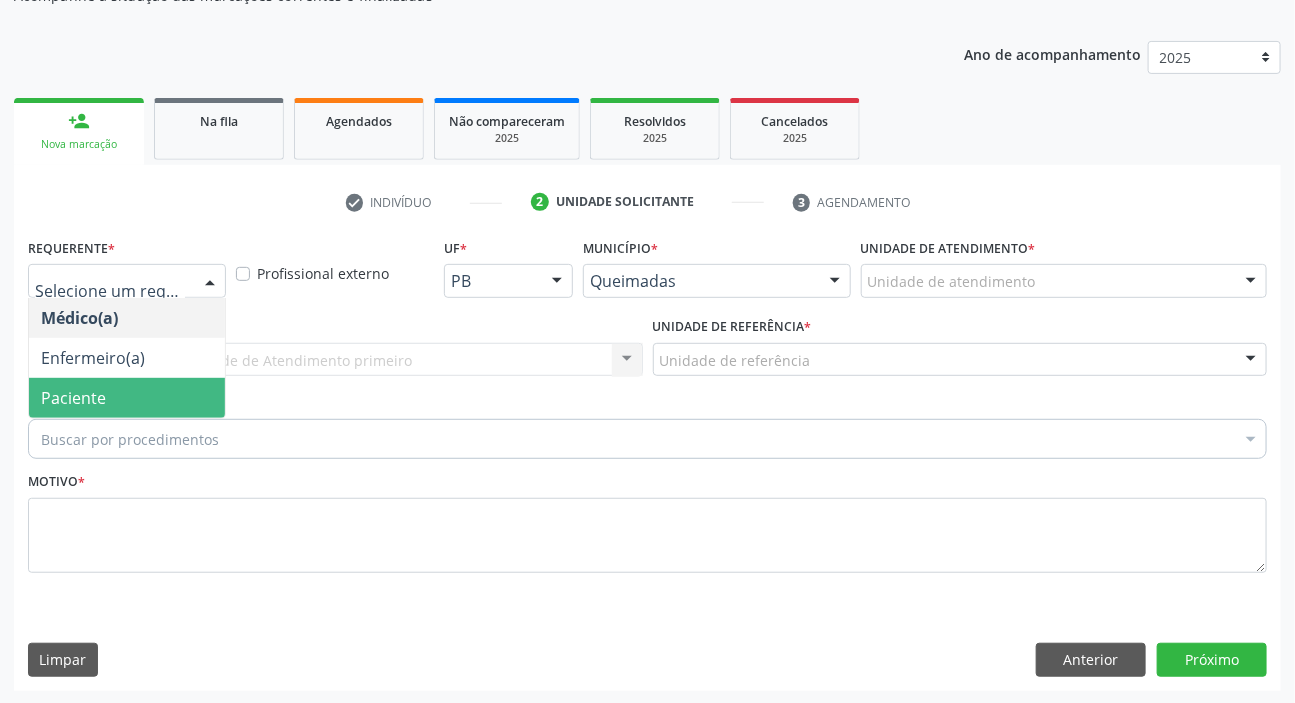 click on "Paciente" at bounding box center (127, 398) 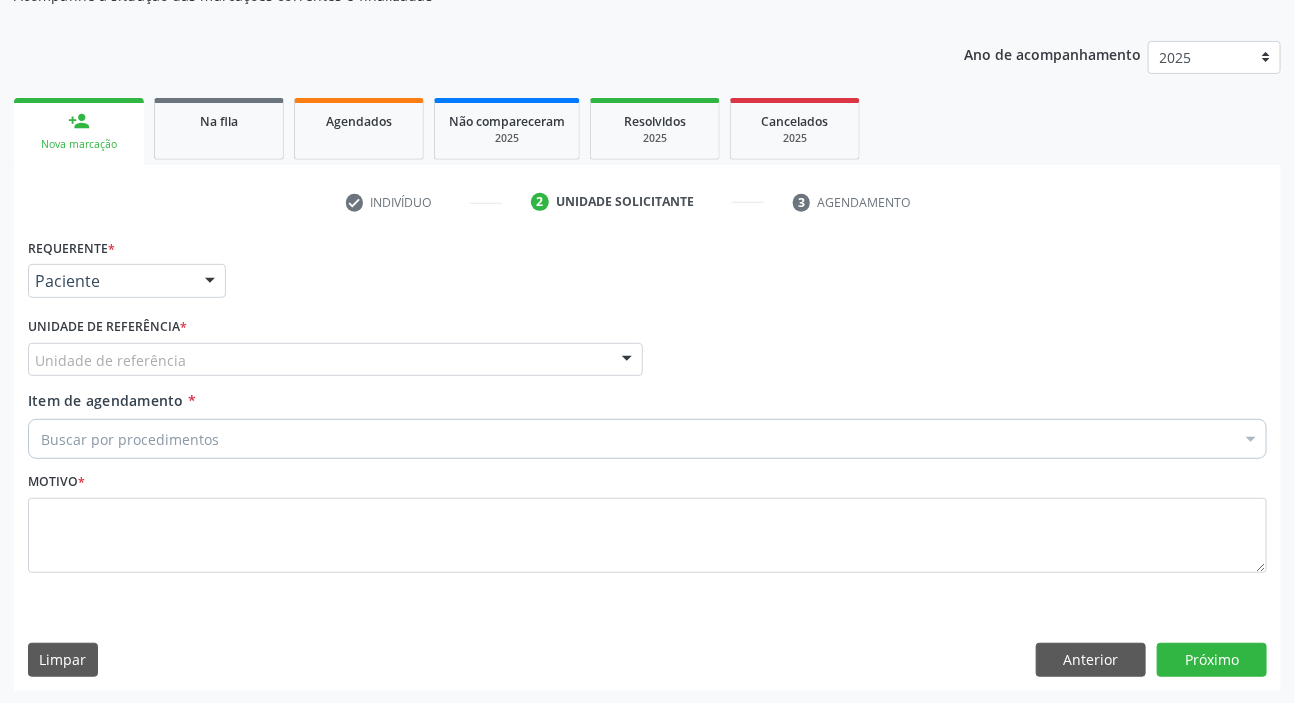 click on "Unidade de referência" at bounding box center [335, 360] 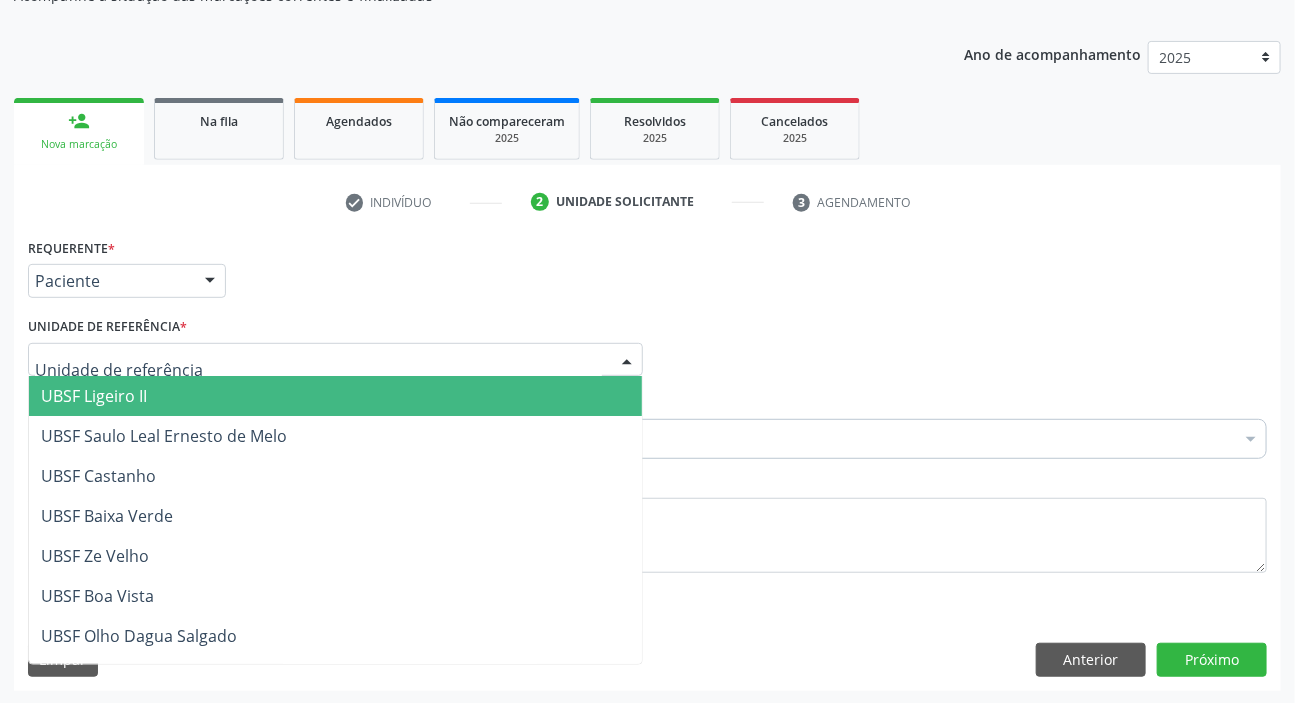 click on "Médico Solicitante
Por favor, selecione a Unidade de Atendimento primeiro
Nenhum resultado encontrado para: "   "
Não há nenhuma opção para ser exibida.
Unidade de referência
*
UBSF Ligeiro II   UBSF Saulo Leal Ernesto de Melo   UBSF Castanho   UBSF Baixa Verde   UBSF Ze Velho   UBSF Boa Vista   UBSF Olho Dagua Salgado   UBSF Zumbi   NASF Pedra do Touro   UBSF Lutador   UBSF Anibal Teixeira   UBSF Central   UBSF Riacho do Meio   UBSF Caixa Dagua   UBSF Ligeiro I   UBSF Malhada Grande   UBSF Vila   UBSF Guritiba   NASF Tataguassu   UBSF Cidade Tiao do Rego
Nenhum resultado encontrado para: "   "
Não há nenhuma opção para ser exibida." at bounding box center [647, 351] 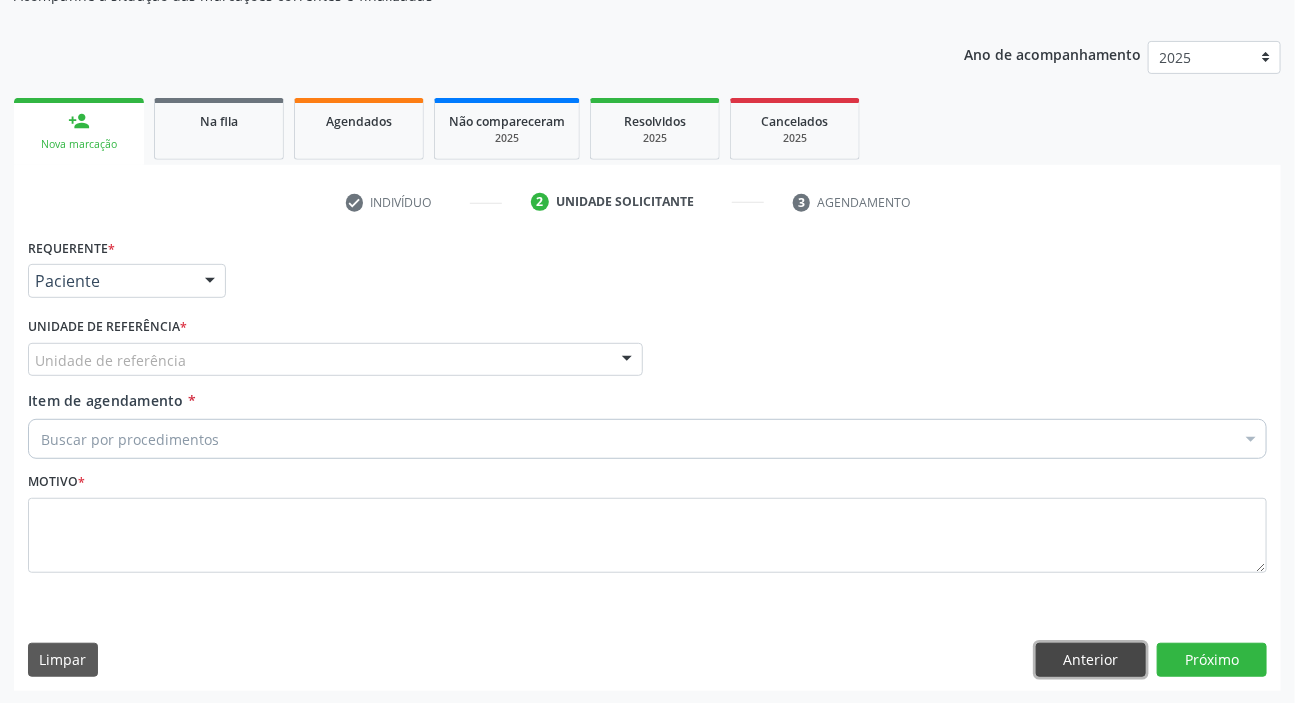 drag, startPoint x: 1107, startPoint y: 657, endPoint x: 1099, endPoint y: 622, distance: 35.902645 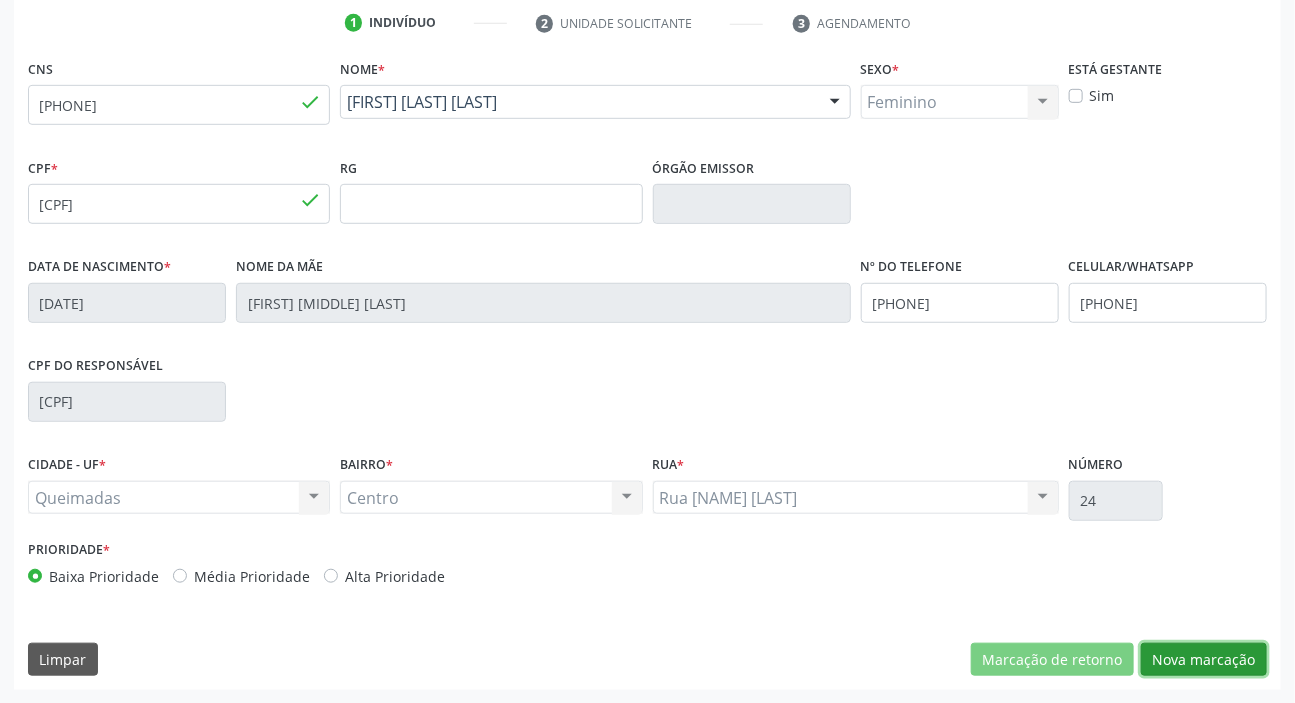 click on "Nova marcação" at bounding box center [1204, 660] 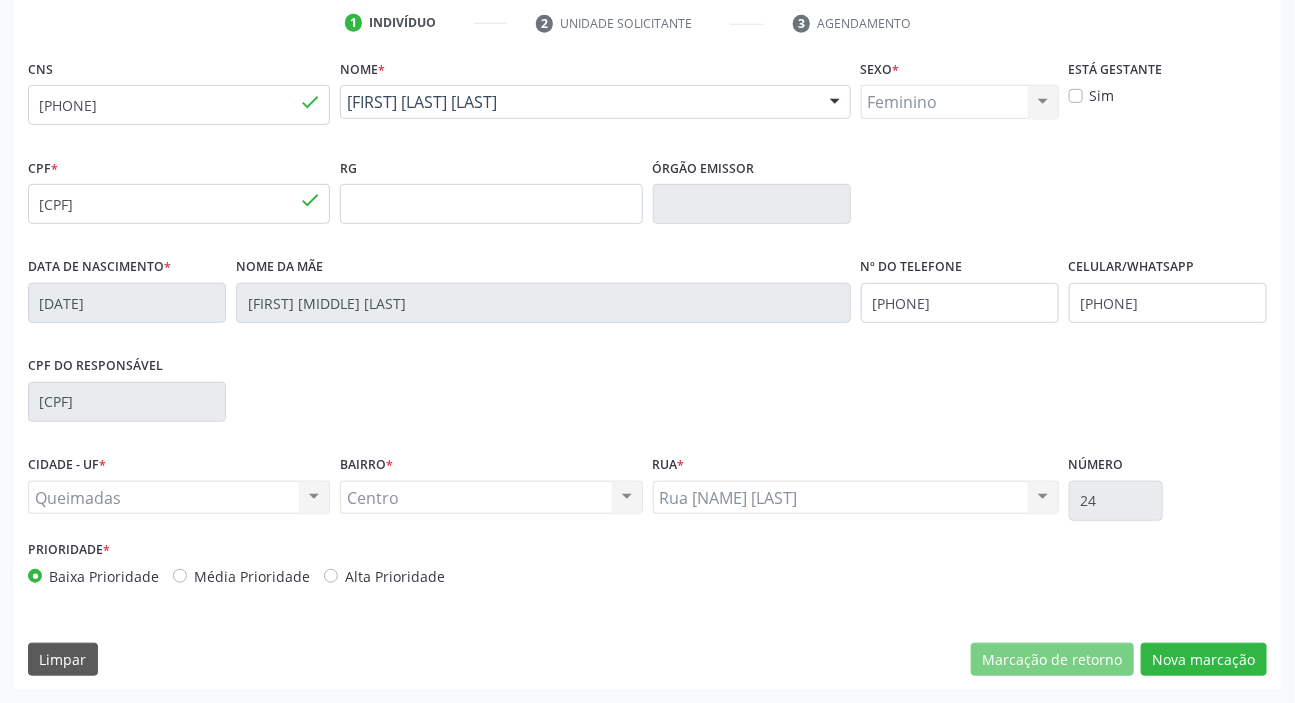 scroll, scrollTop: 201, scrollLeft: 0, axis: vertical 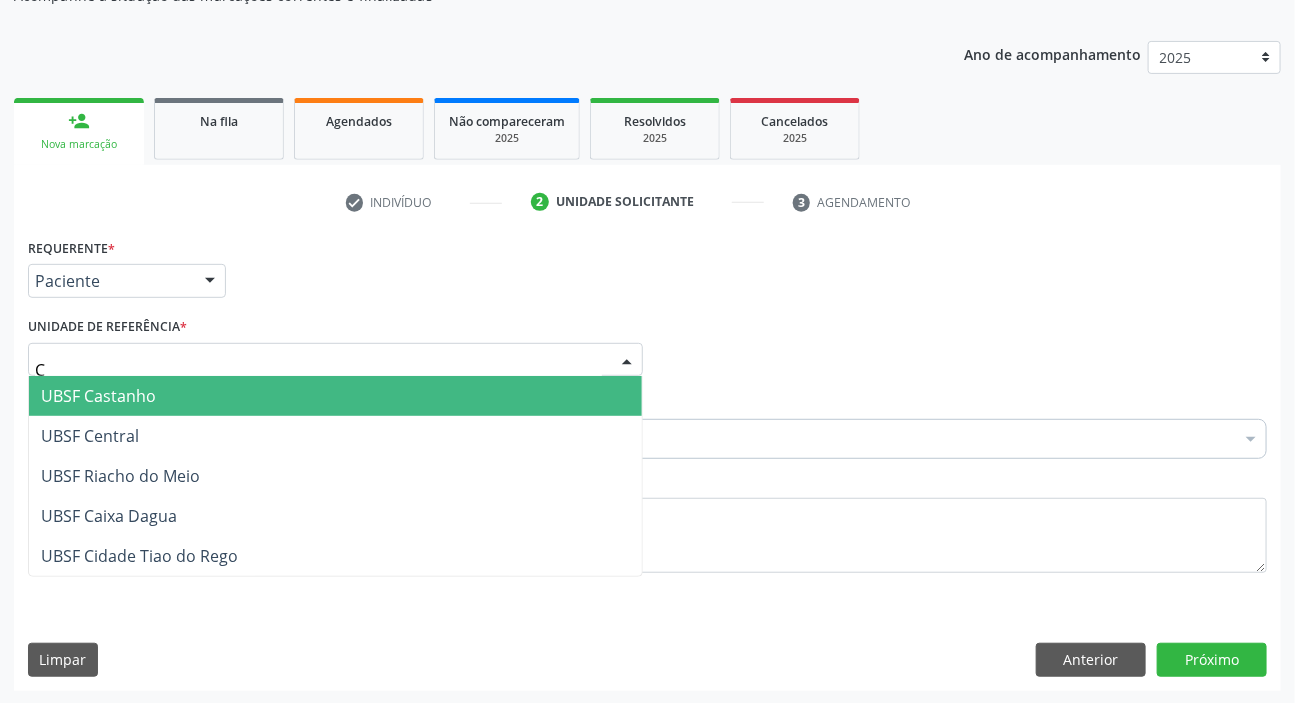 type on "CE" 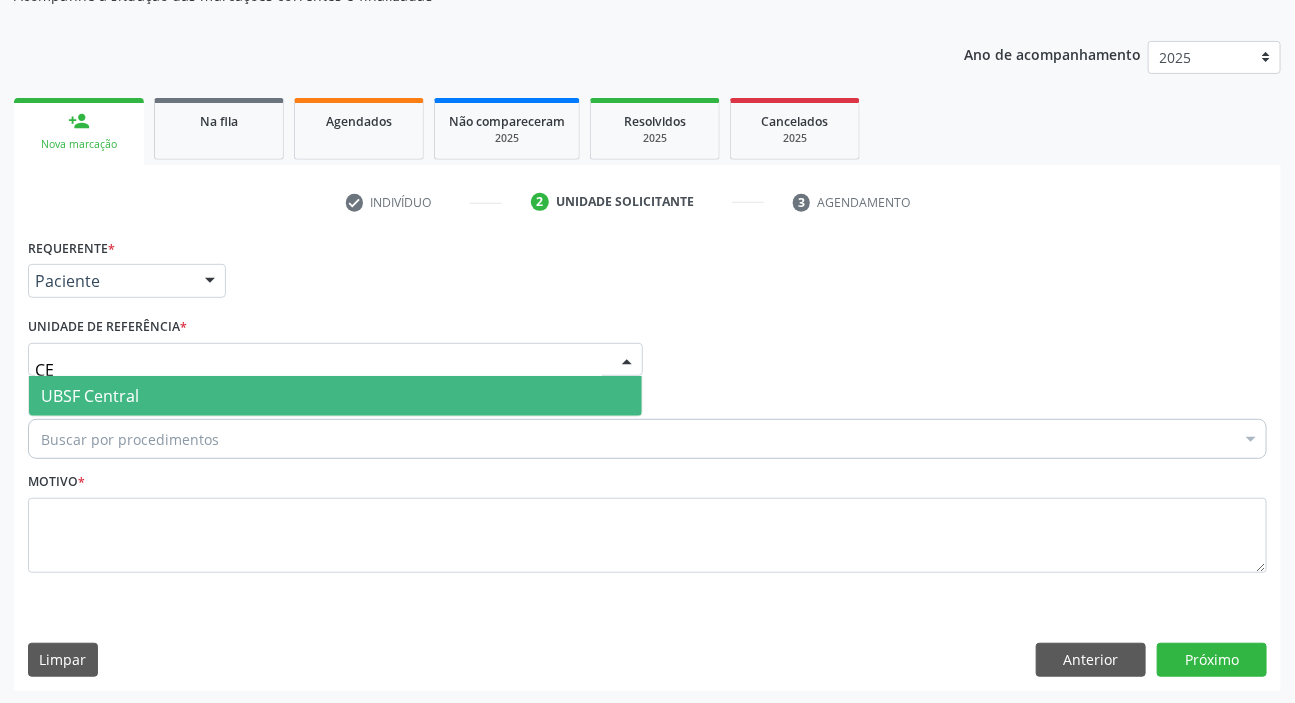 click on "UBSF Central" at bounding box center (90, 396) 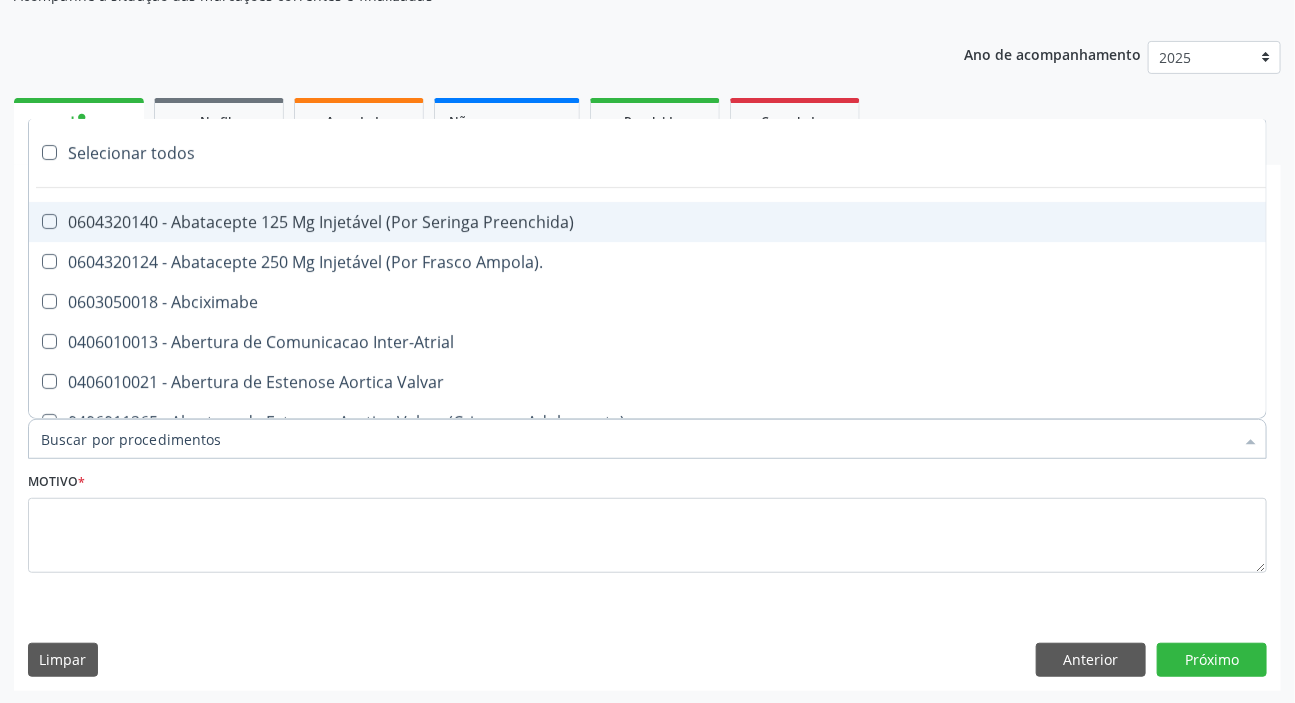paste on "ENDOCRINOLOGISTA" 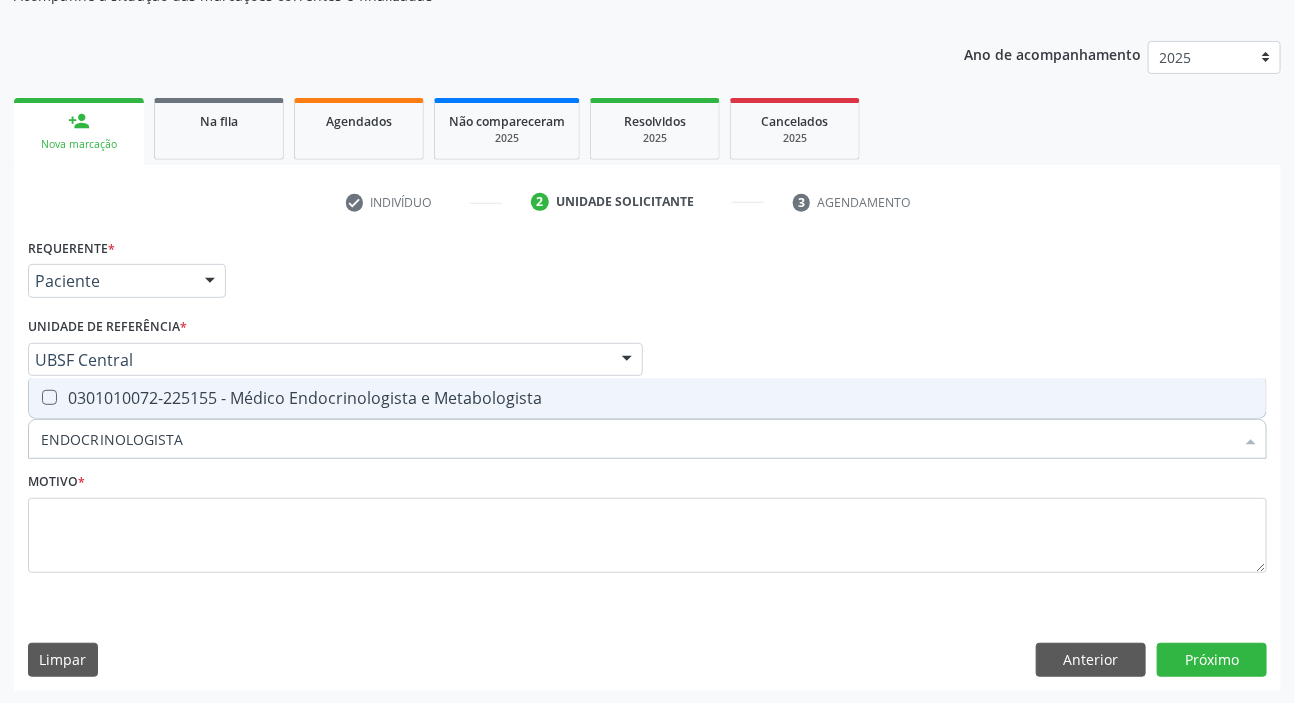 click on "0301010072-225155 - Médico Endocrinologista e Metabologista" at bounding box center (647, 398) 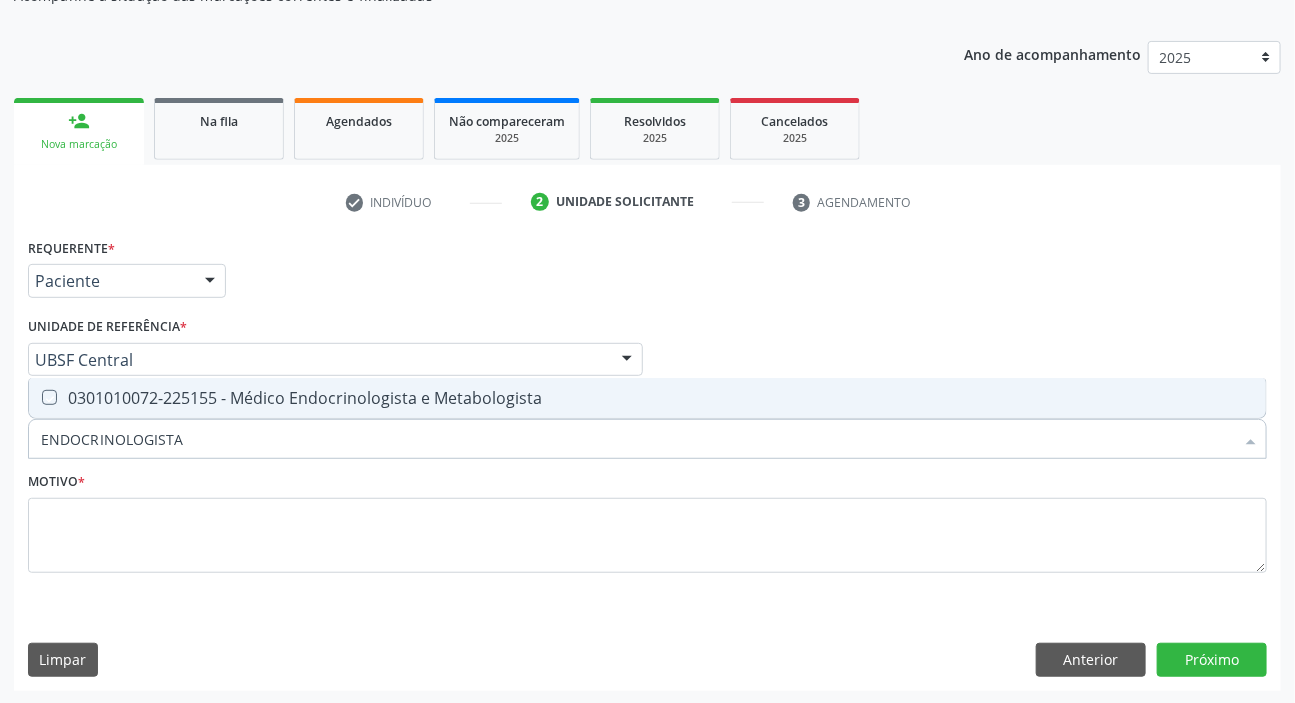 checkbox on "true" 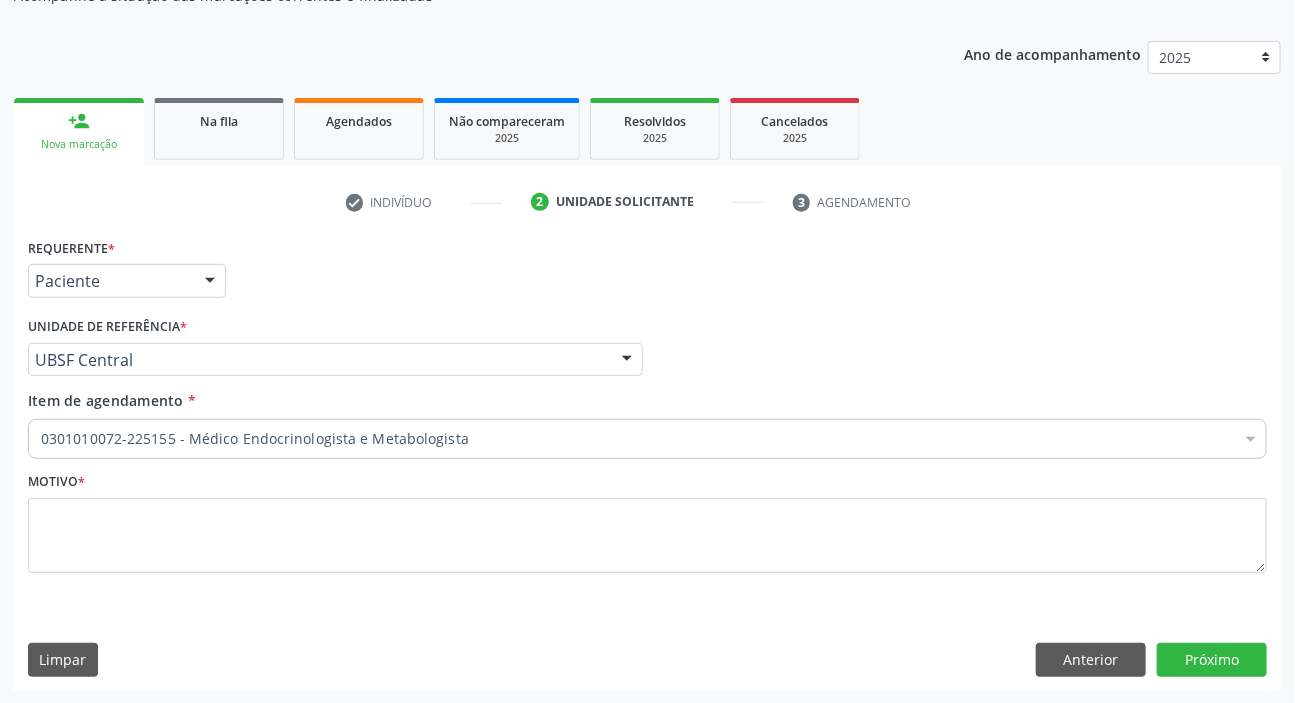 drag, startPoint x: 339, startPoint y: 632, endPoint x: 330, endPoint y: 615, distance: 19.235384 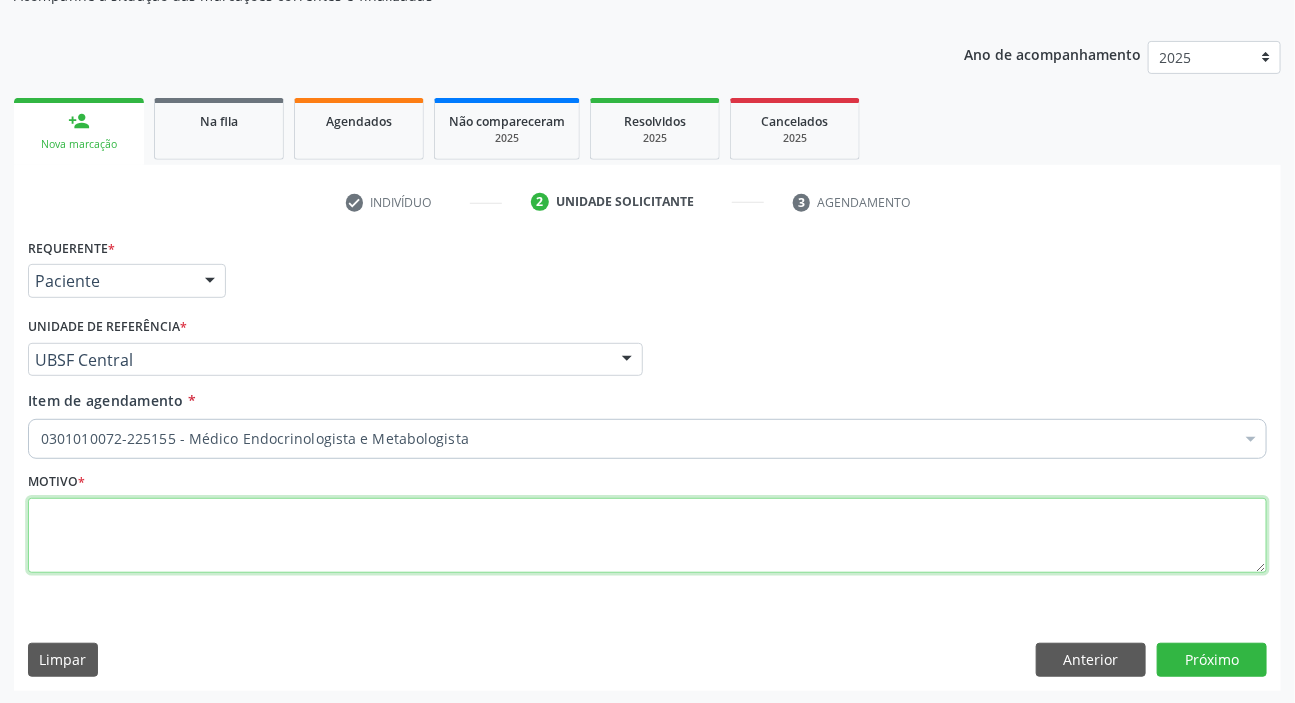 click at bounding box center (647, 536) 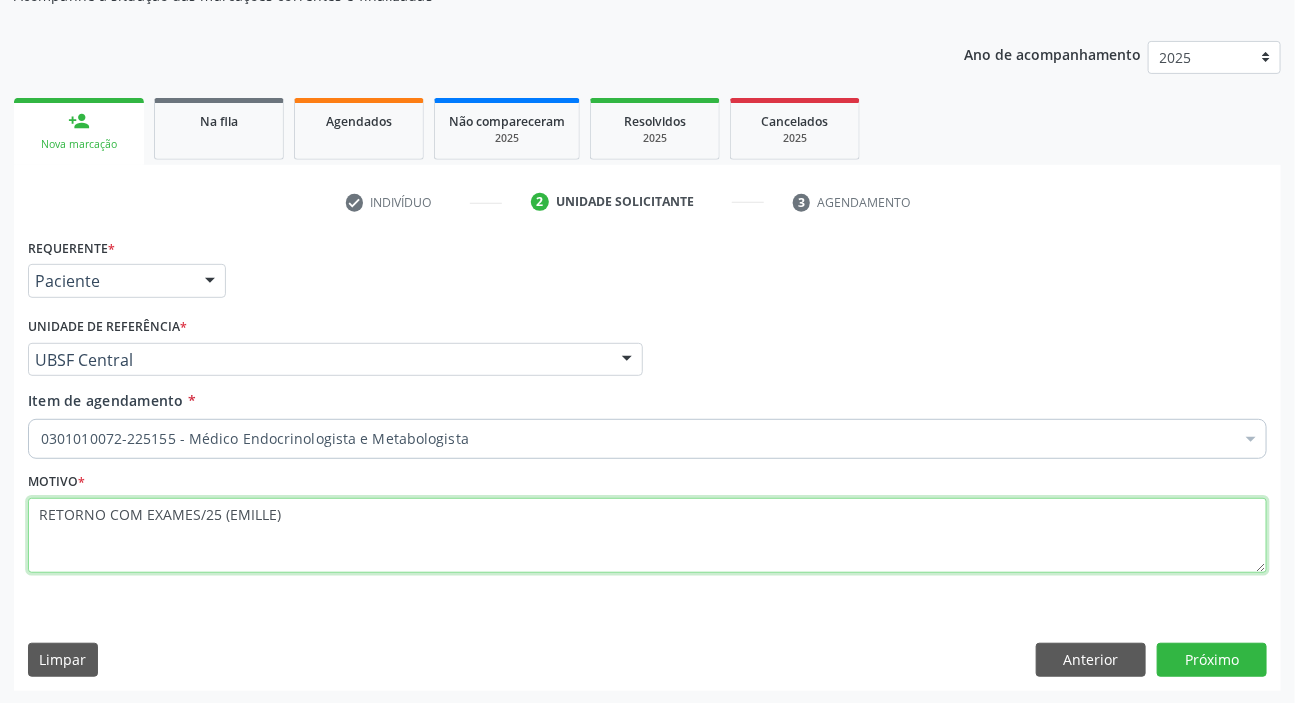 type on "RETORNO COM EXAMES/25 (EMILLE)" 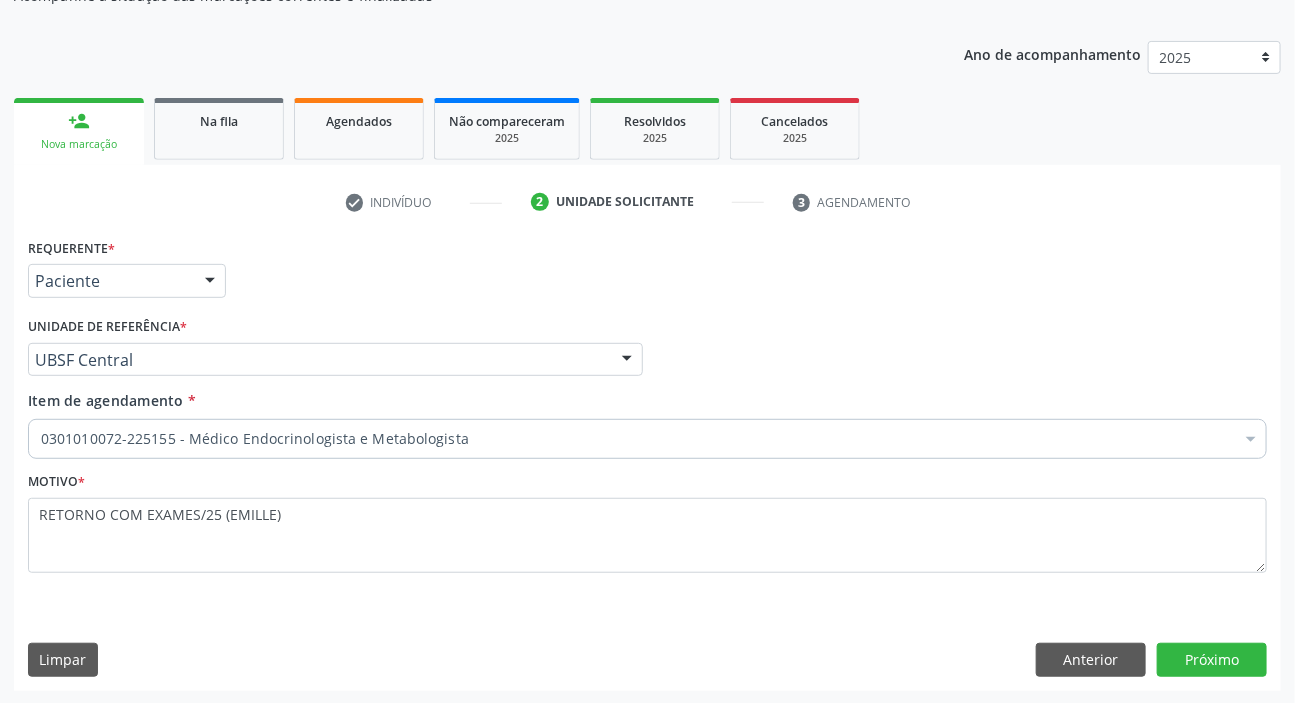 click on "Requerente
*
Paciente         Médico(a)   Enfermeiro(a)   Paciente
Nenhum resultado encontrado para: "   "
Não há nenhuma opção para ser exibida.
UF
PB         PB
Nenhum resultado encontrado para: "   "
Não há nenhuma opção para ser exibida.
Município
Queimadas         Campina Grande   Queimadas
Nenhum resultado encontrado para: "   "
Não há nenhuma opção para ser exibida.
Médico Solicitante
Por favor, selecione a Unidade de Atendimento primeiro
Nenhum resultado encontrado para: "   "
Não há nenhuma opção para ser exibida.
Unidade de referência
*
UBSF Central         UBSF Ligeiro II   UBSF Saulo Leal Ernesto de Melo   UBSF Castanho   UBSF Baixa Verde   UBSF Ze Velho   UBSF Boa Vista   UBSF Olho Dagua Salgado   UBSF Zumbi" at bounding box center (647, 461) 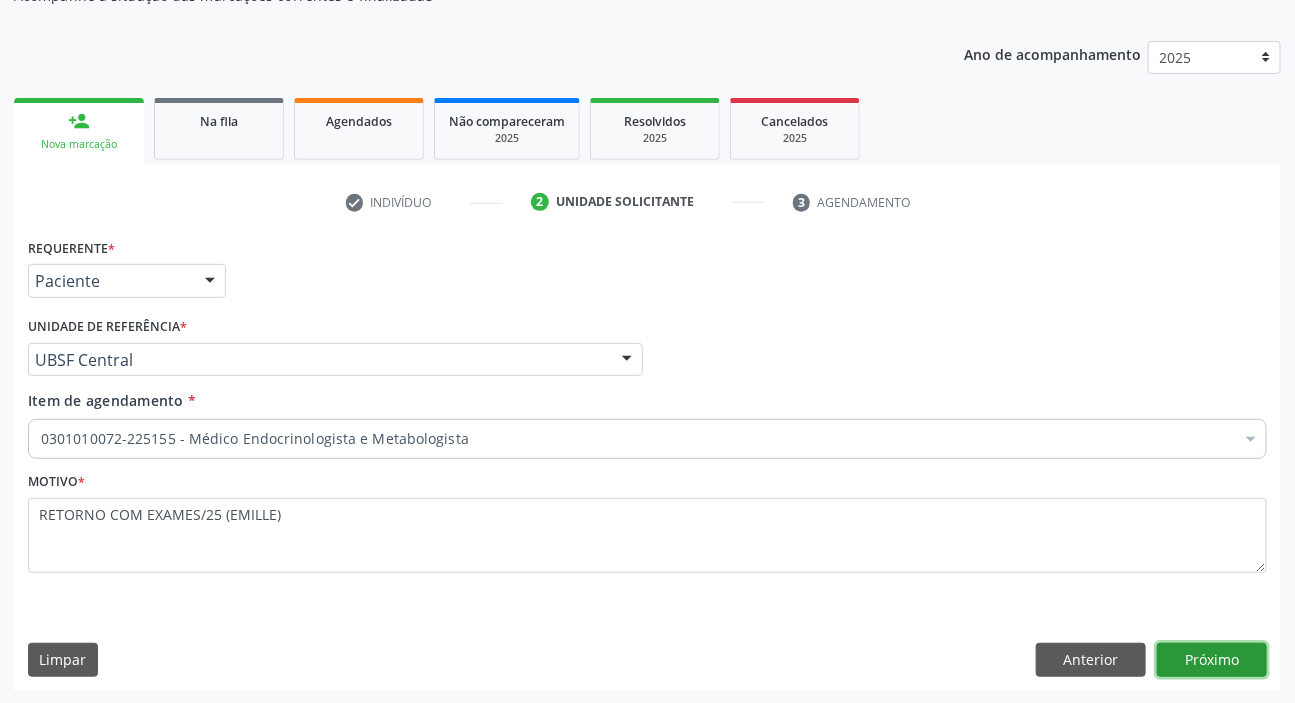 click on "Próximo" at bounding box center [1212, 660] 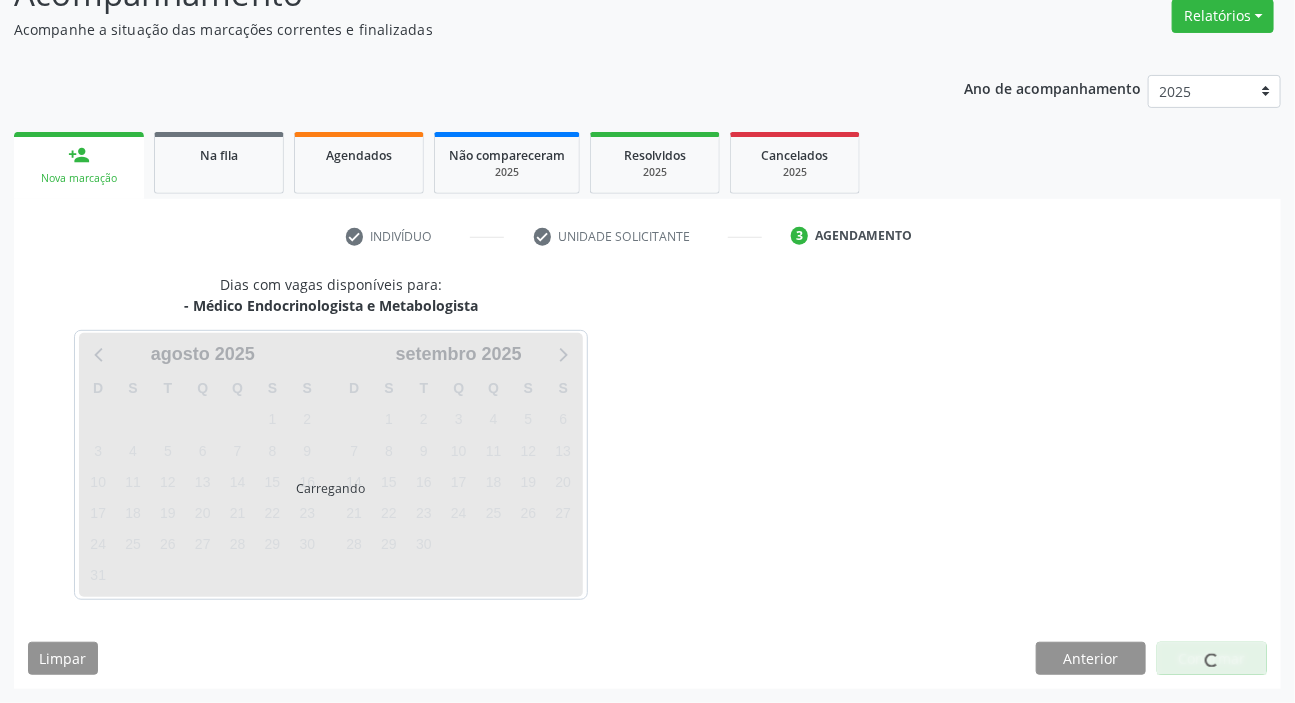 scroll, scrollTop: 166, scrollLeft: 0, axis: vertical 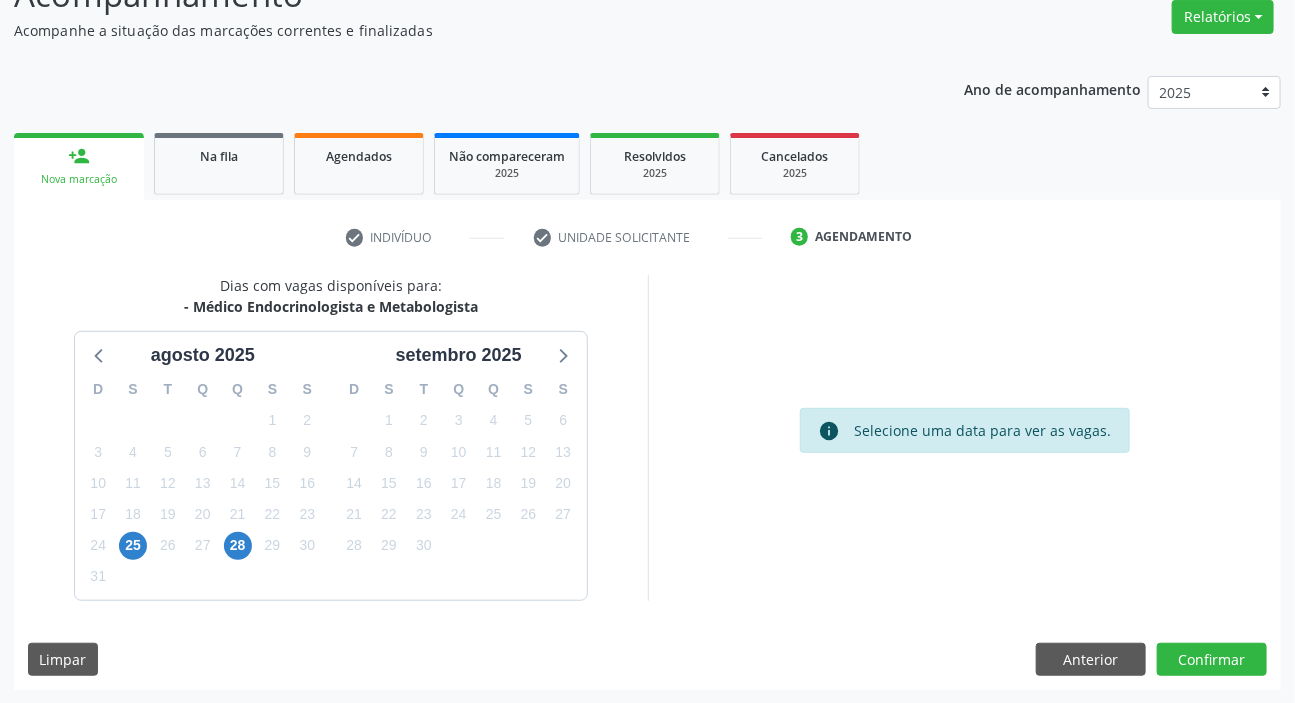 click on "1" at bounding box center (458, 545) 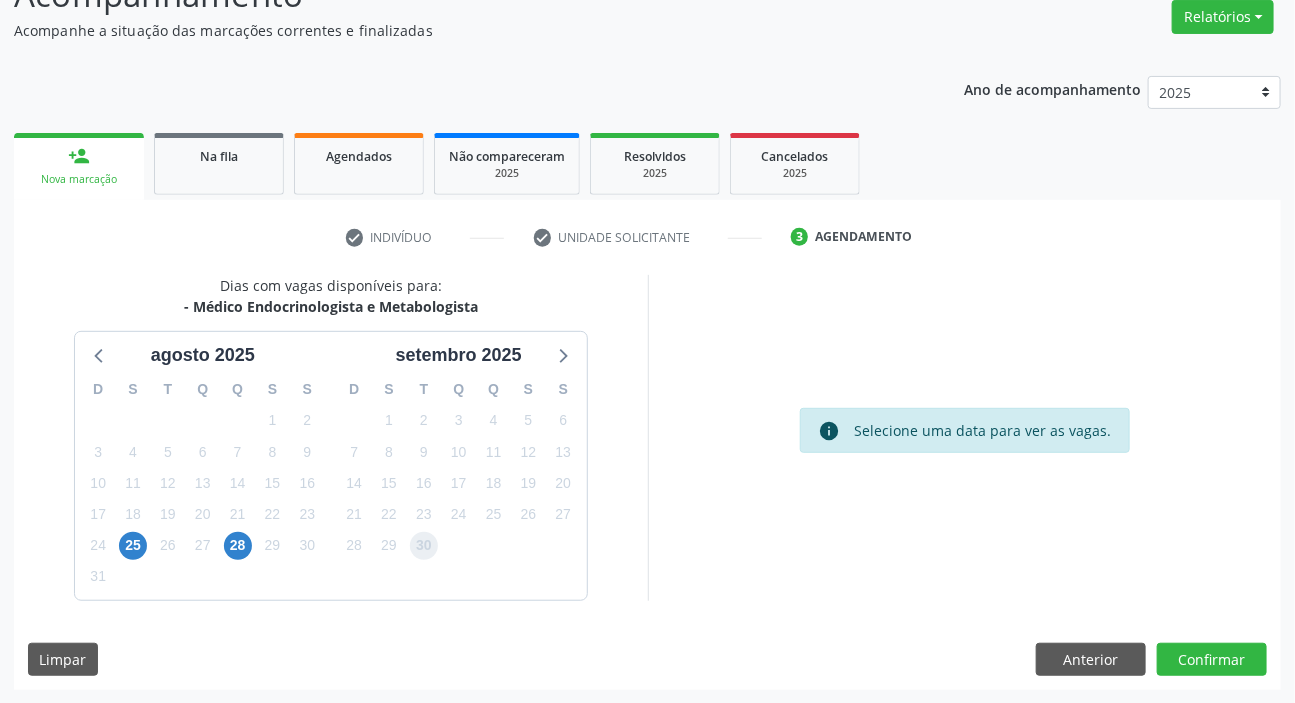 click on "30" at bounding box center (424, 546) 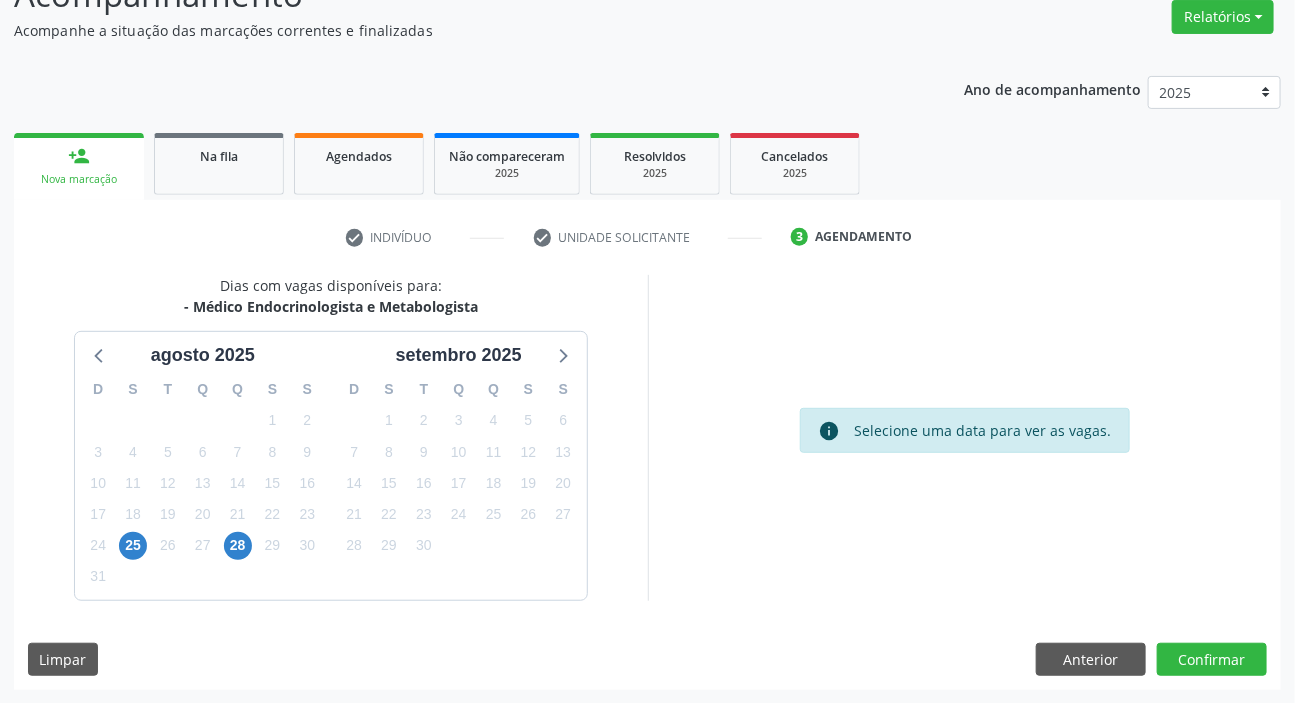 click on "Dias com vagas disponíveis para:
- Médico Endocrinologista e Metabologista
agosto 2025 D S T Q Q S S 27 28 29 30 31 1 2 3 4 5 6 7 8 9 10 11 12 13 14 15 16 17 18 19 20 21 22 23 24 25 26 27 28 29 30 31 1 2 3 4 5 6 setembro 2025 D S T Q Q S S 31 1 2 3 4 5 6 7 8 9 10 11 12 13 14 15 16 17 18 19 20 21 22 23 24 25 26 27 28 29 30 1 2 3 4 5 6 7 8 9 10 11
info
Selecione uma data para ver as vagas.
Limpar
Anterior
Confirmar" at bounding box center [647, 482] 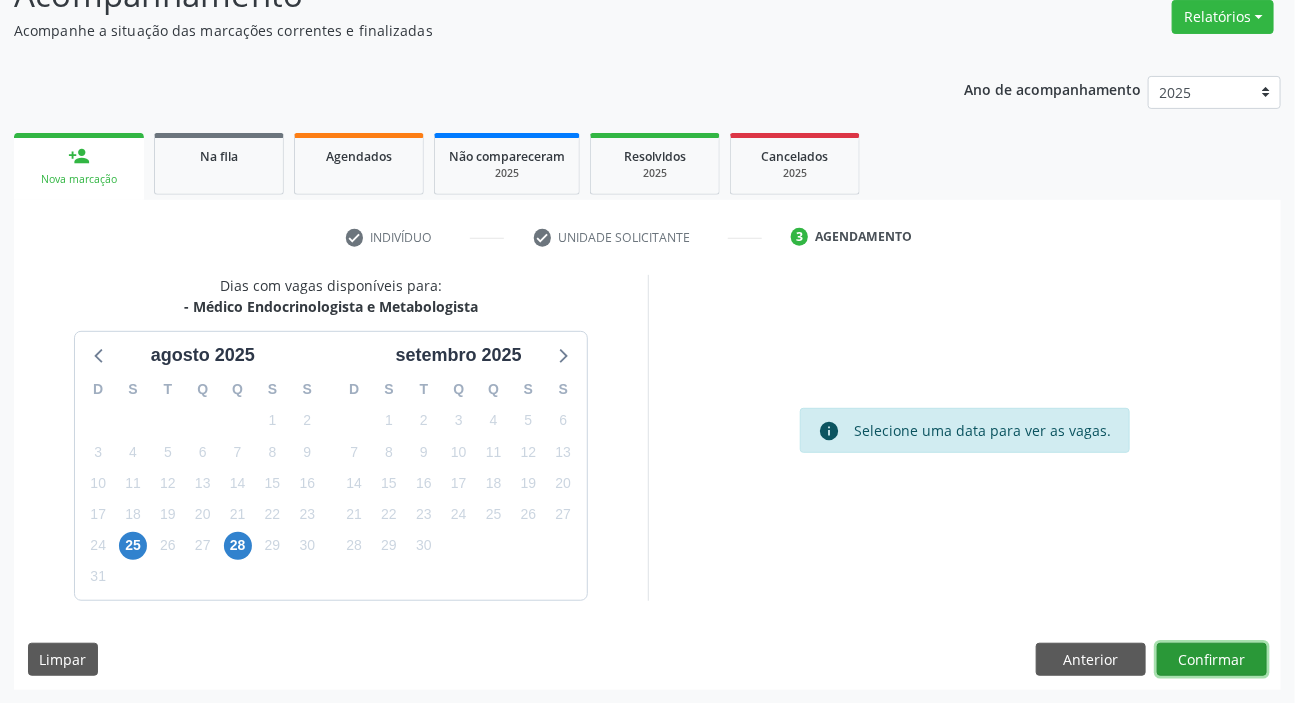 click on "Confirmar" at bounding box center [1212, 660] 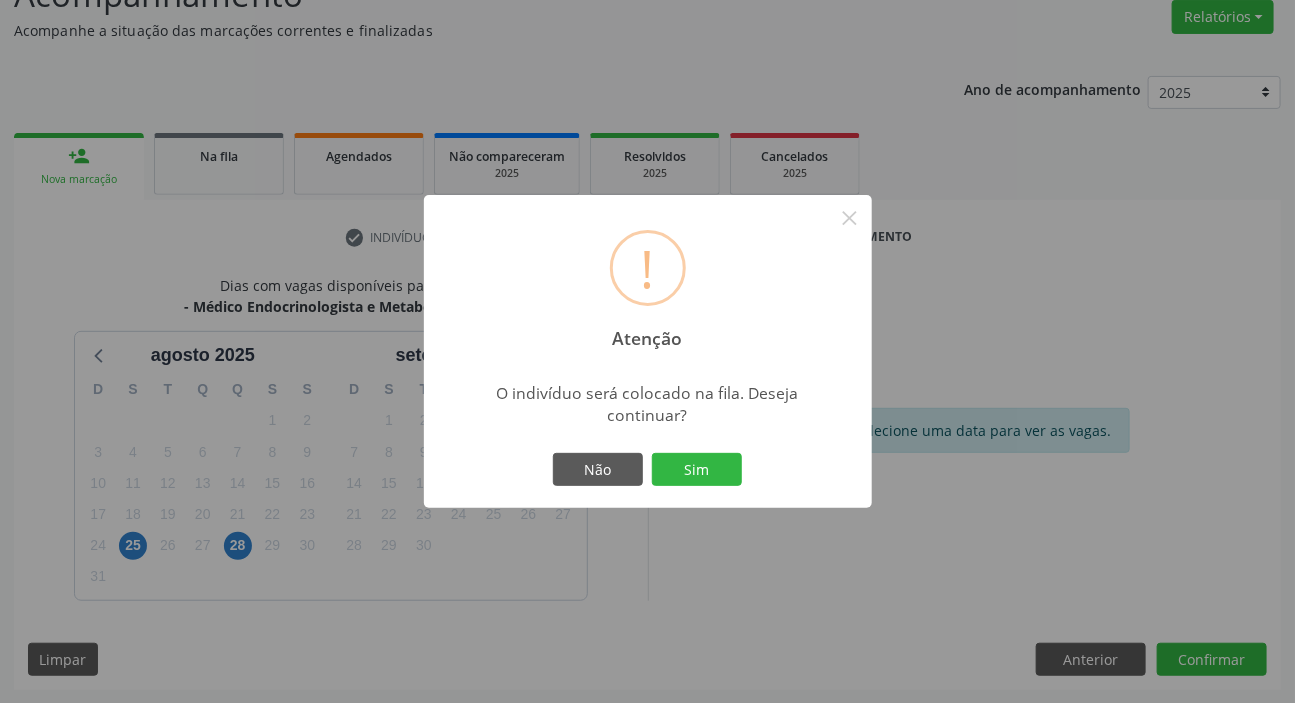 type 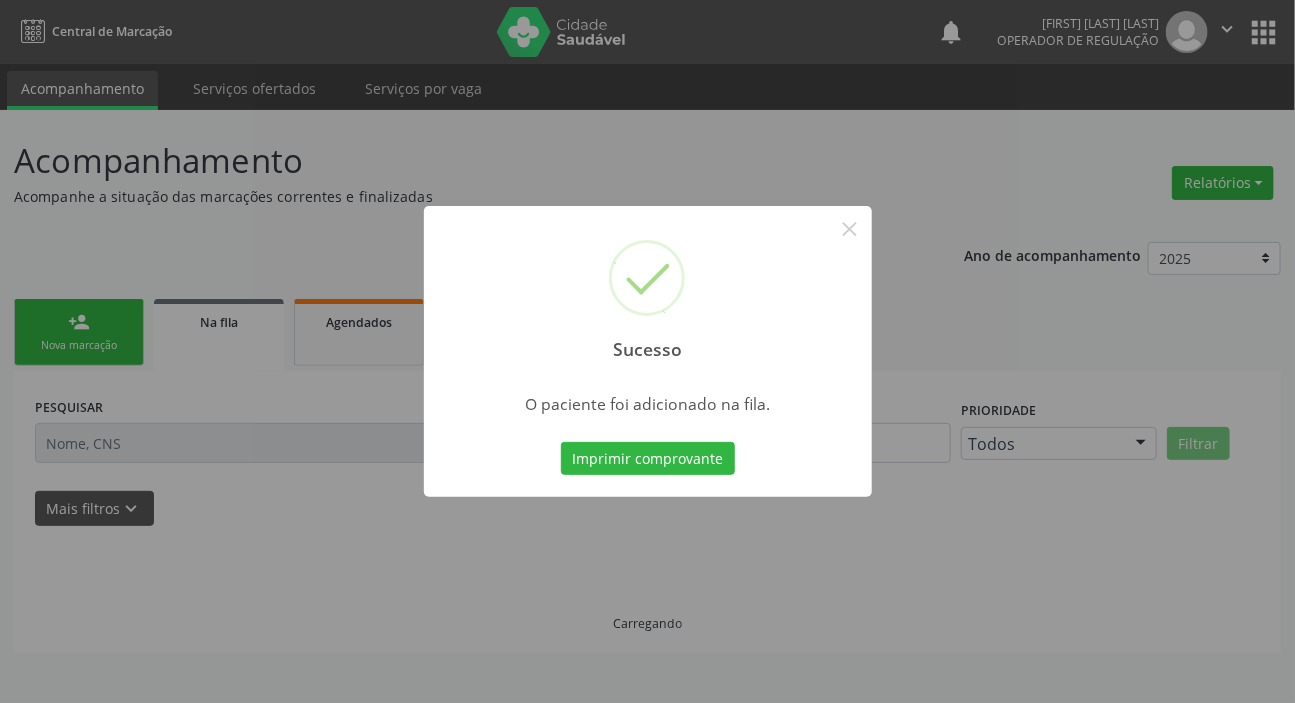 scroll, scrollTop: 0, scrollLeft: 0, axis: both 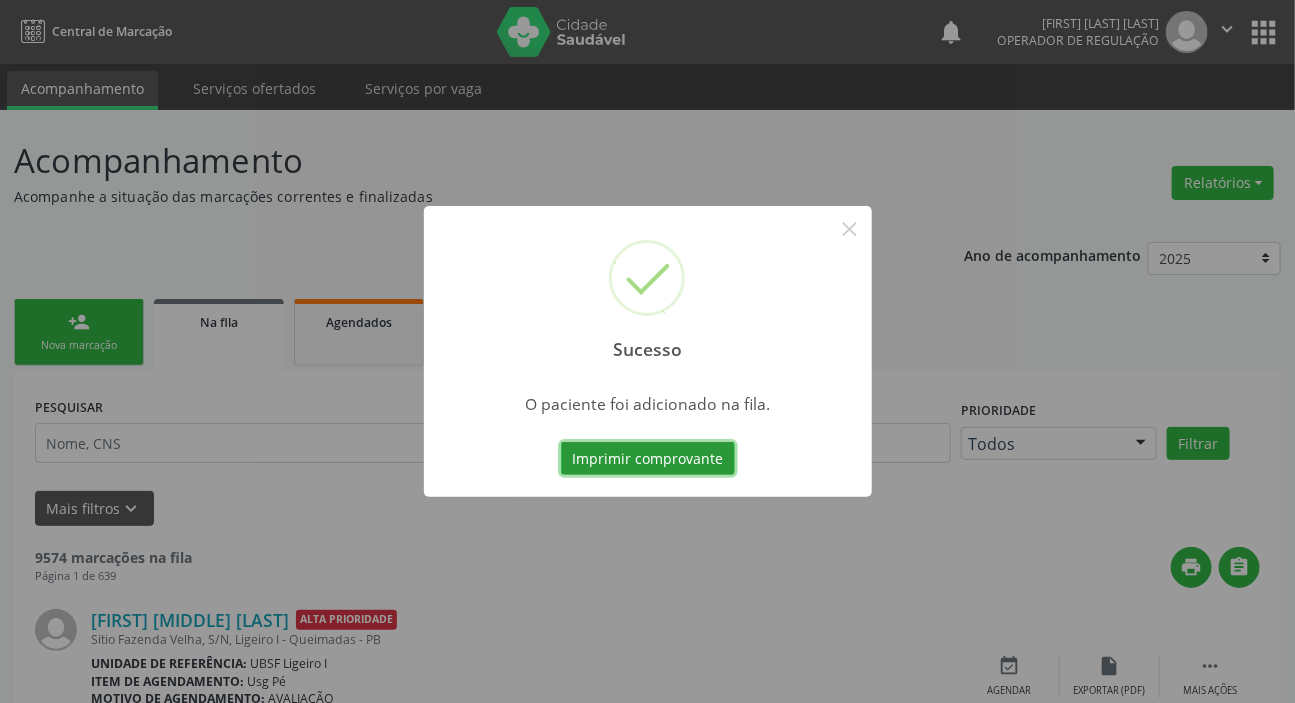 type 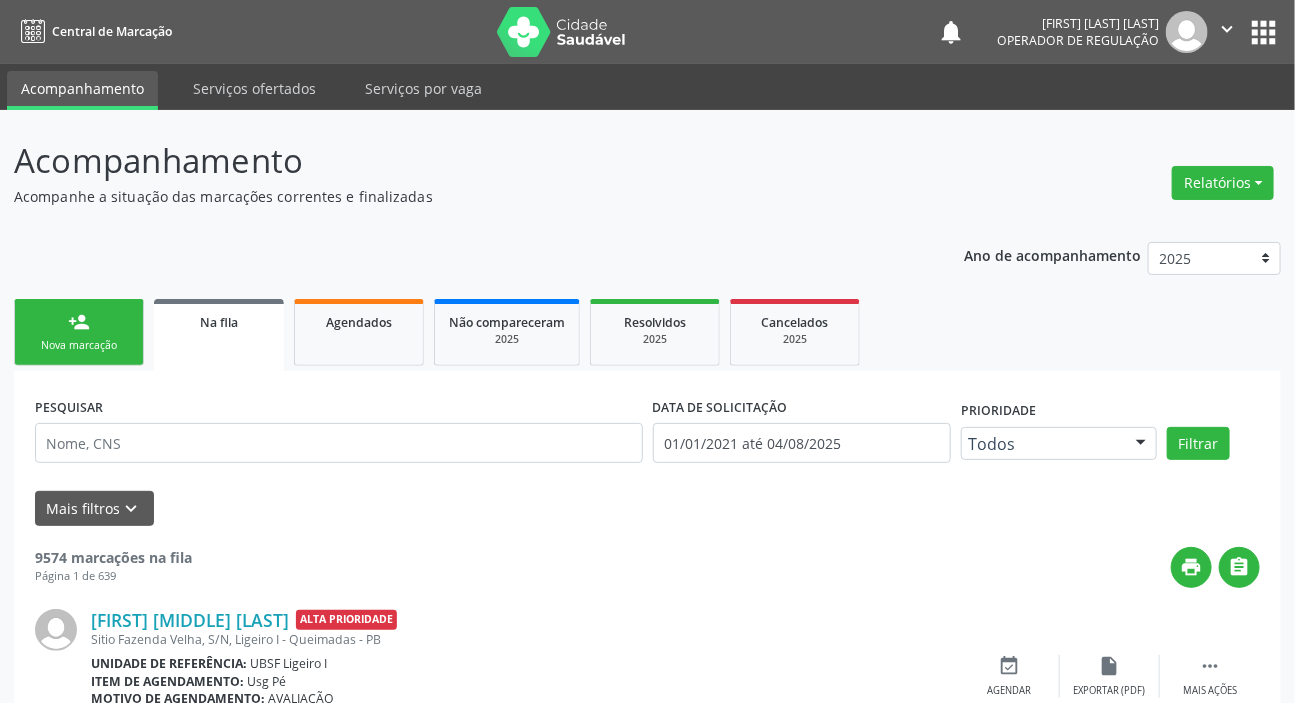 drag, startPoint x: 57, startPoint y: 293, endPoint x: 59, endPoint y: 311, distance: 18.110771 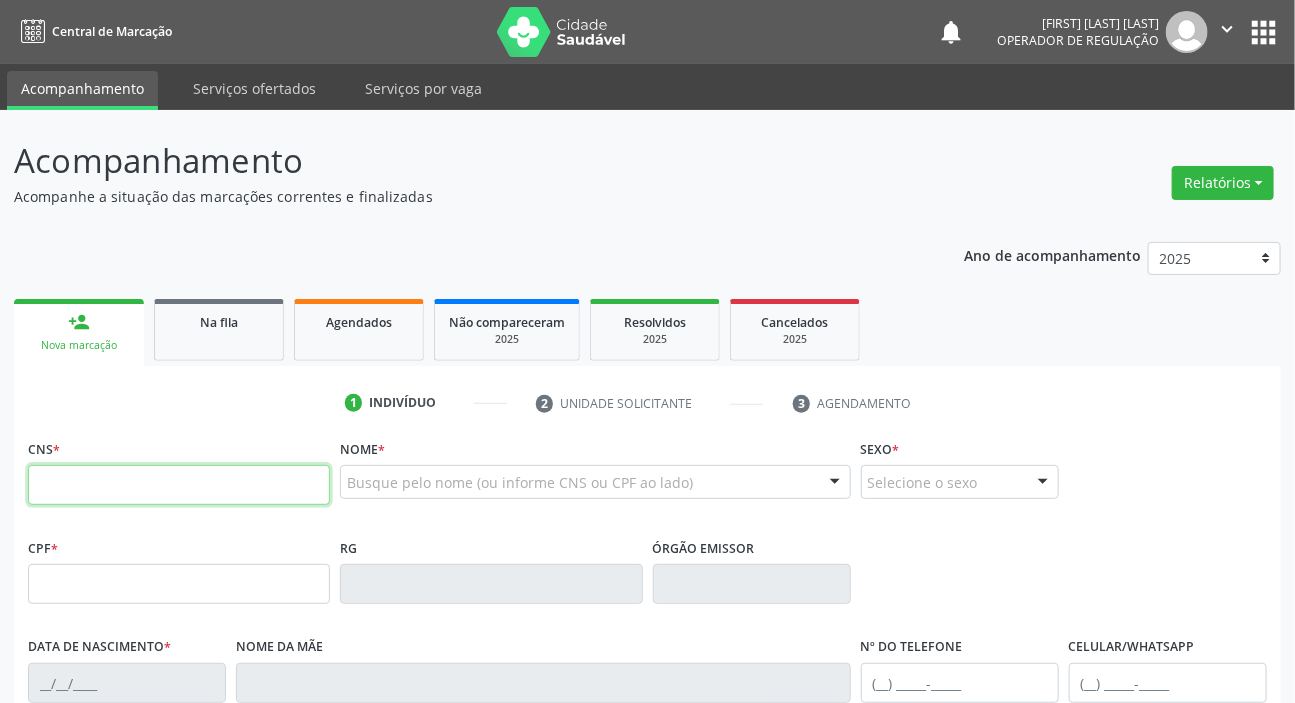 click at bounding box center [179, 485] 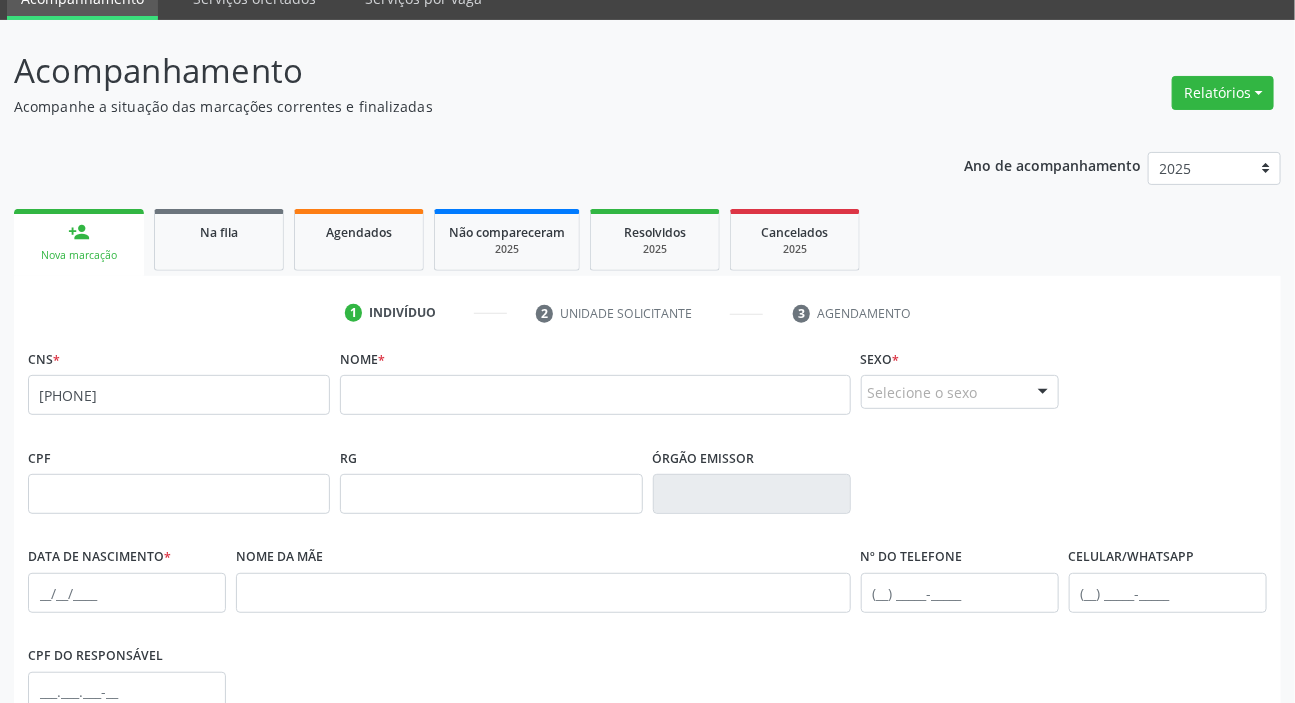 scroll, scrollTop: 0, scrollLeft: 0, axis: both 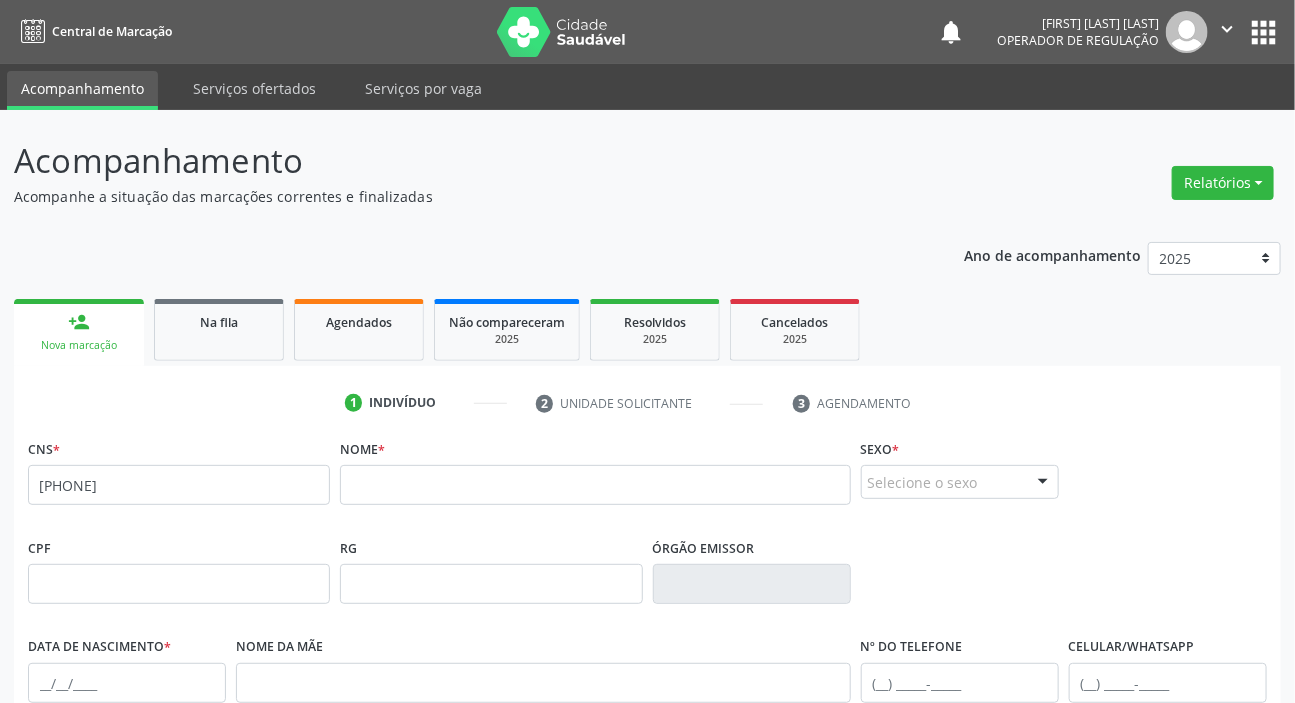 click on "none" at bounding box center [277, 482] 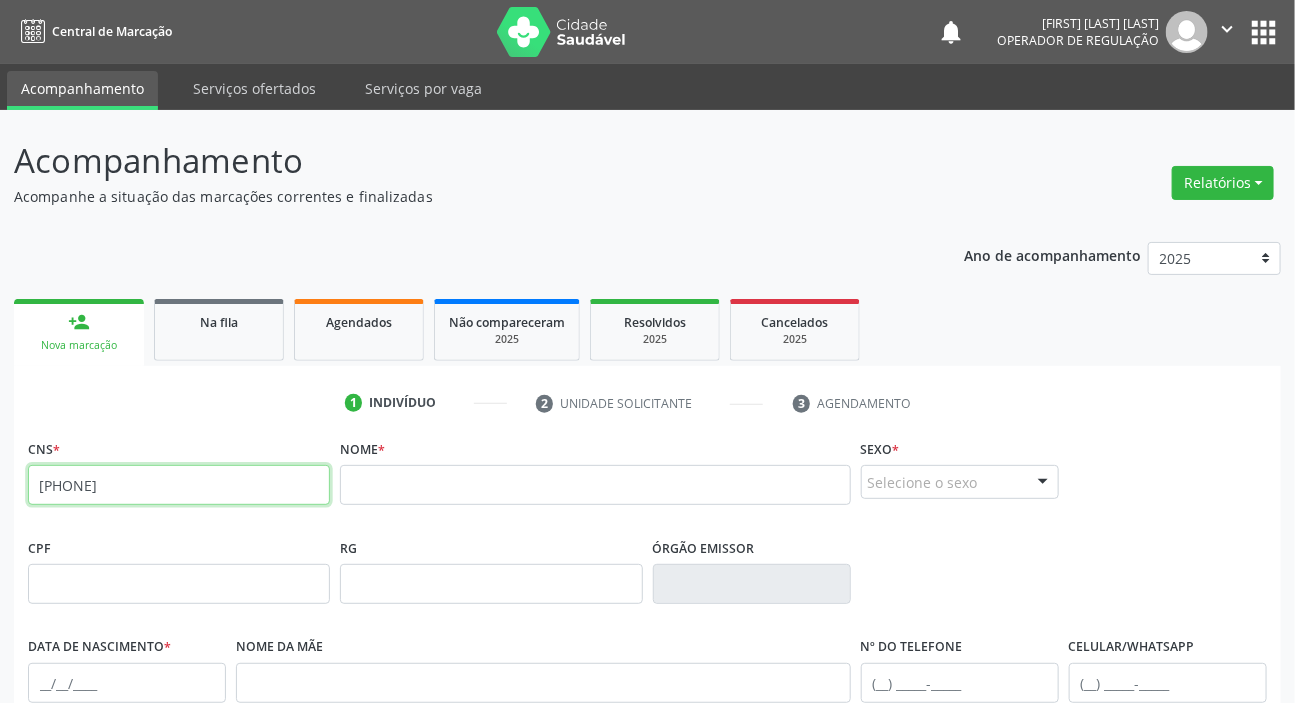 click on "[PHONE]" at bounding box center [179, 485] 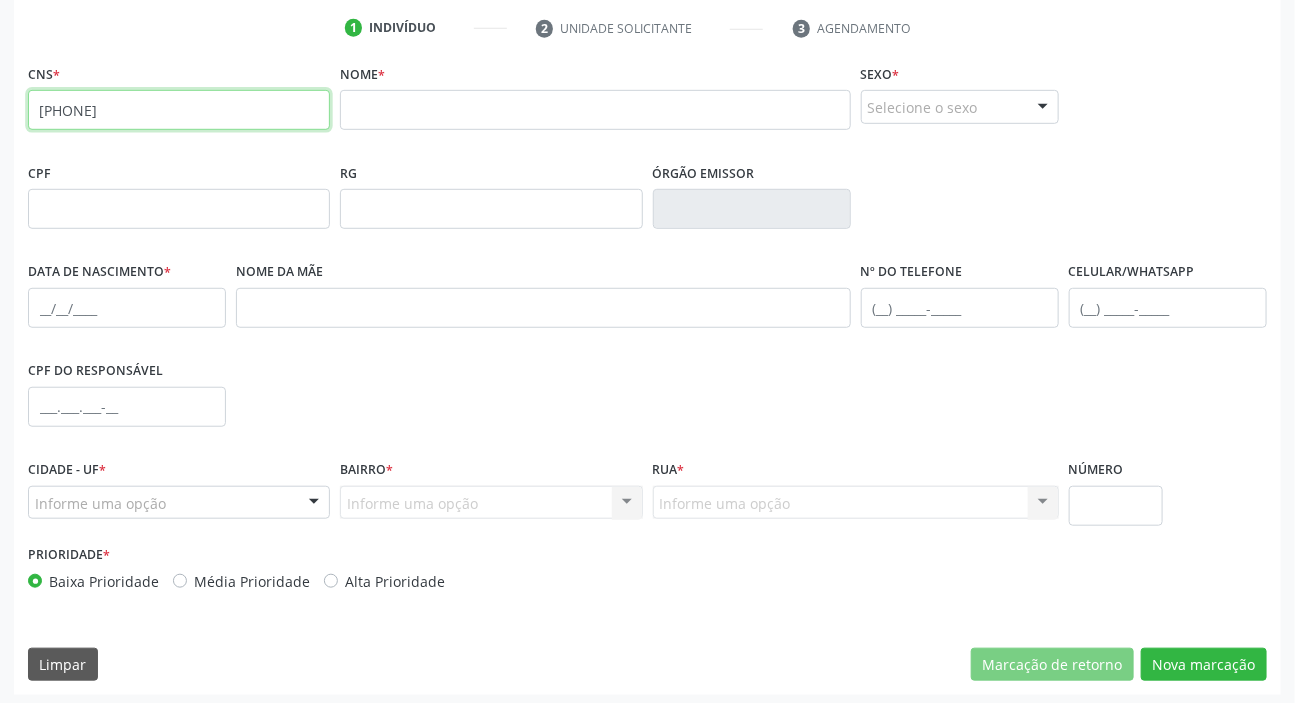 scroll, scrollTop: 380, scrollLeft: 0, axis: vertical 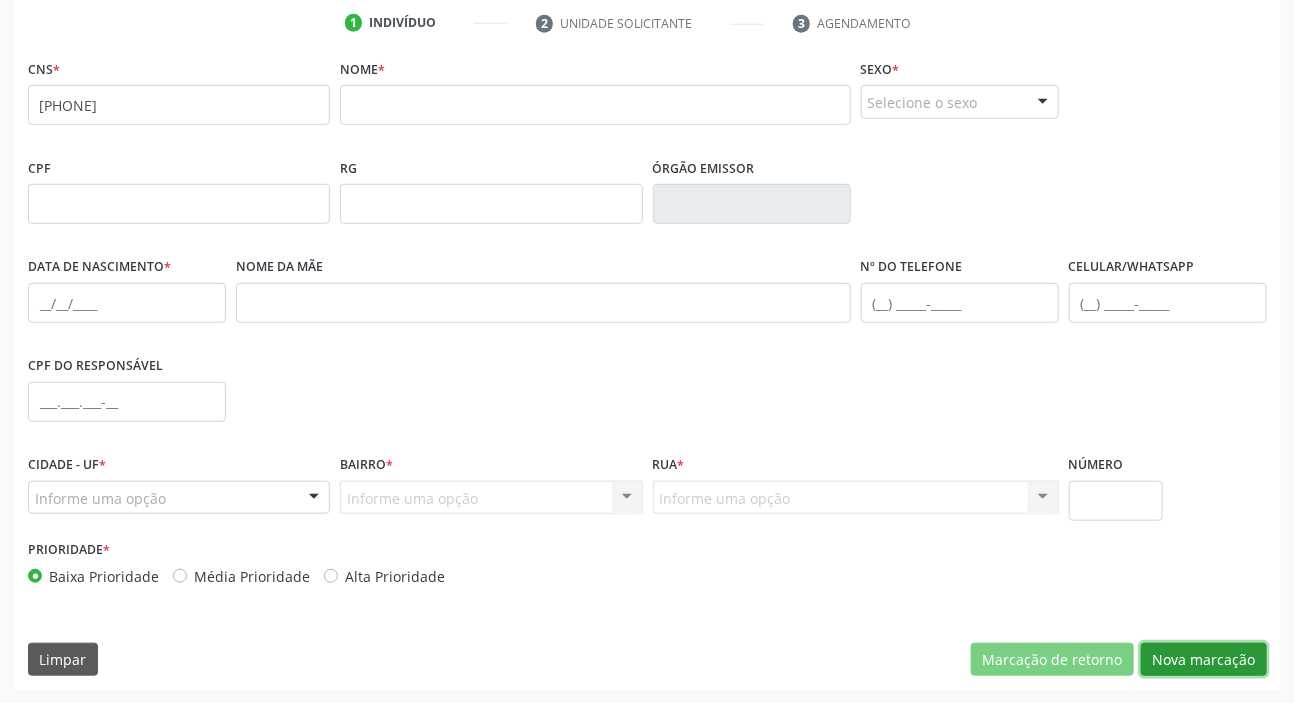 click on "Nova marcação" at bounding box center [1204, 660] 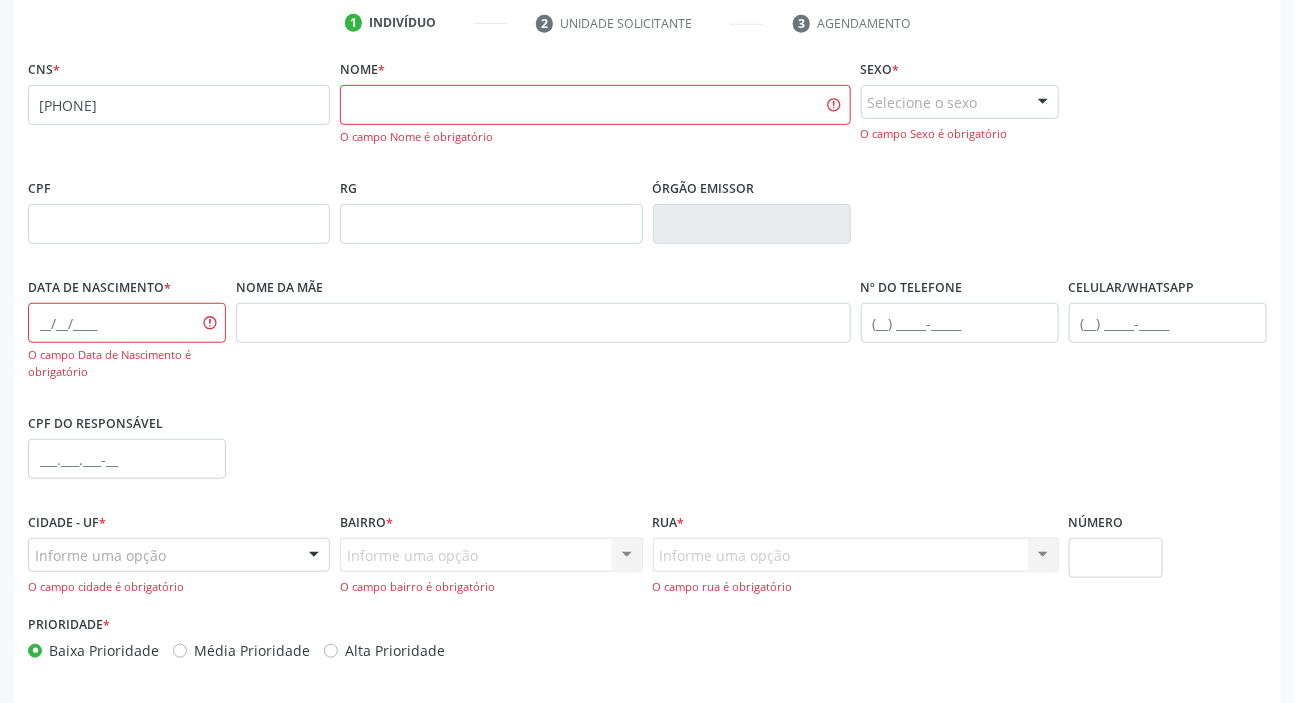 click on "CNS
*
700 0010 7984 4303       none" at bounding box center [179, 96] 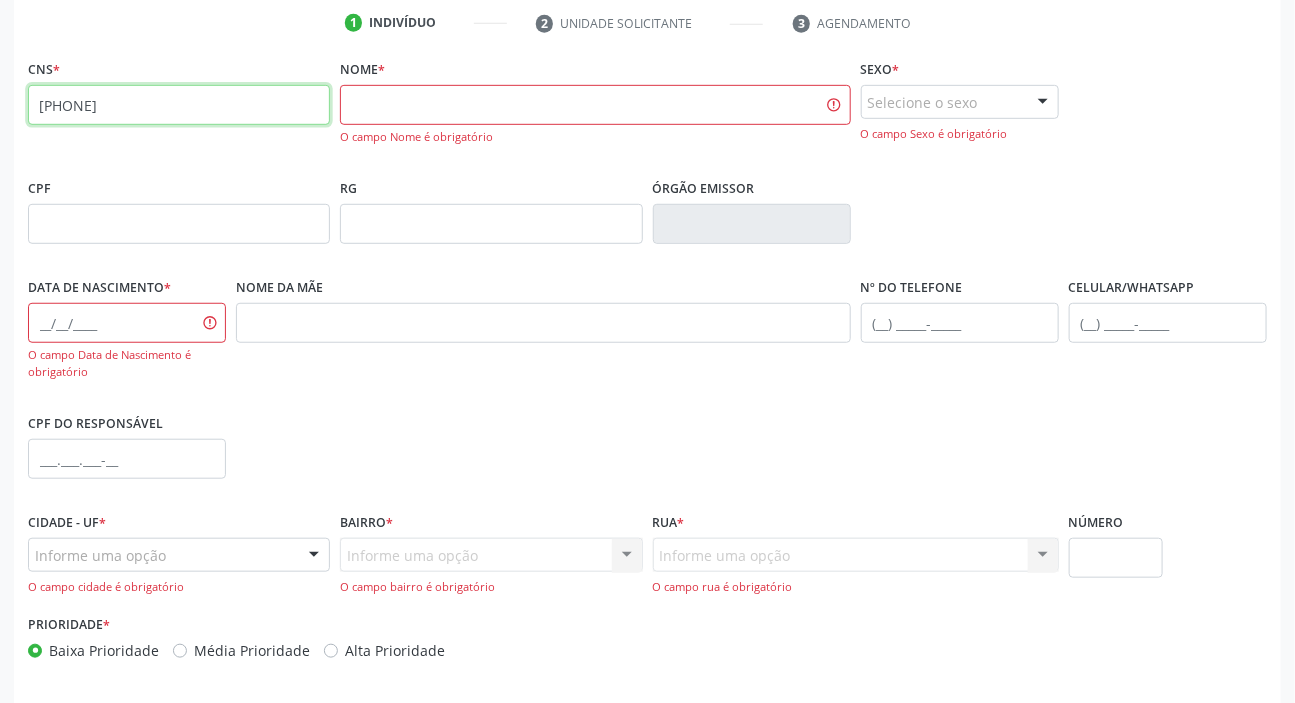 click on "[PHONE]" at bounding box center (179, 105) 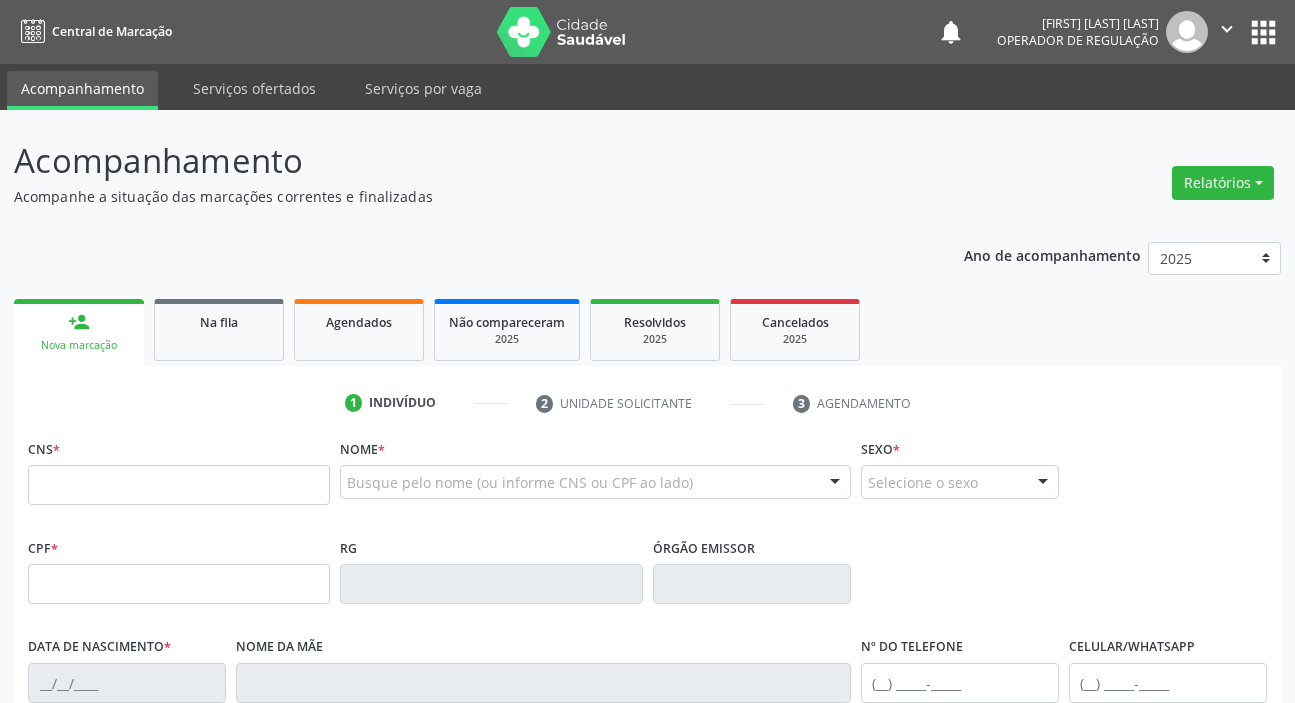 scroll, scrollTop: 0, scrollLeft: 0, axis: both 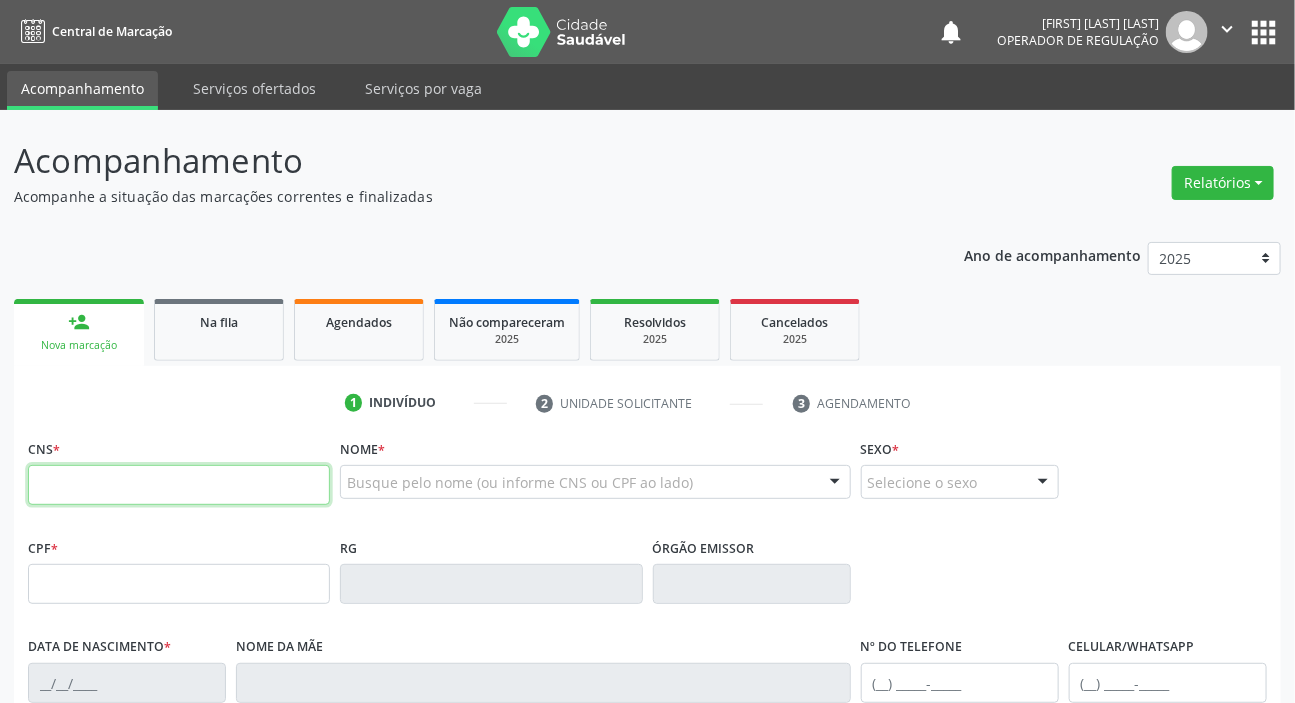 click at bounding box center (179, 485) 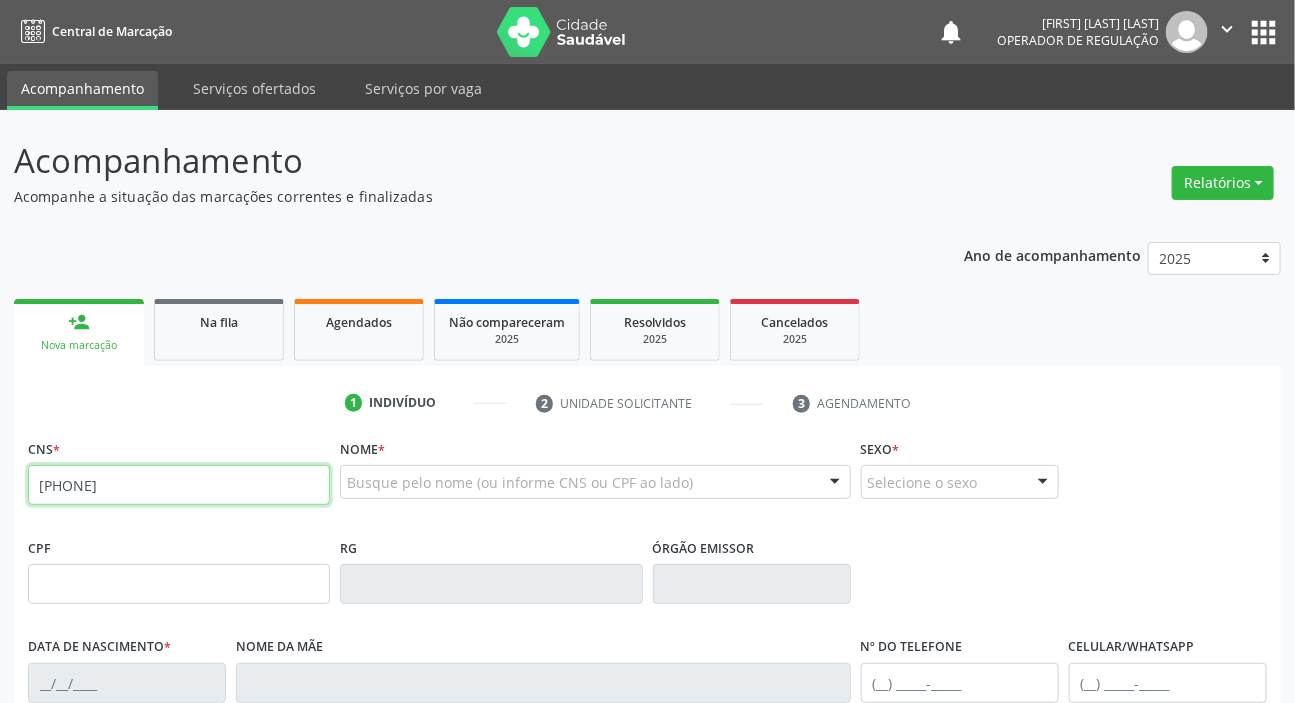 type on "[PHONE]" 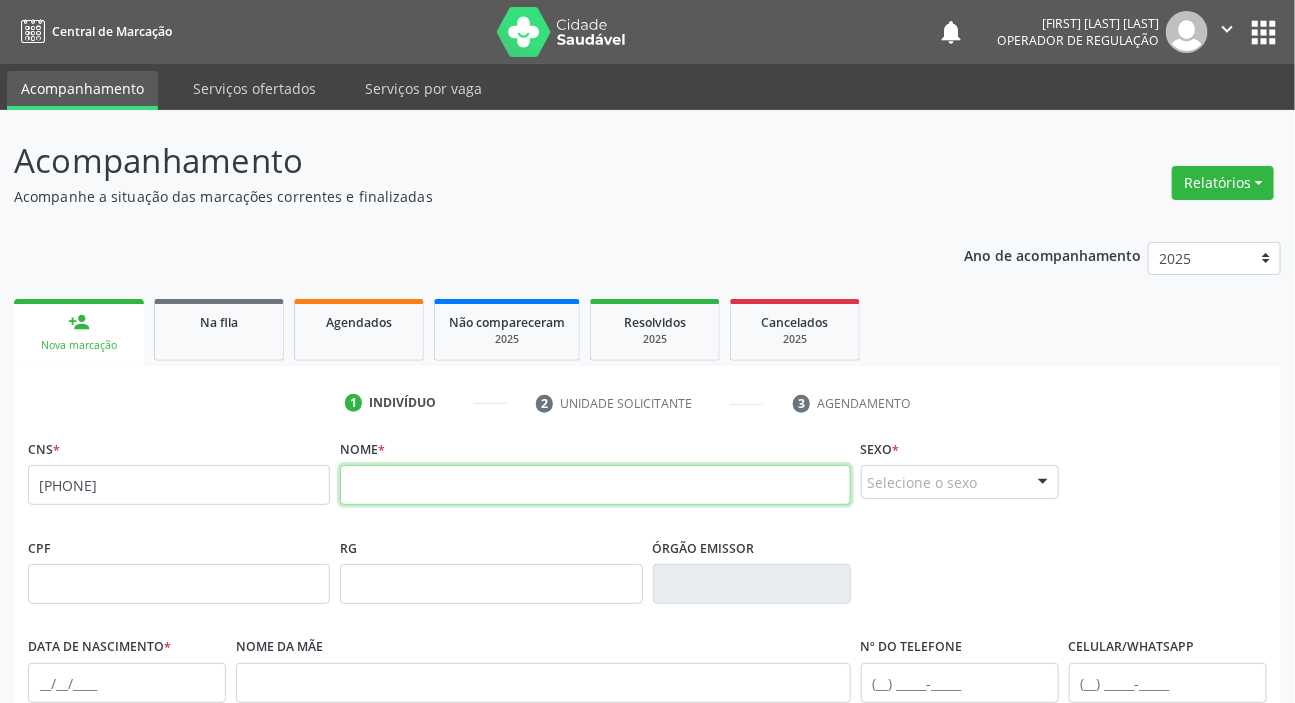 click at bounding box center (595, 485) 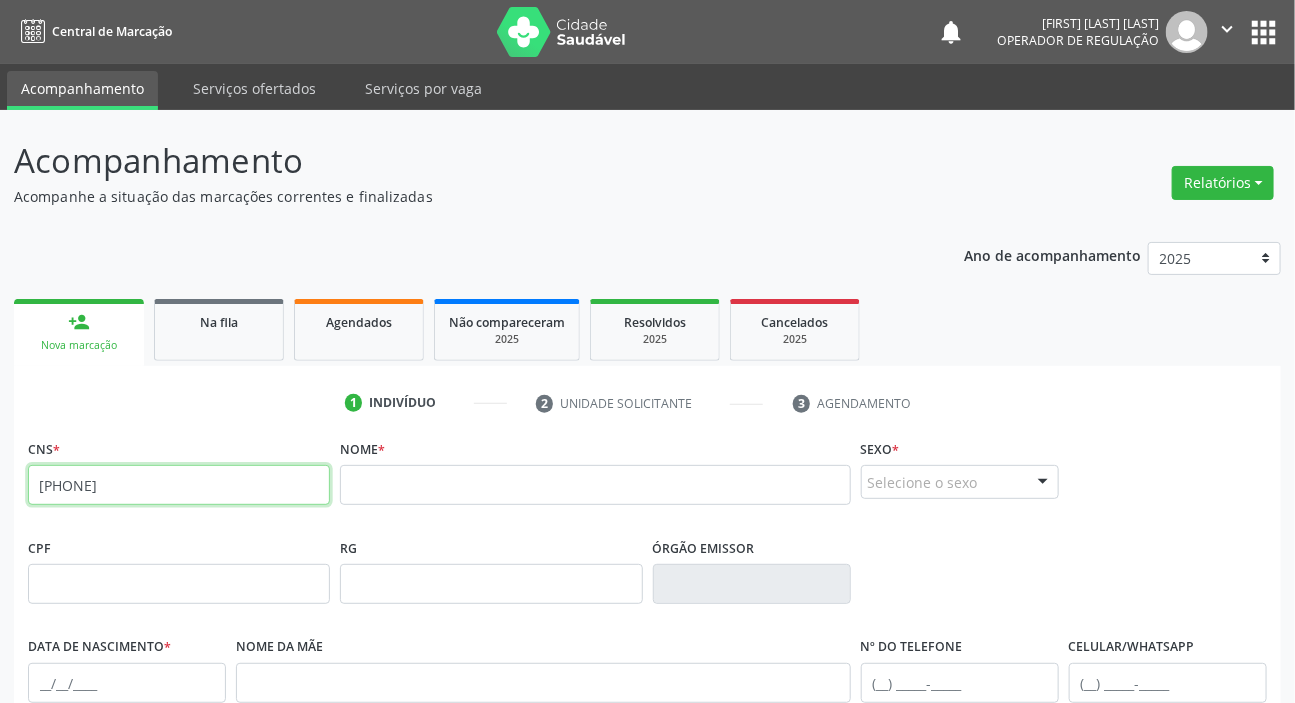 click on "[PHONE]" at bounding box center [179, 485] 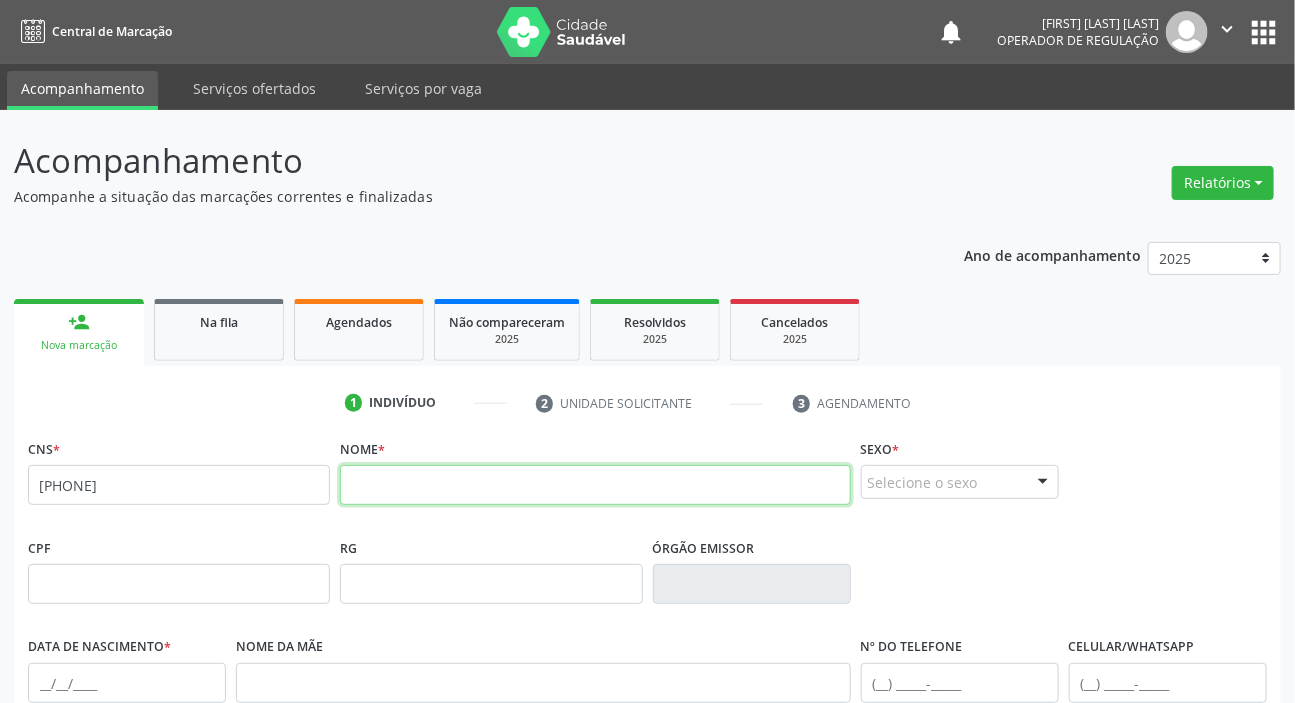 click at bounding box center [595, 485] 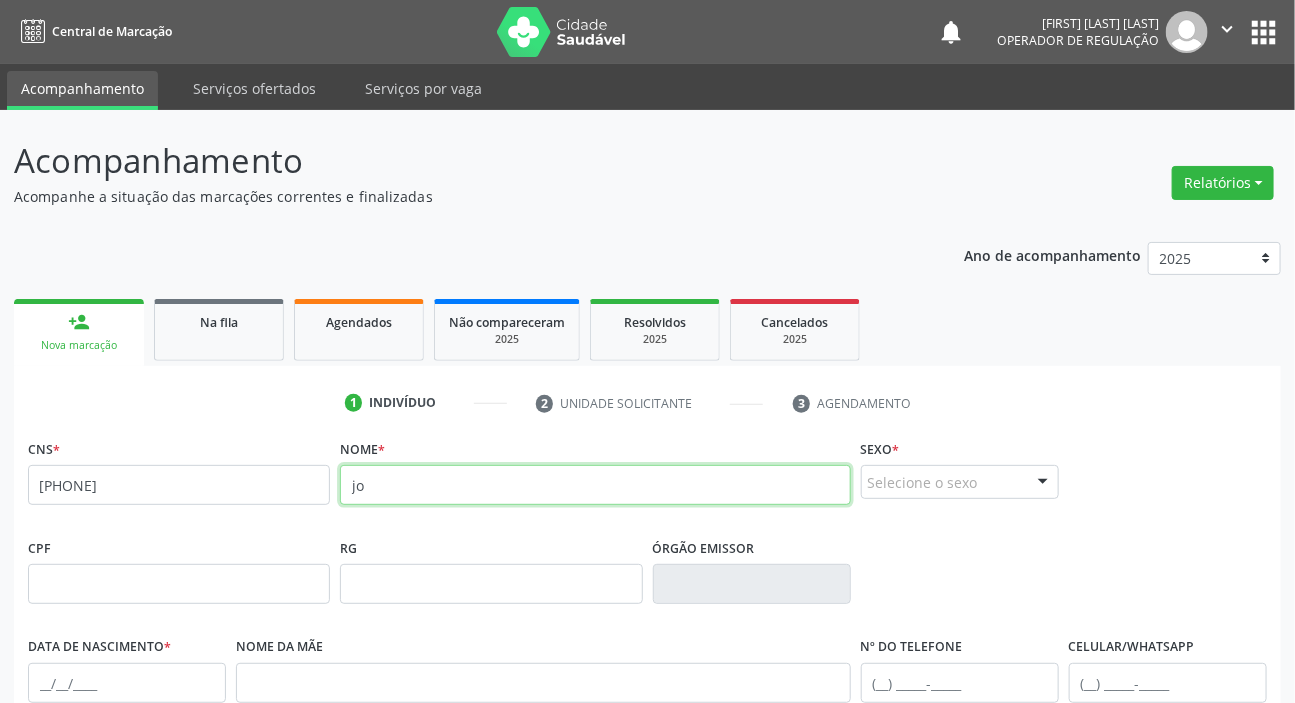 type on "j" 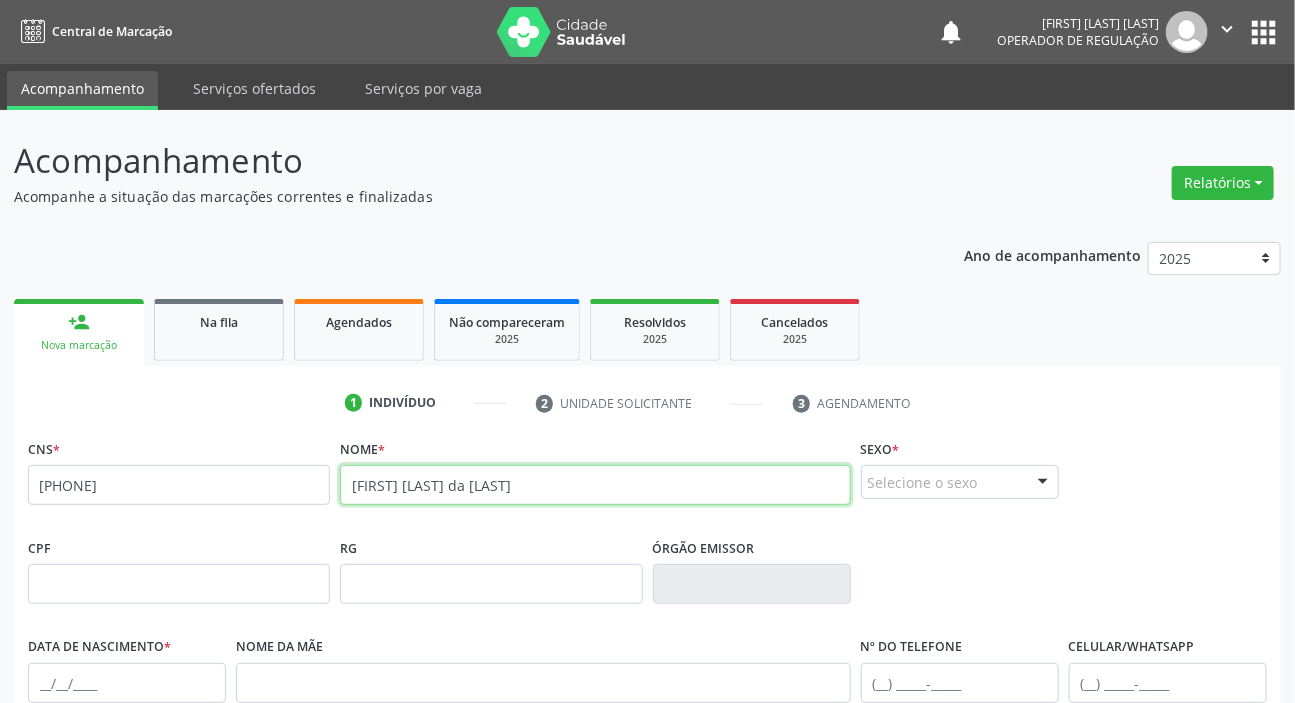 type on "[FIRST] [LAST] da [LAST]" 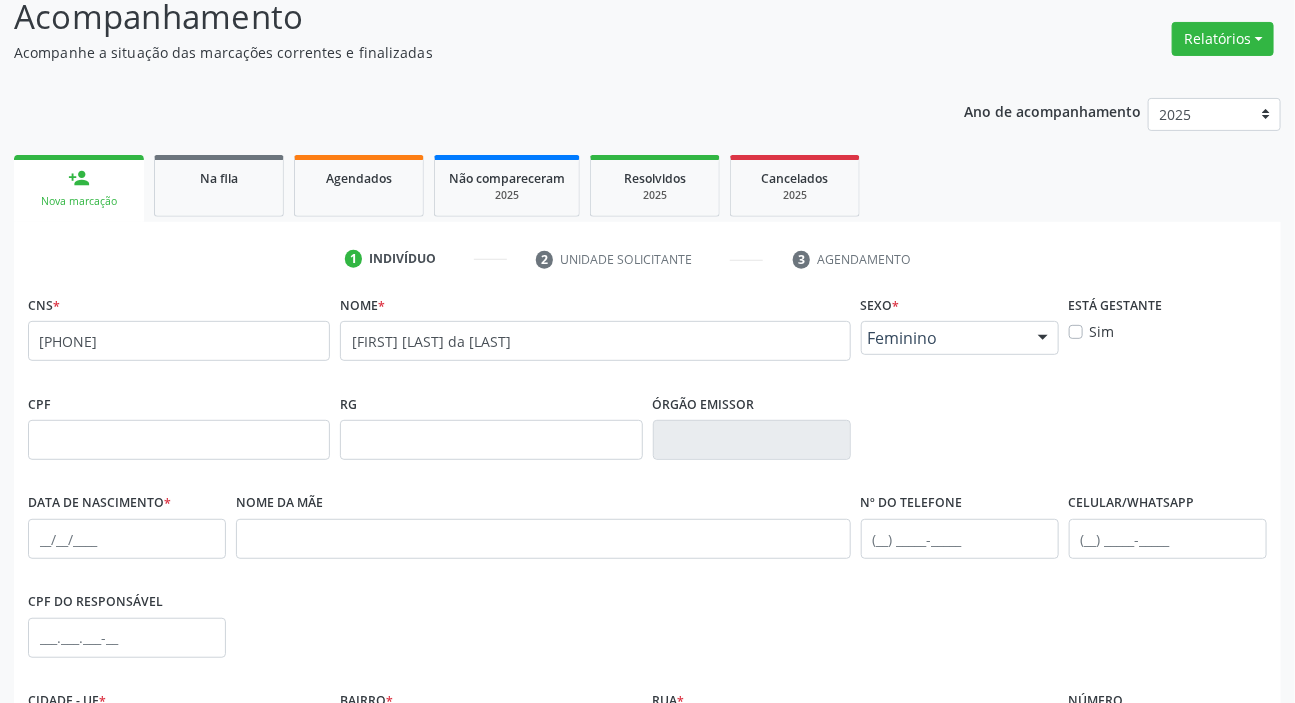 scroll, scrollTop: 380, scrollLeft: 0, axis: vertical 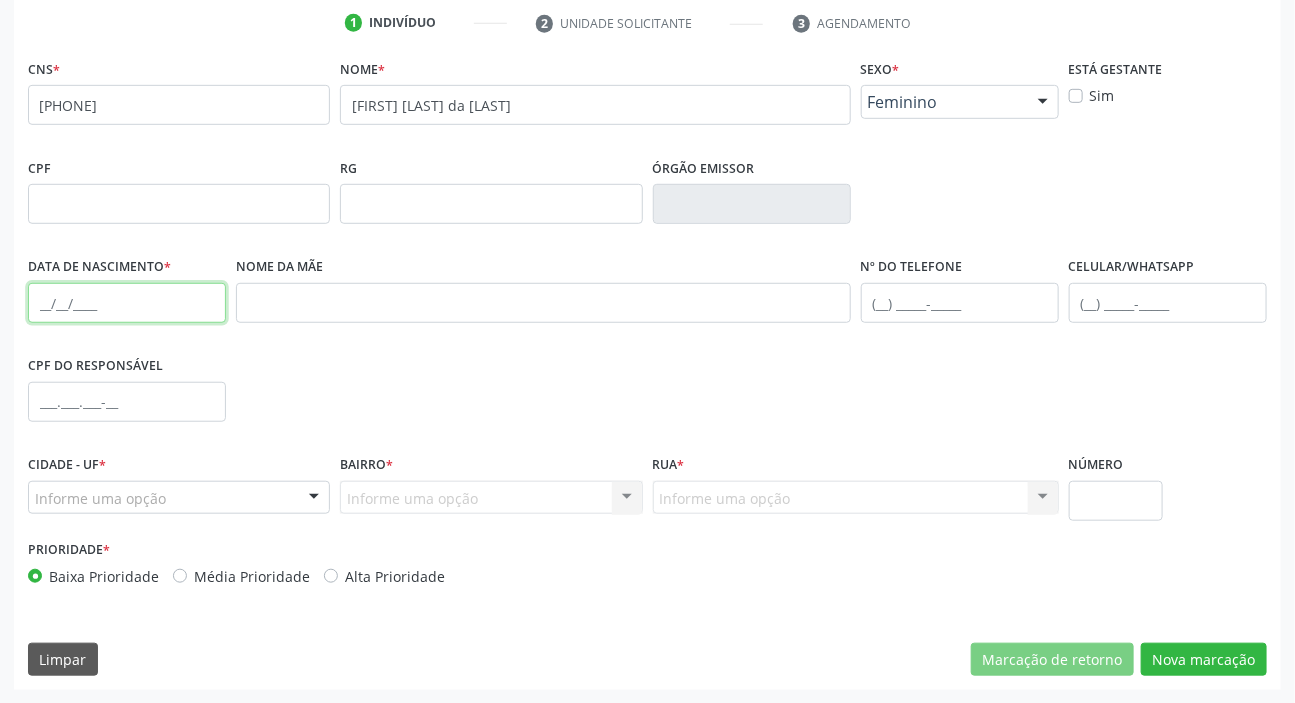 click at bounding box center (127, 303) 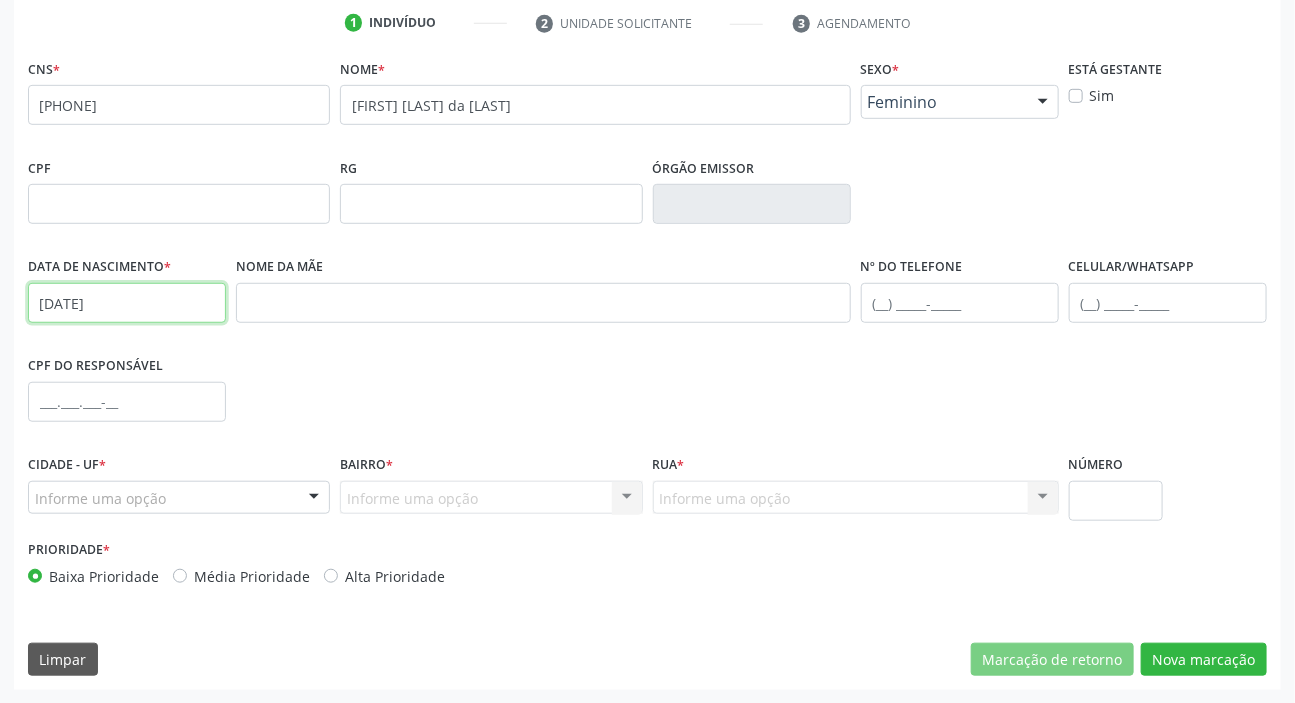 type on "[DATE]" 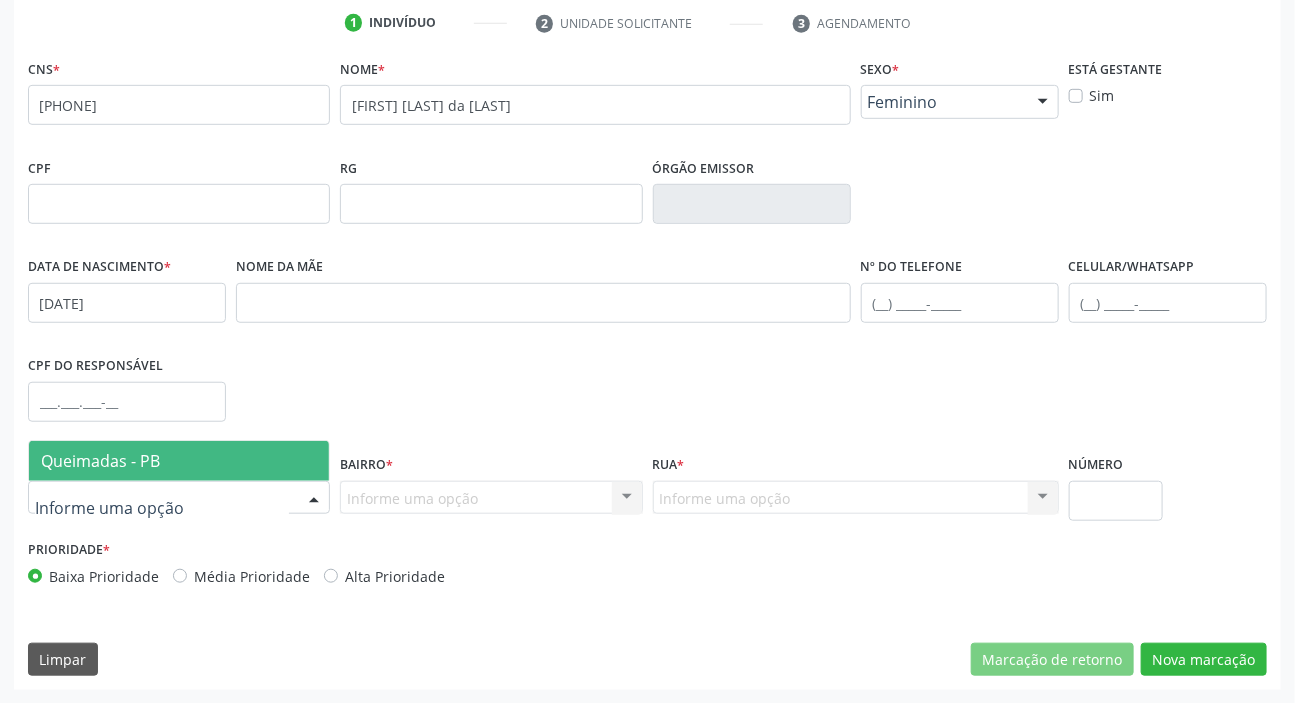 click at bounding box center (179, 498) 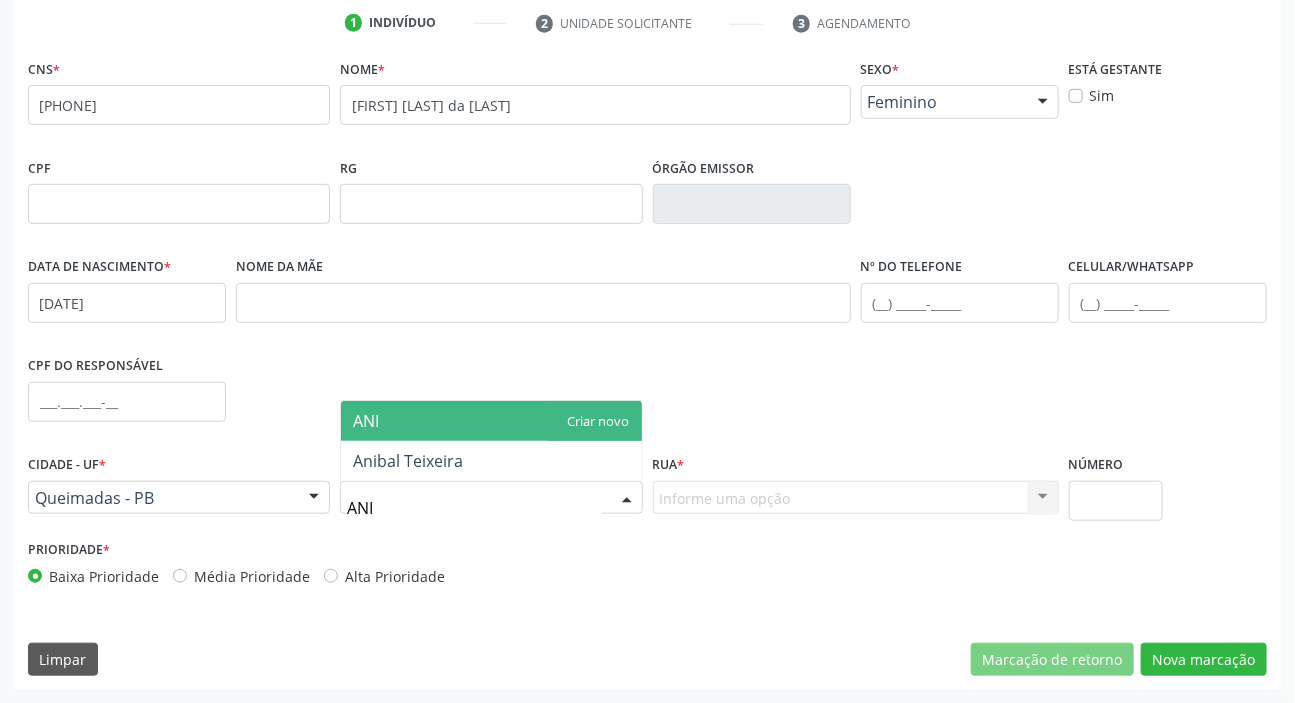 type on "ANI" 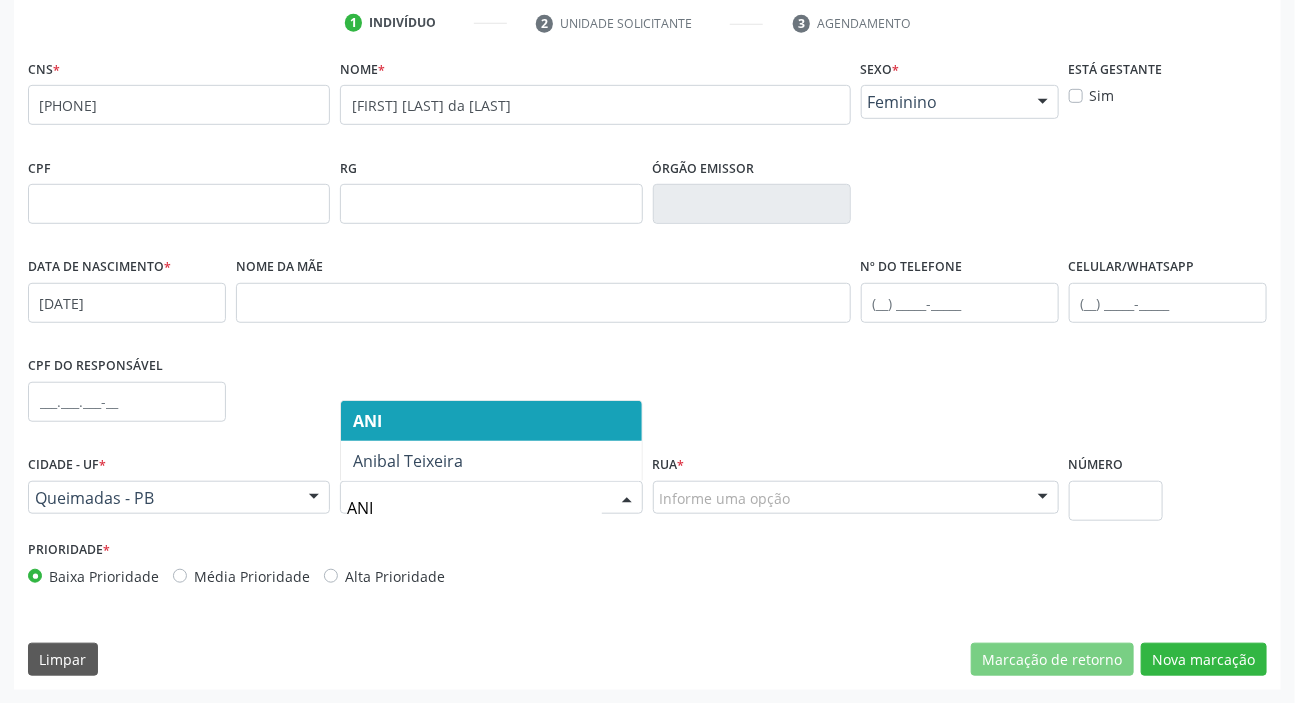 type on "ANIB" 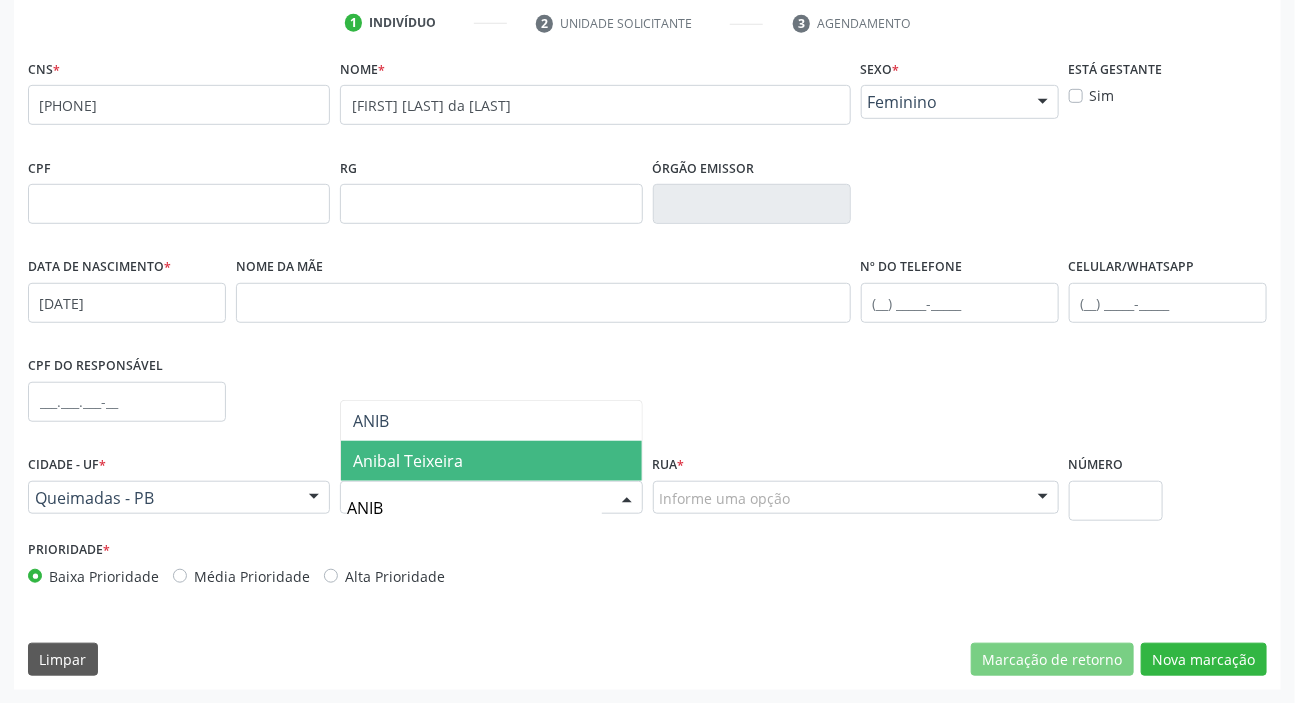 click on "Anibal Teixeira" at bounding box center (491, 461) 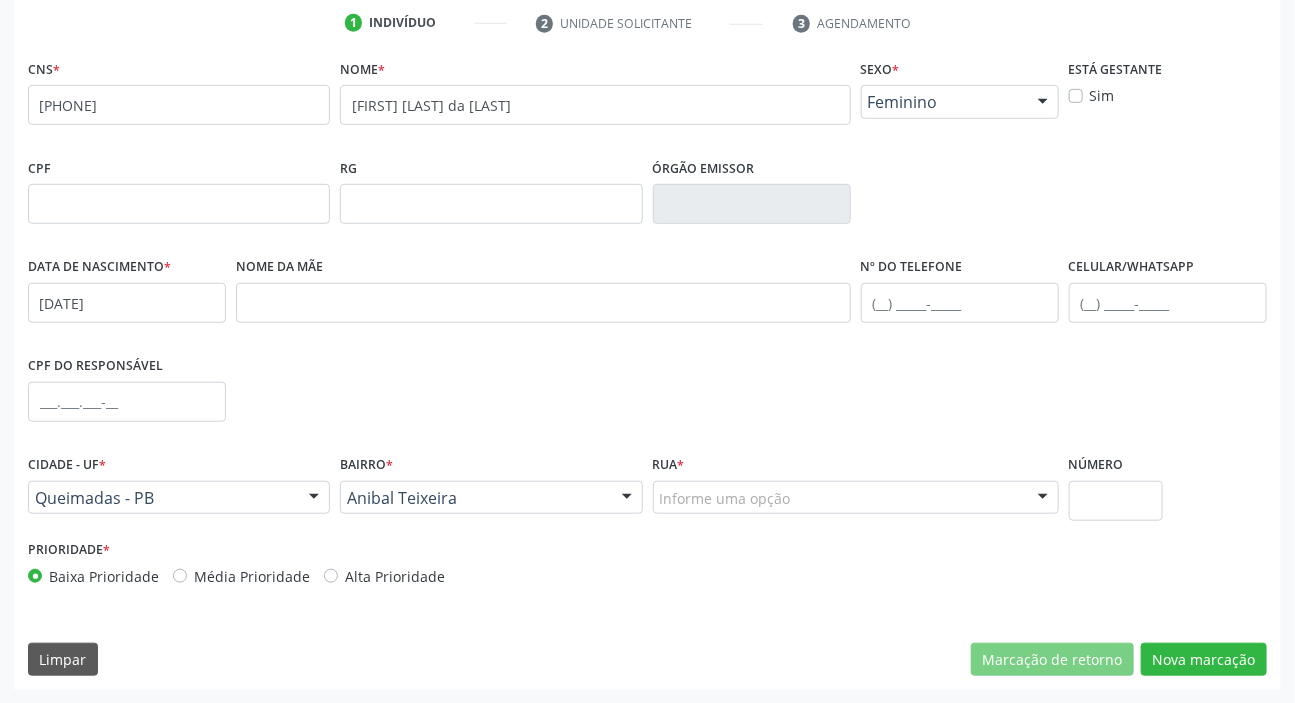click on "Informe uma opção" at bounding box center [856, 498] 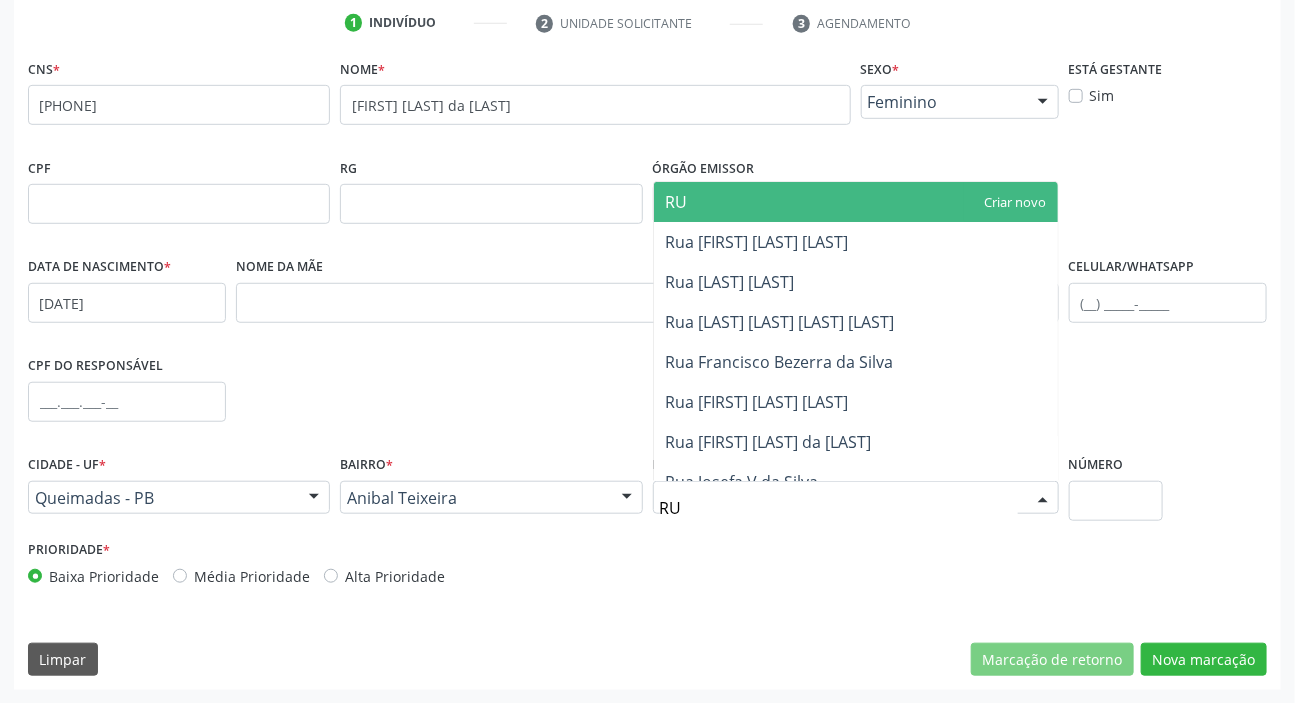 type on "R" 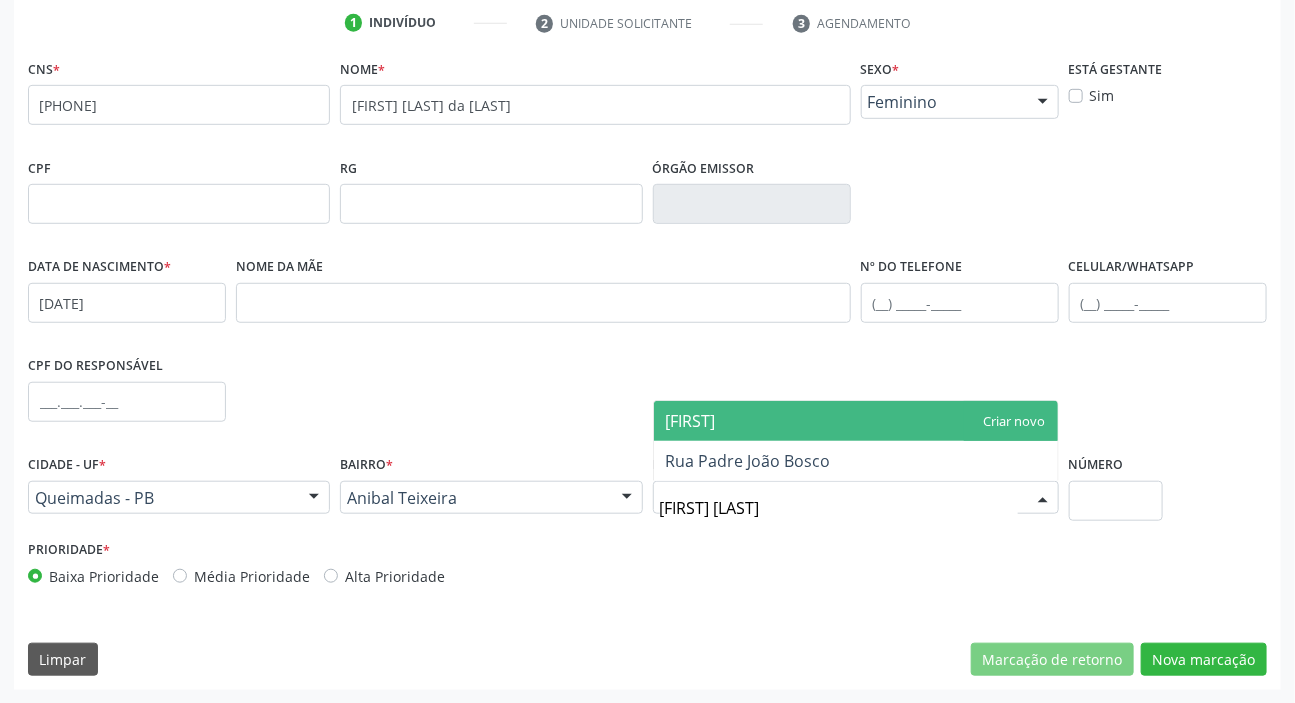 type on "J" 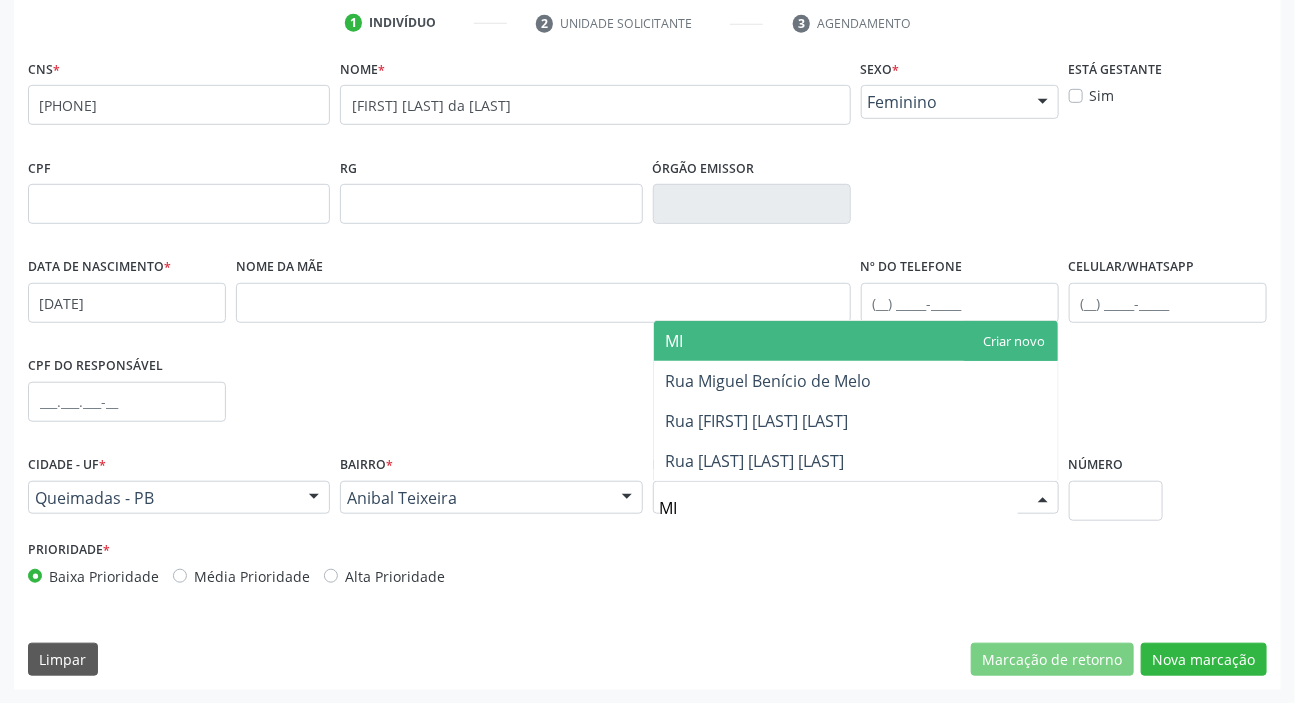 type on "M" 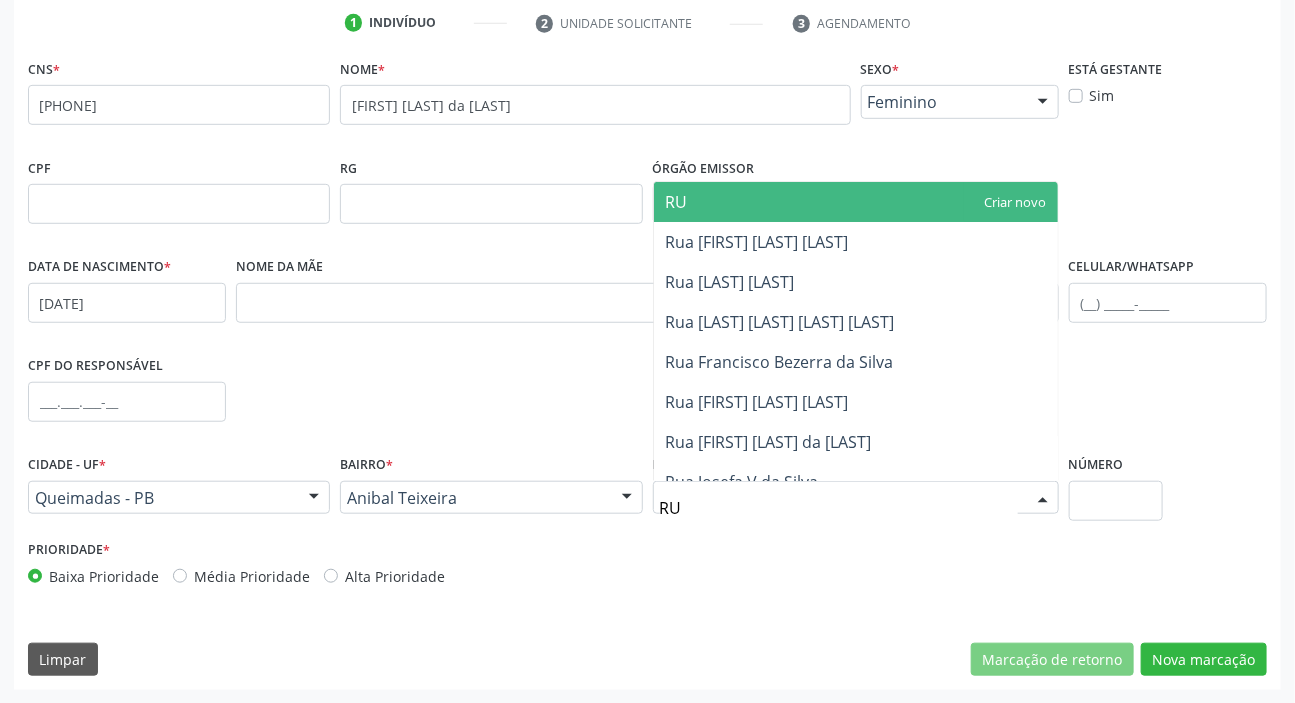 type on "R" 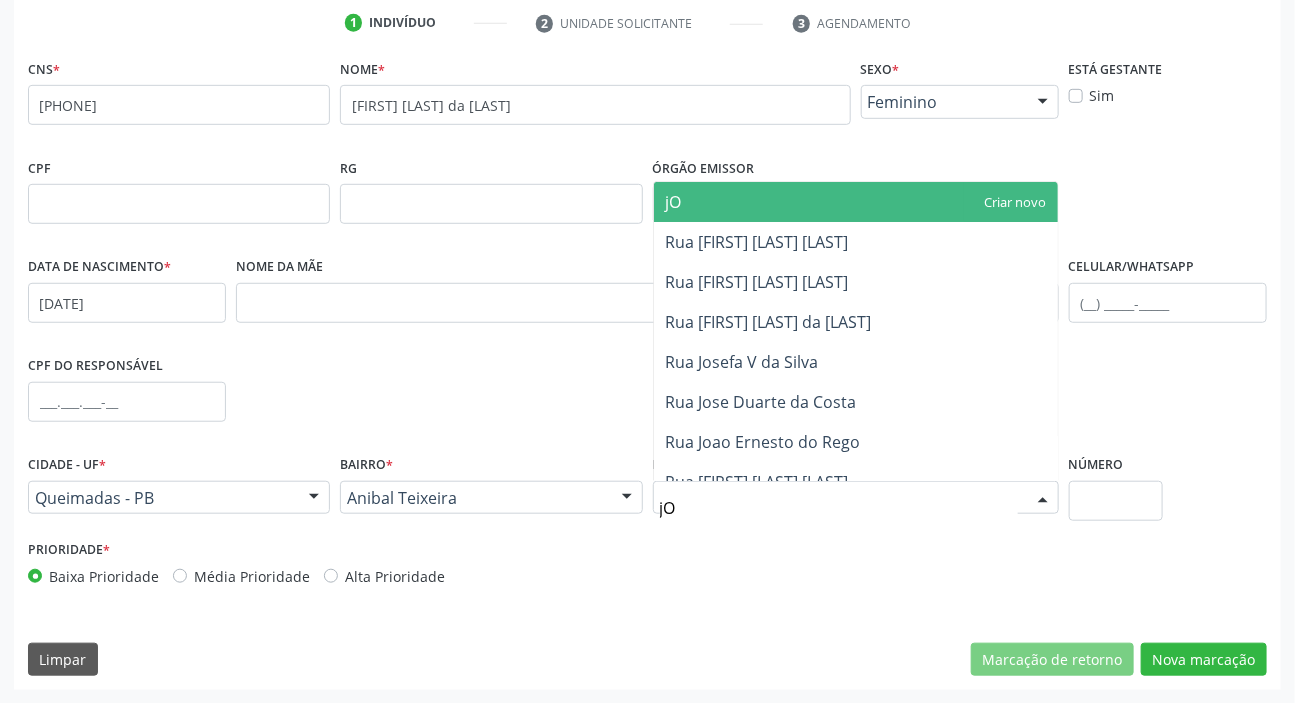 type on "j" 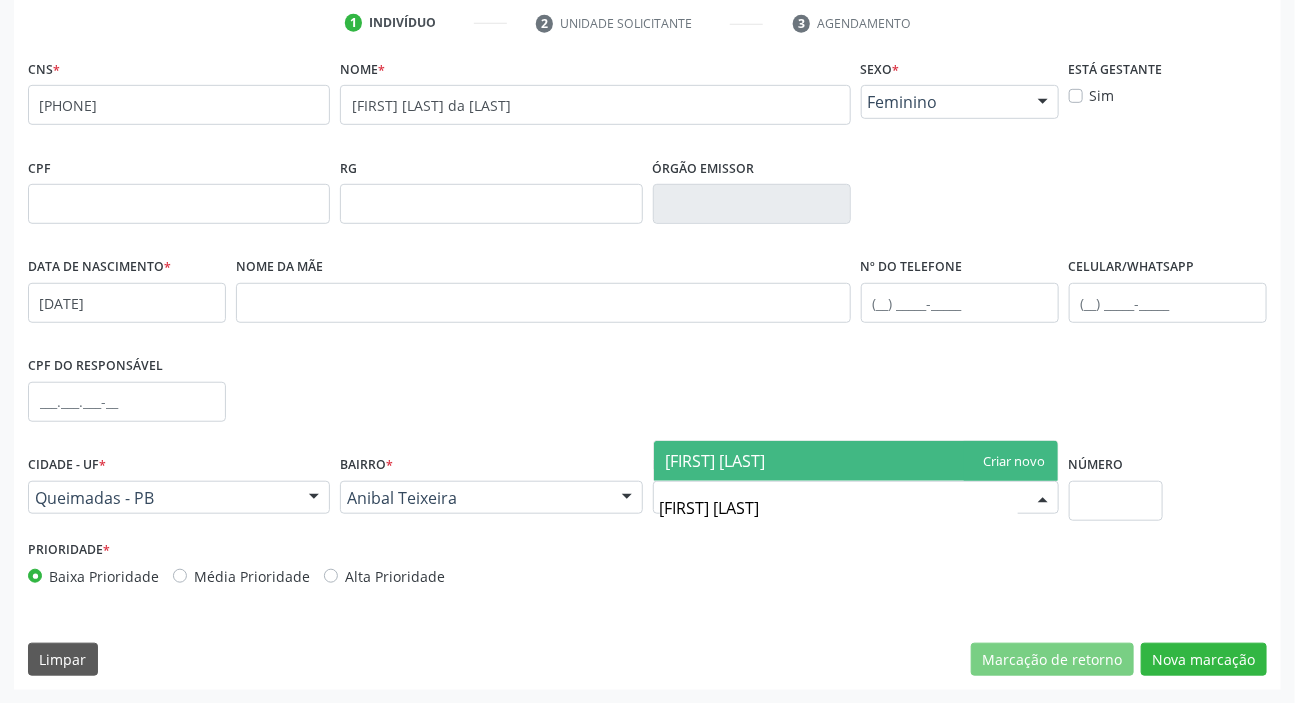 type on "[FIRST] [LAST]" 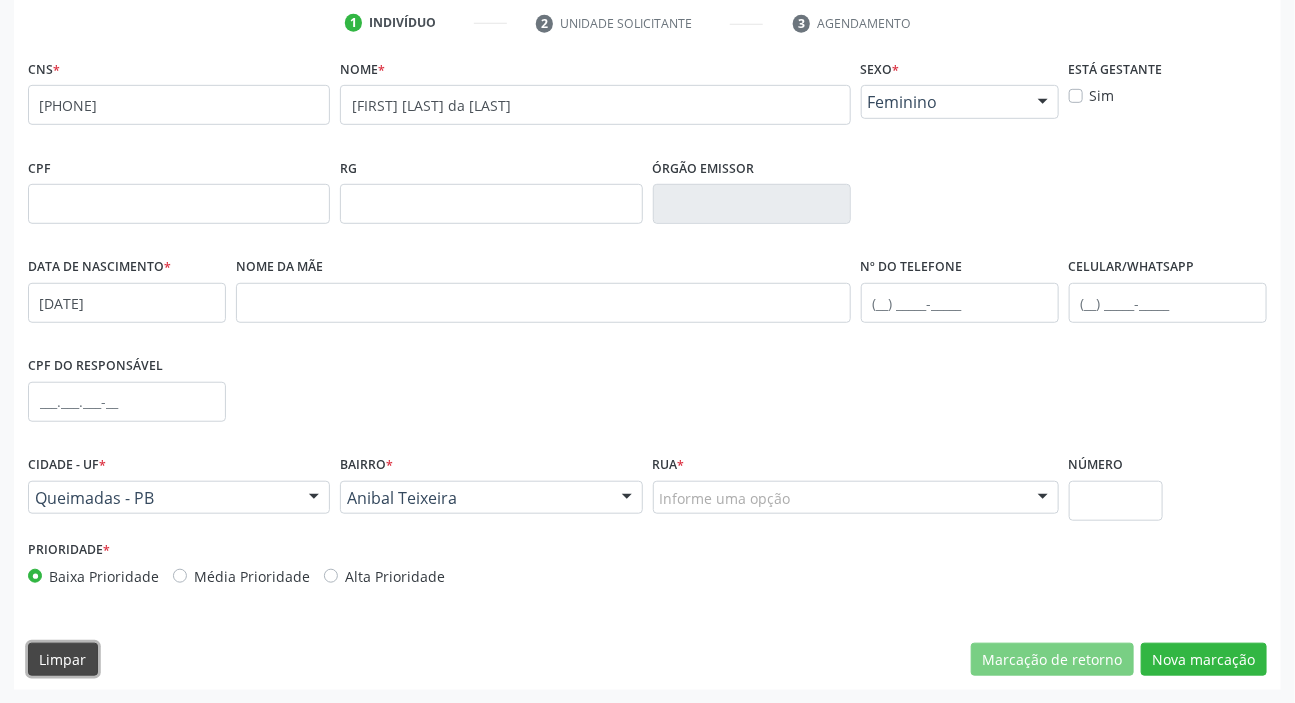 type 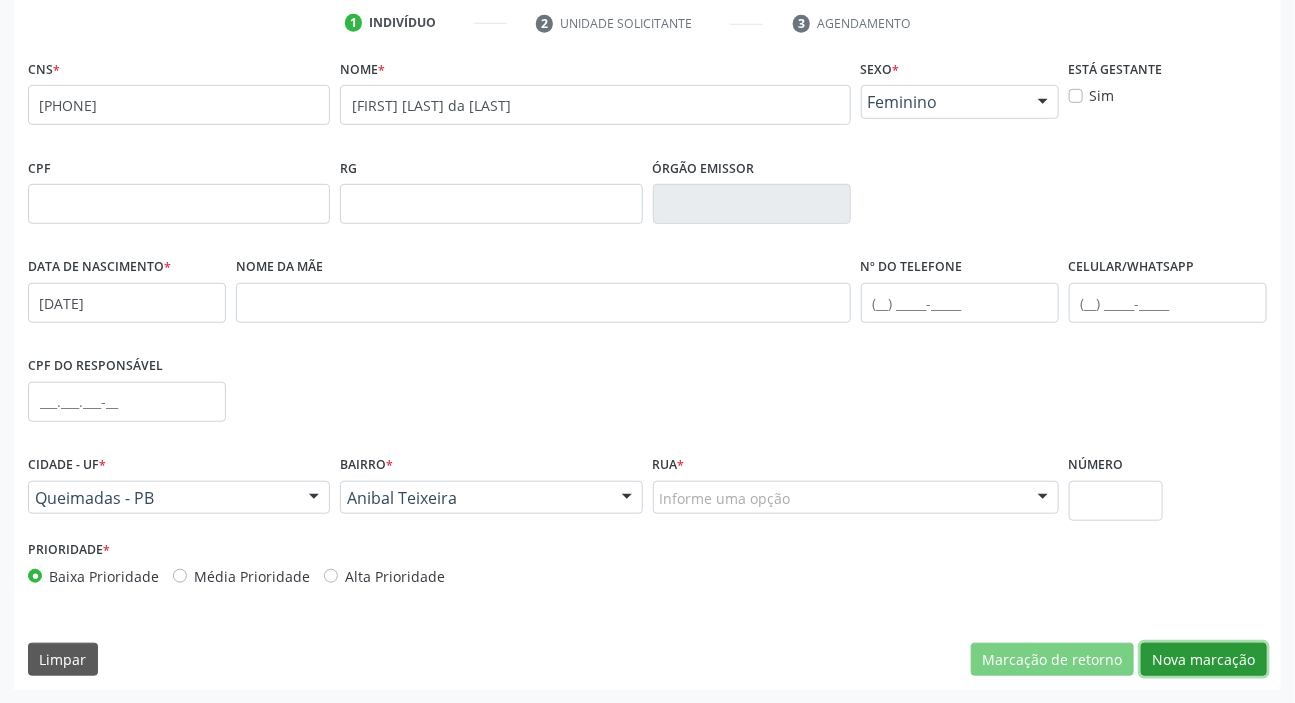 type 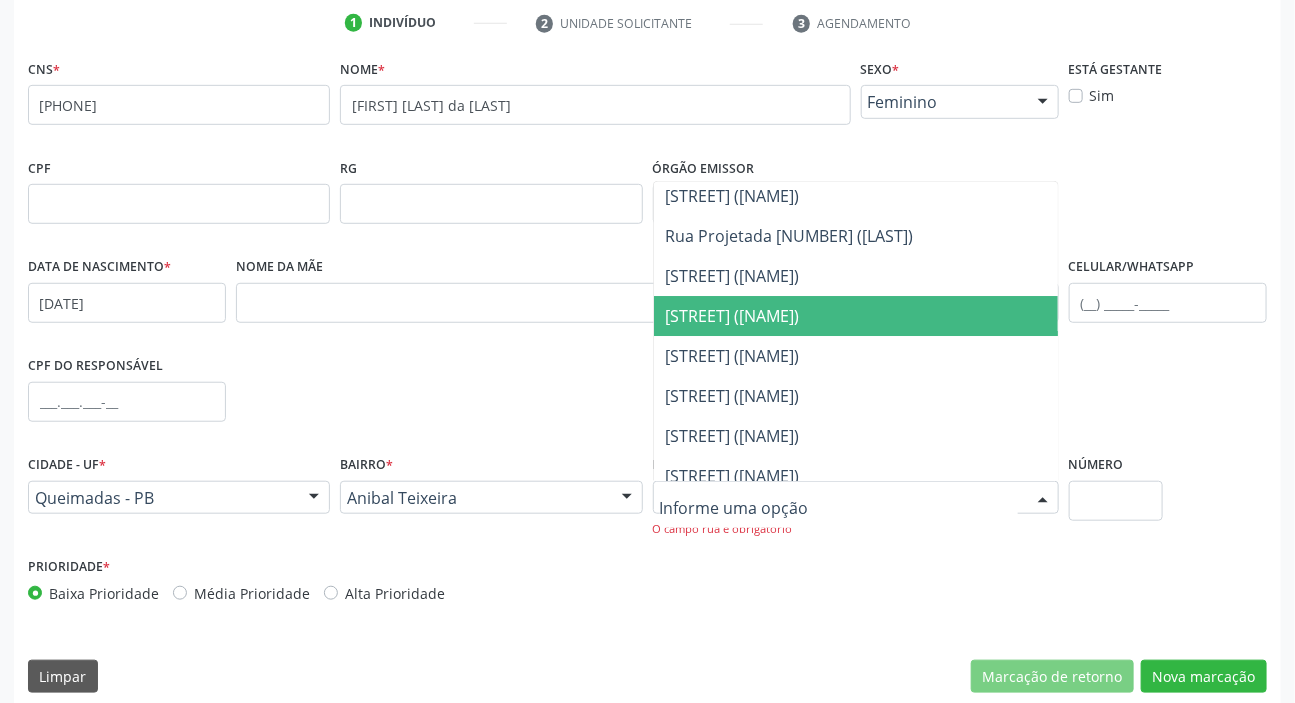 scroll, scrollTop: 2860, scrollLeft: 0, axis: vertical 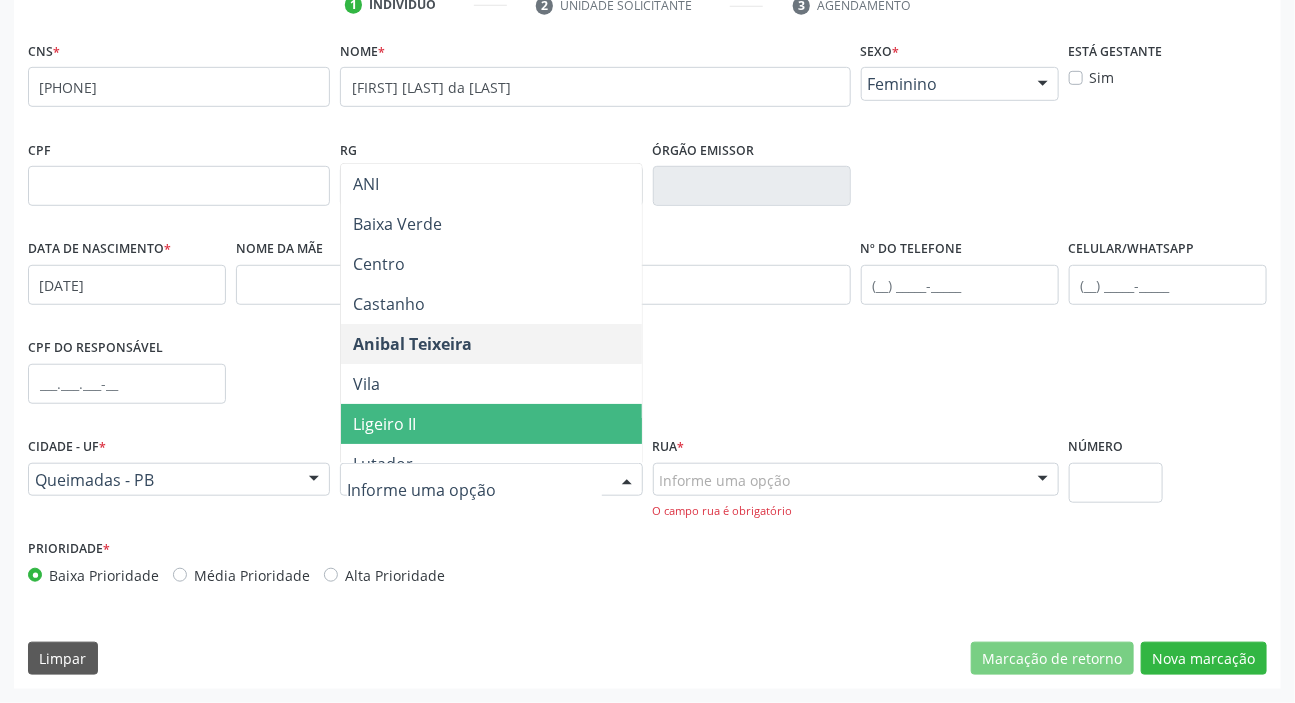 click at bounding box center [491, 480] 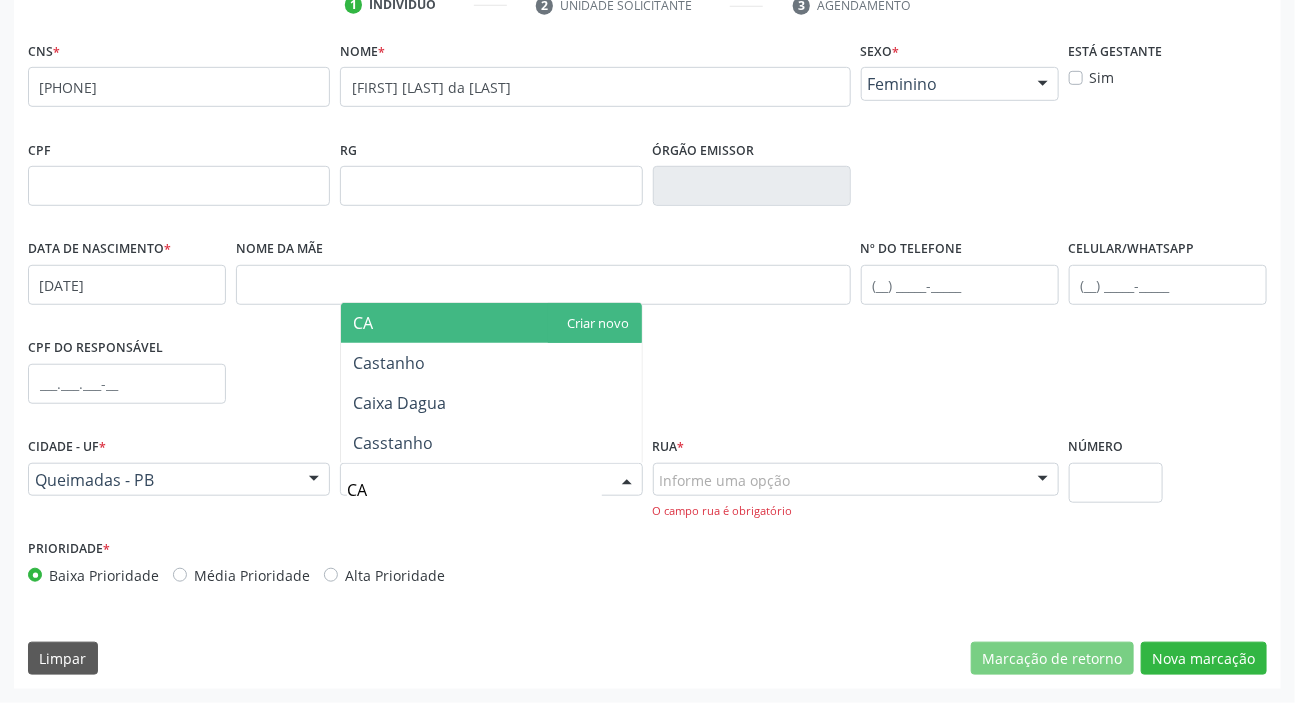 type on "CAS" 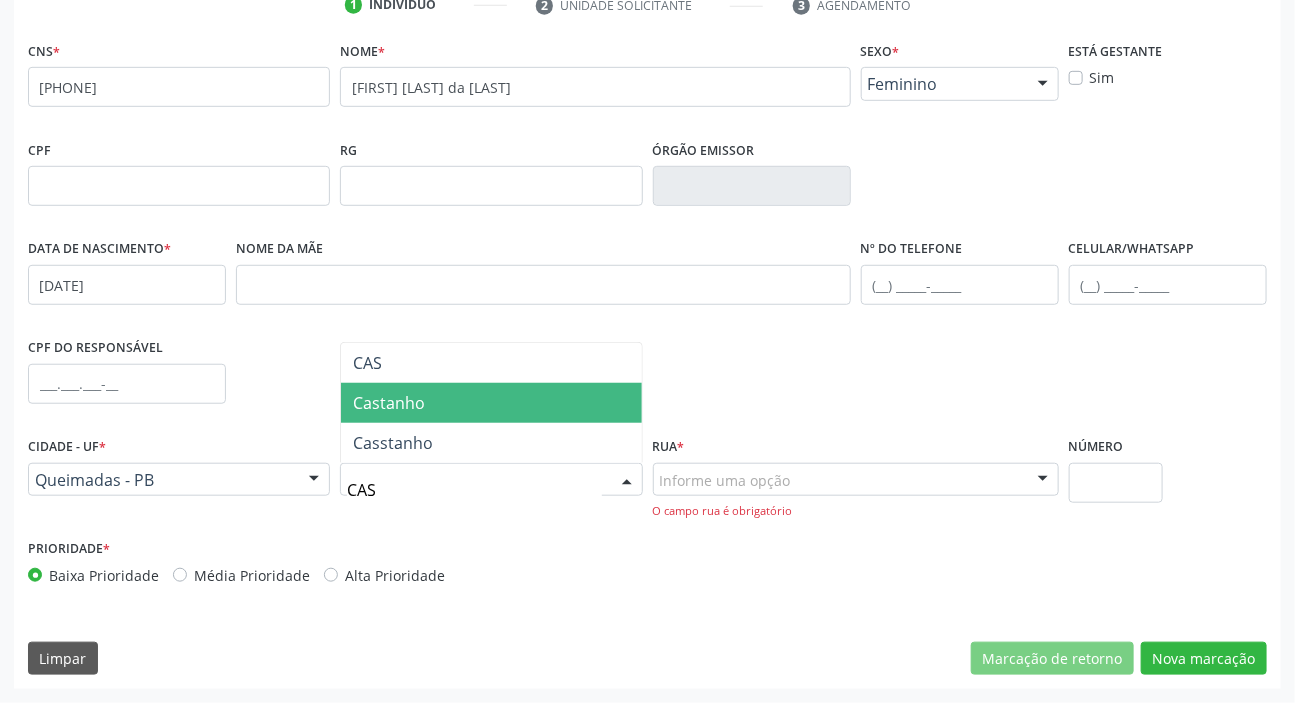 click on "Castanho" at bounding box center (491, 403) 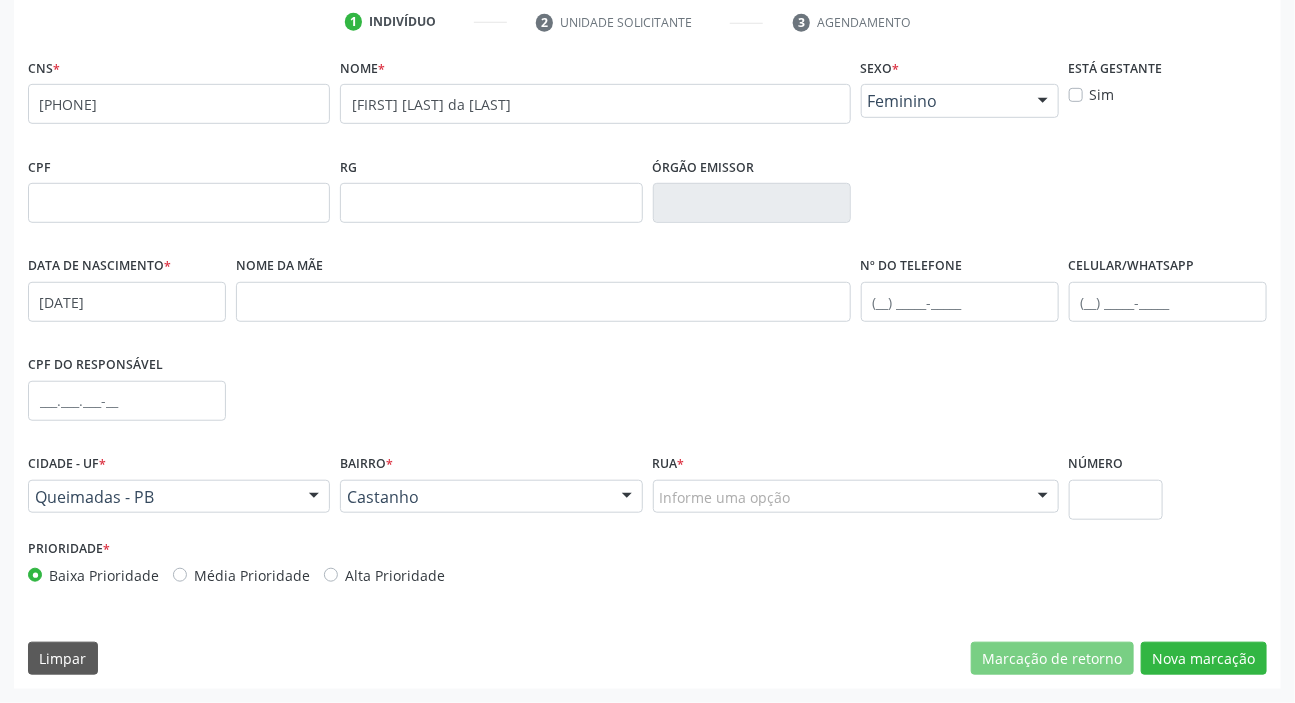 scroll, scrollTop: 380, scrollLeft: 0, axis: vertical 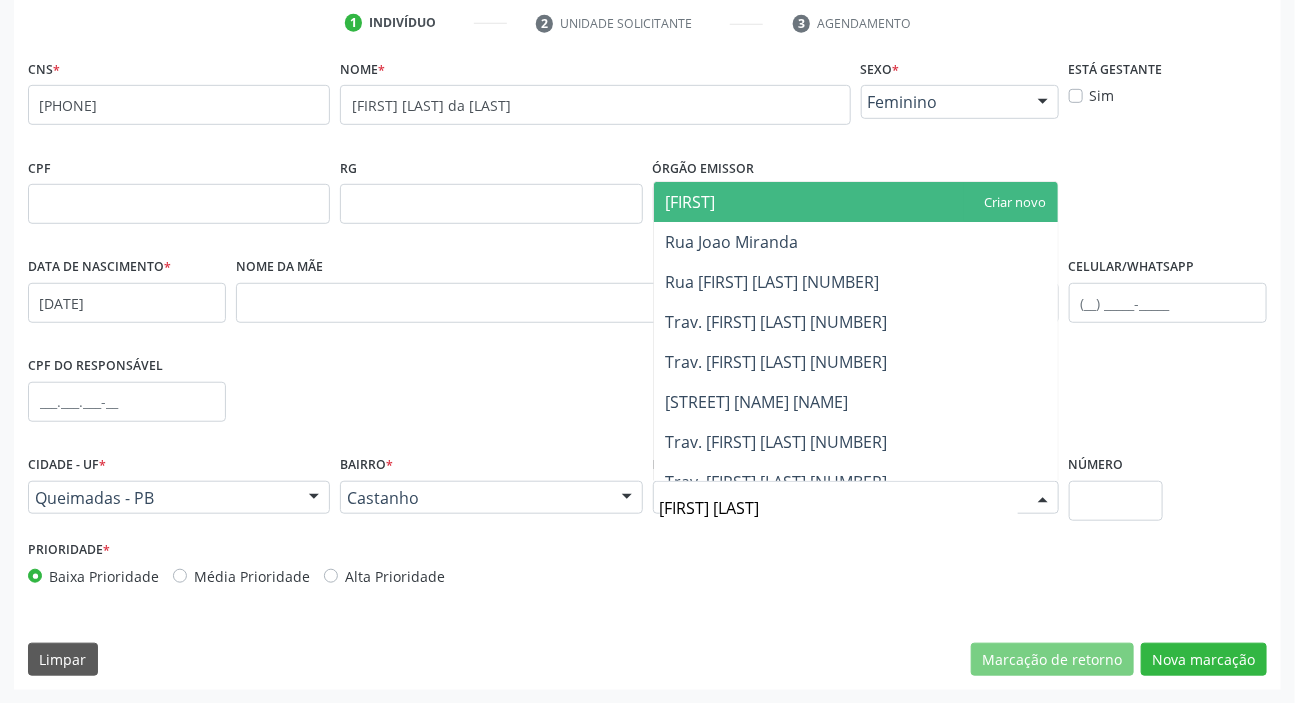 type on "[FIRST] [LAST]" 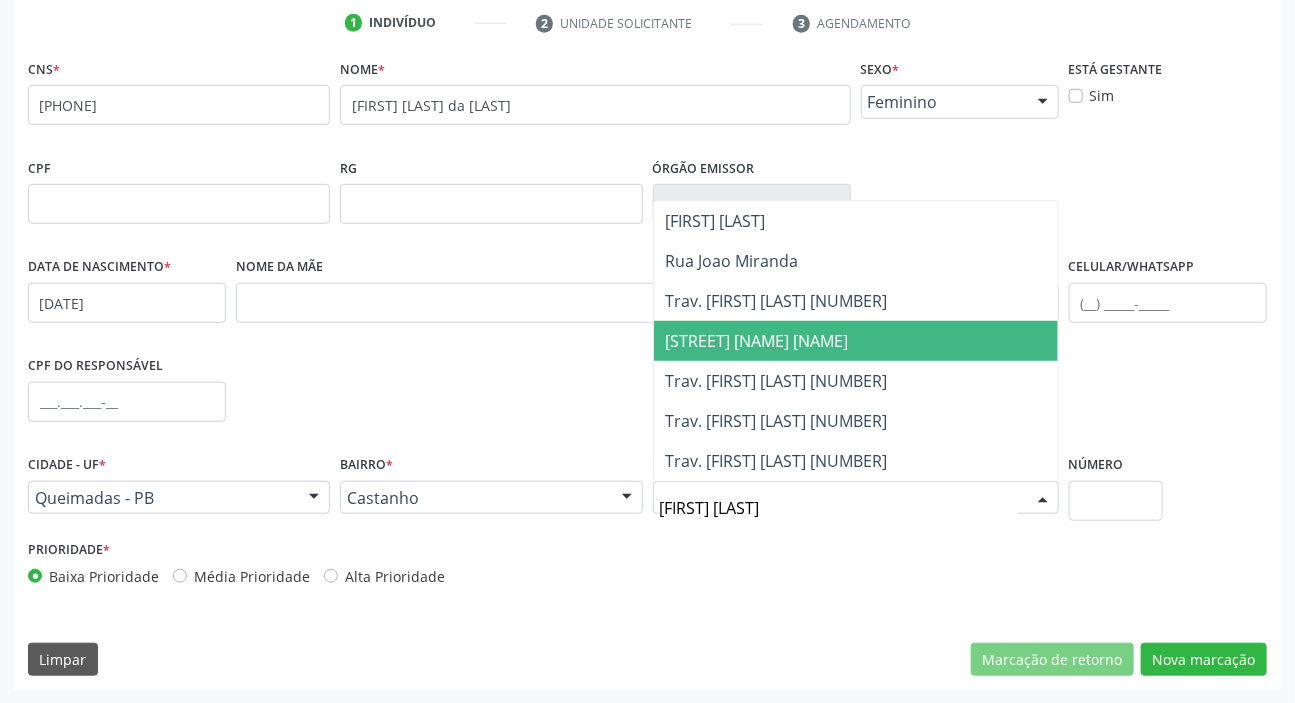 click on "[STREET] [NAME] [NAME]" at bounding box center [757, 341] 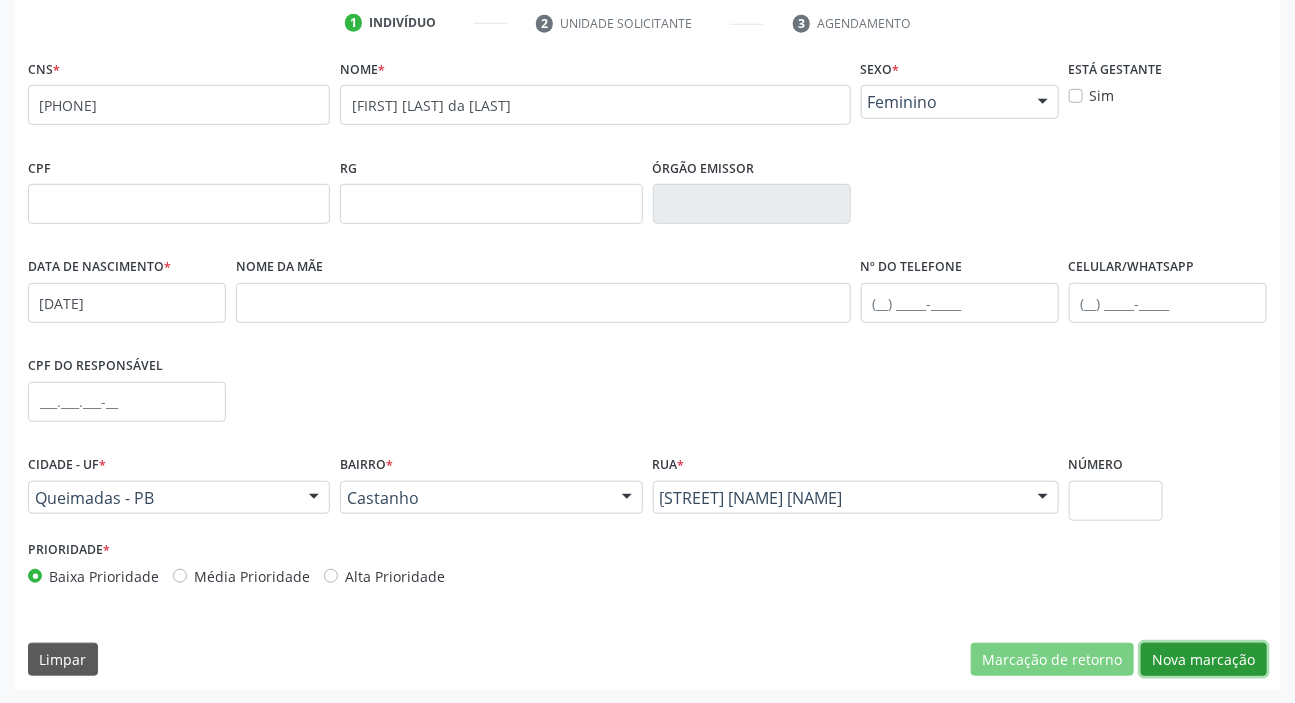 click on "Nova marcação" at bounding box center [1204, 660] 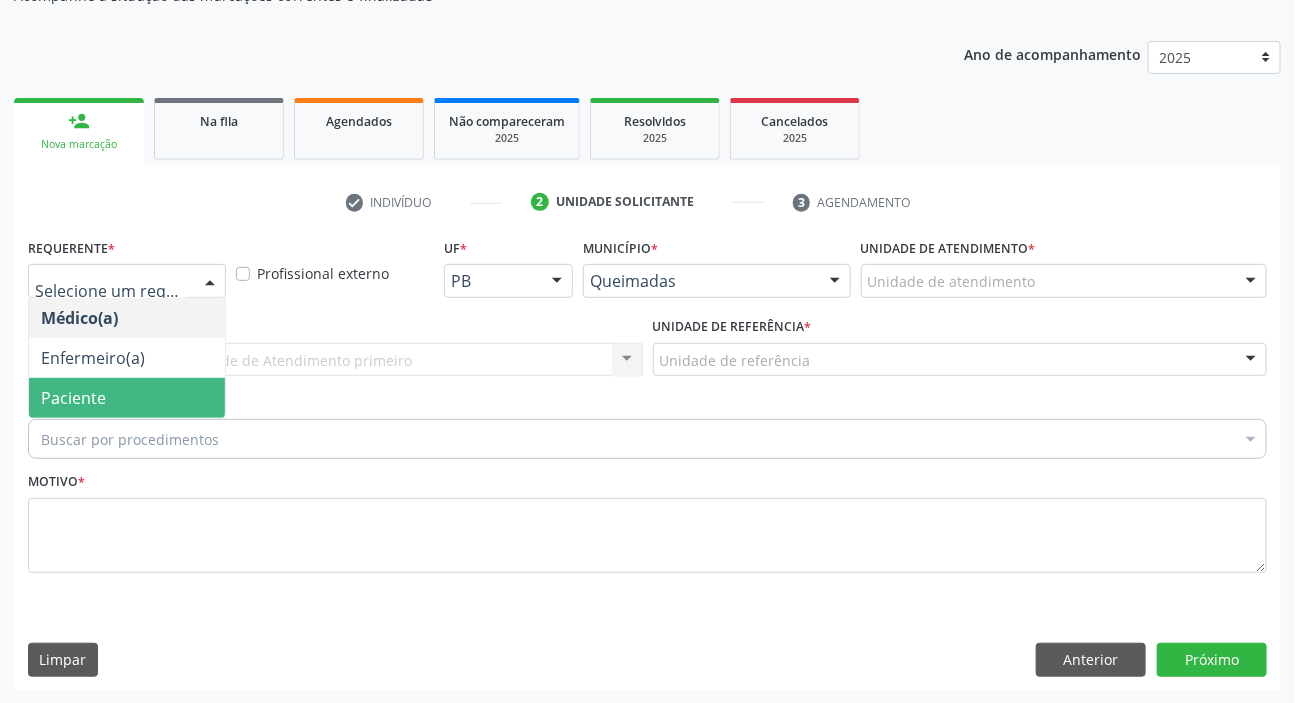click on "Paciente" at bounding box center [127, 398] 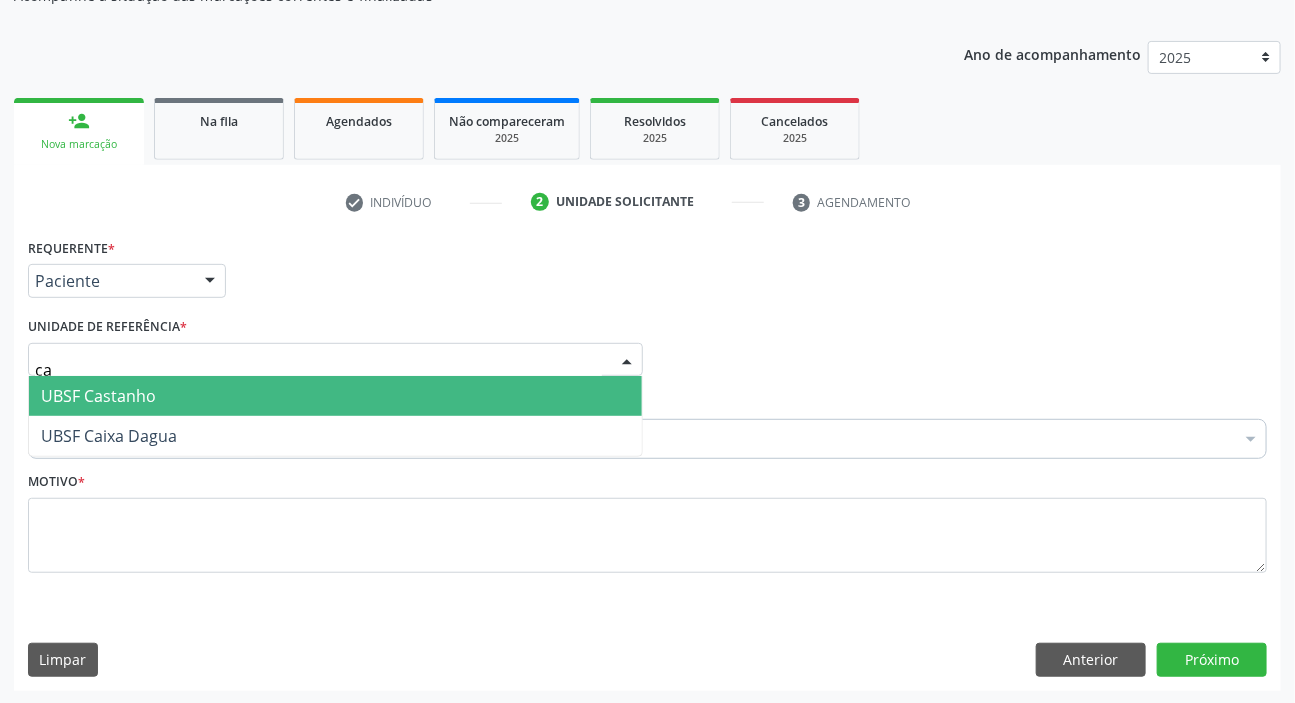 type on "cas" 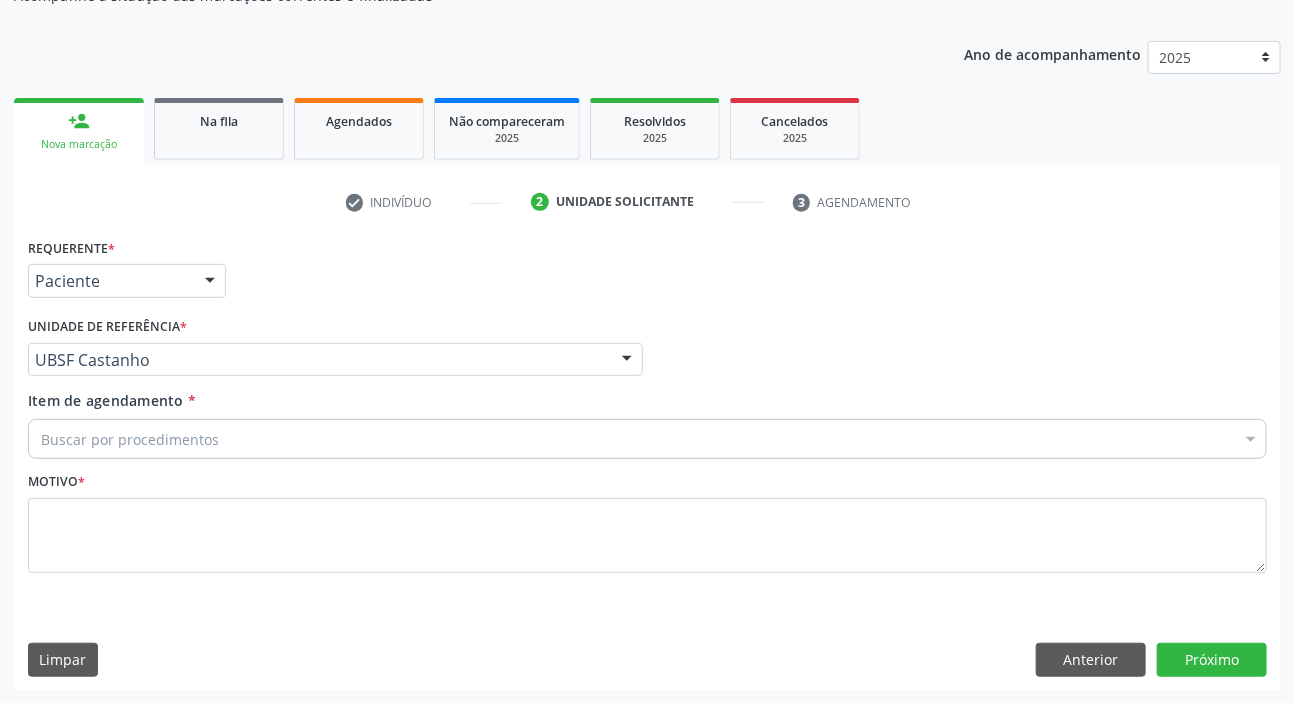 paste on "ENDOCRINOLOGISTA" 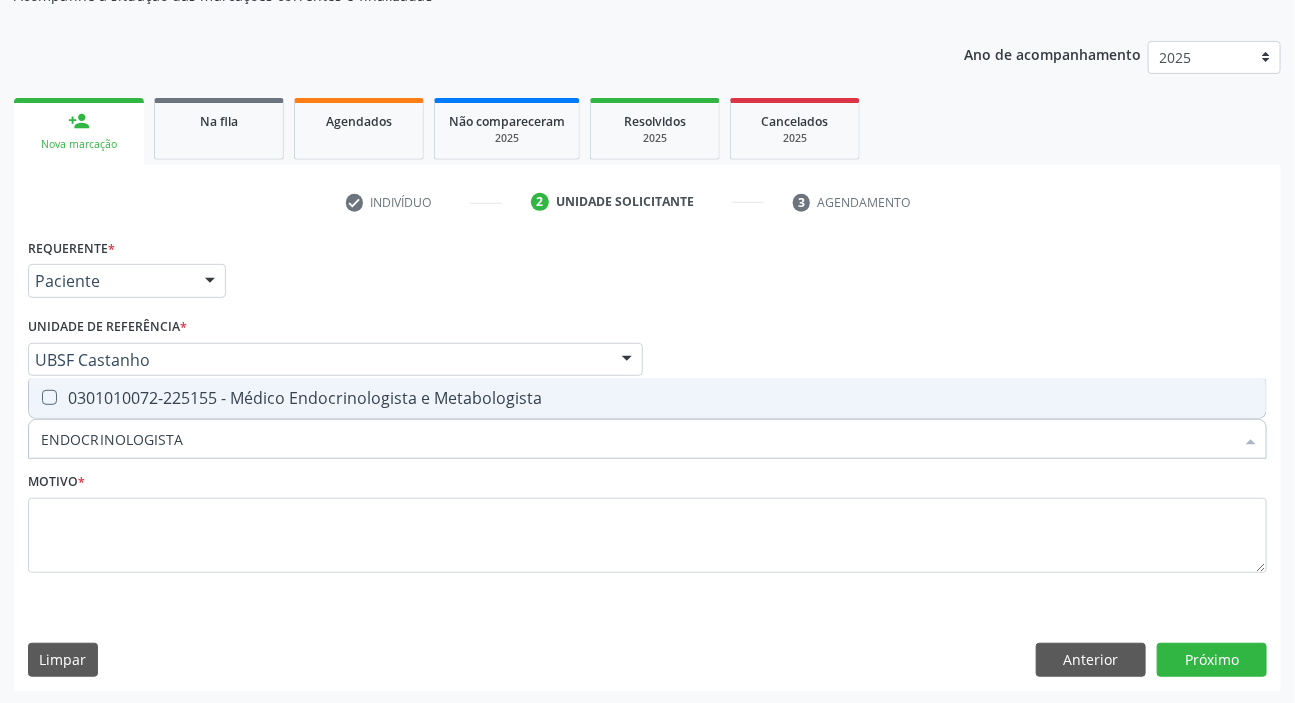 click on "0301010072-225155 - Médico Endocrinologista e Metabologista" at bounding box center (647, 398) 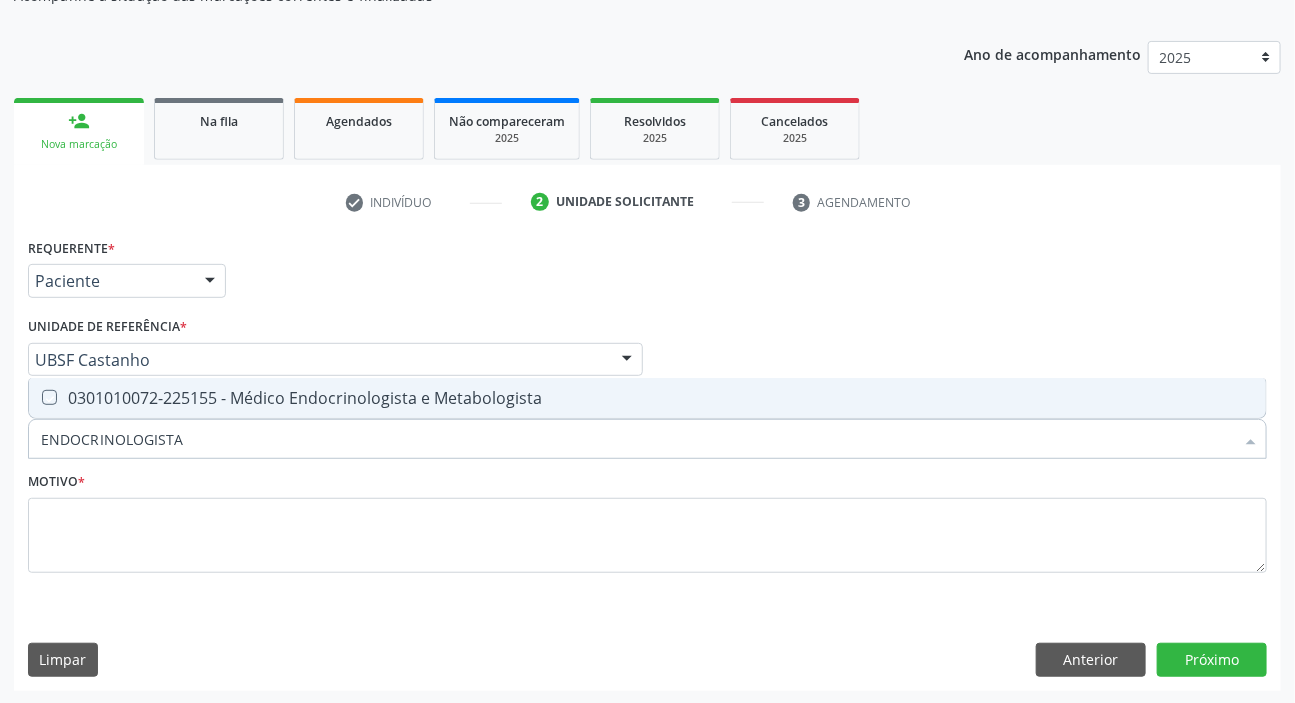 checkbox on "true" 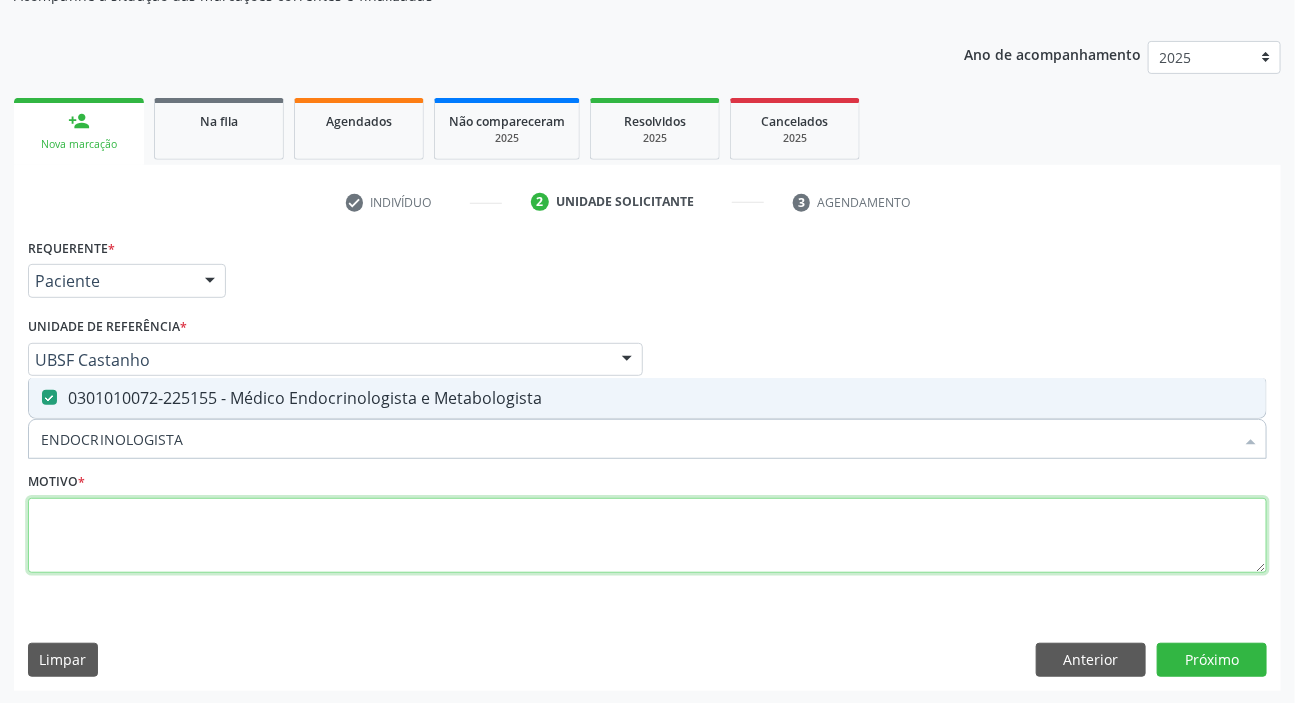 click at bounding box center [647, 536] 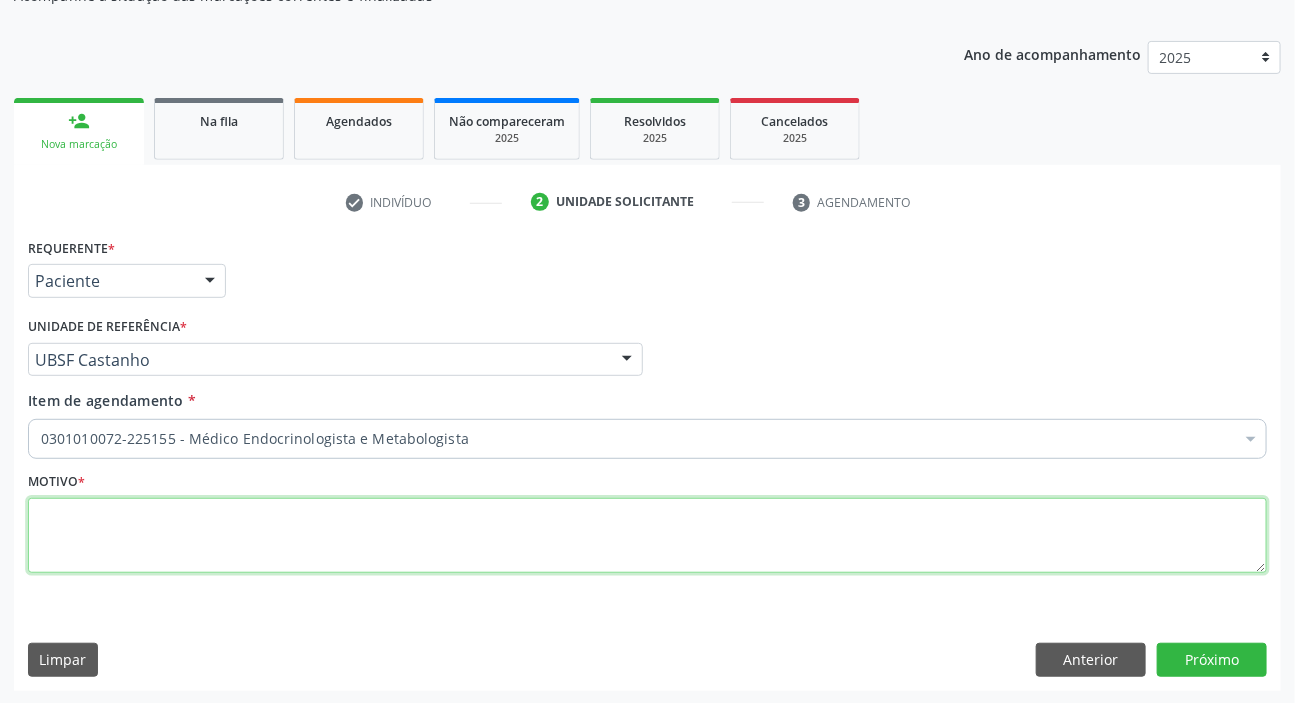 click at bounding box center (647, 536) 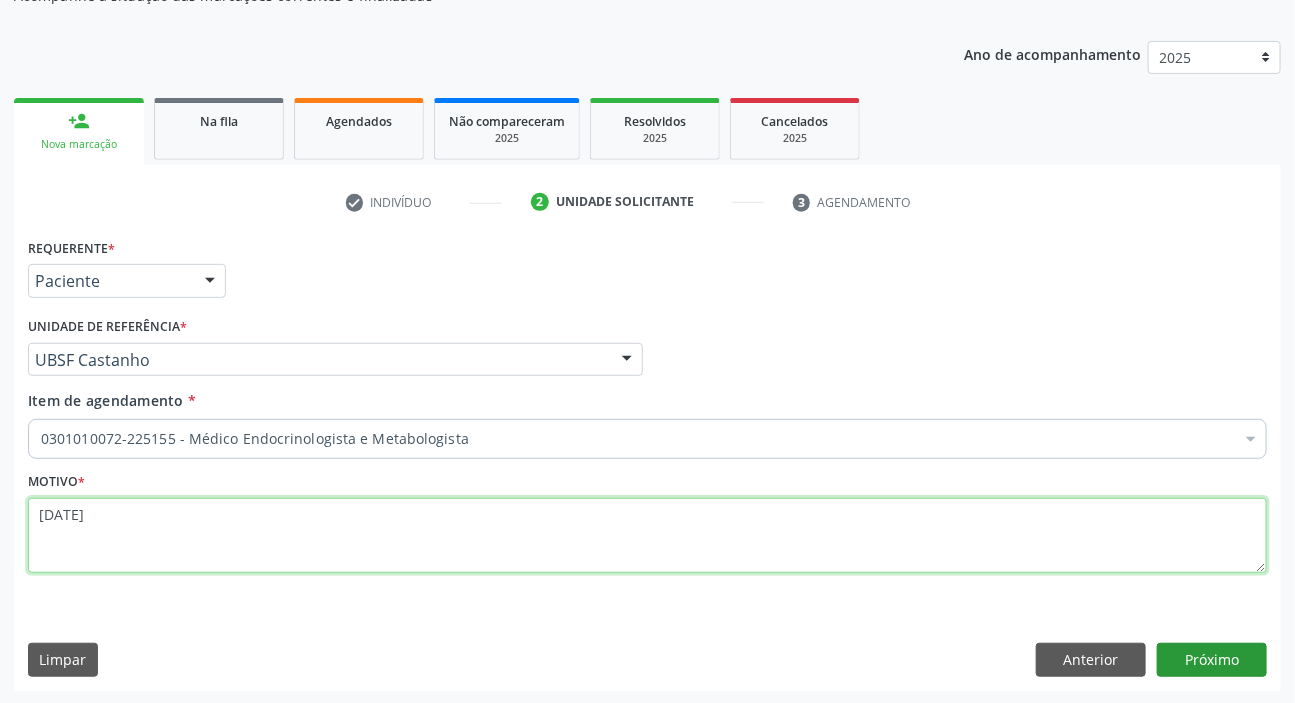 type on "[DATE]" 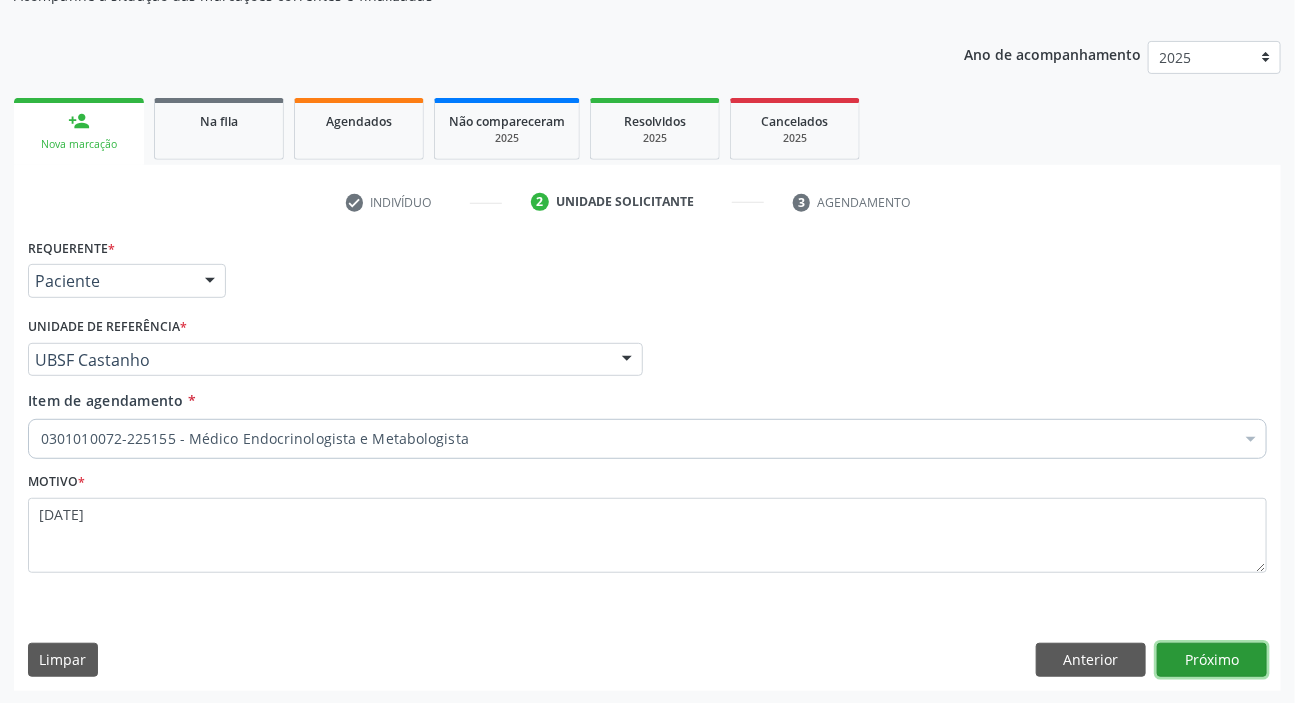 click on "Próximo" at bounding box center (1212, 660) 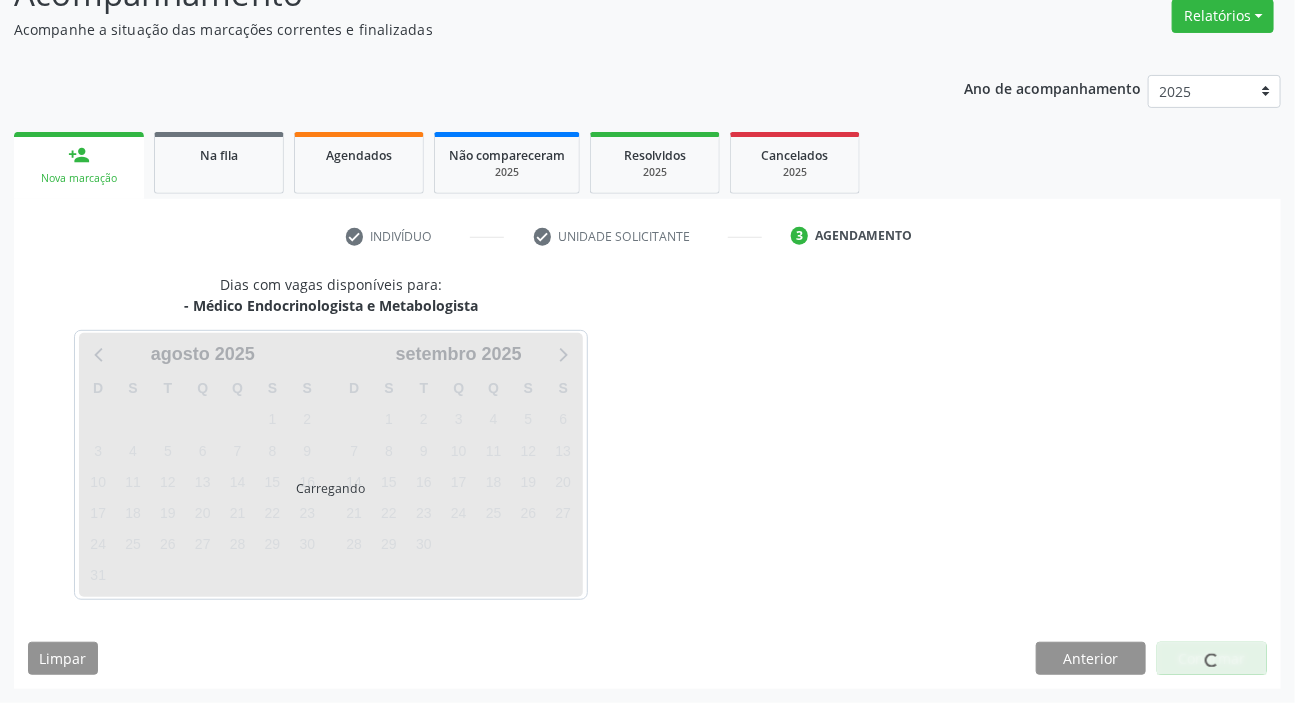 scroll, scrollTop: 166, scrollLeft: 0, axis: vertical 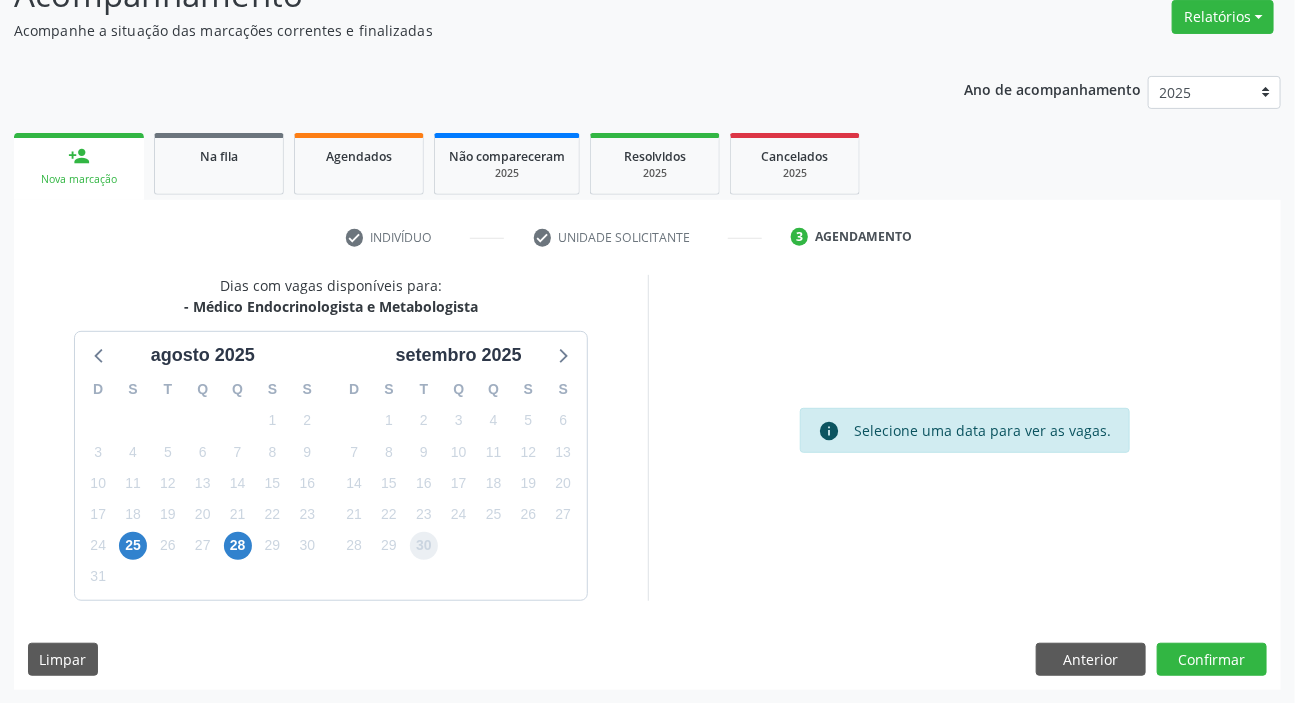 click on "30" at bounding box center [424, 546] 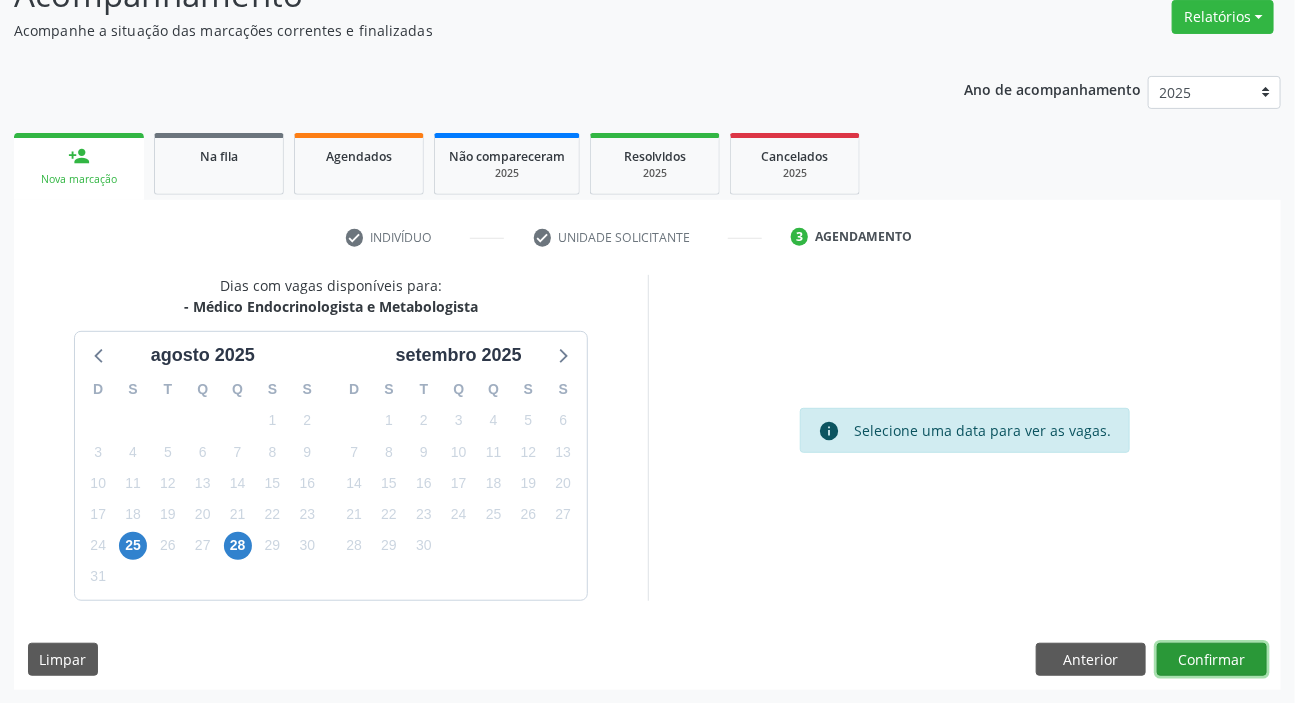 click on "Confirmar" at bounding box center (1212, 660) 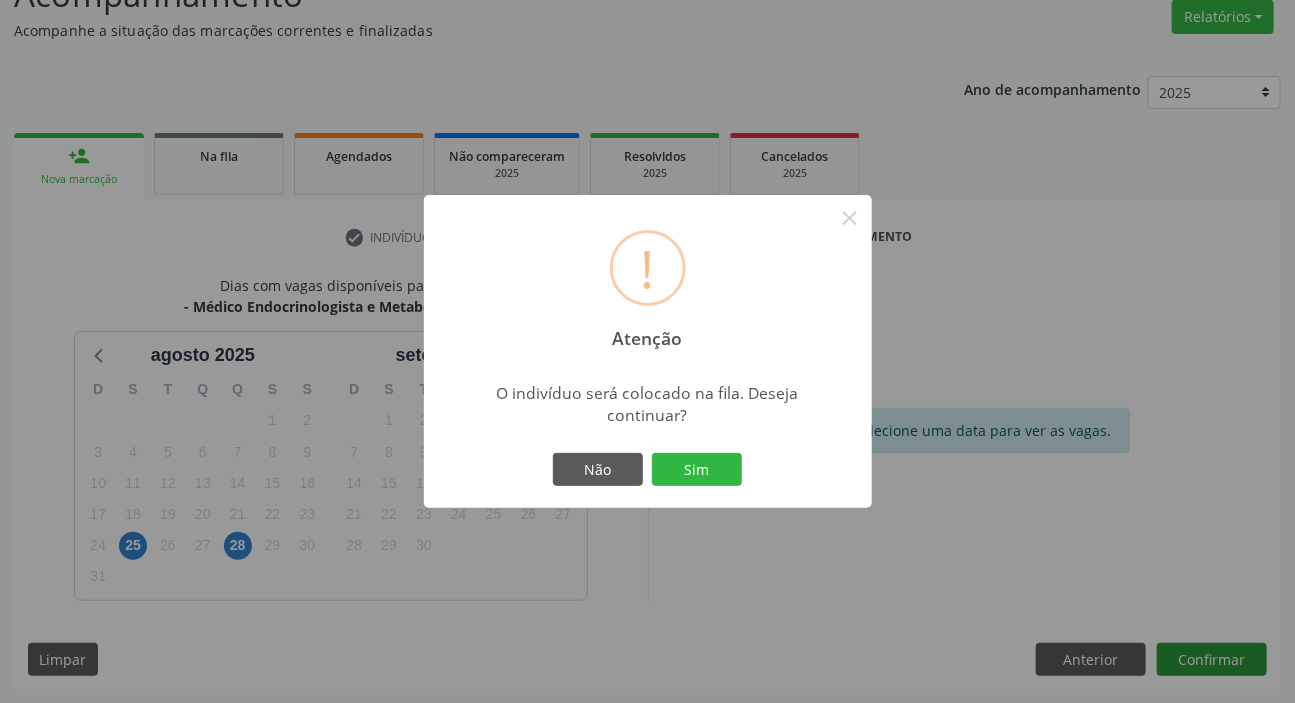 type 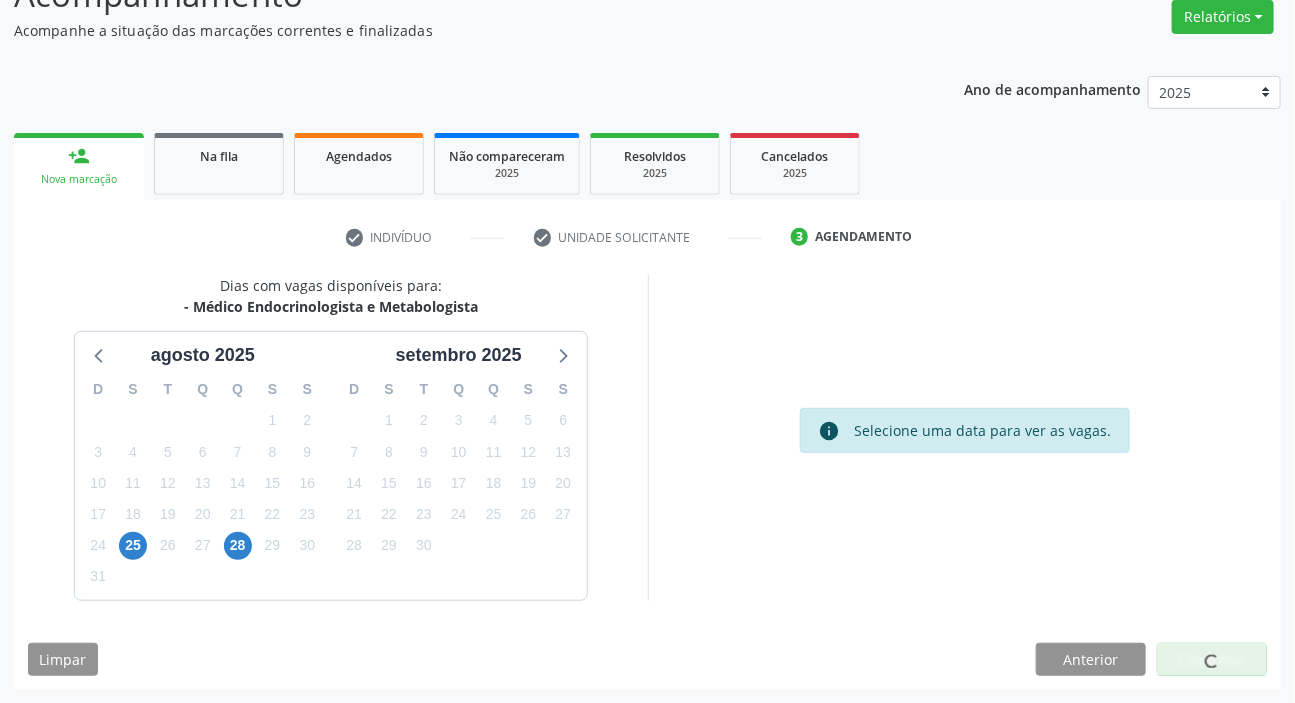 scroll, scrollTop: 0, scrollLeft: 0, axis: both 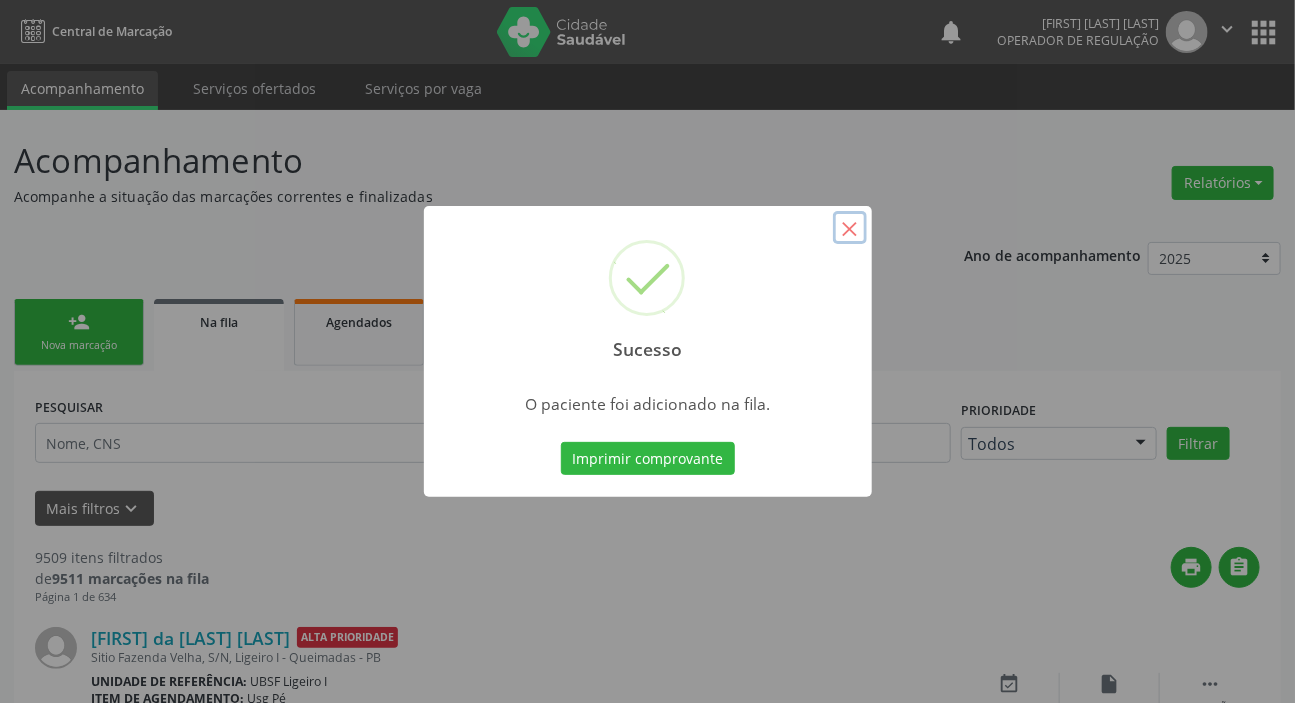 click on "×" at bounding box center [850, 228] 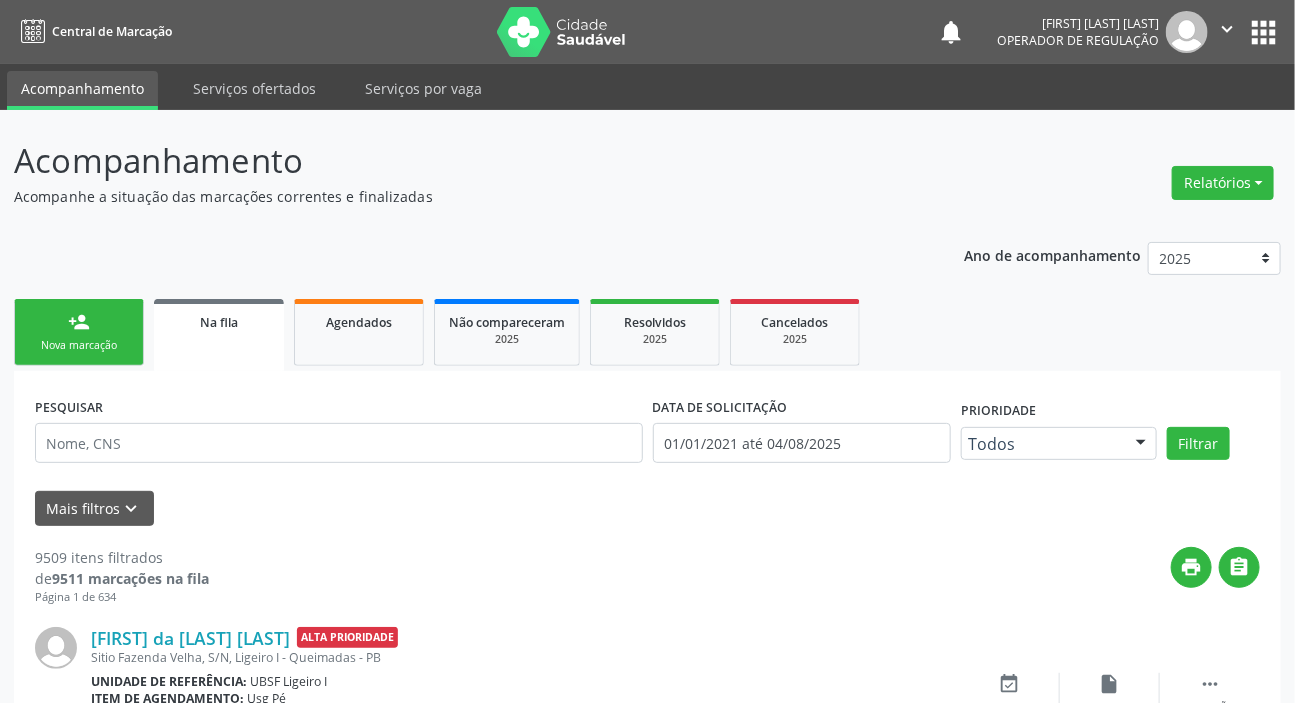 click on "Nova marcação" at bounding box center (79, 345) 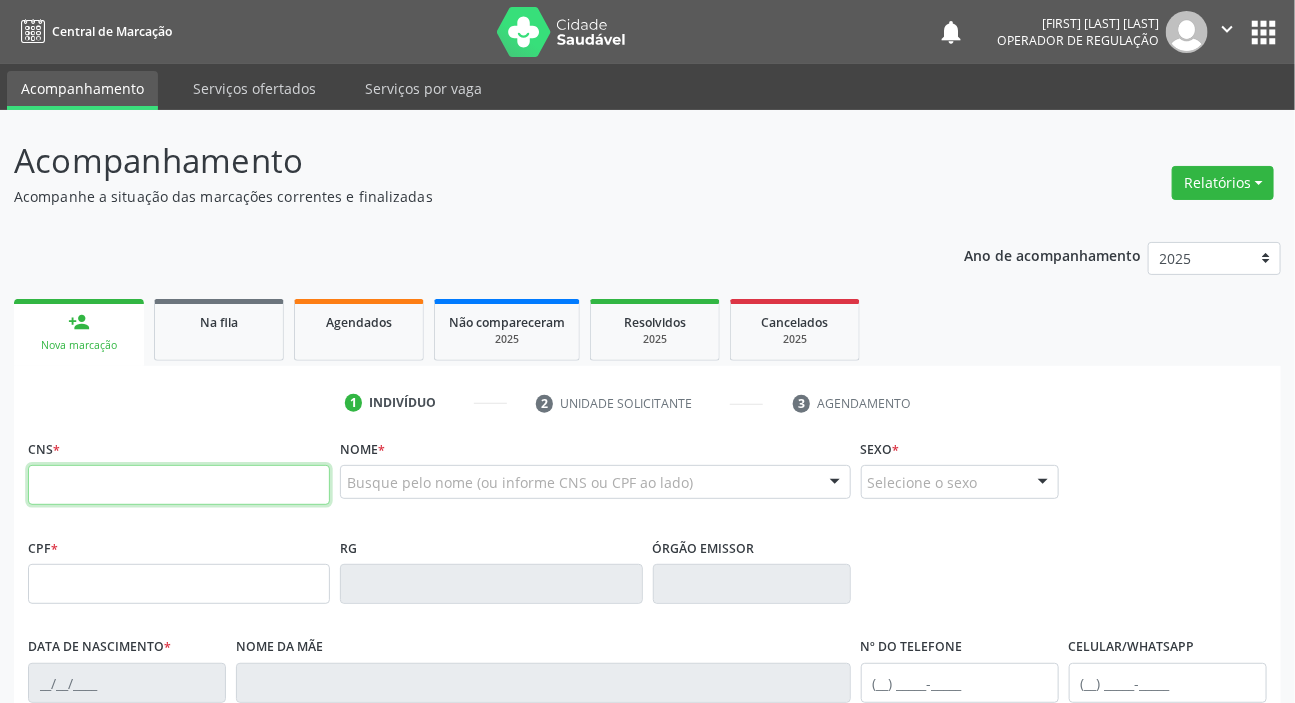 click at bounding box center [179, 485] 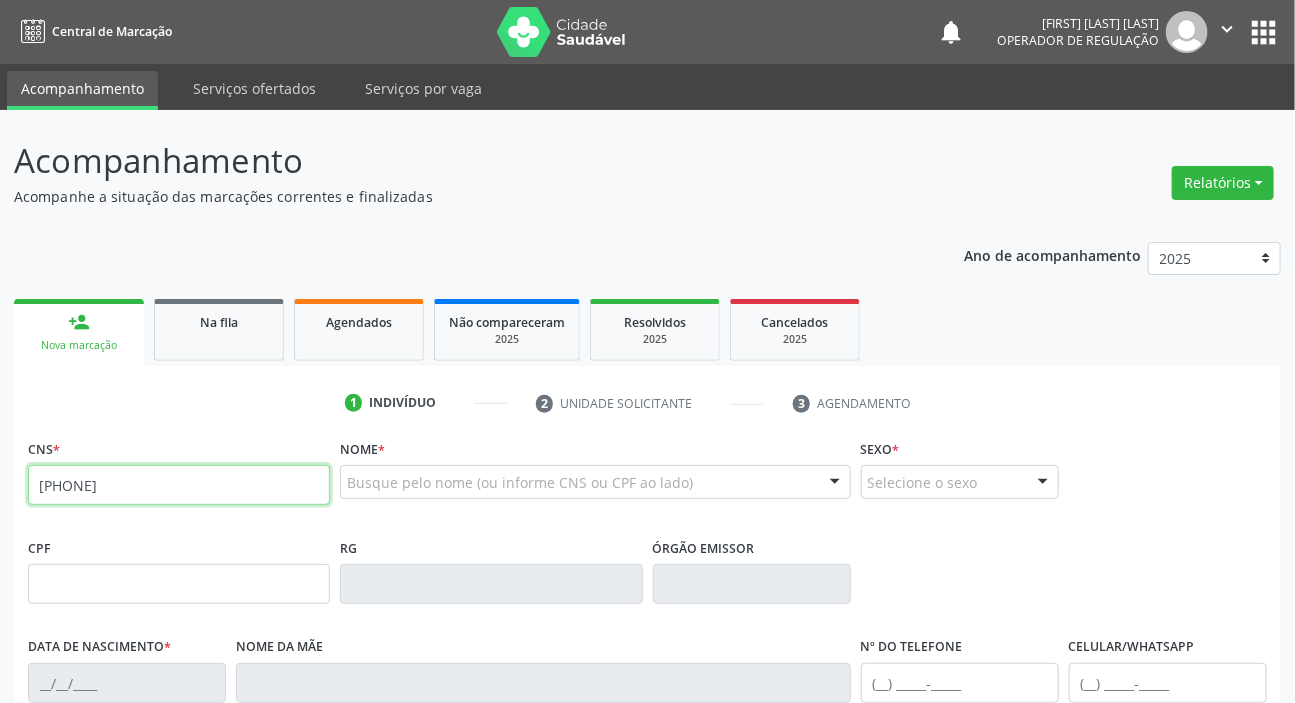 type on "[PHONE]" 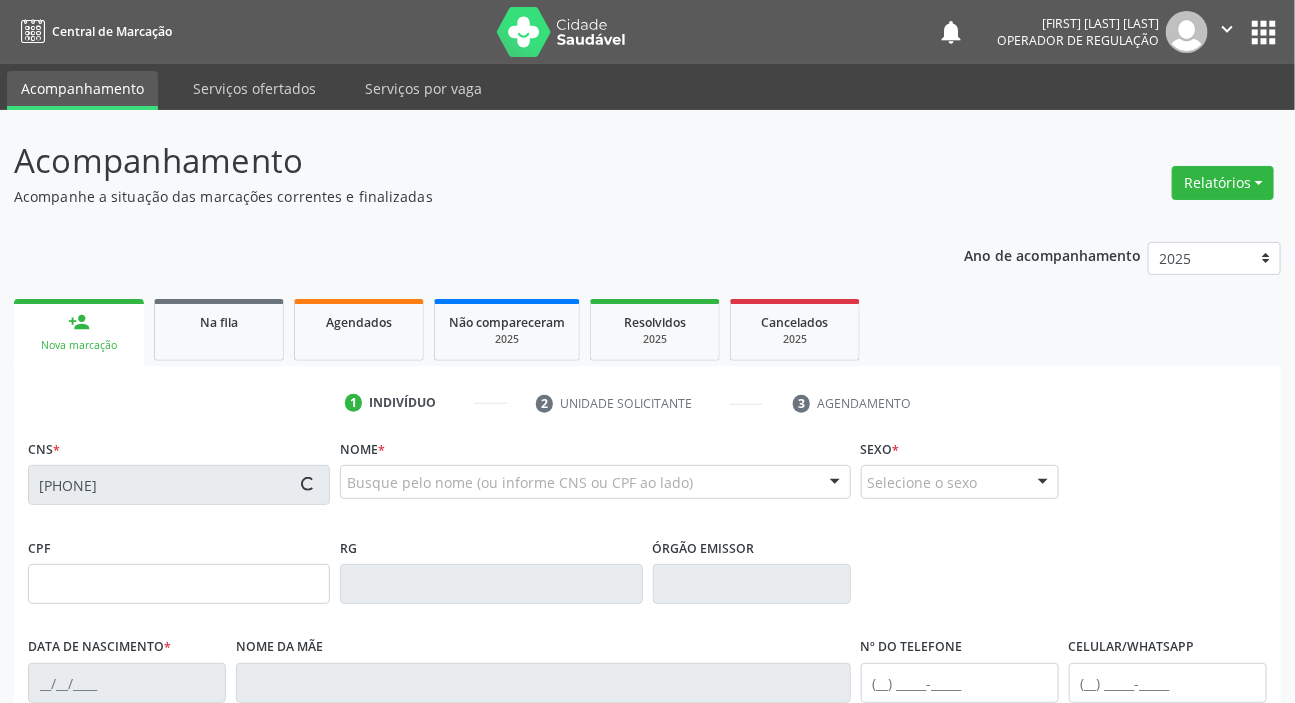 type on "[CPF]" 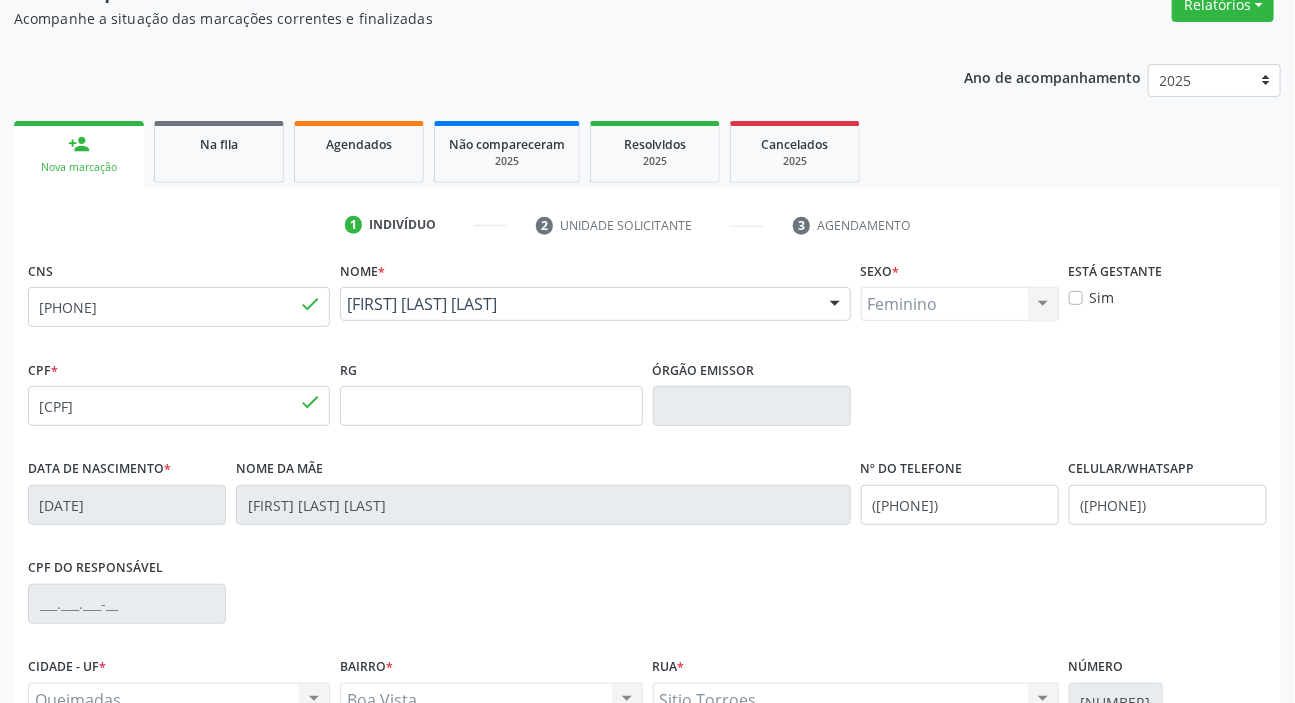 scroll, scrollTop: 380, scrollLeft: 0, axis: vertical 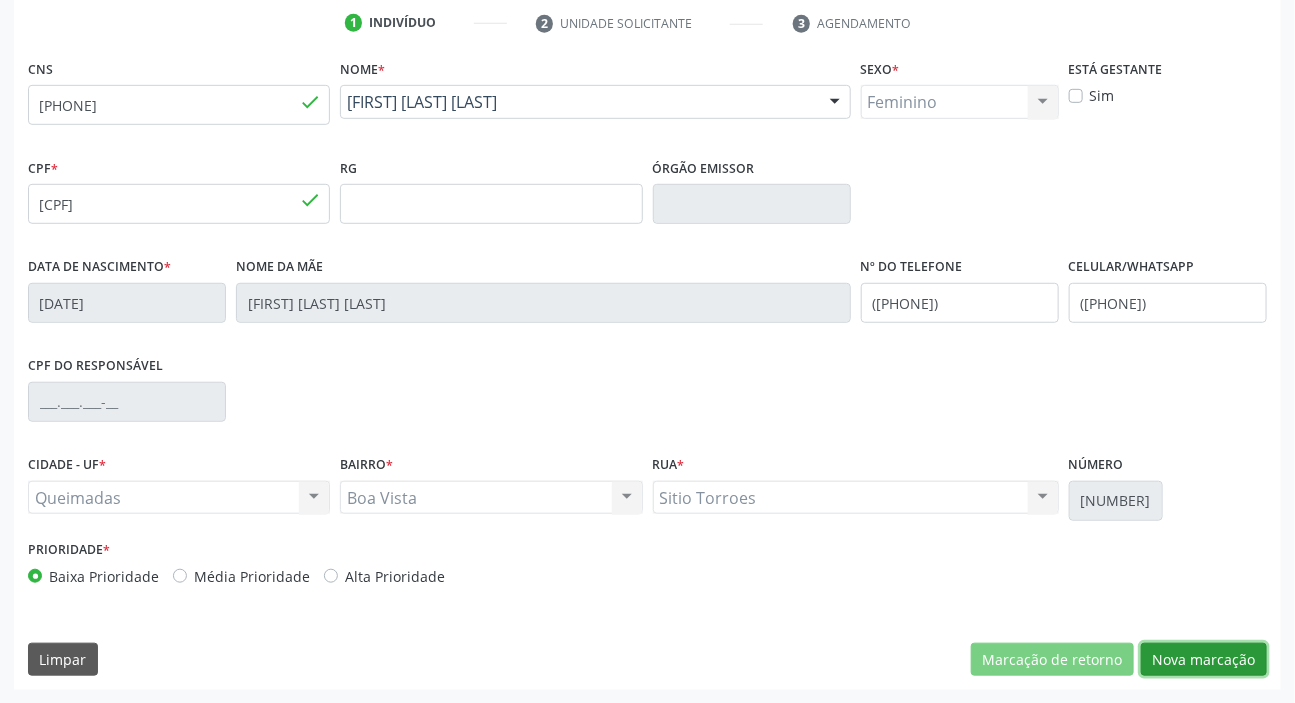 click on "Nova marcação" at bounding box center [1204, 660] 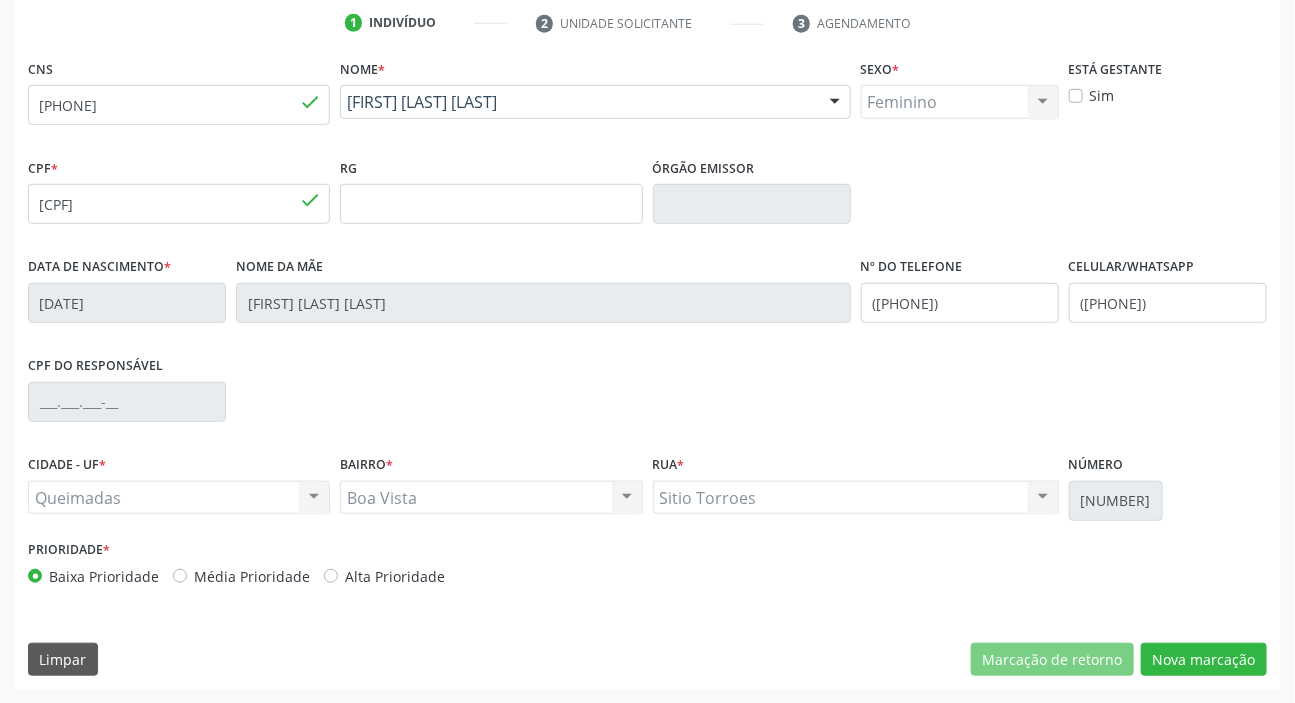 scroll, scrollTop: 201, scrollLeft: 0, axis: vertical 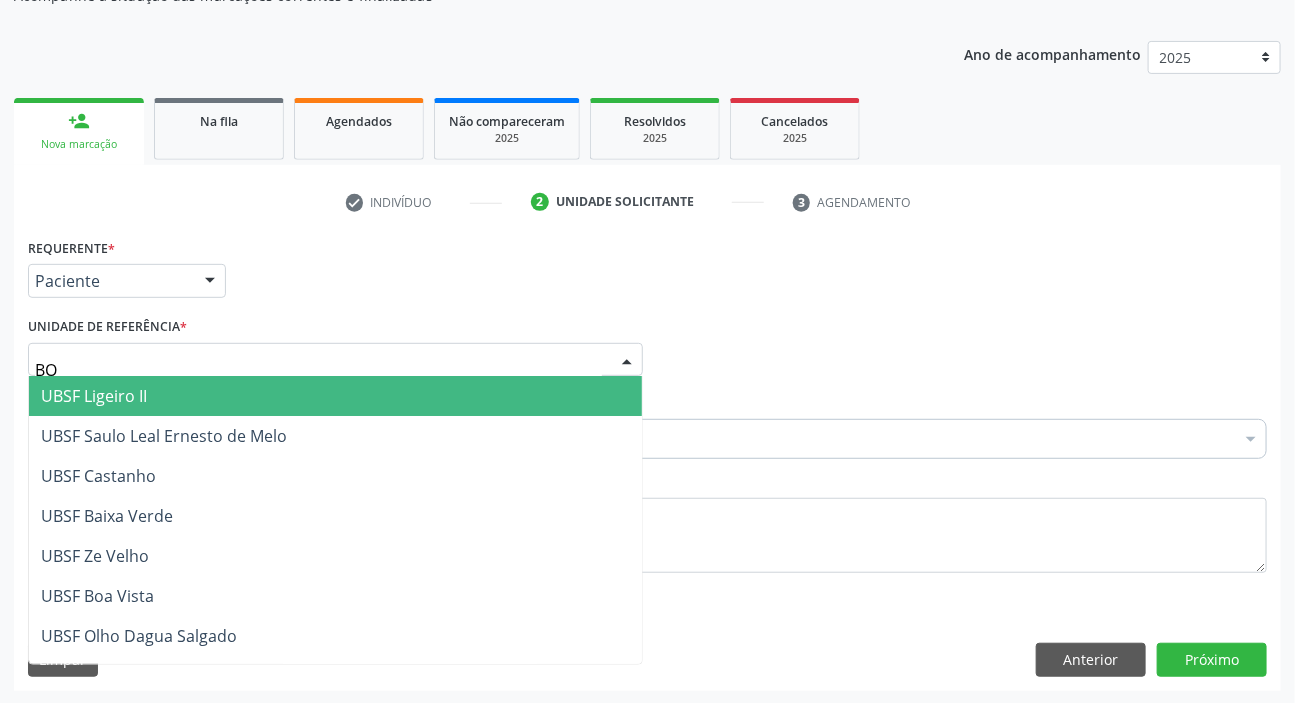 type on "BOA" 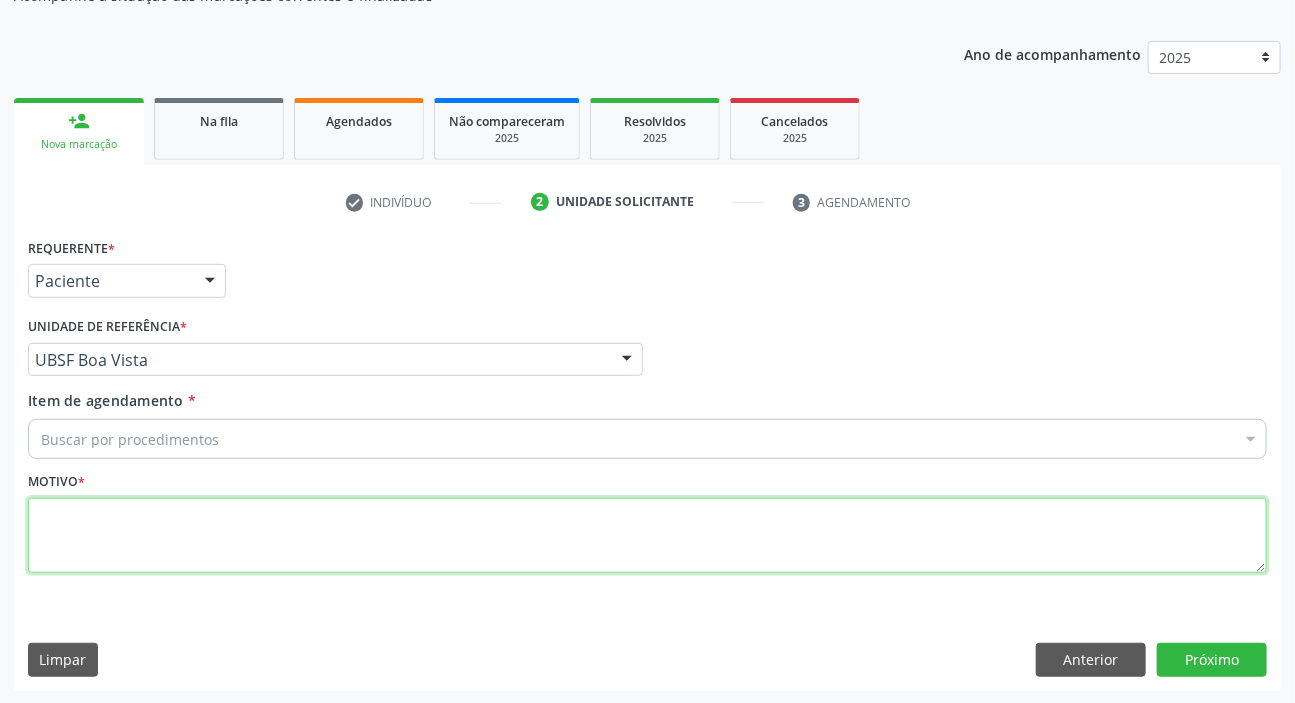 paste on "[DATE]" 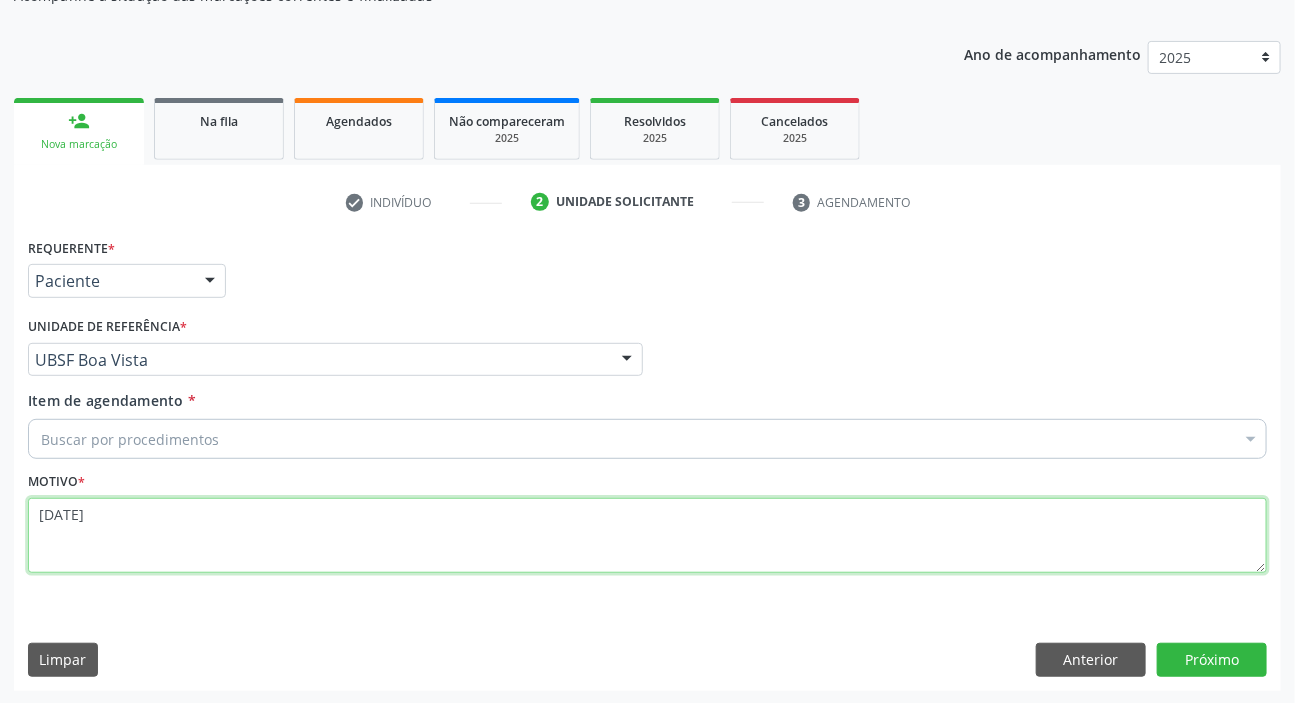 type on "[DATE]" 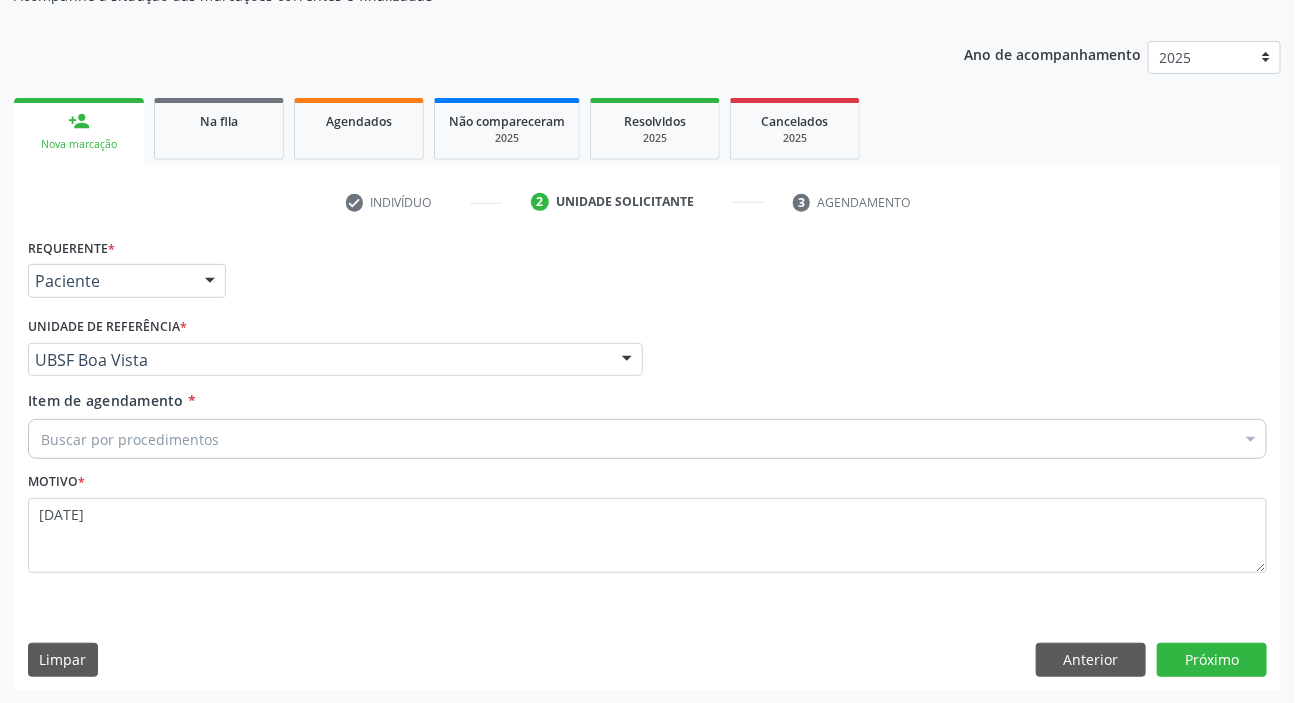 paste on "[DATE]" 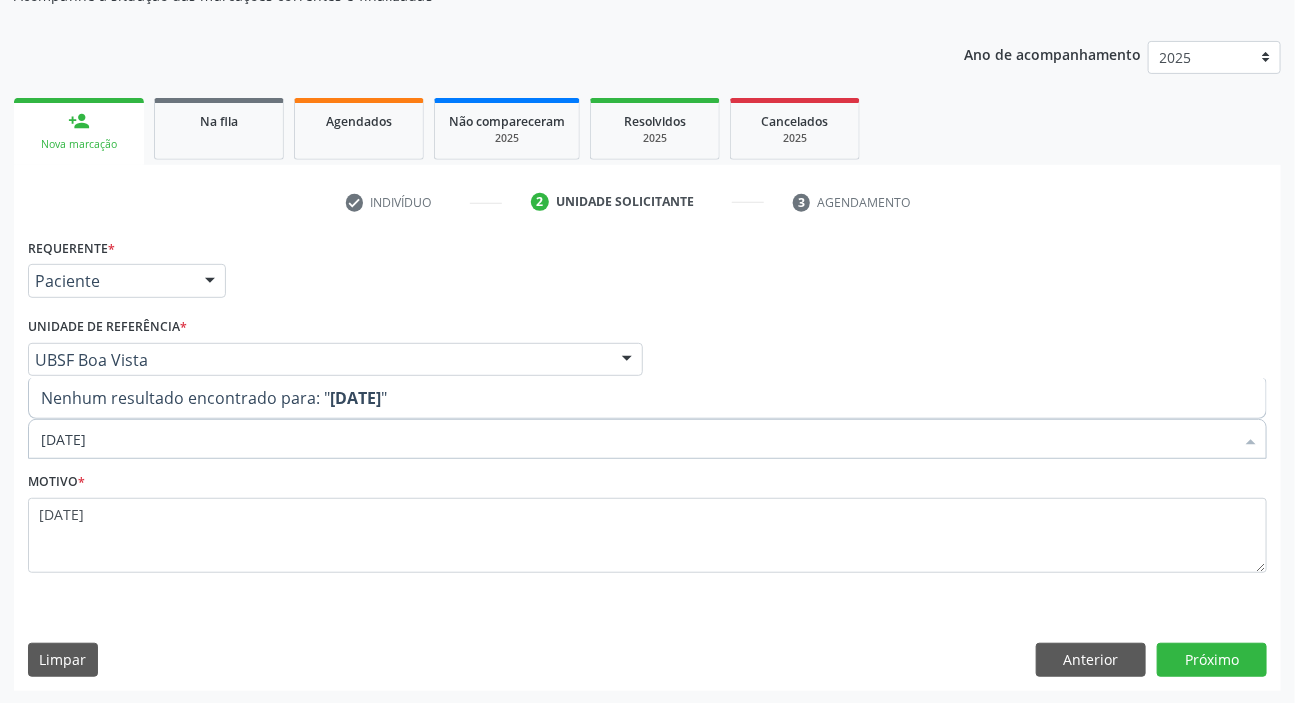 click on "Nenhum resultado encontrado para: " 1ª CONSULTA/25  "" at bounding box center (647, 398) 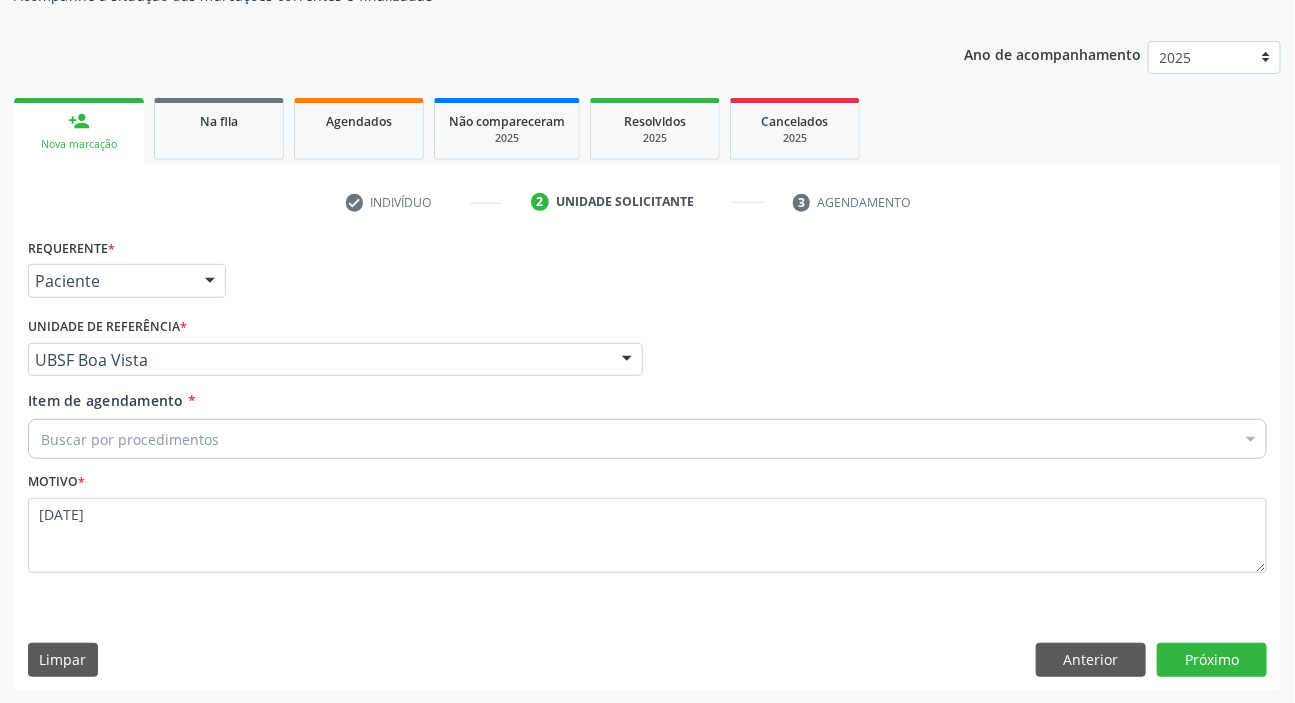 click on "Buscar por procedimentos" at bounding box center (647, 439) 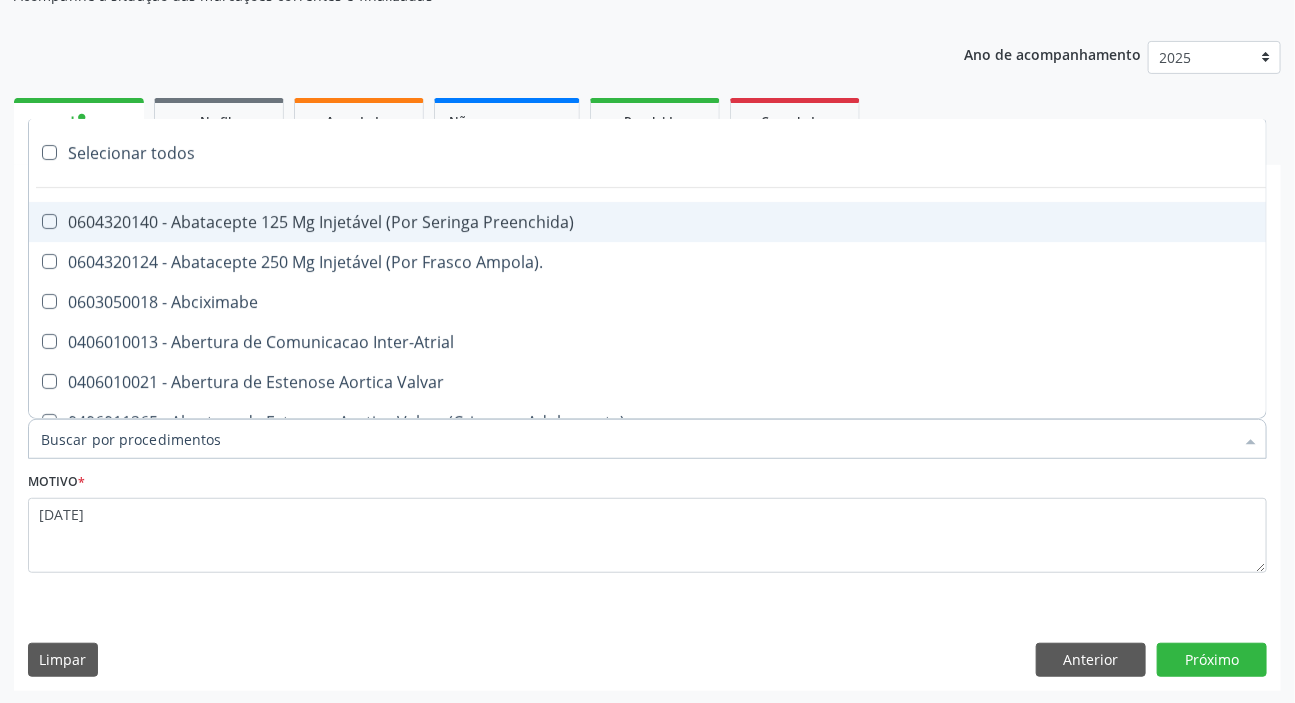 paste on "ENDOCRINOLOGISTA" 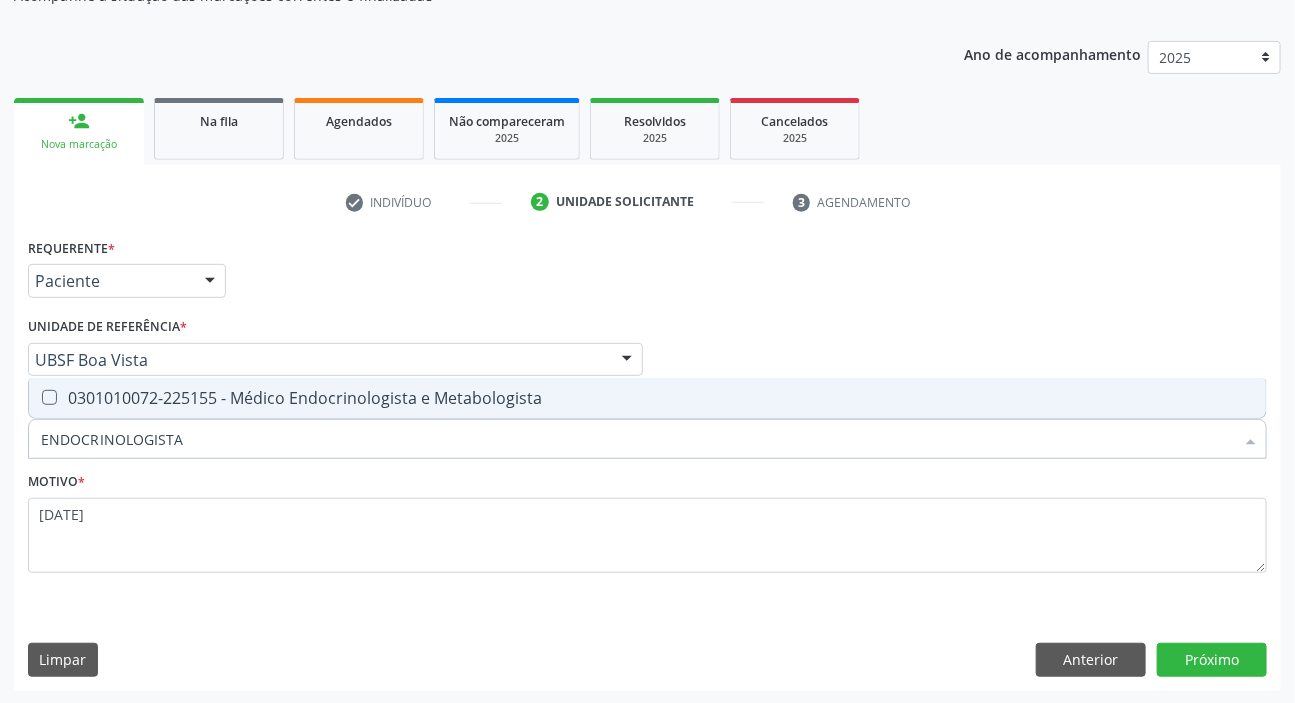 click on "0301010072-225155 - Médico Endocrinologista e Metabologista" at bounding box center [647, 398] 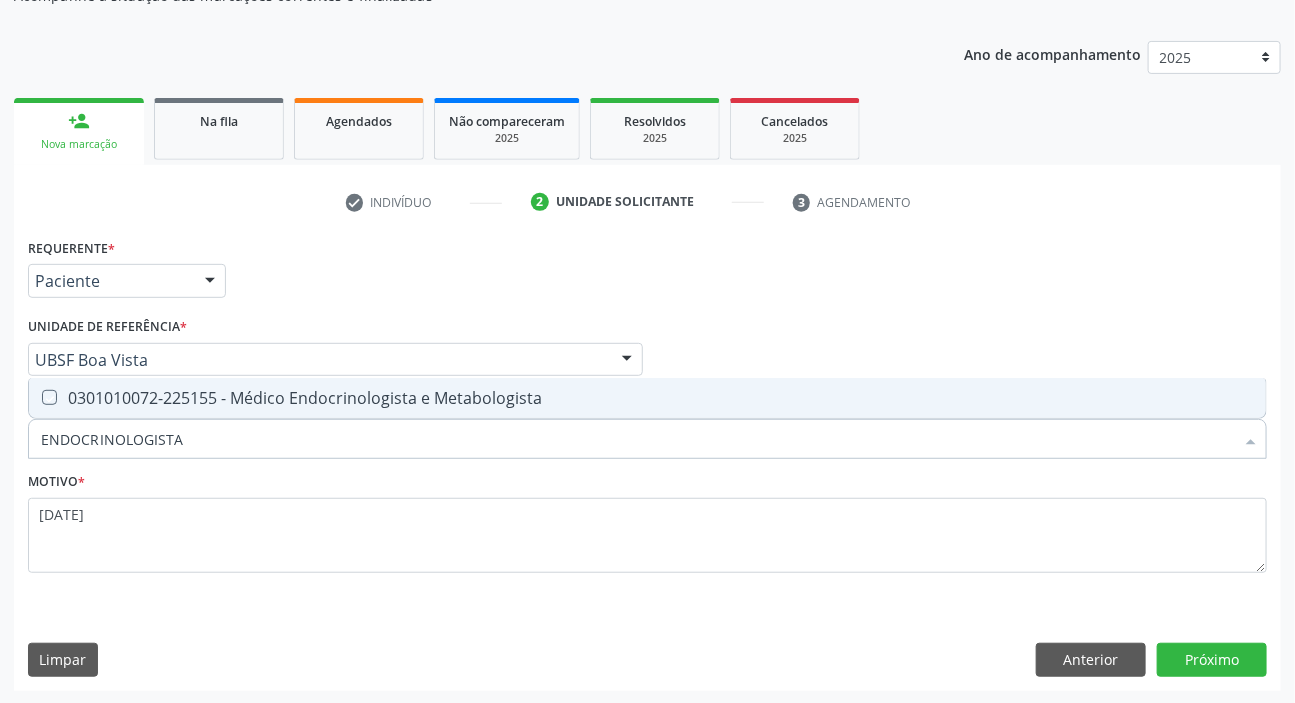 checkbox on "true" 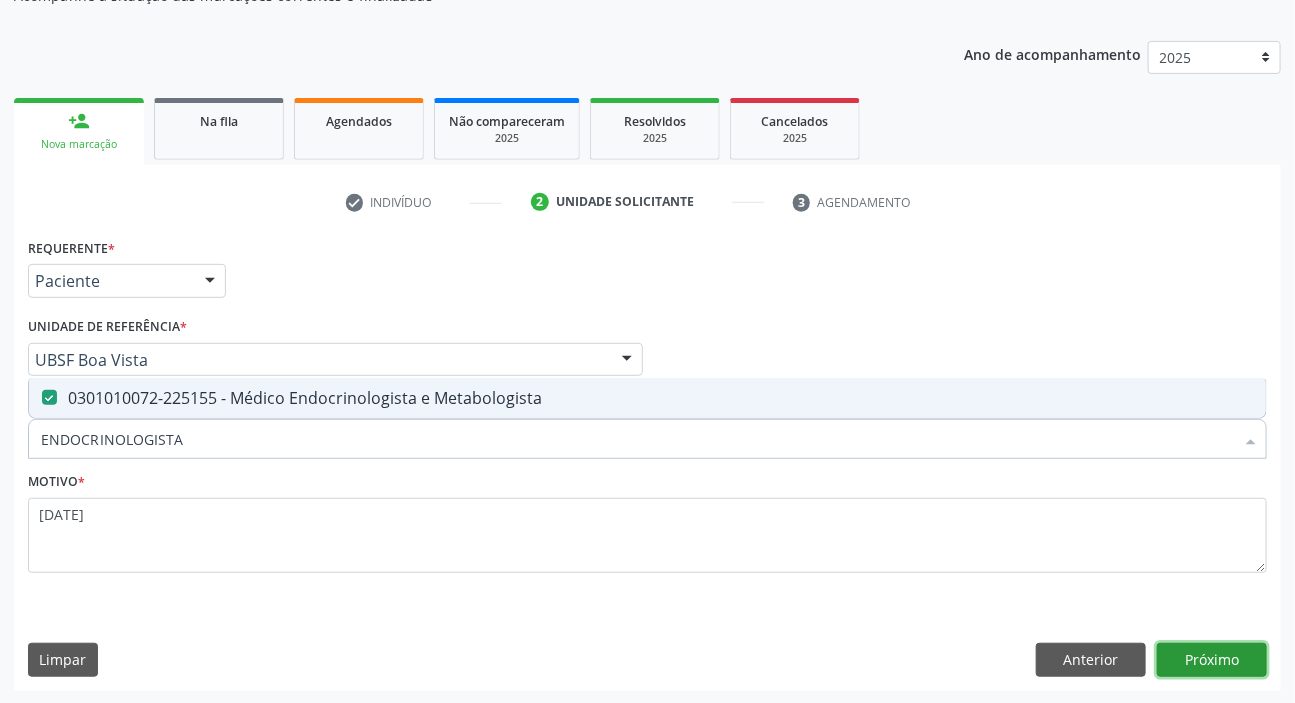 click on "Próximo" at bounding box center [1212, 660] 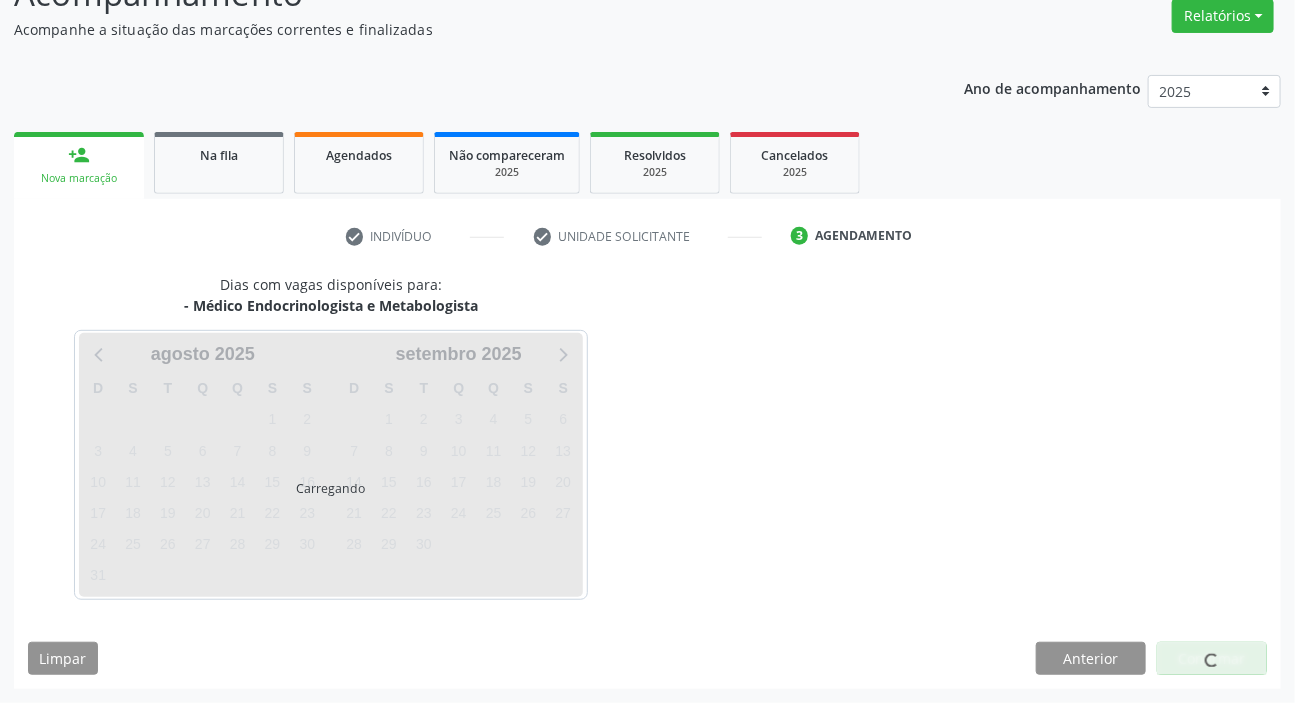 scroll, scrollTop: 166, scrollLeft: 0, axis: vertical 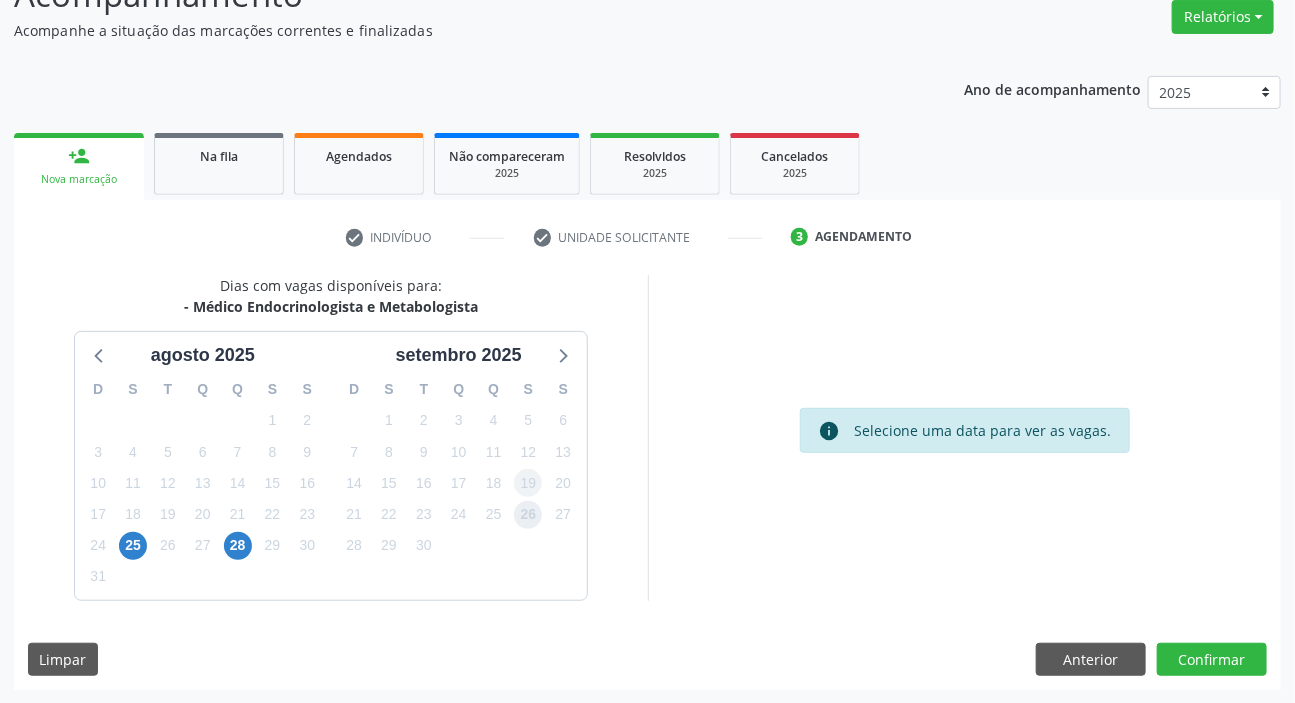 drag, startPoint x: 521, startPoint y: 512, endPoint x: 700, endPoint y: 575, distance: 189.76302 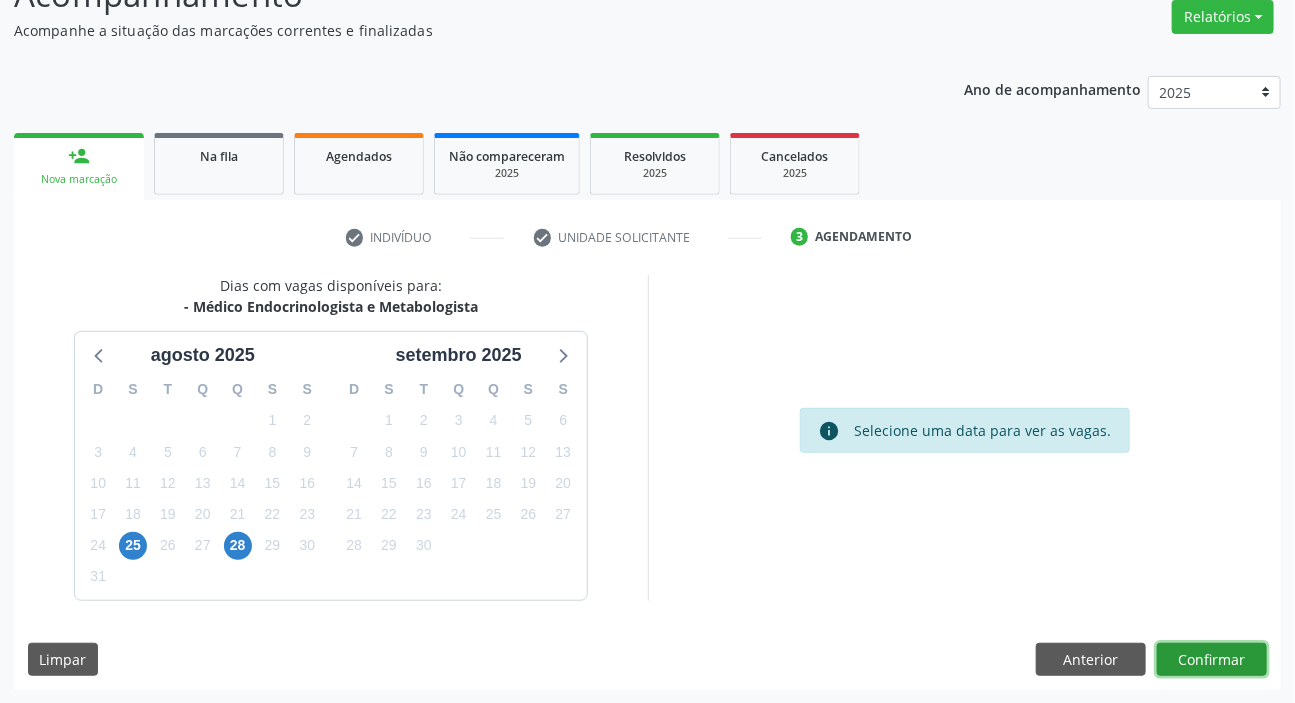 click on "Confirmar" at bounding box center (1212, 660) 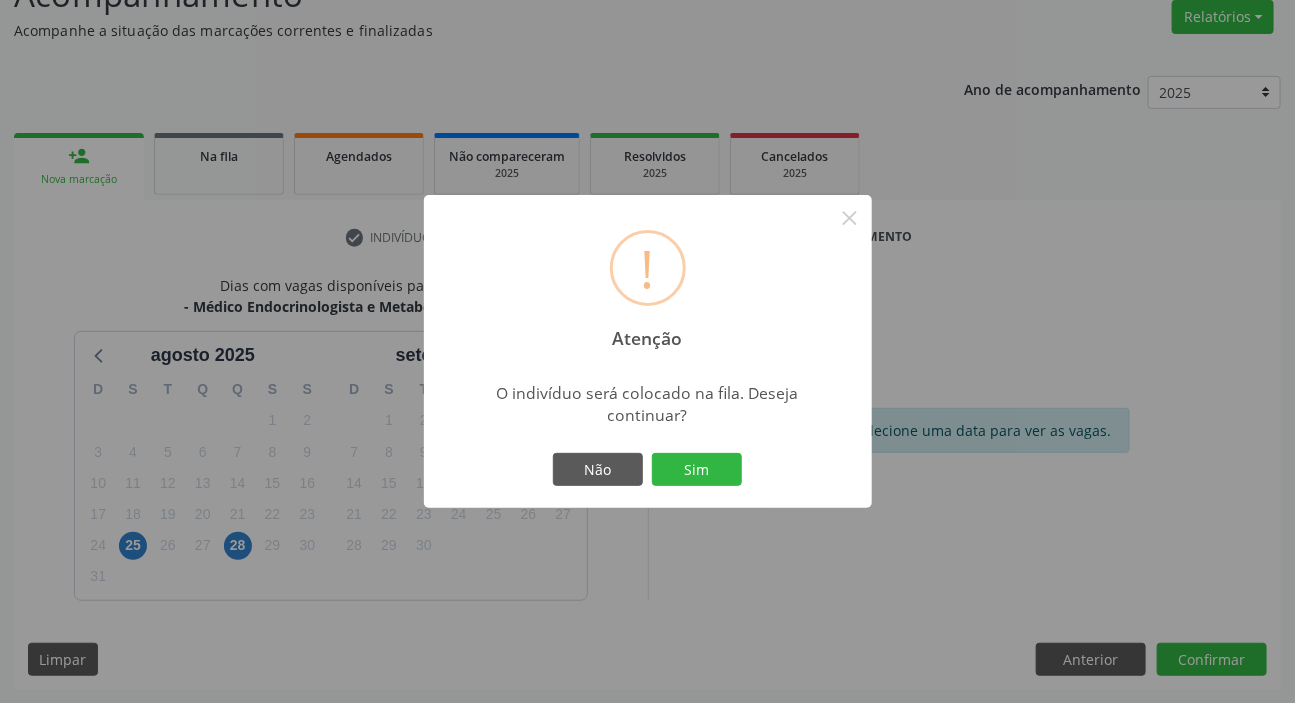 type 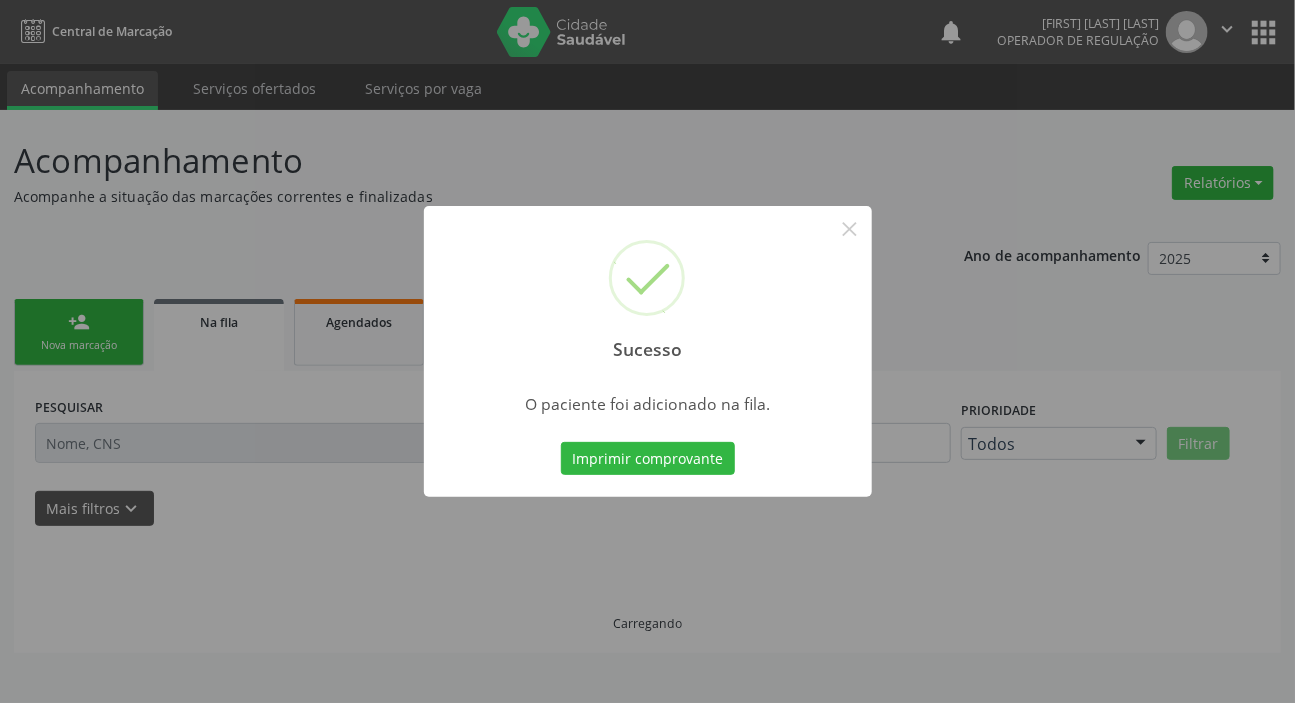 scroll, scrollTop: 0, scrollLeft: 0, axis: both 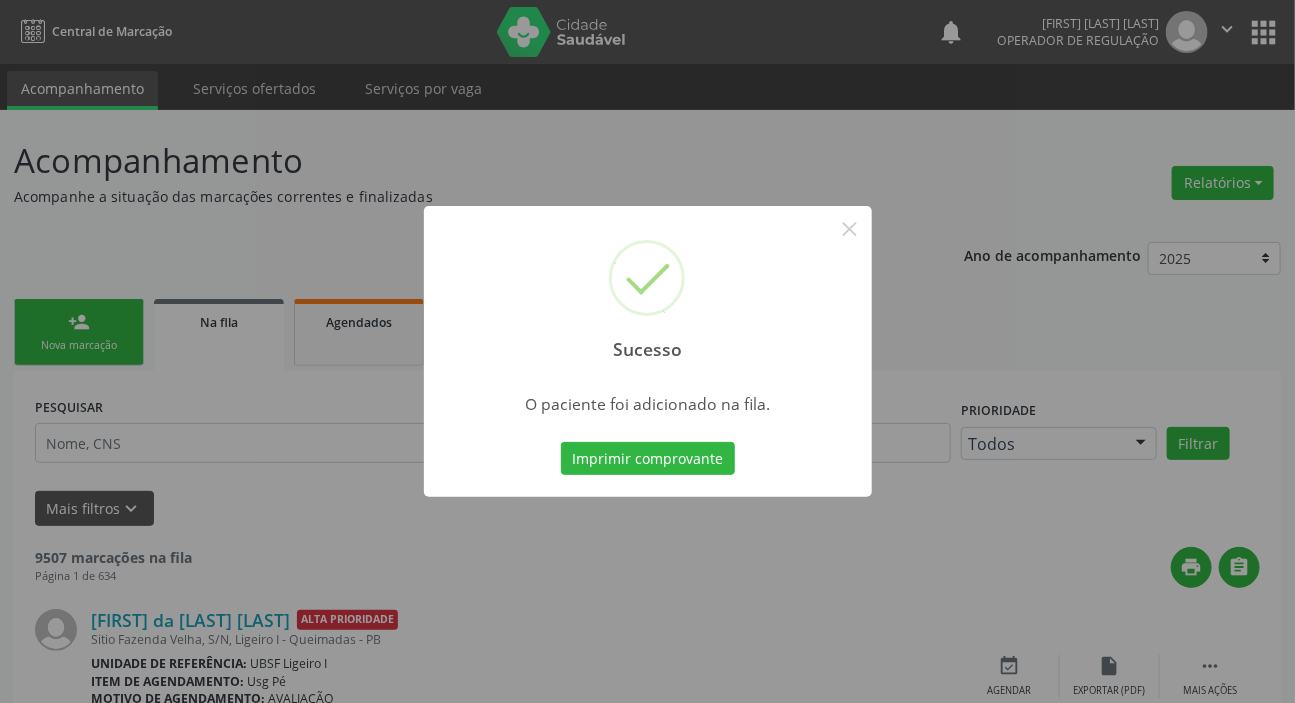 type 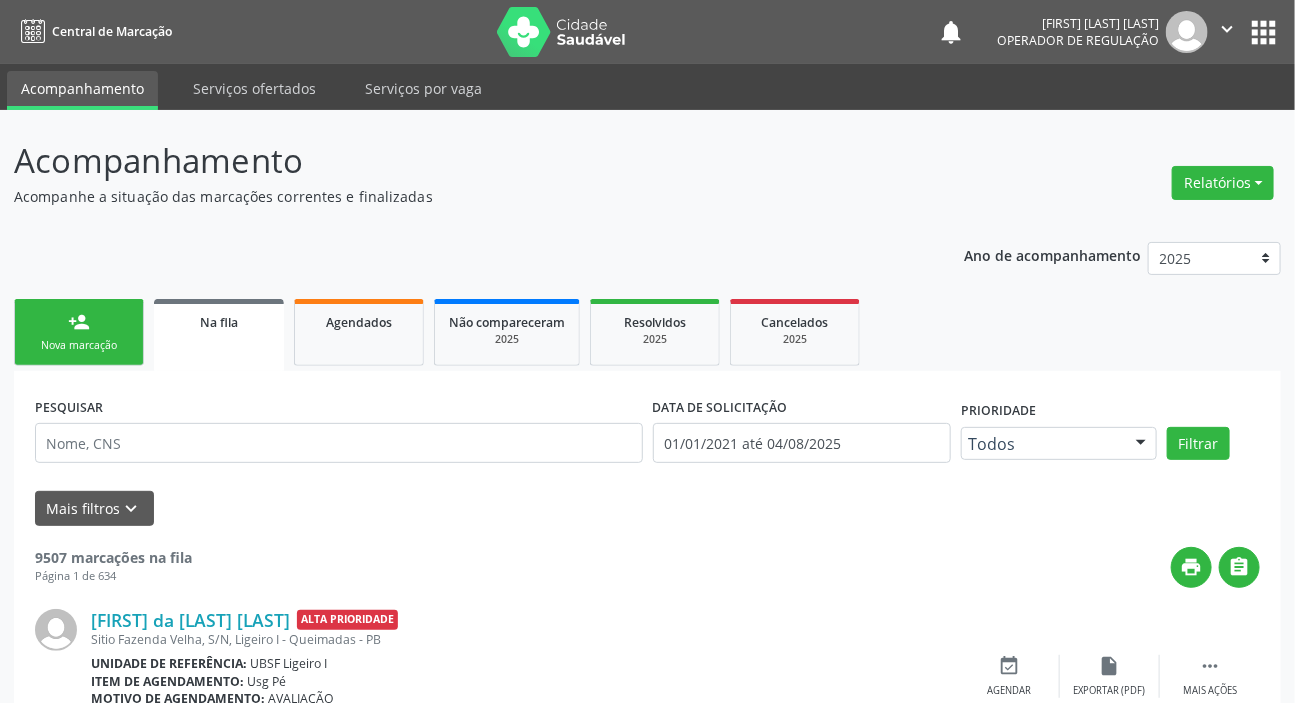 click on "person_add" at bounding box center (79, 322) 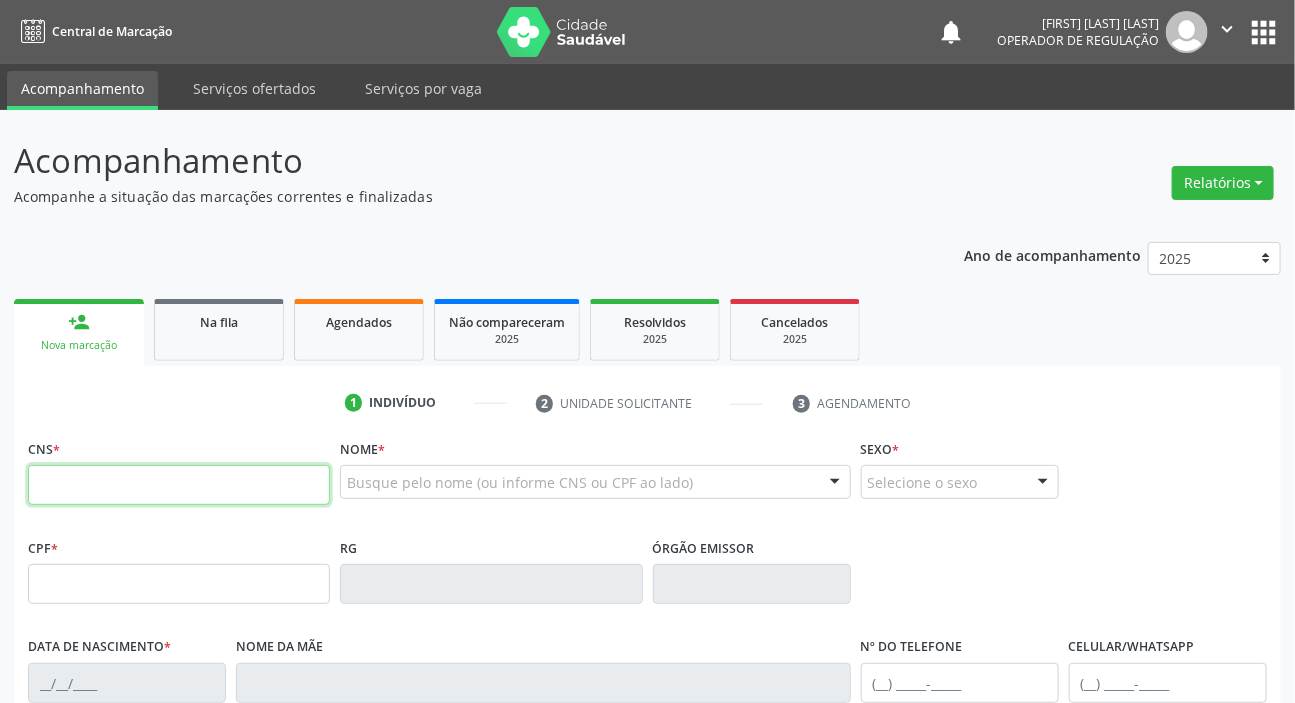 click at bounding box center (179, 485) 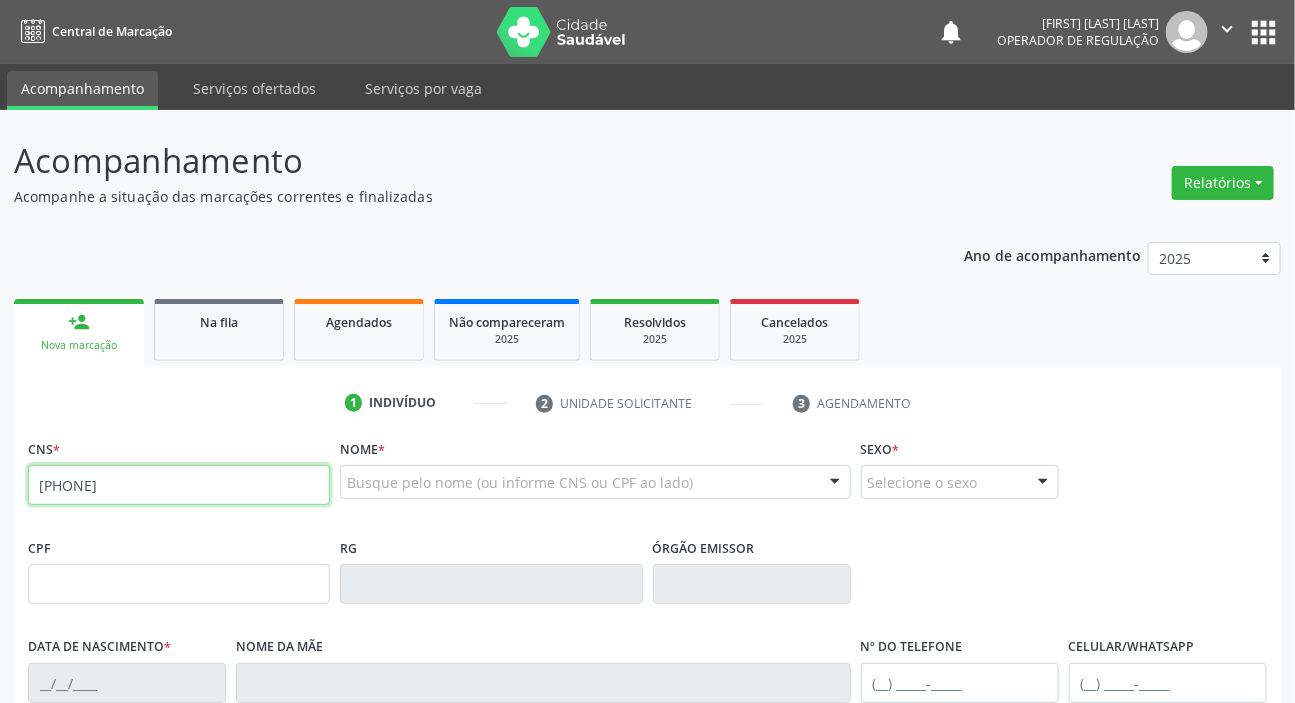 type on "[PHONE]" 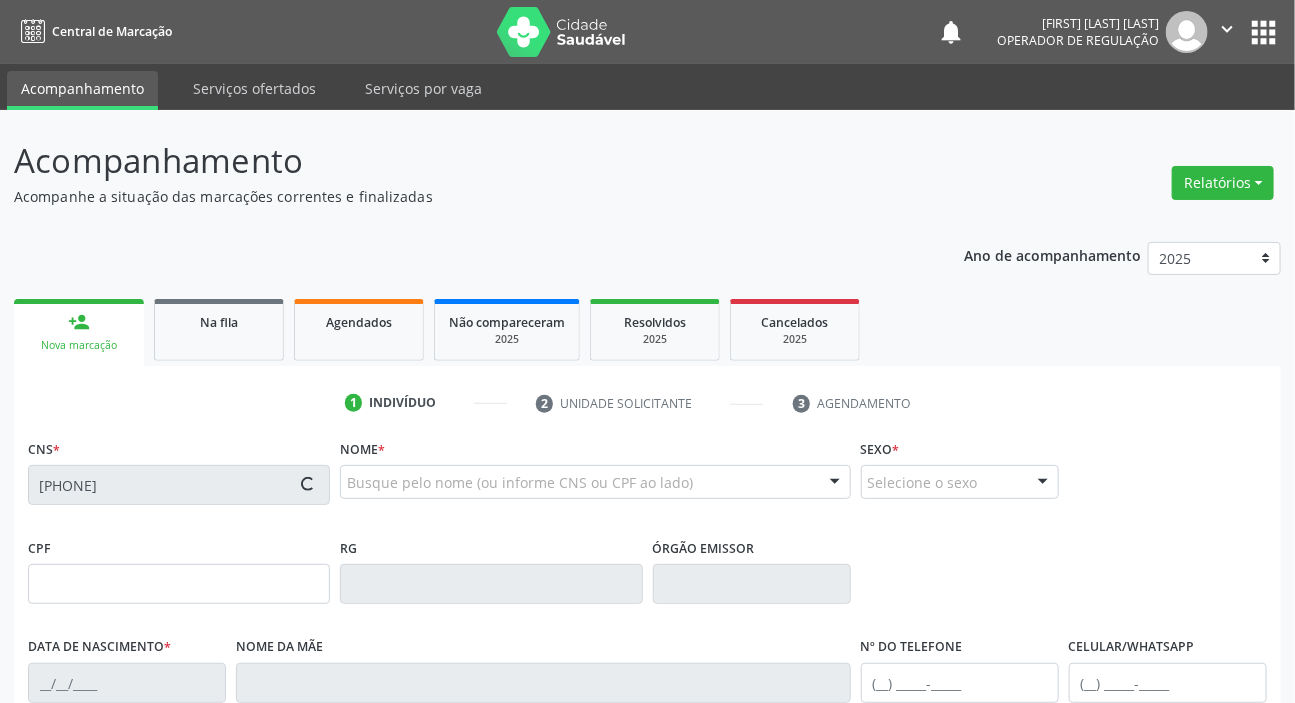 type on "[DATE]" 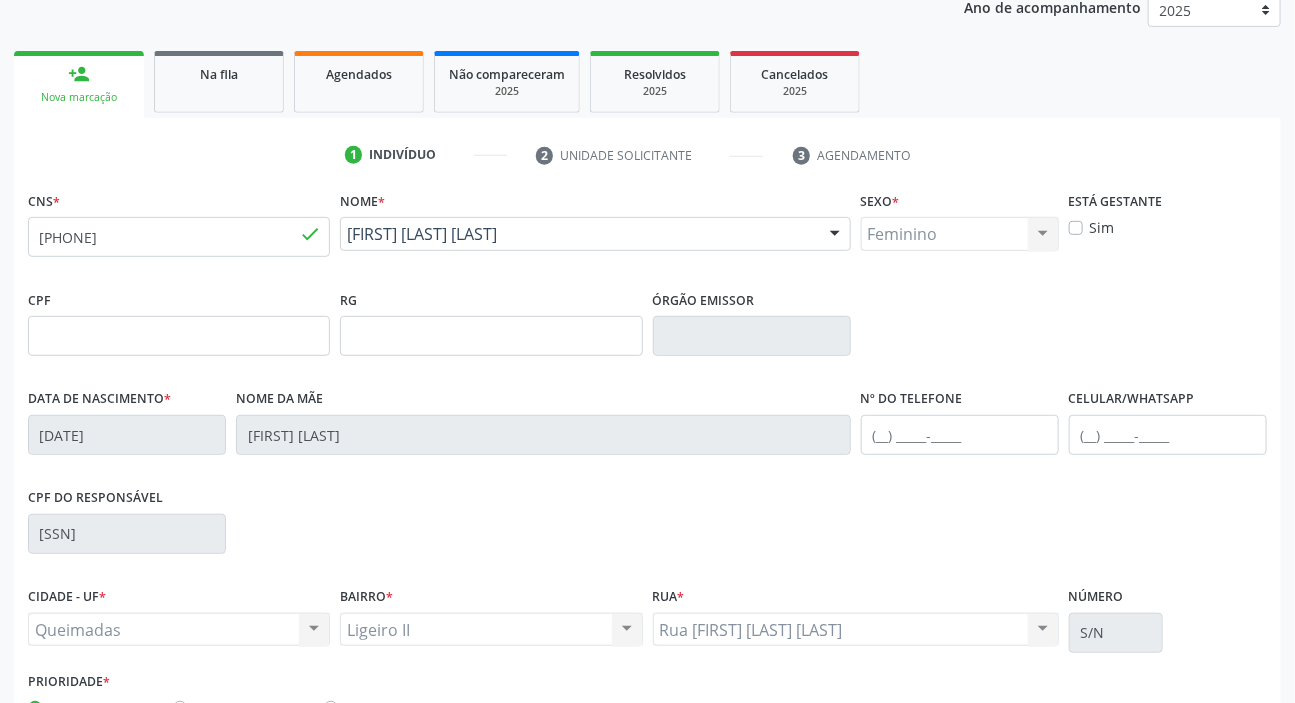 scroll, scrollTop: 380, scrollLeft: 0, axis: vertical 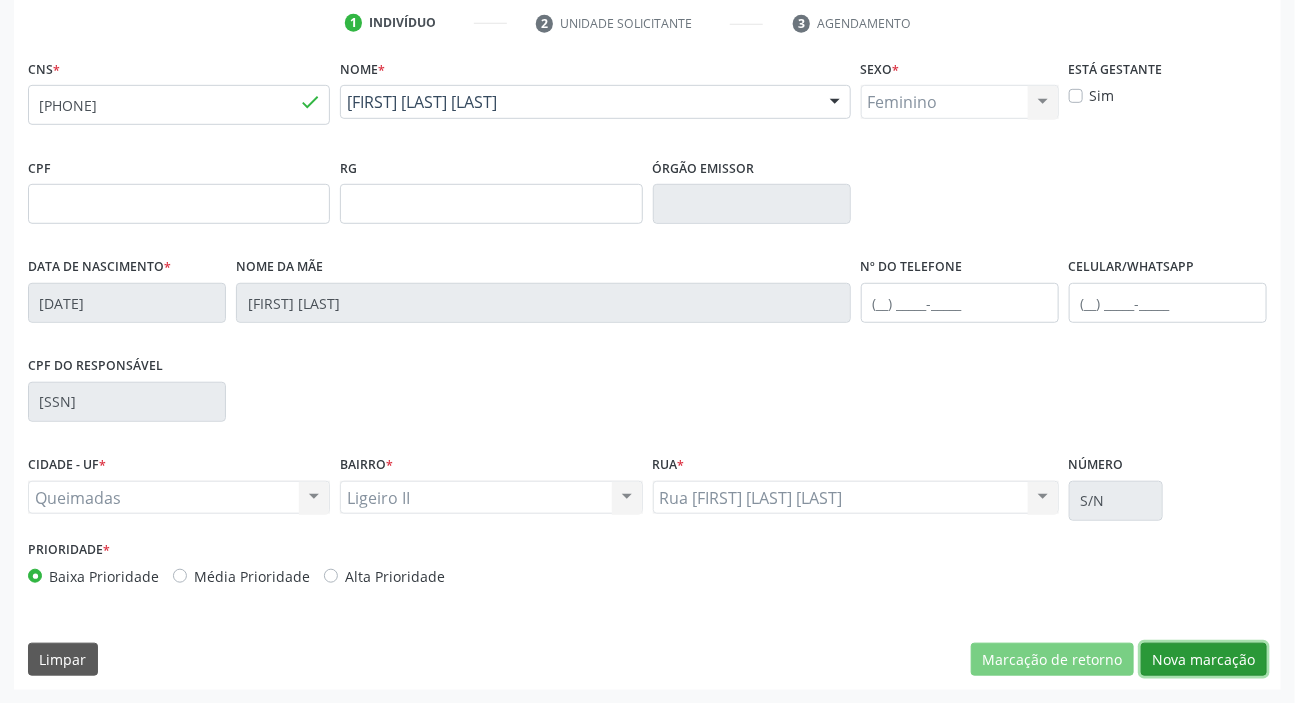 click on "Nova marcação" at bounding box center [1204, 660] 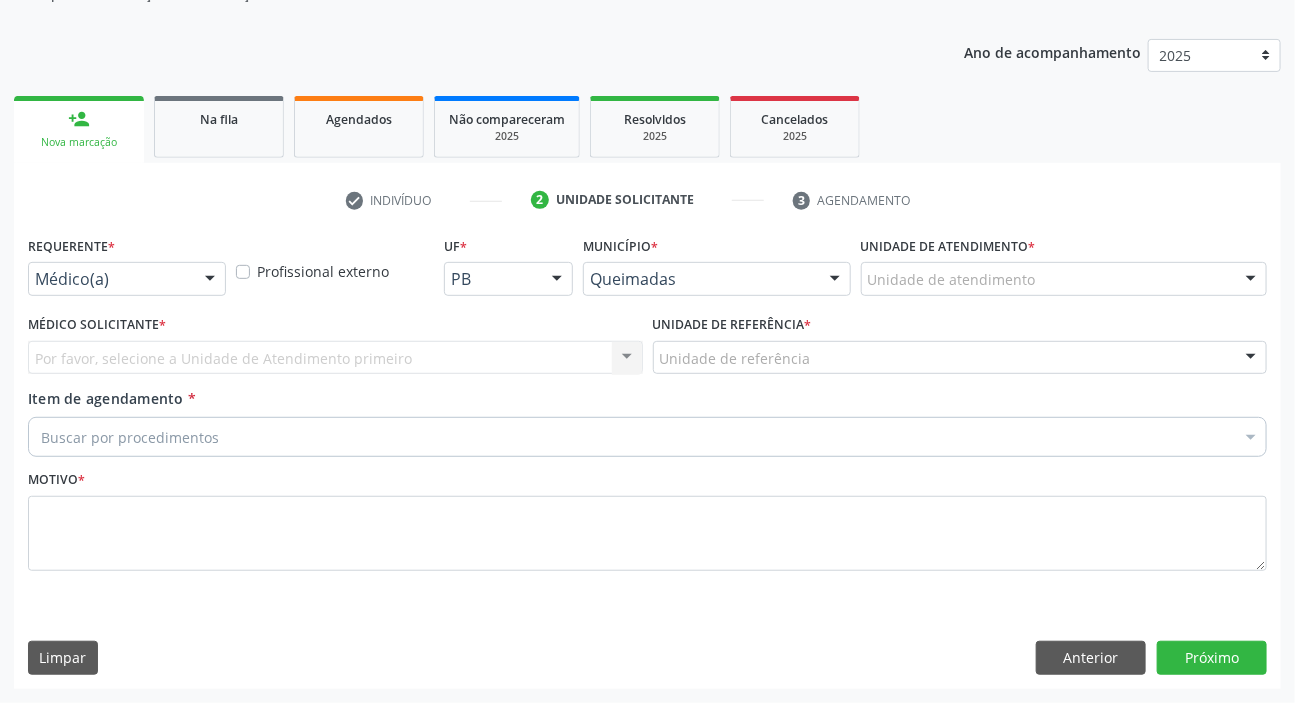 scroll, scrollTop: 201, scrollLeft: 0, axis: vertical 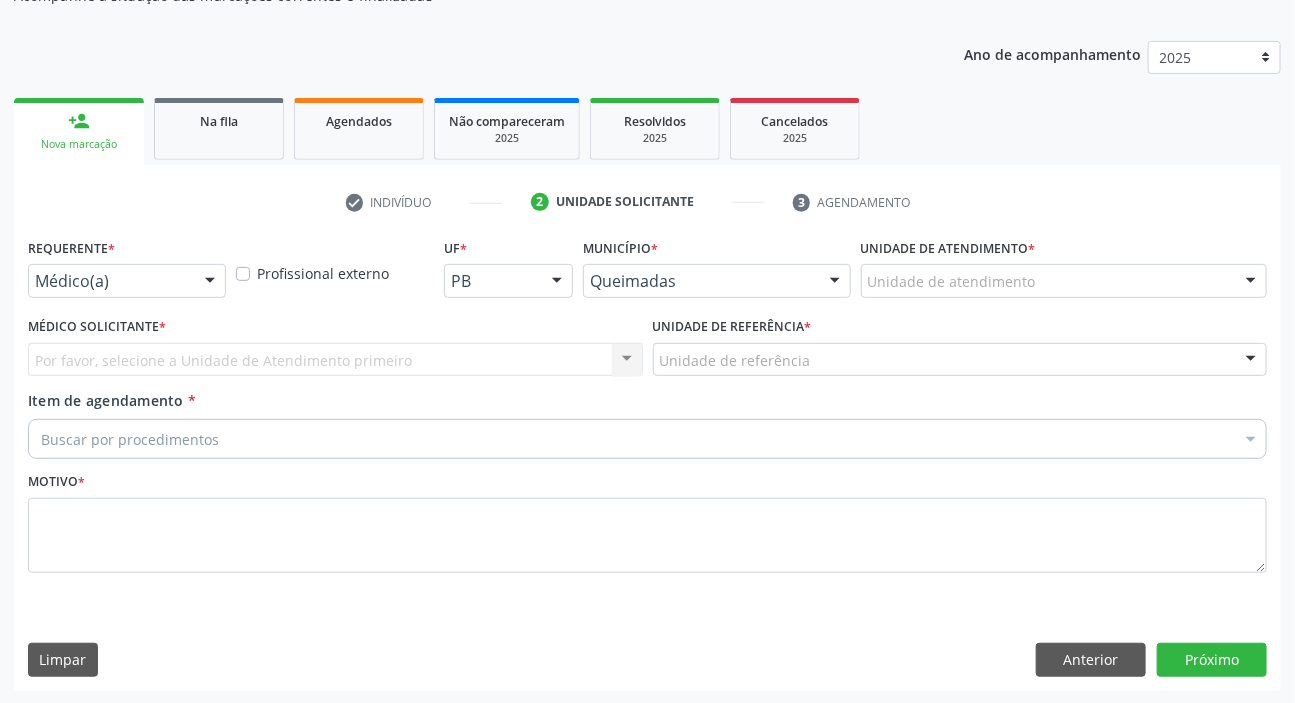 drag, startPoint x: 74, startPoint y: 273, endPoint x: 74, endPoint y: 287, distance: 14 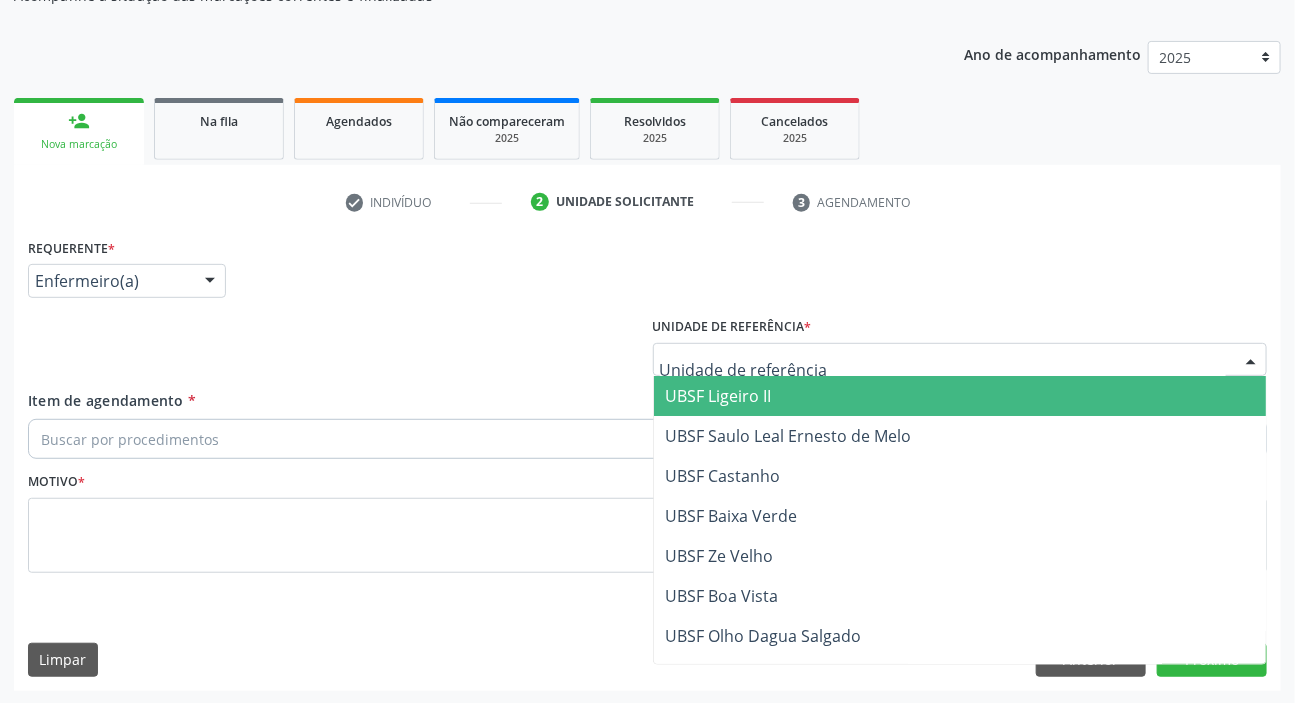 type on "L" 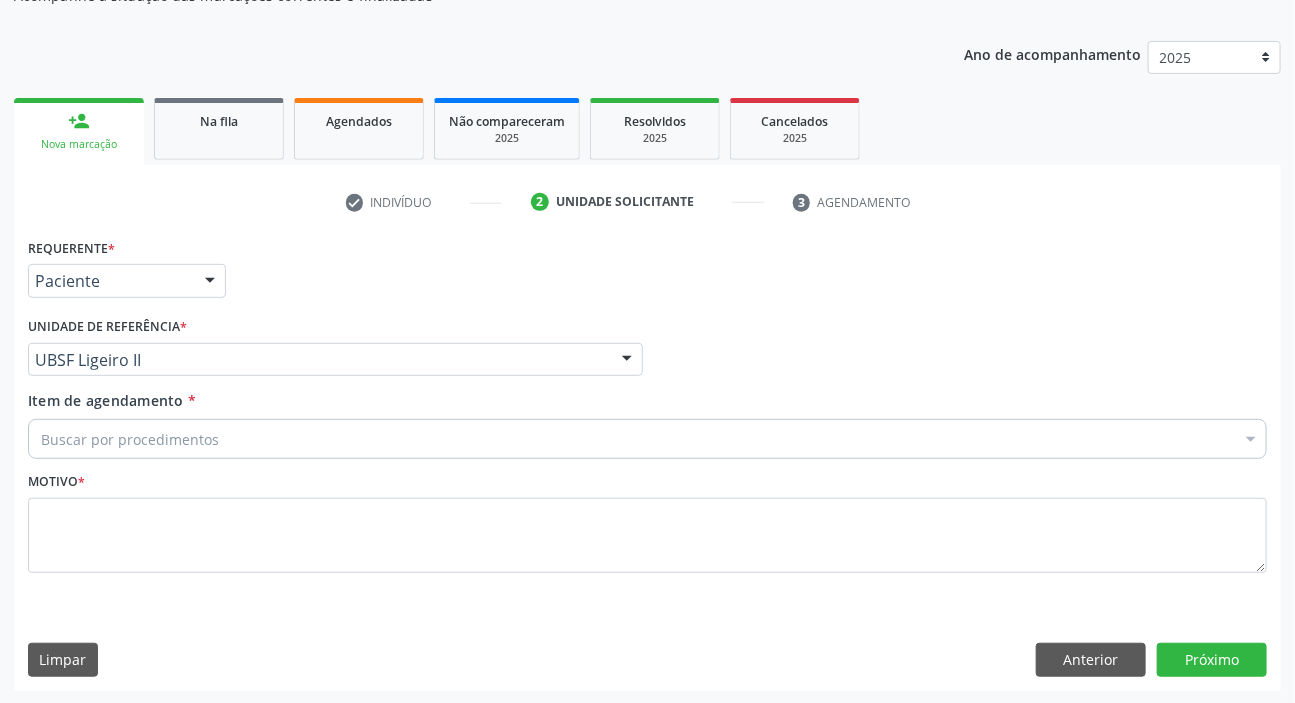paste on "ENDOCRINOLOGISTA" 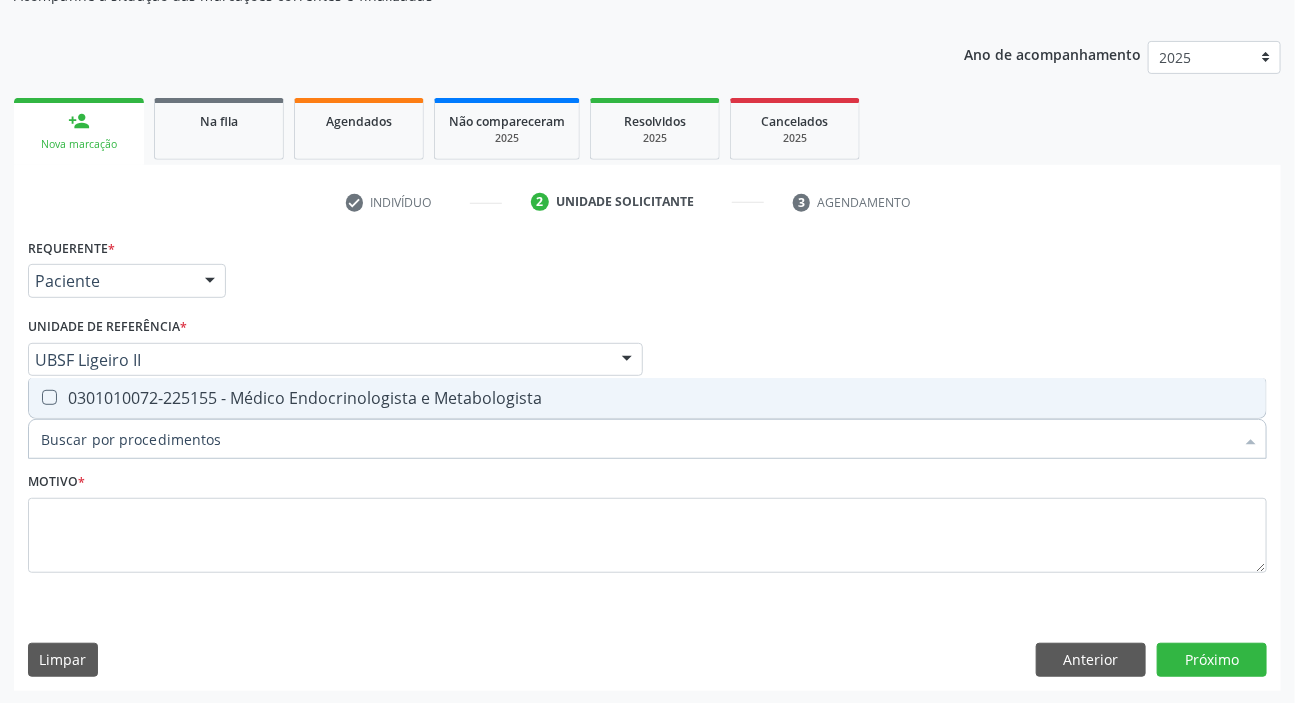 type on "ENDOCRINOLOGISTA" 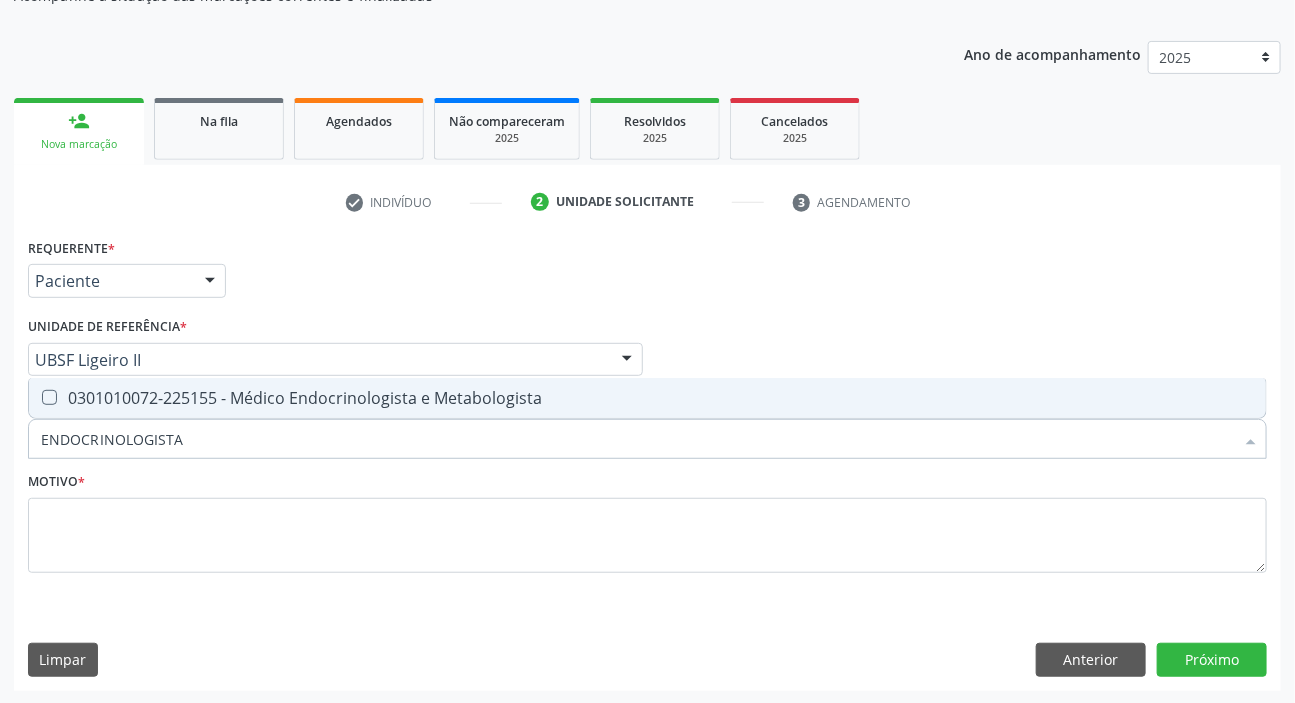 click on "0301010072-225155 - Médico Endocrinologista e Metabologista" at bounding box center [647, 398] 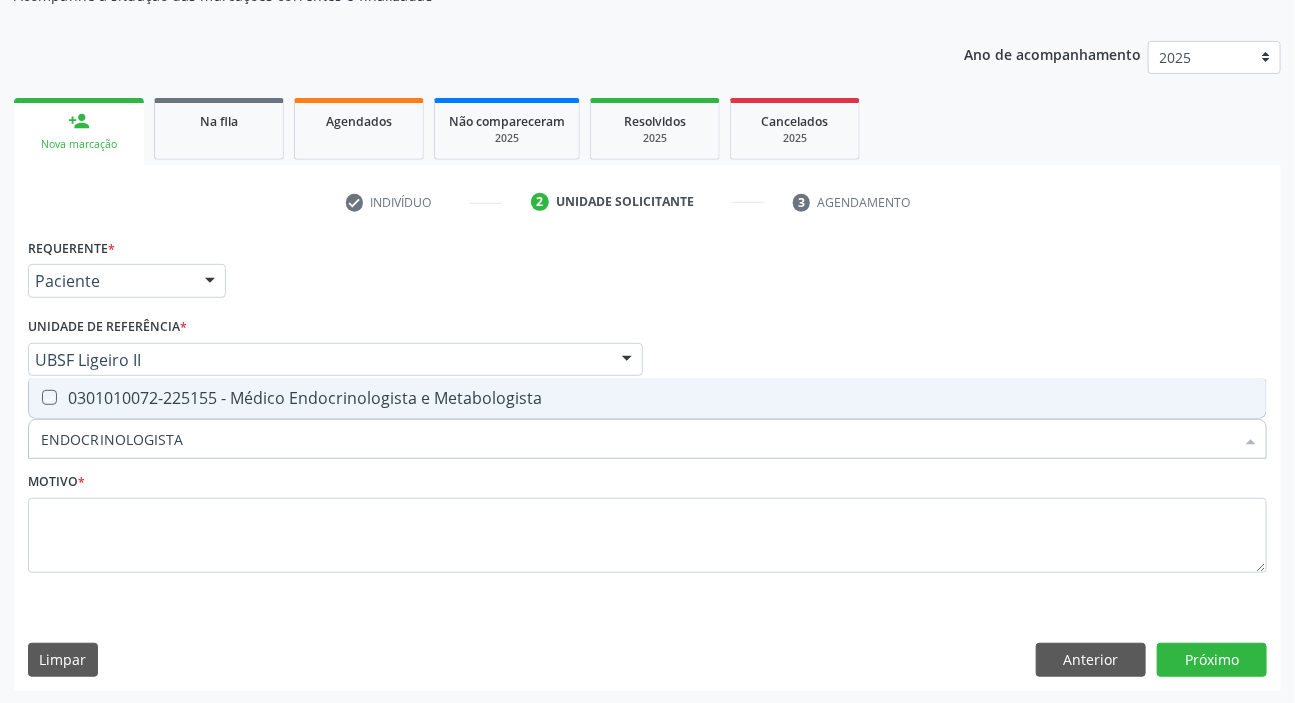 checkbox on "true" 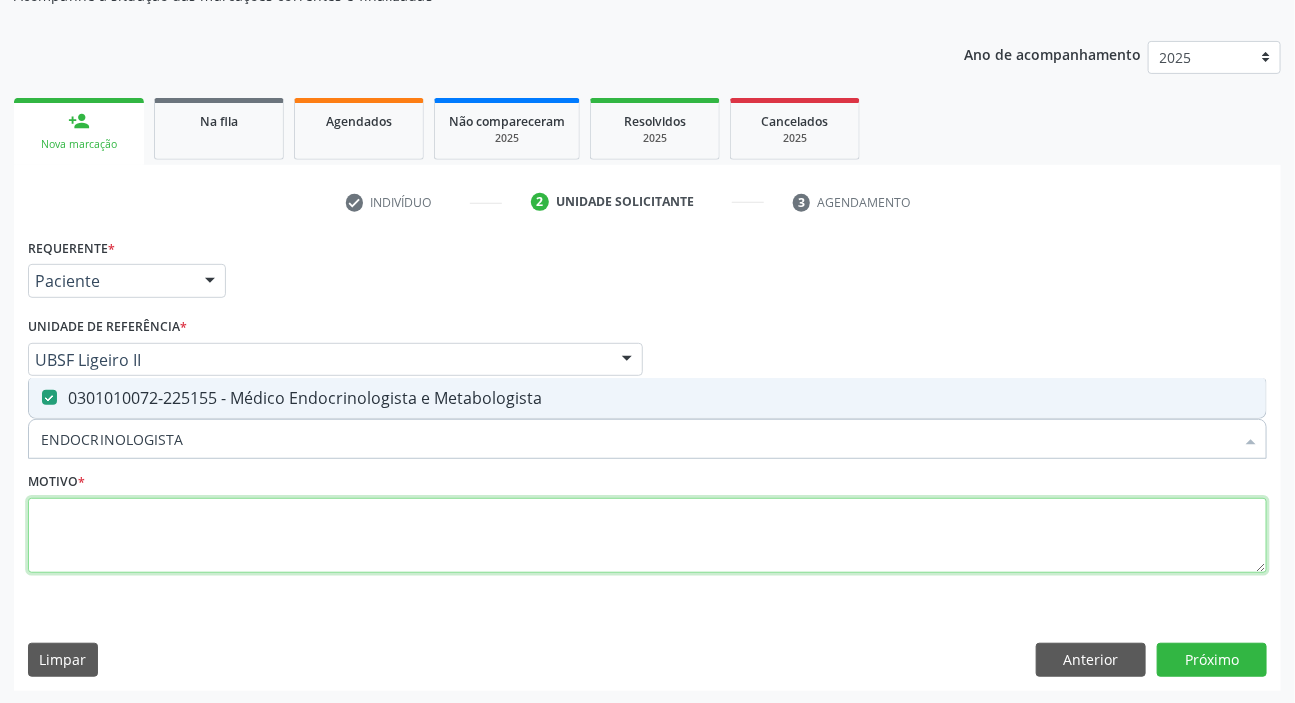 drag, startPoint x: 164, startPoint y: 550, endPoint x: 706, endPoint y: 701, distance: 562.6411 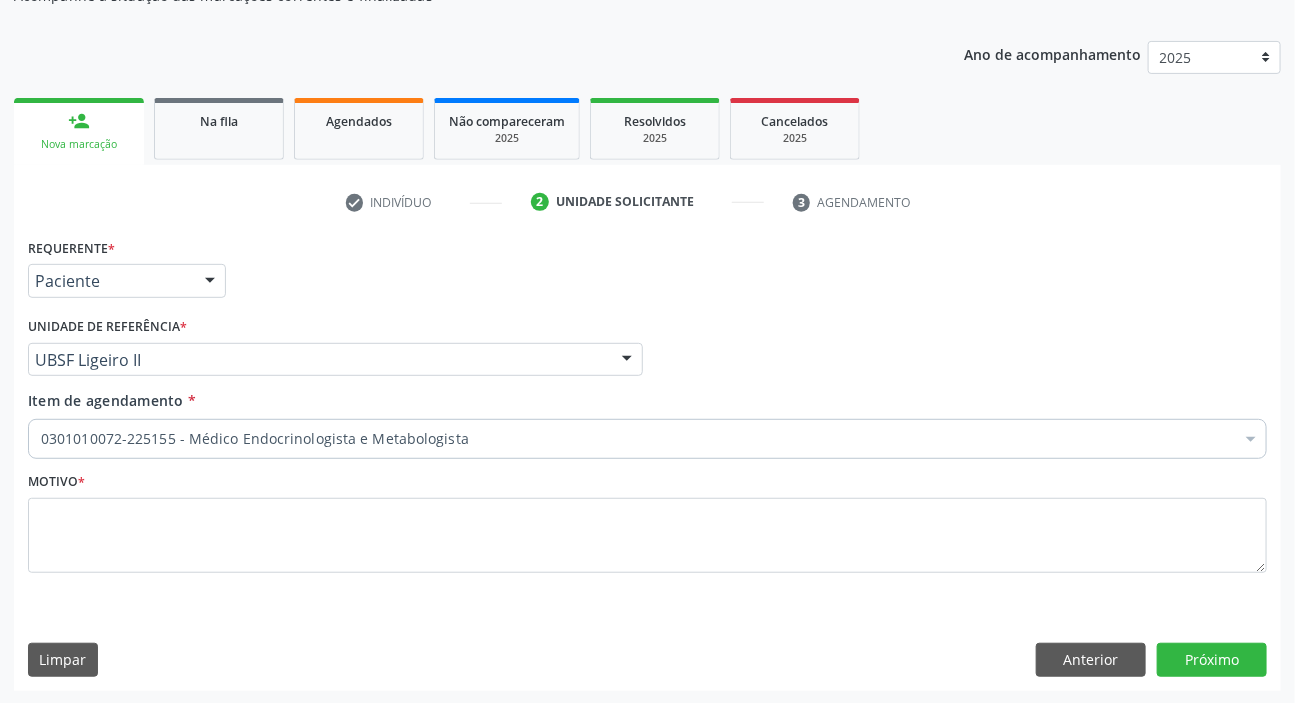 click on "Motivo
*" at bounding box center [647, 527] 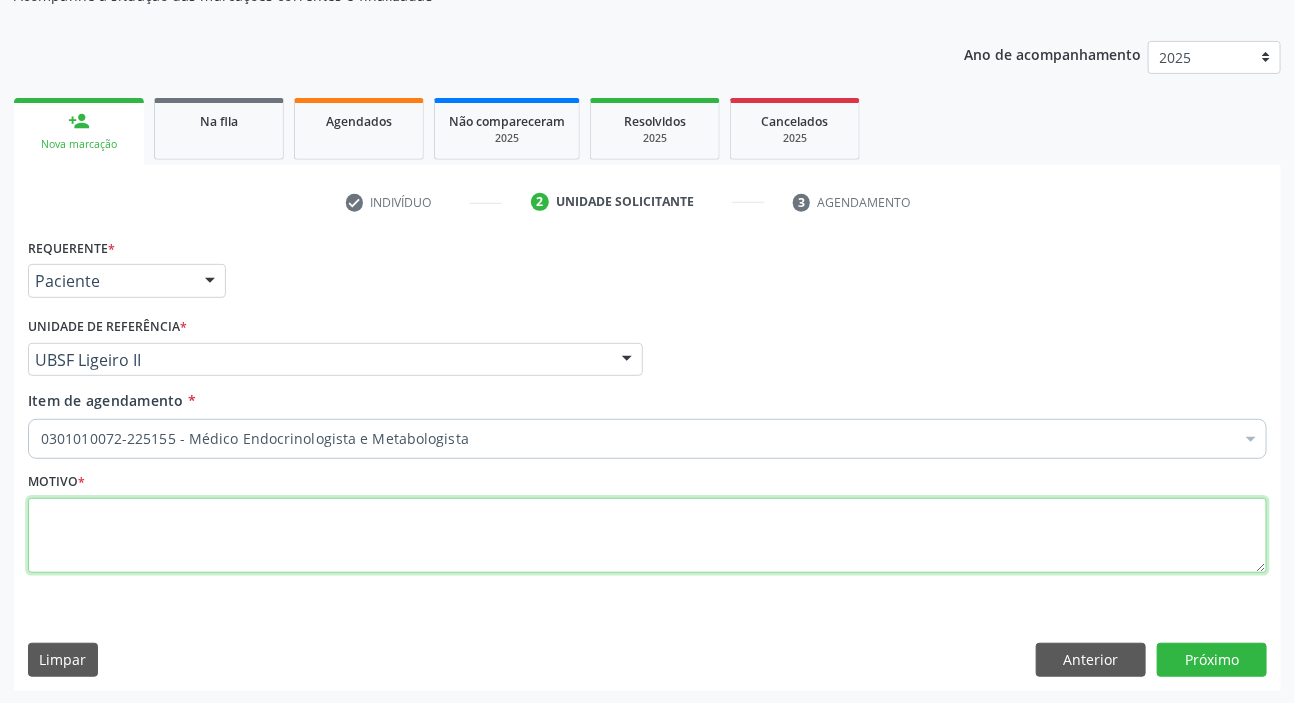 click at bounding box center [647, 536] 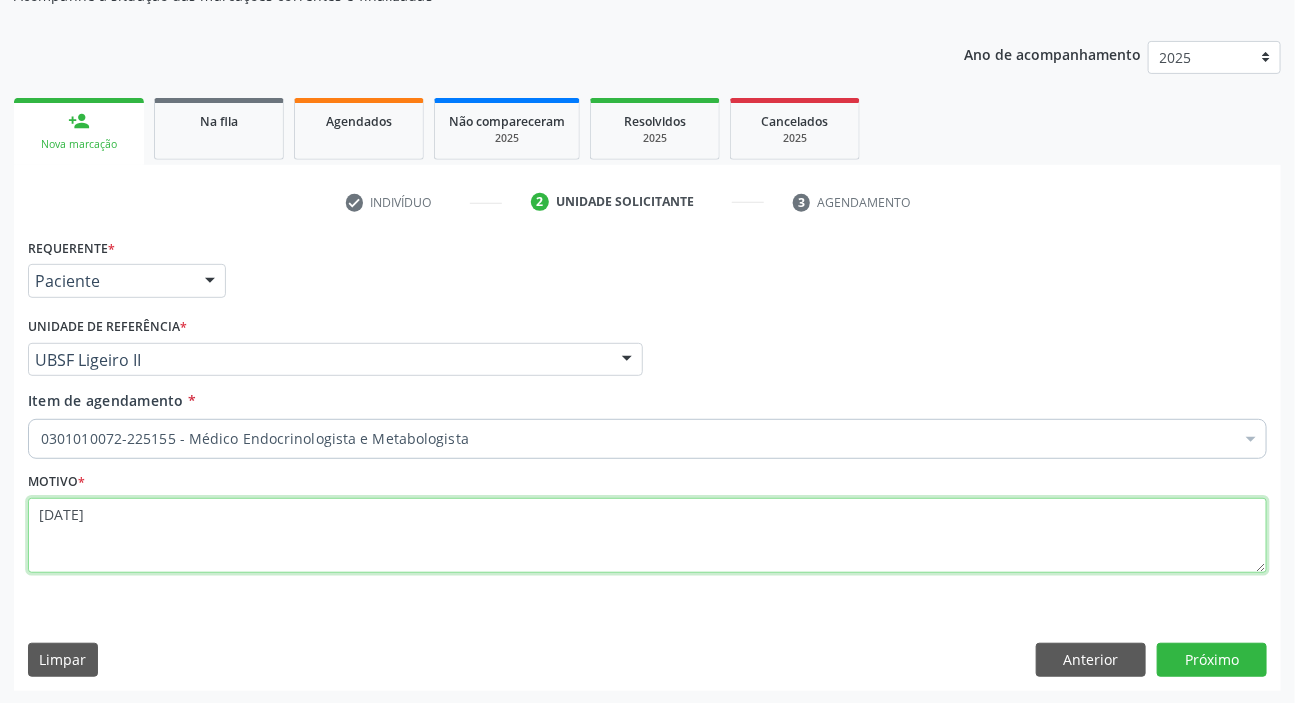 type on "[DATE]" 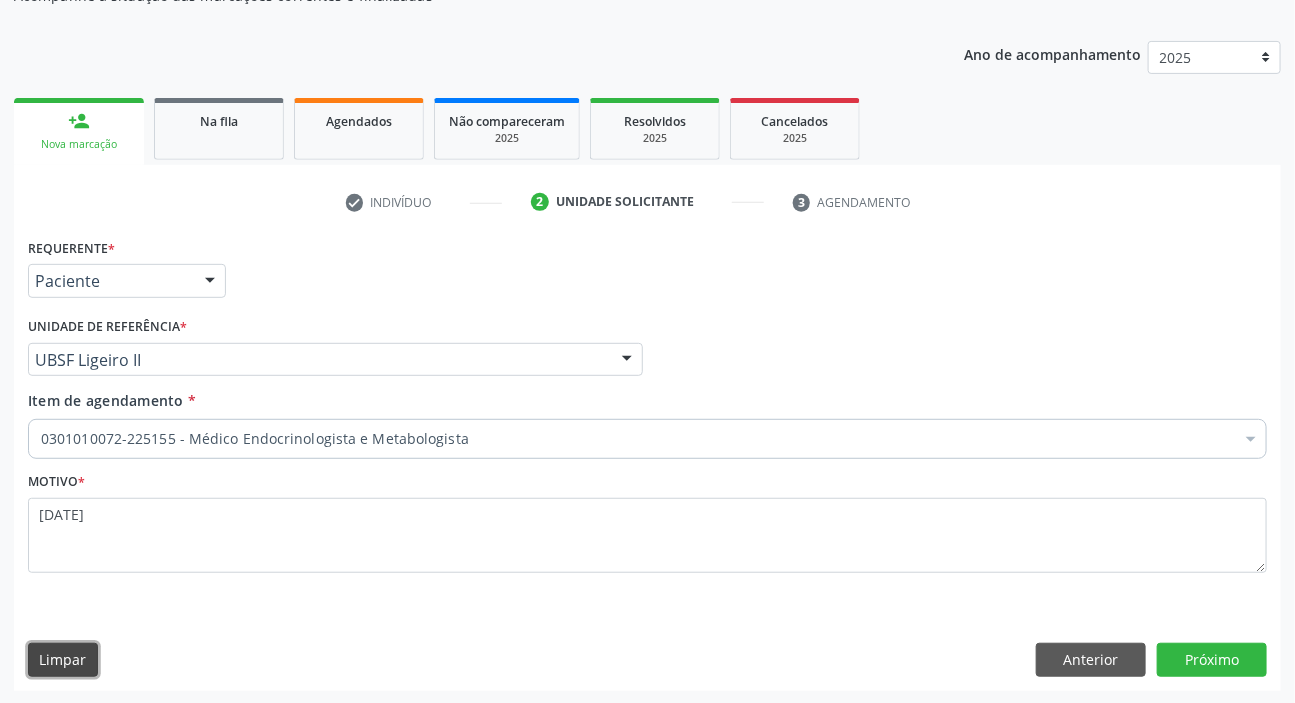 type 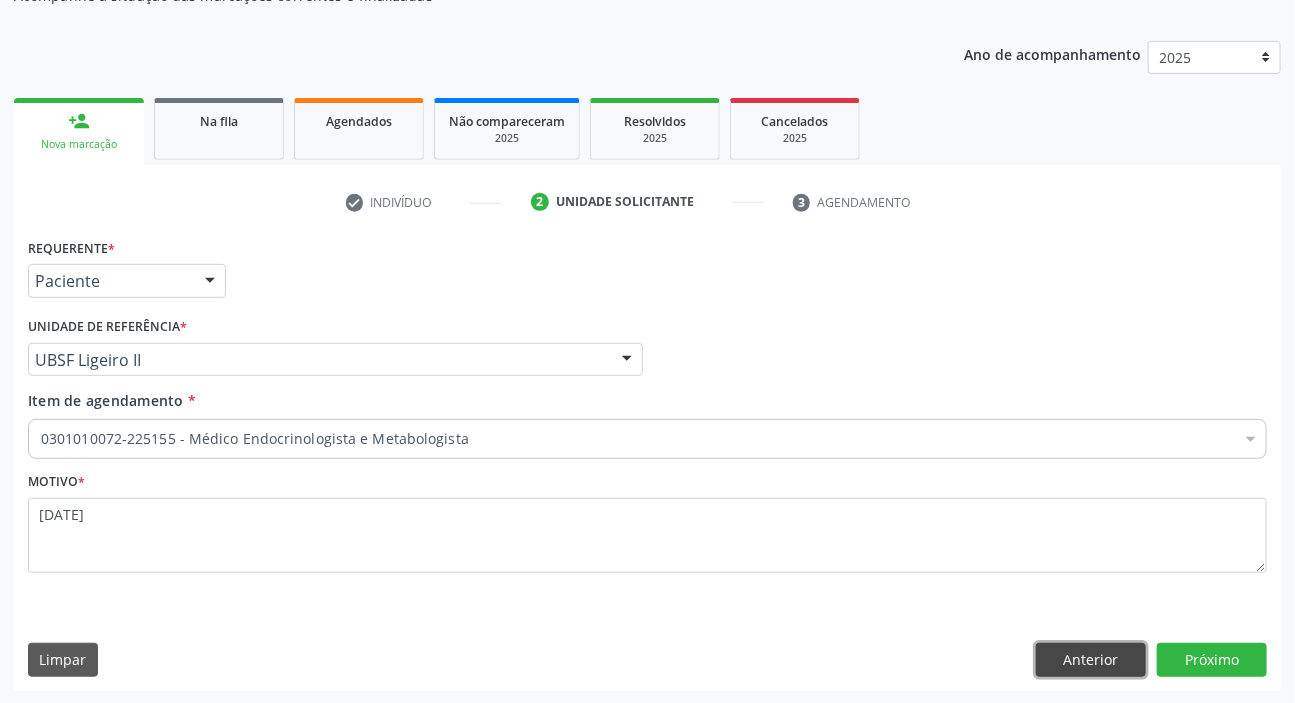 type 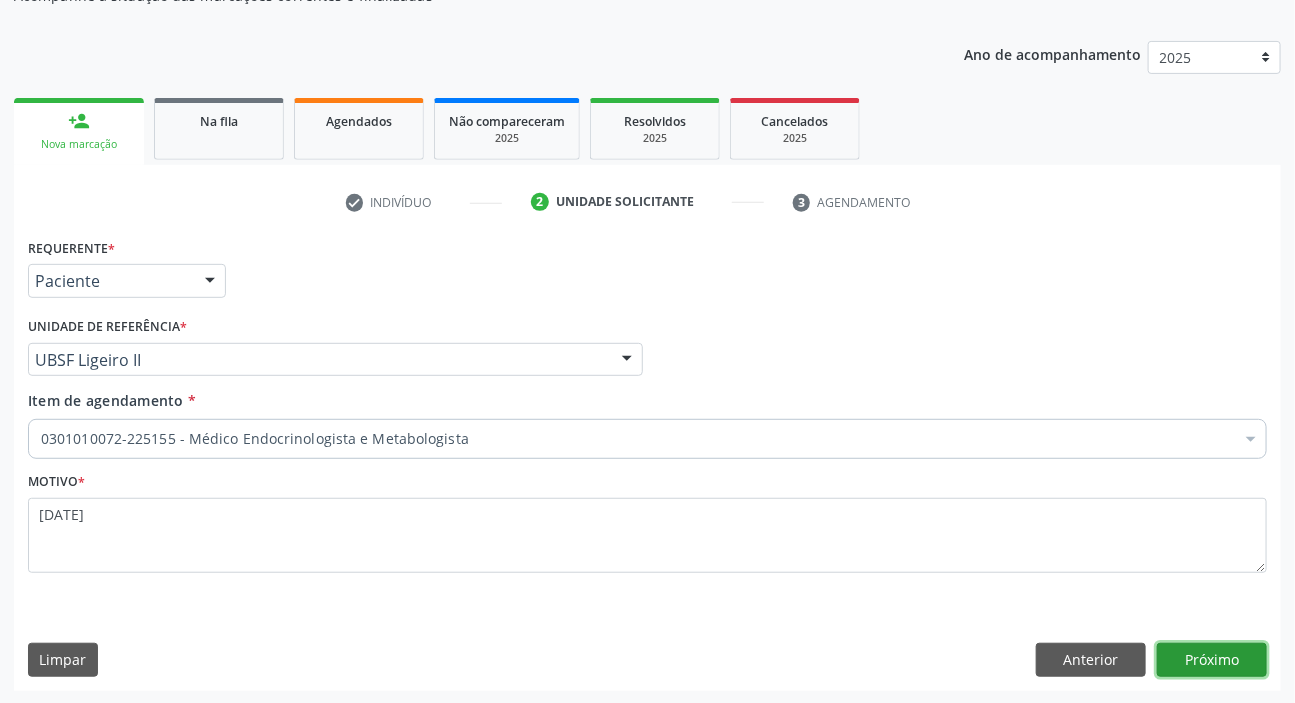 type 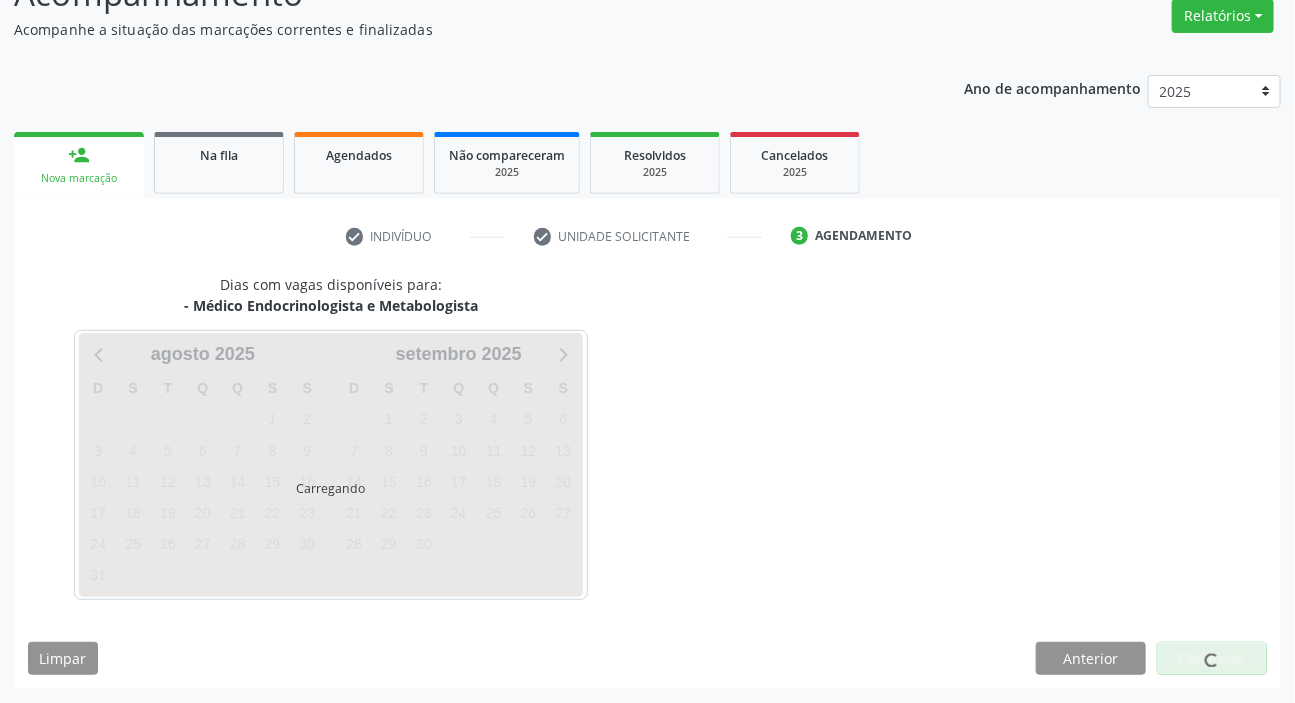 scroll, scrollTop: 166, scrollLeft: 0, axis: vertical 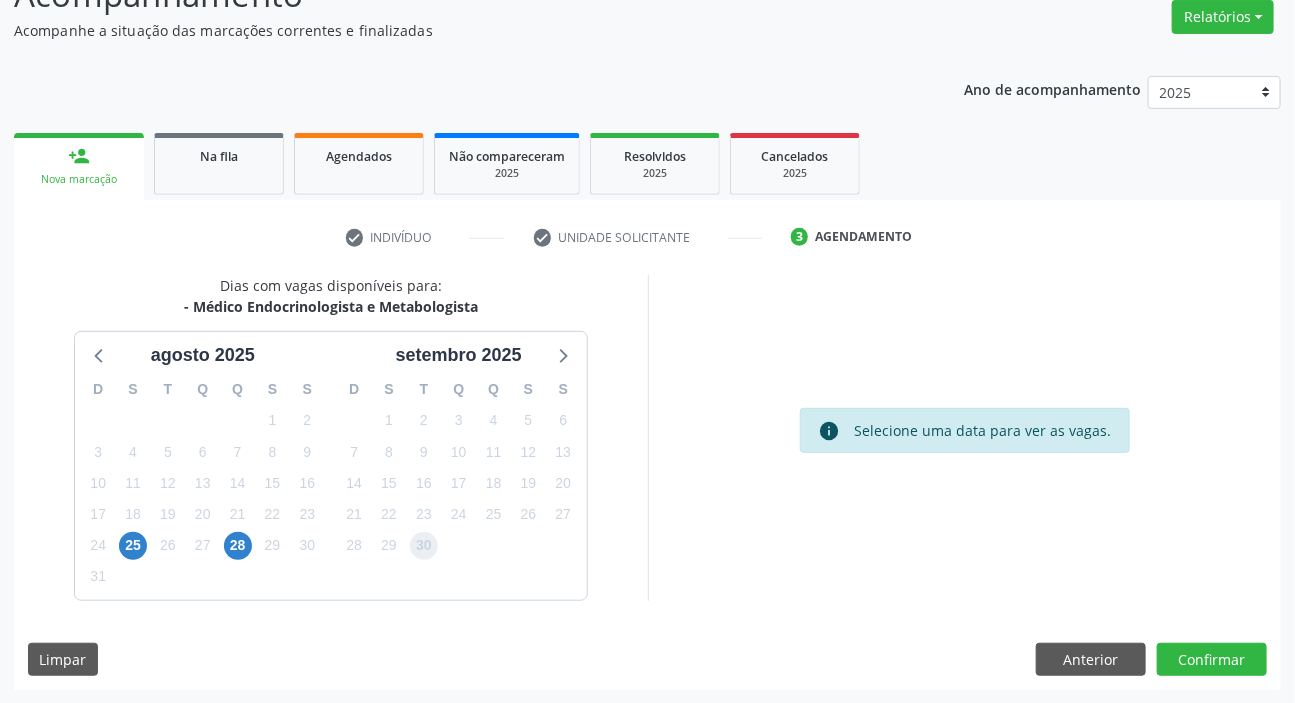 drag, startPoint x: 420, startPoint y: 549, endPoint x: 481, endPoint y: 568, distance: 63.89053 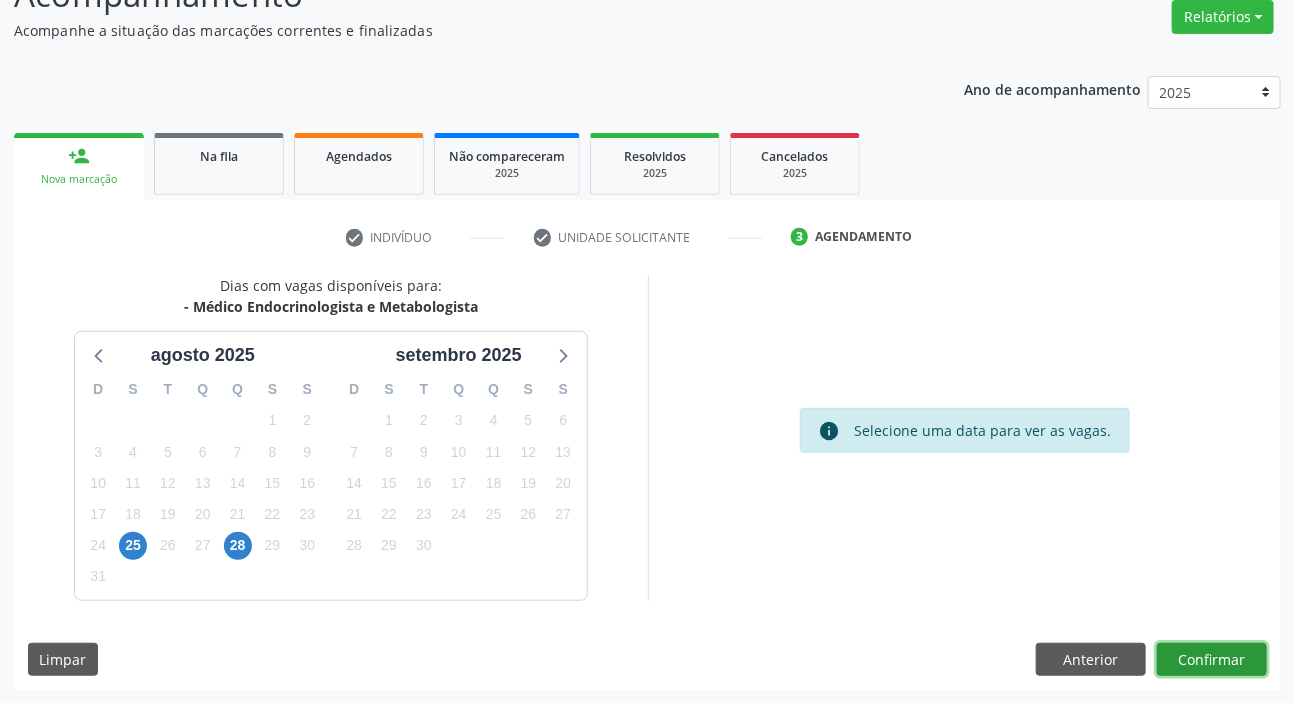 click on "Confirmar" at bounding box center [1212, 660] 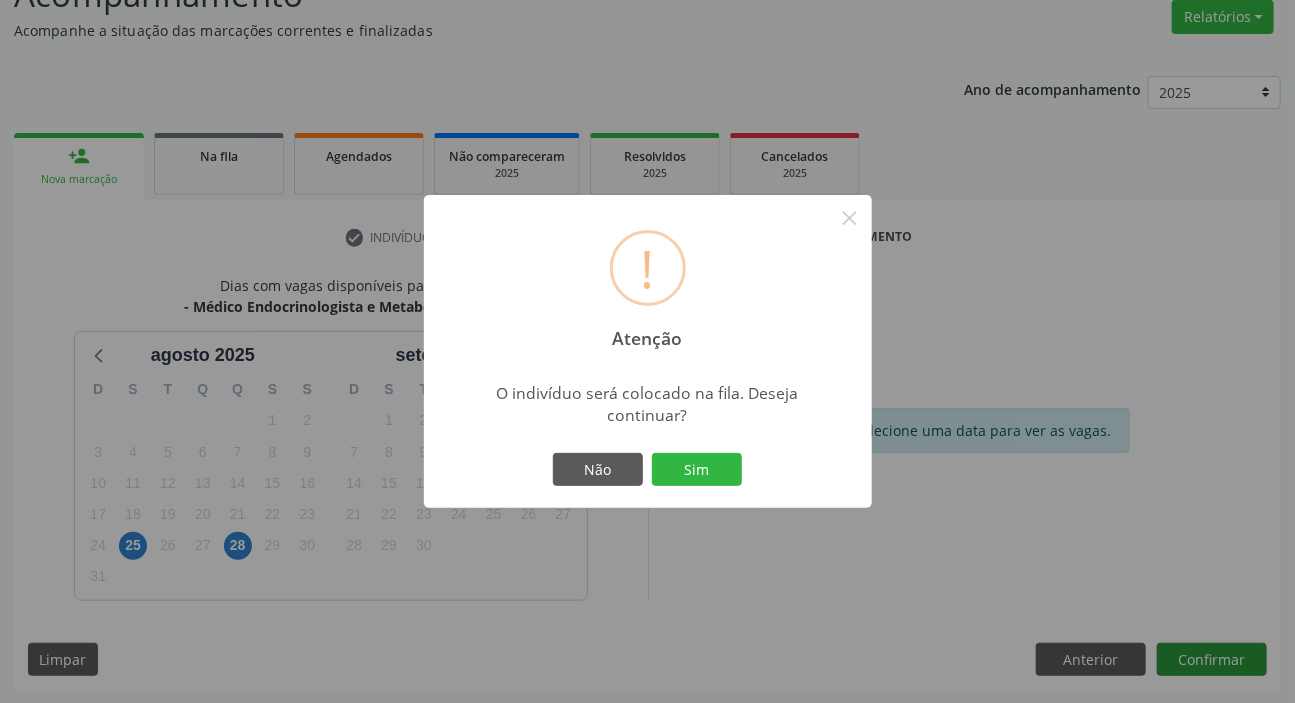 type 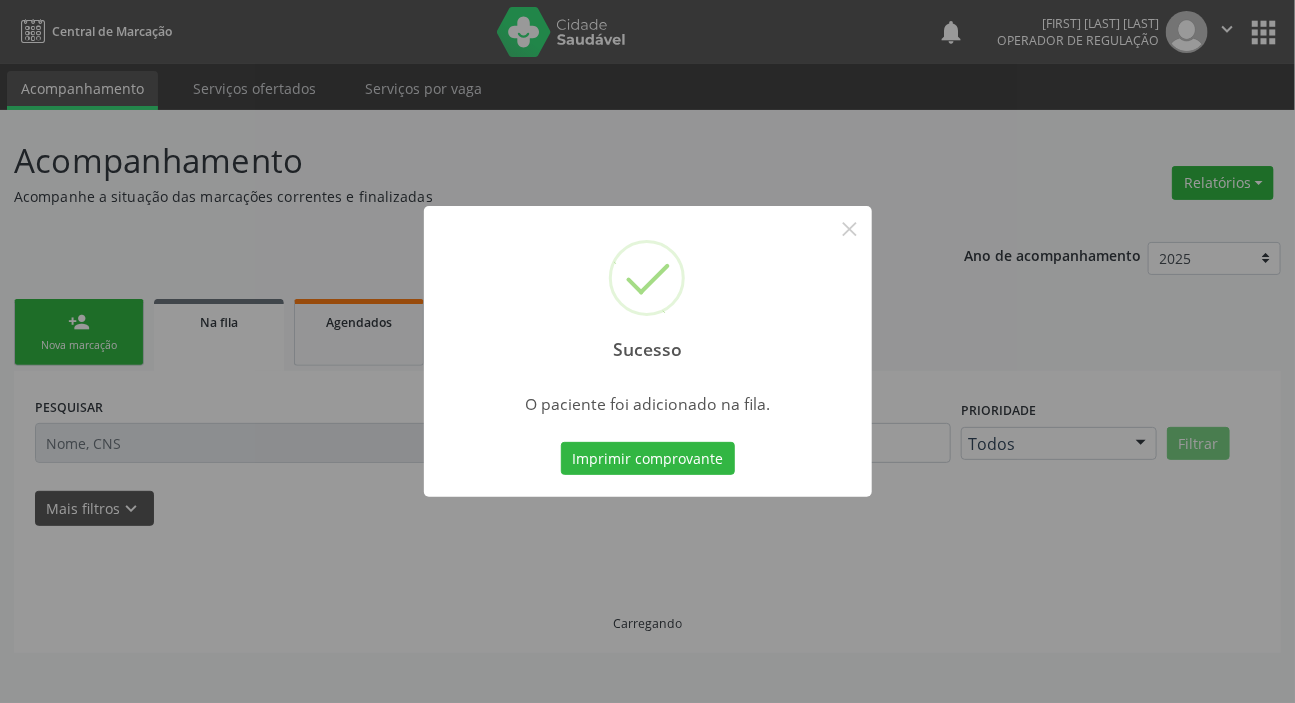 scroll, scrollTop: 0, scrollLeft: 0, axis: both 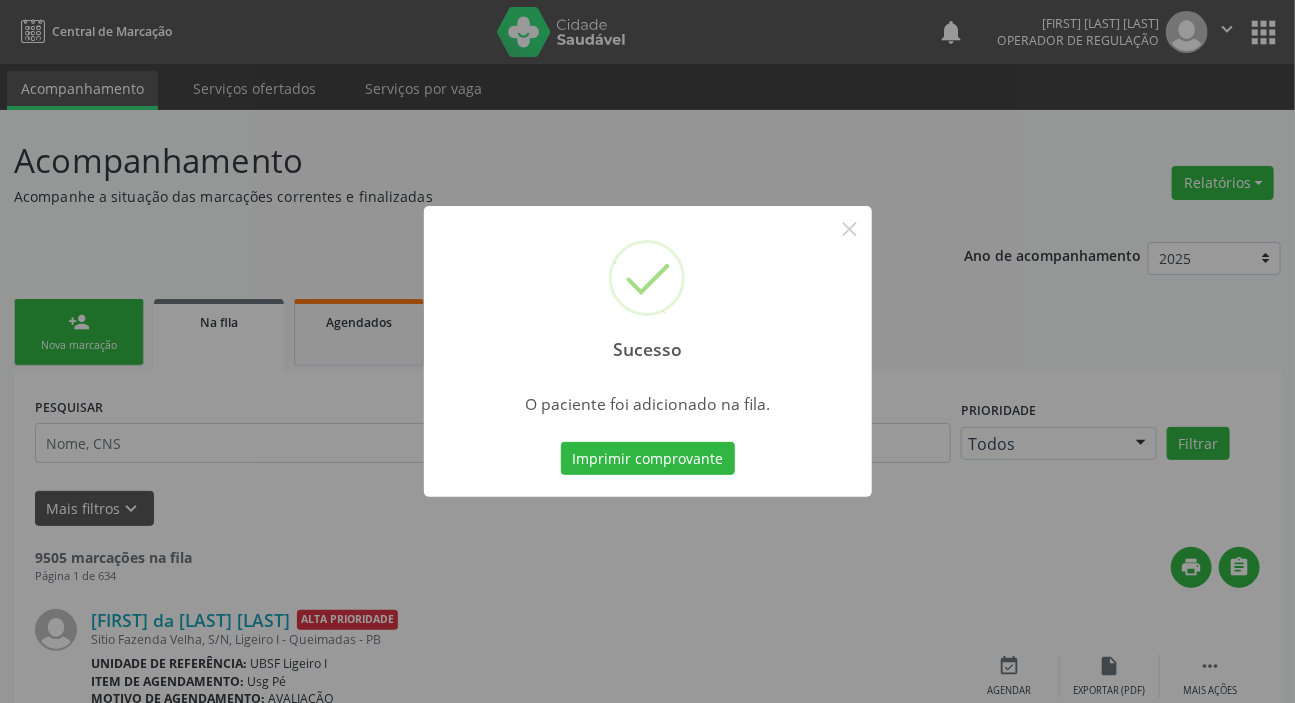 type 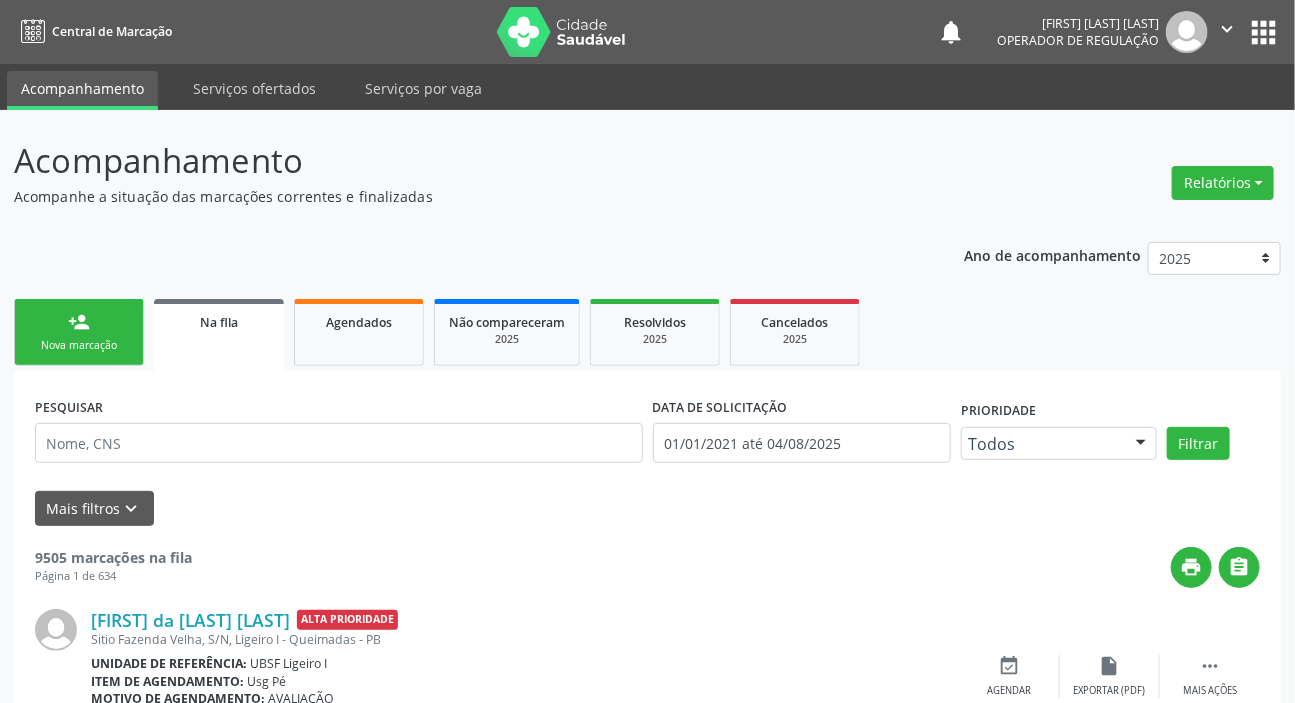 click on "person_add
Nova marcação" at bounding box center (79, 332) 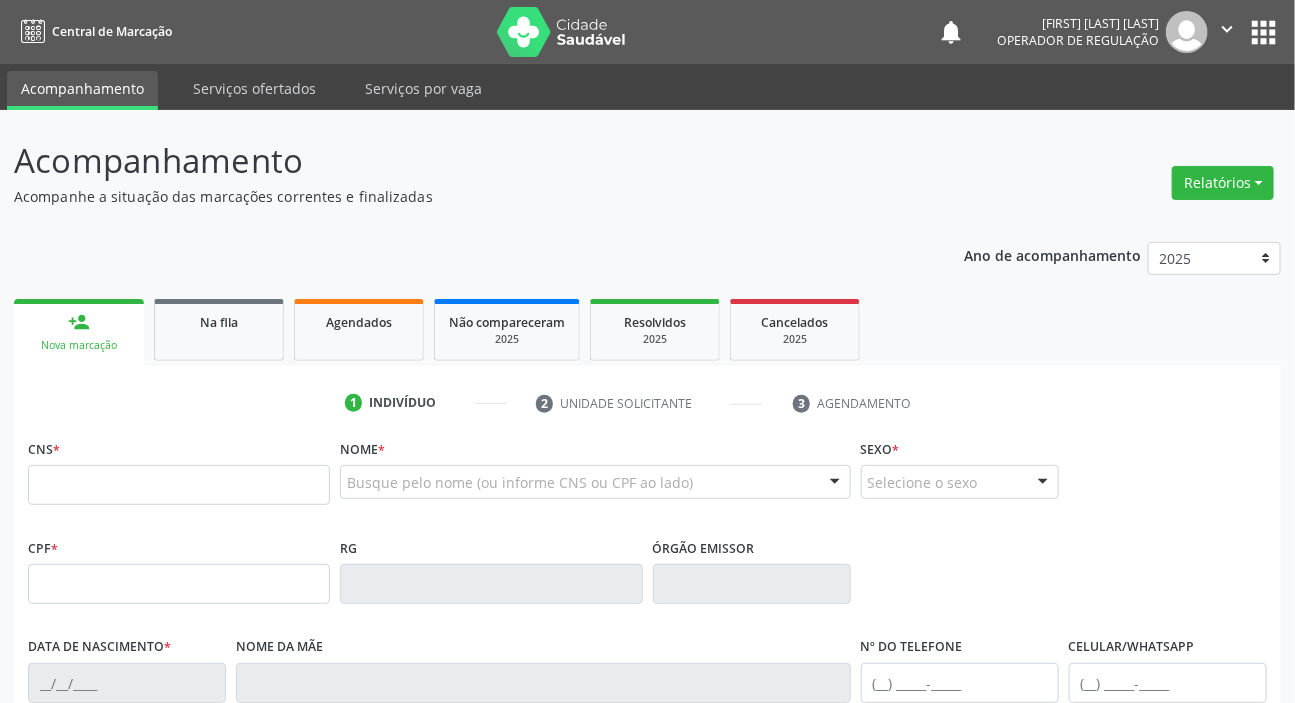 click on "CNS
*" at bounding box center (179, 469) 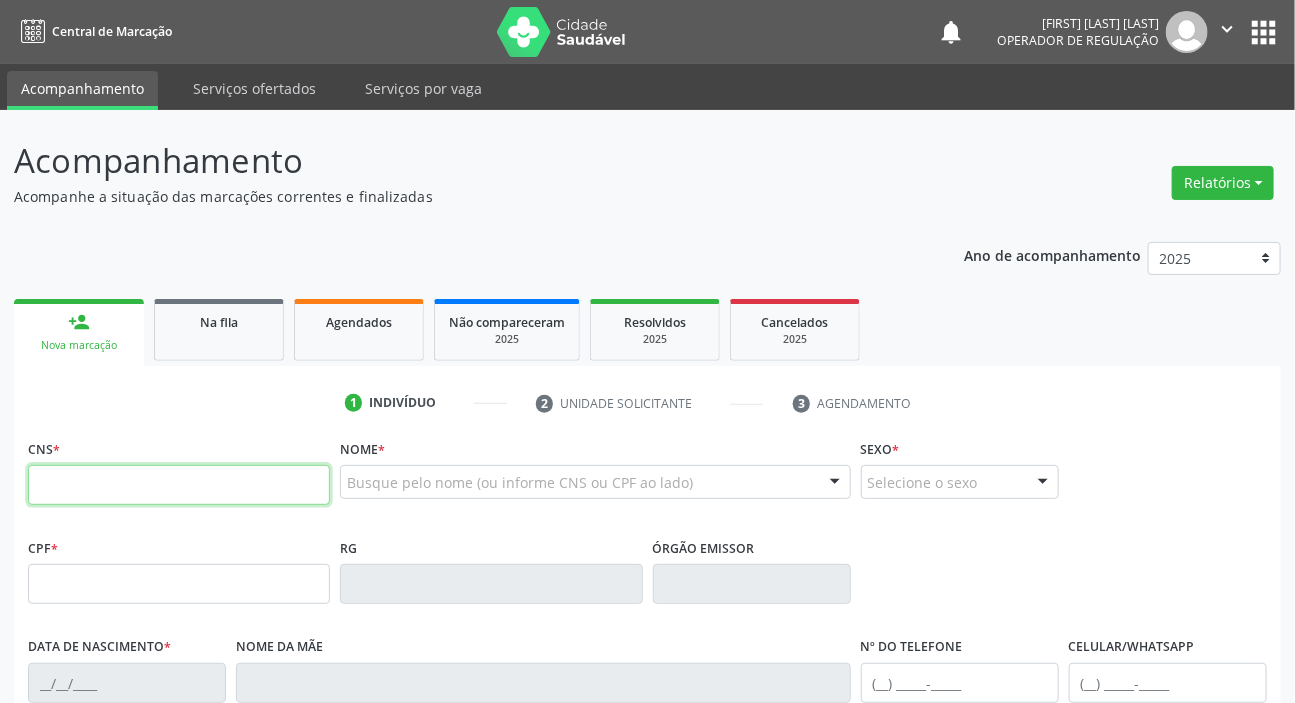 click at bounding box center [179, 485] 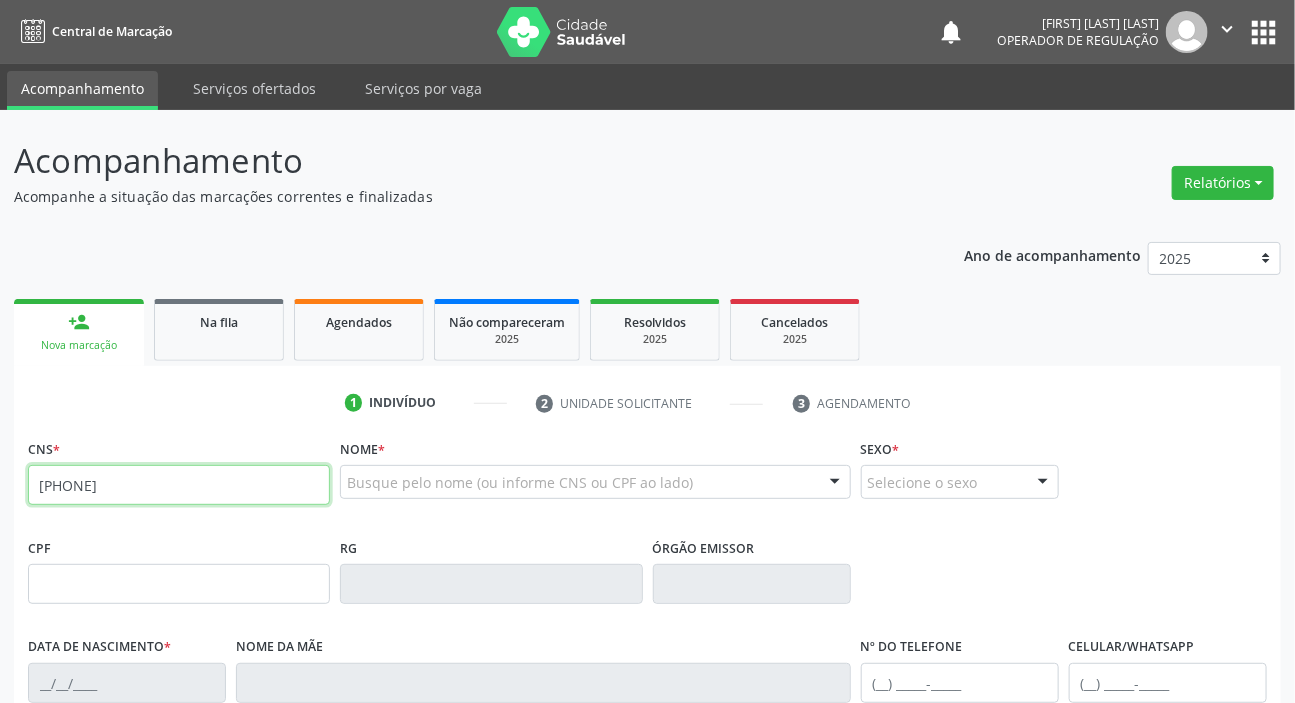type on "[PHONE]" 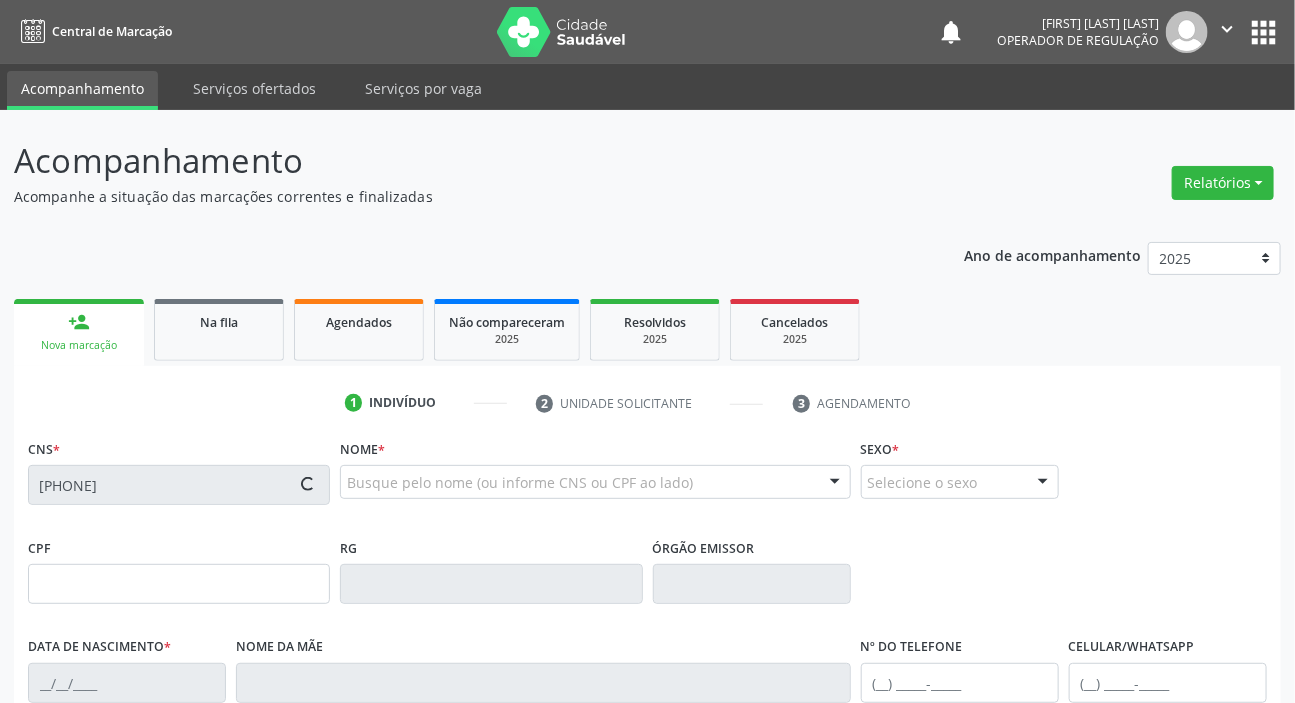 type on "[CPF]" 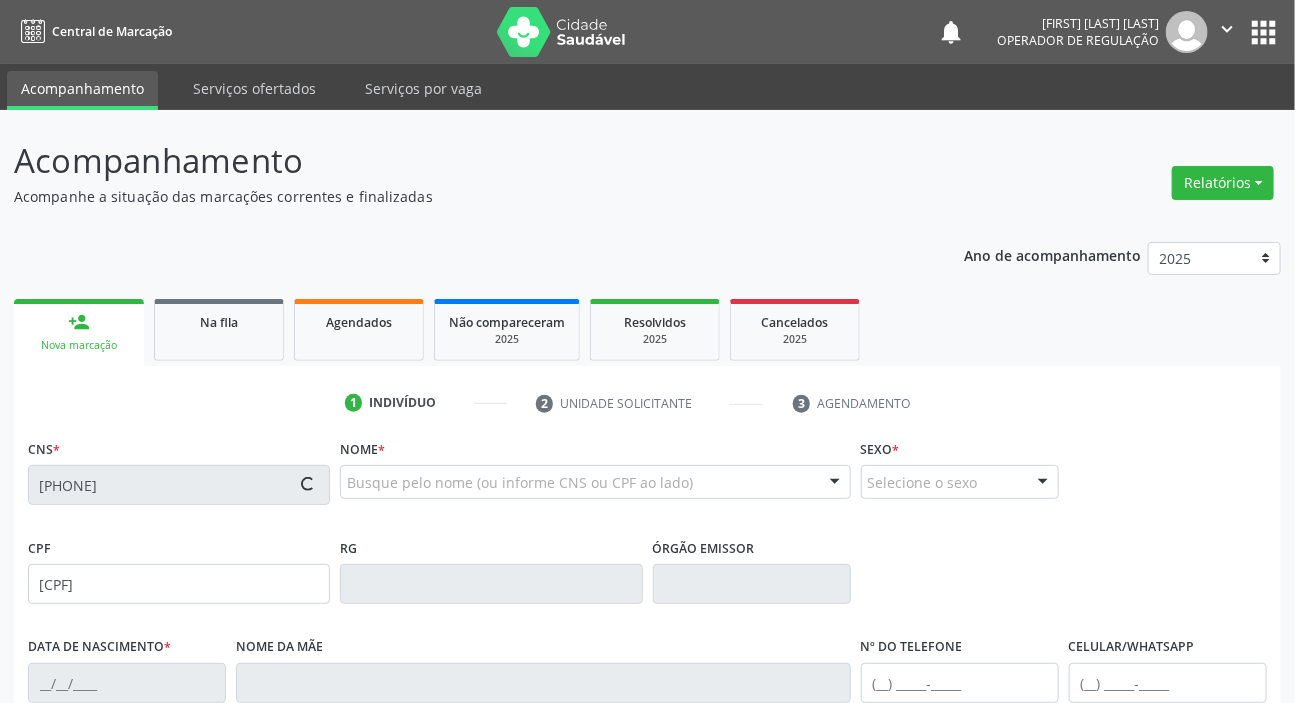 type on "[DATE]" 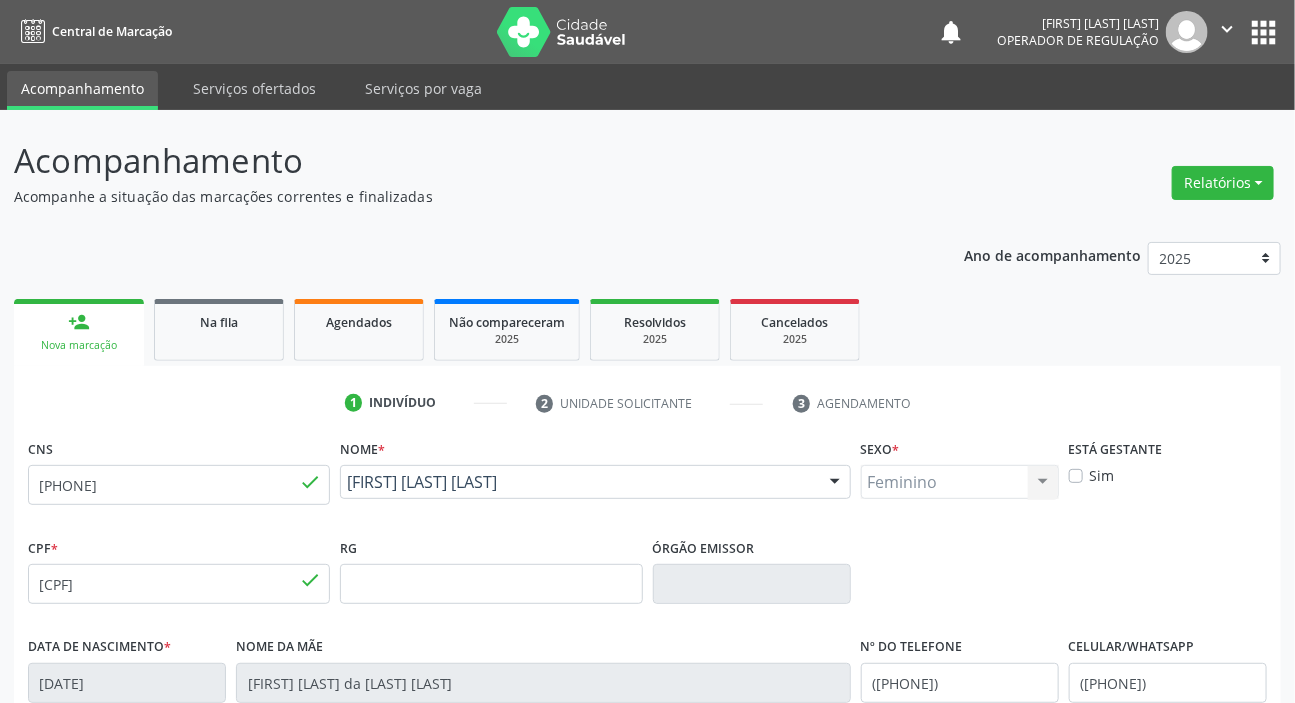 scroll, scrollTop: 380, scrollLeft: 0, axis: vertical 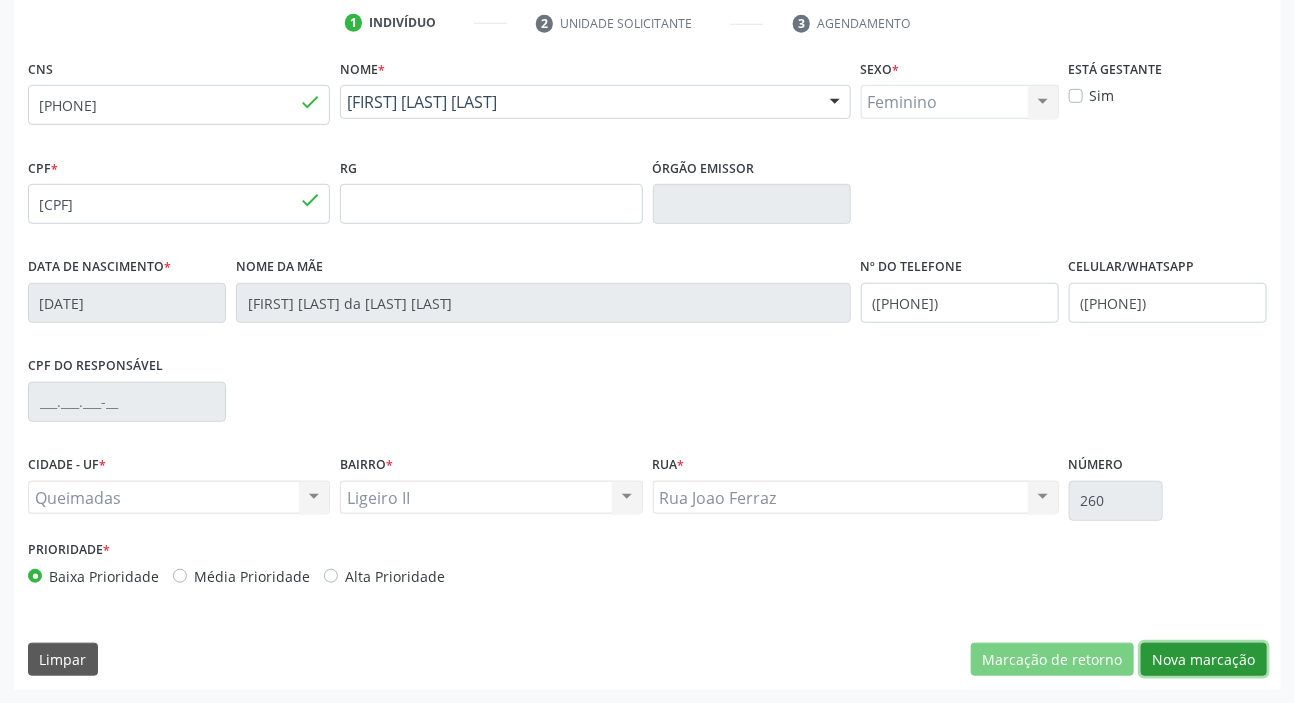 click on "Nova marcação" at bounding box center [1204, 660] 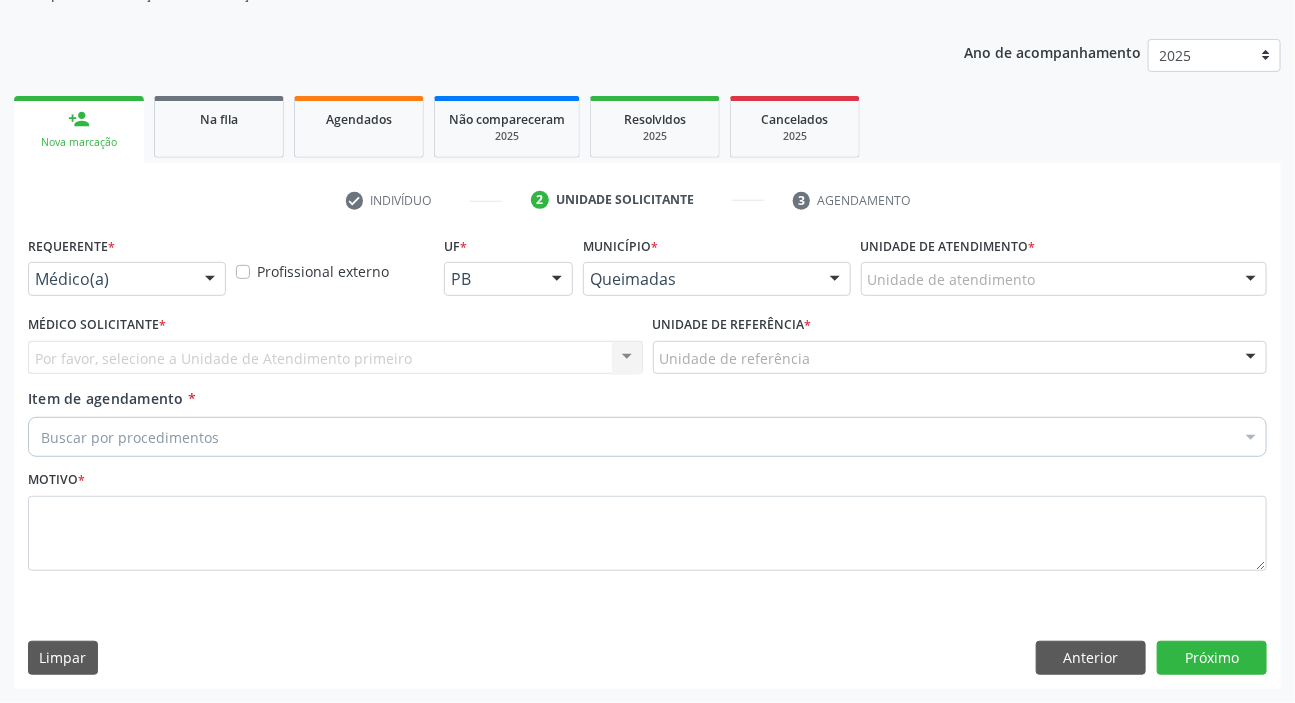 scroll, scrollTop: 201, scrollLeft: 0, axis: vertical 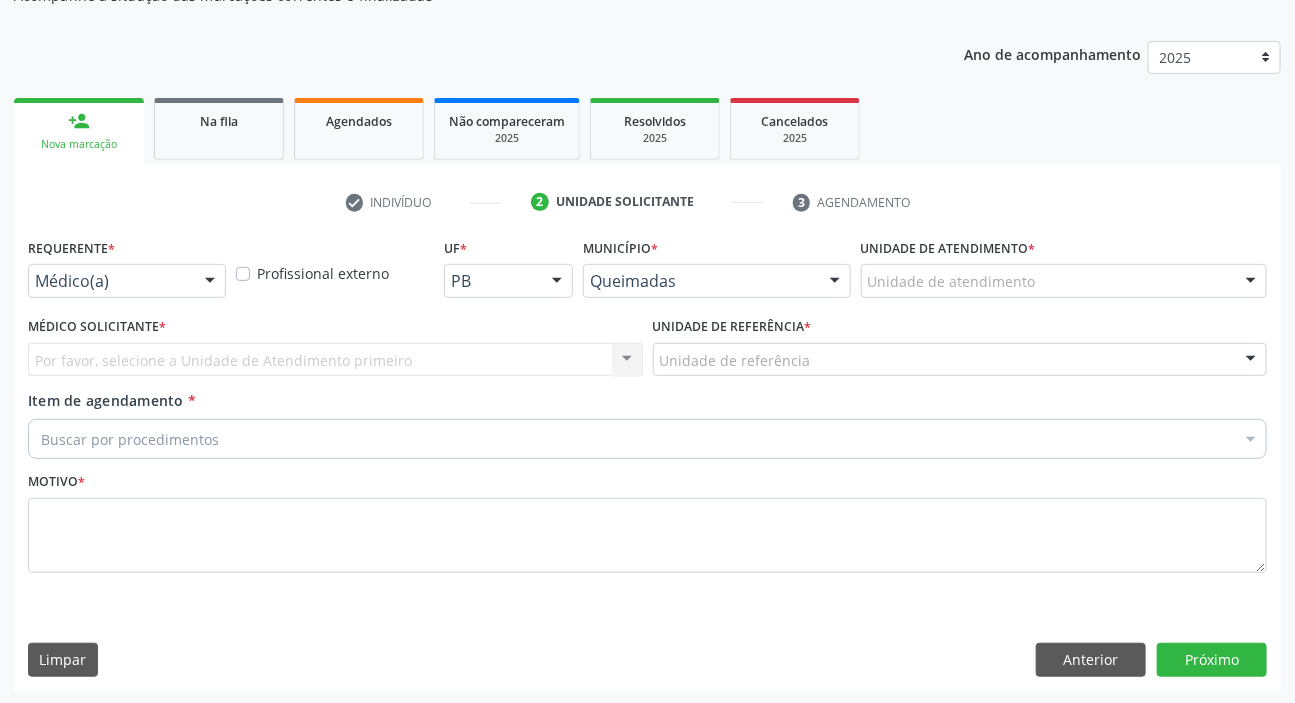 click on "Requerente
*
Médico(a)         Médico(a)   Enfermeiro(a)   Paciente
Nenhum resultado encontrado para: "   "
Não há nenhuma opção para ser exibida." at bounding box center [127, 272] 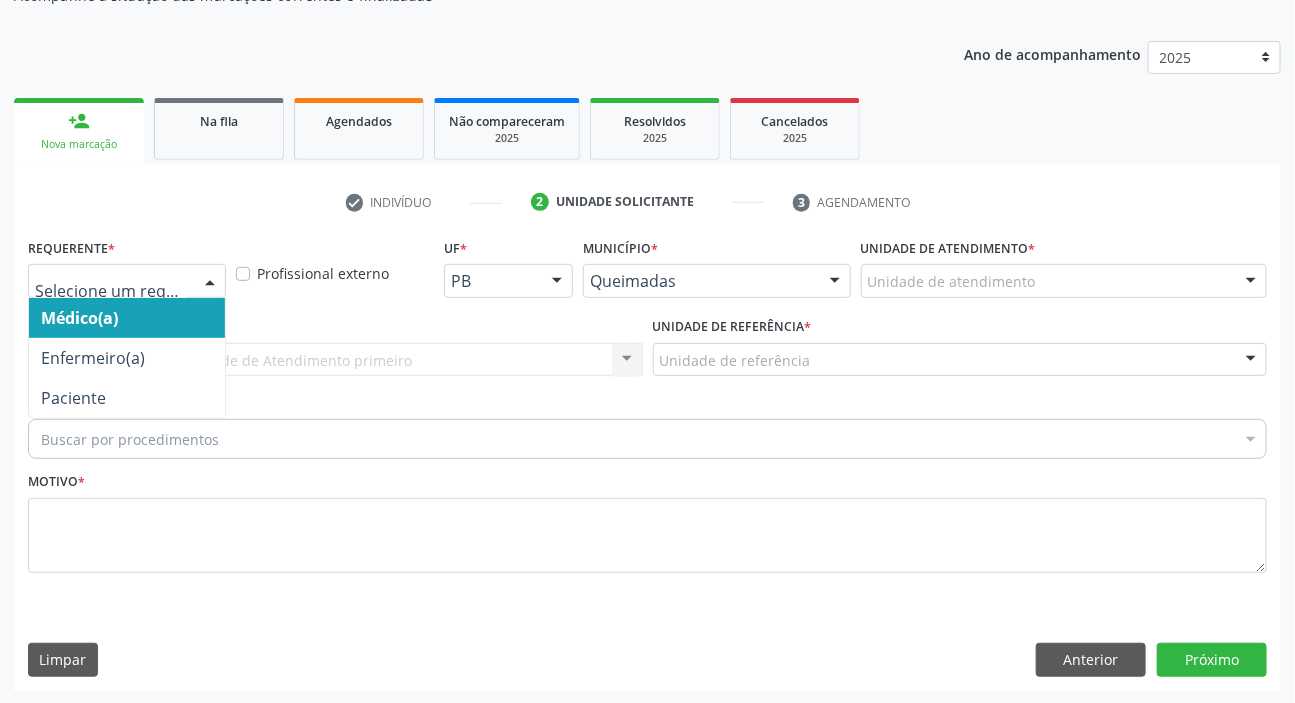 drag, startPoint x: 188, startPoint y: 286, endPoint x: 174, endPoint y: 350, distance: 65.51336 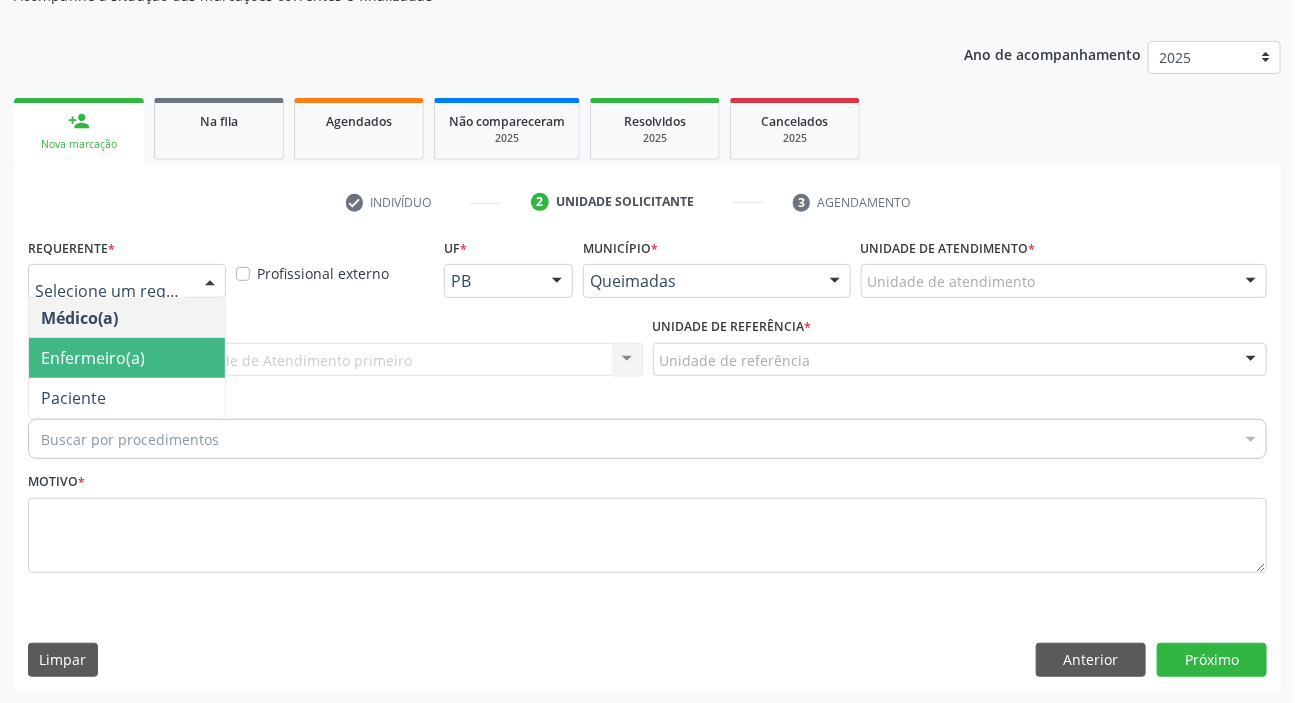 click on "Enfermeiro(a)" at bounding box center (127, 358) 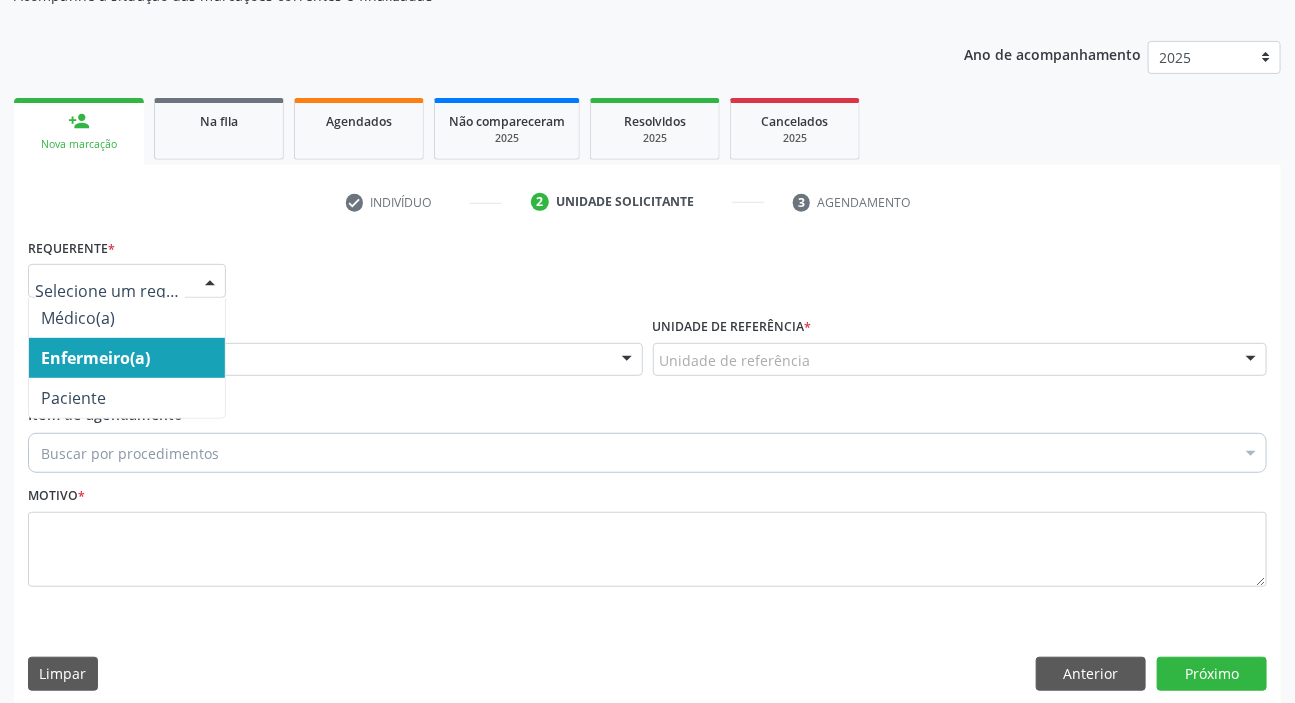 drag, startPoint x: 167, startPoint y: 286, endPoint x: 166, endPoint y: 363, distance: 77.00649 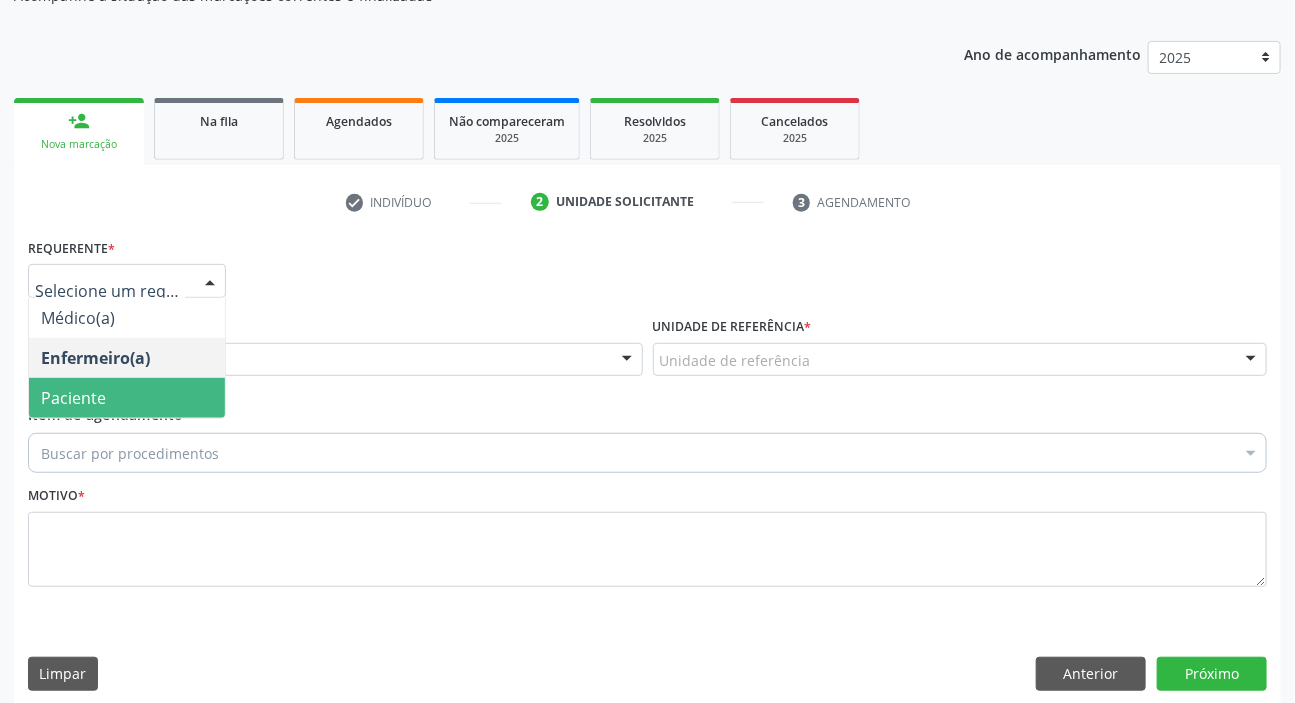 drag, startPoint x: 166, startPoint y: 402, endPoint x: 219, endPoint y: 357, distance: 69.52697 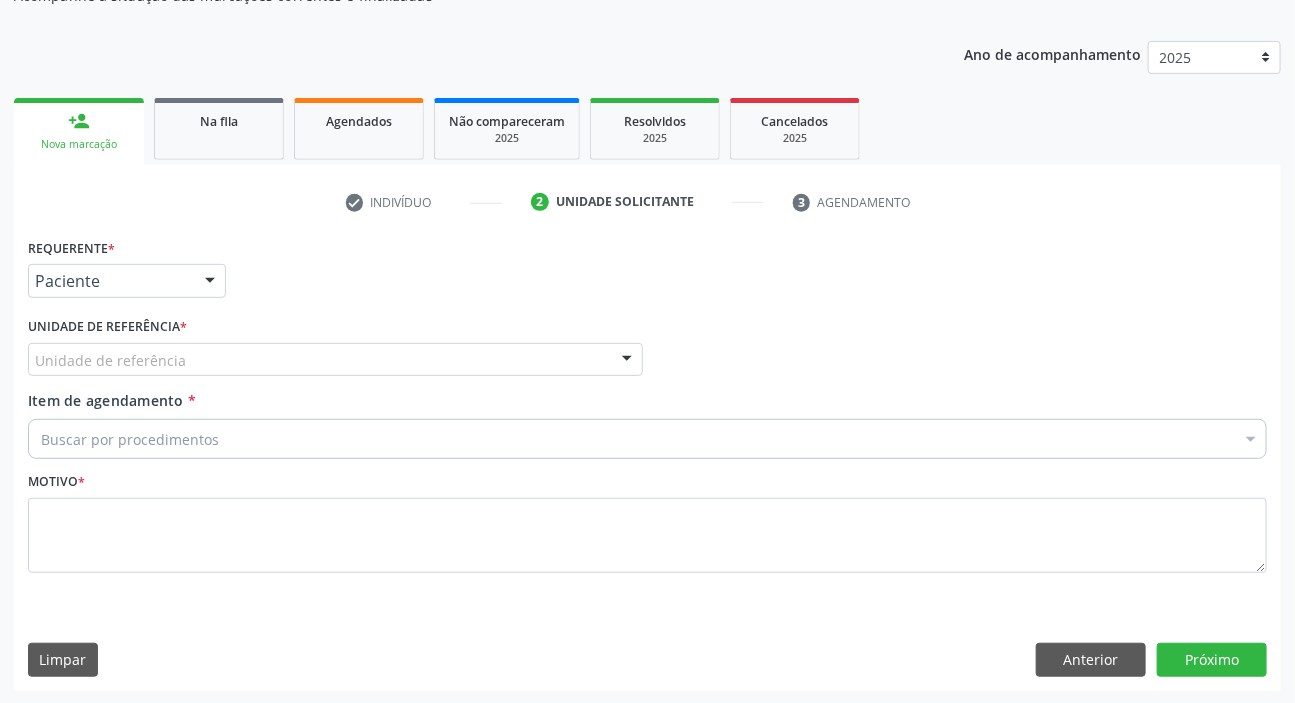 click on "Requerente
*
Paciente         Médico(a)   Enfermeiro(a)   Paciente
Nenhum resultado encontrado para: "   "
Não há nenhuma opção para ser exibida.
UF
PB         PB
Nenhum resultado encontrado para: "   "
Não há nenhuma opção para ser exibida.
Município
Queimadas         Campina Grande   Queimadas
Nenhum resultado encontrado para: "   "
Não há nenhuma opção para ser exibida.
Médico Solicitante
Por favor, selecione a Unidade de Atendimento primeiro
Nenhum resultado encontrado para: "   "
Não há nenhuma opção para ser exibida.
Unidade de referência
*
Unidade de referência
UBSF Ligeiro II   UBSF Saulo Leal Ernesto de Melo   UBSF Castanho   UBSF Baixa Verde   UBSF Ze Velho   UBSF Boa Vista     UBSF Zumbi" at bounding box center [647, 417] 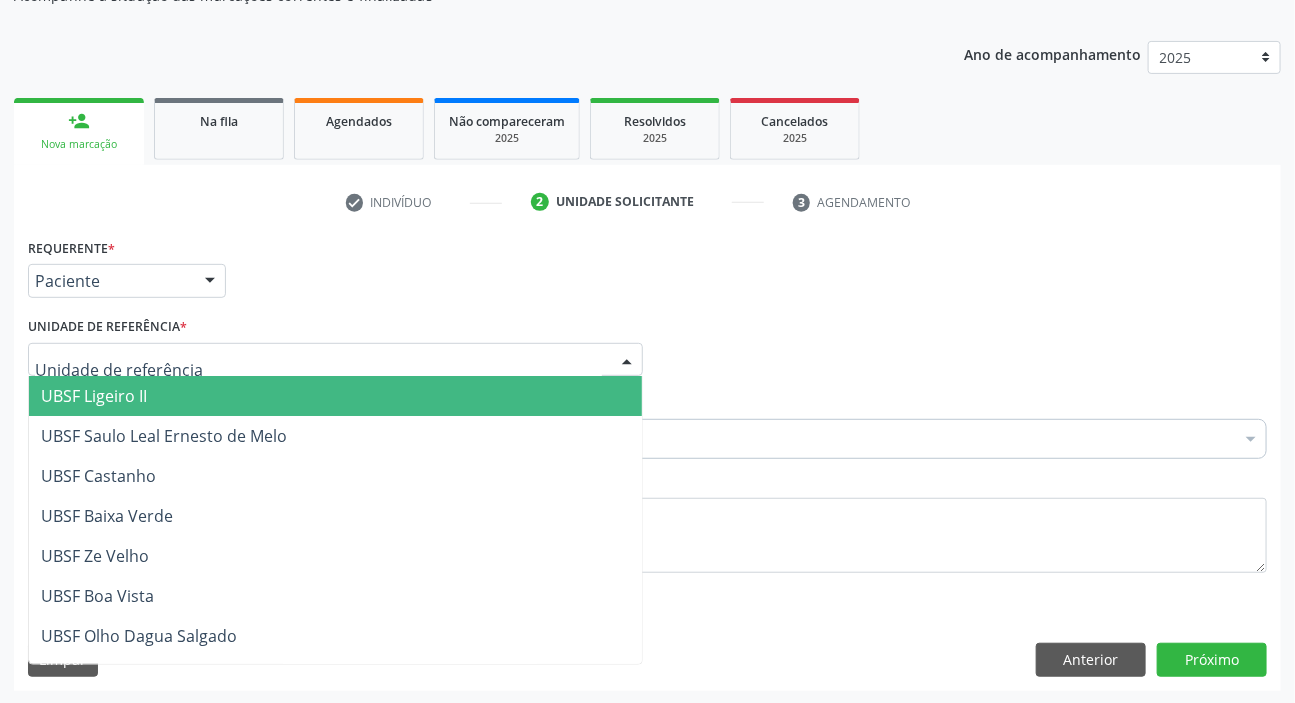 click on "UBSF Ligeiro II" at bounding box center [335, 396] 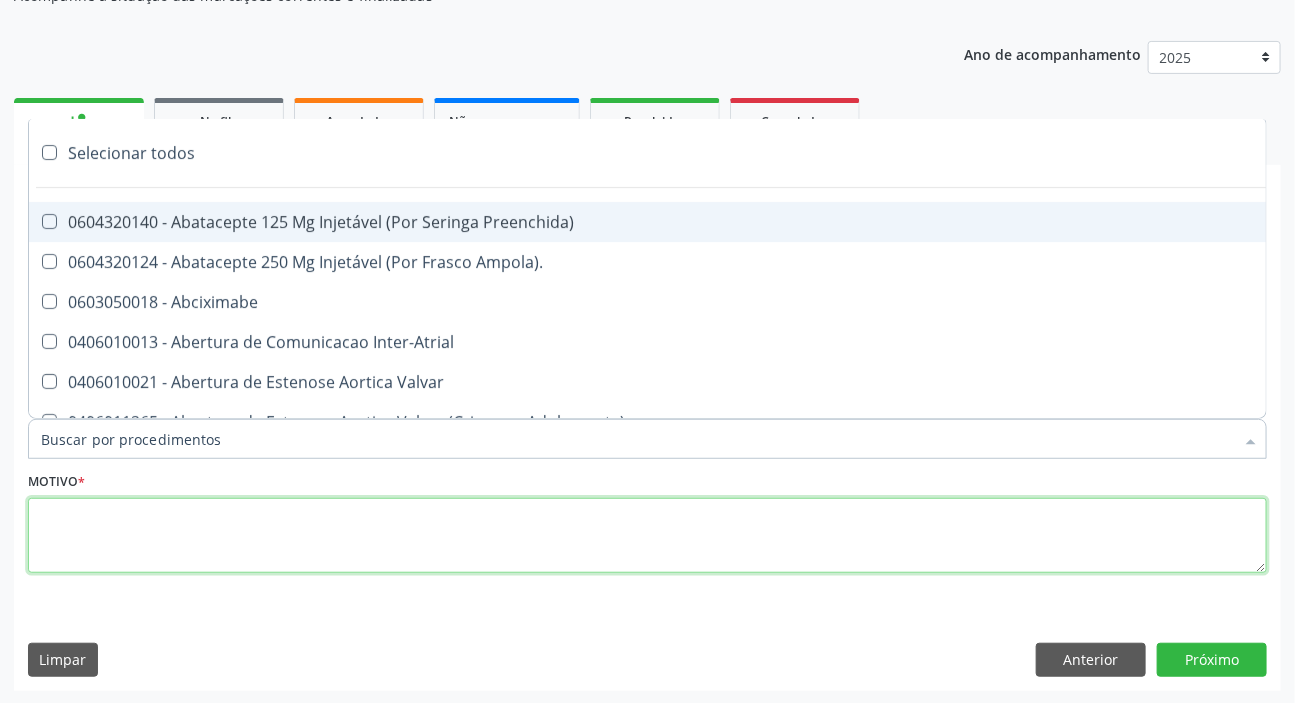 click at bounding box center [647, 536] 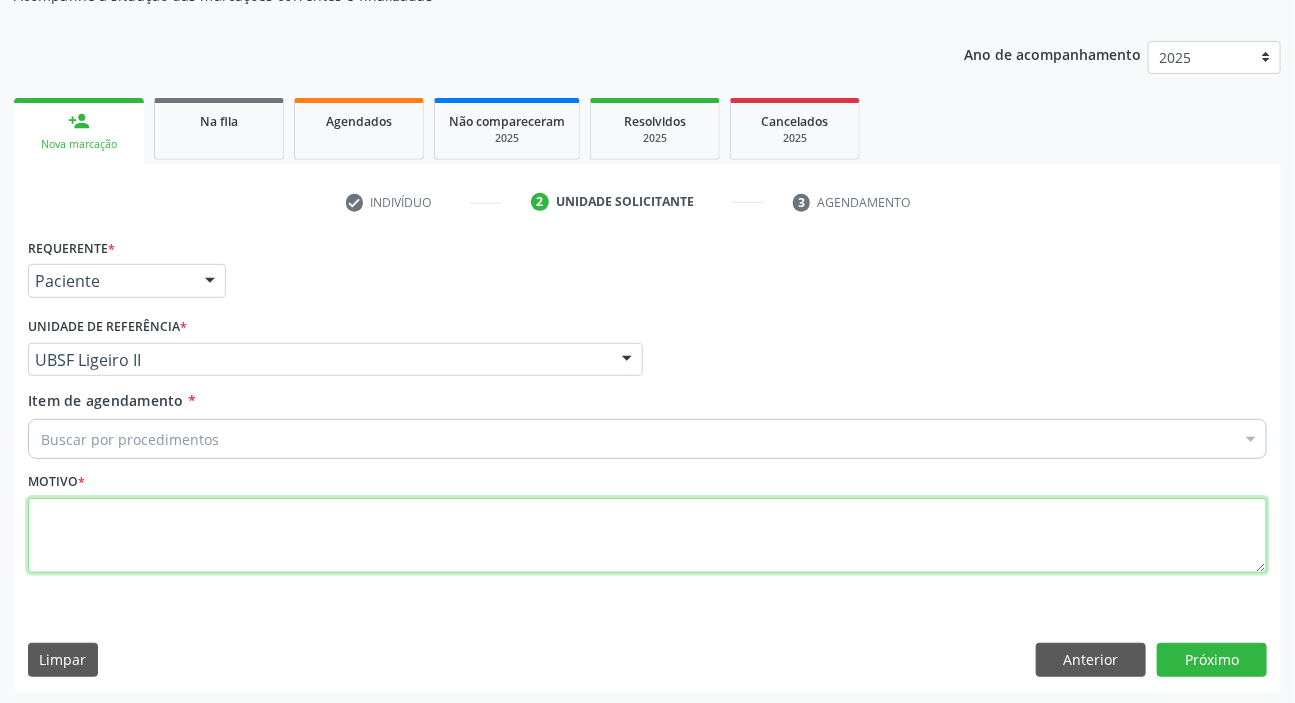 paste on "[DATE]" 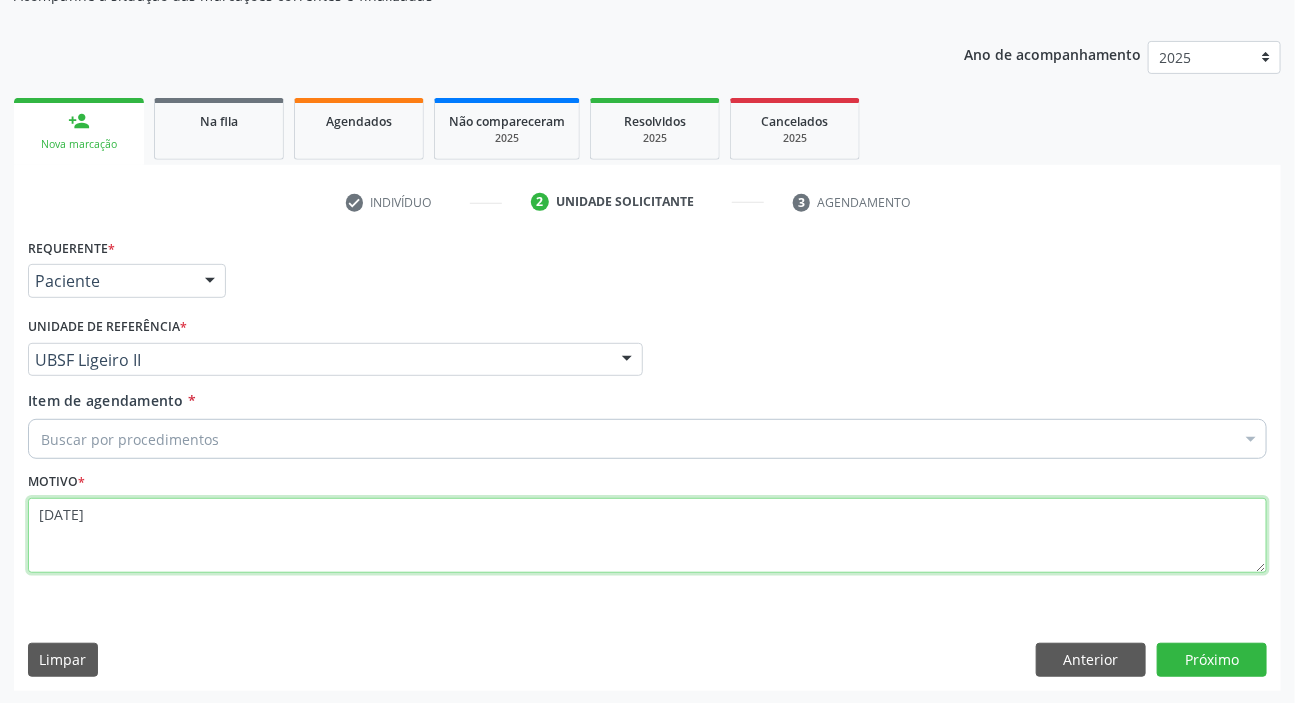 type on "[DATE]" 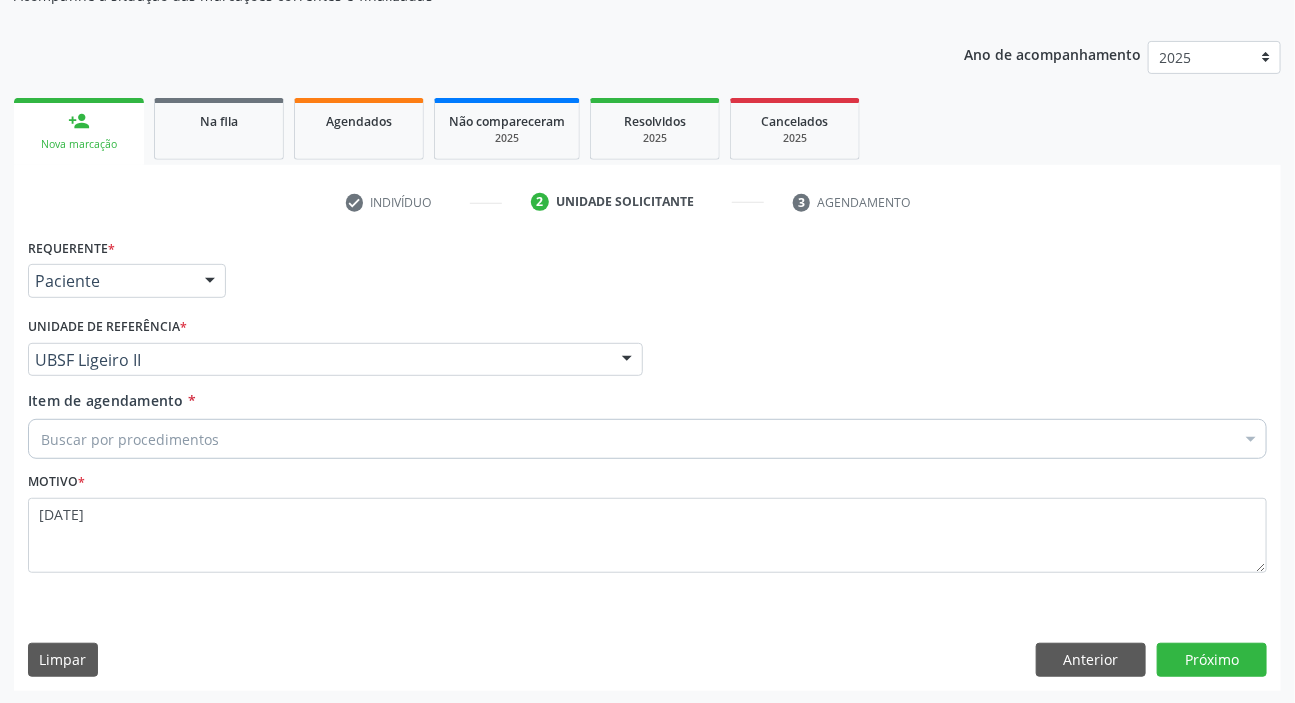 paste on "ENDOCRINOLOGISTA" 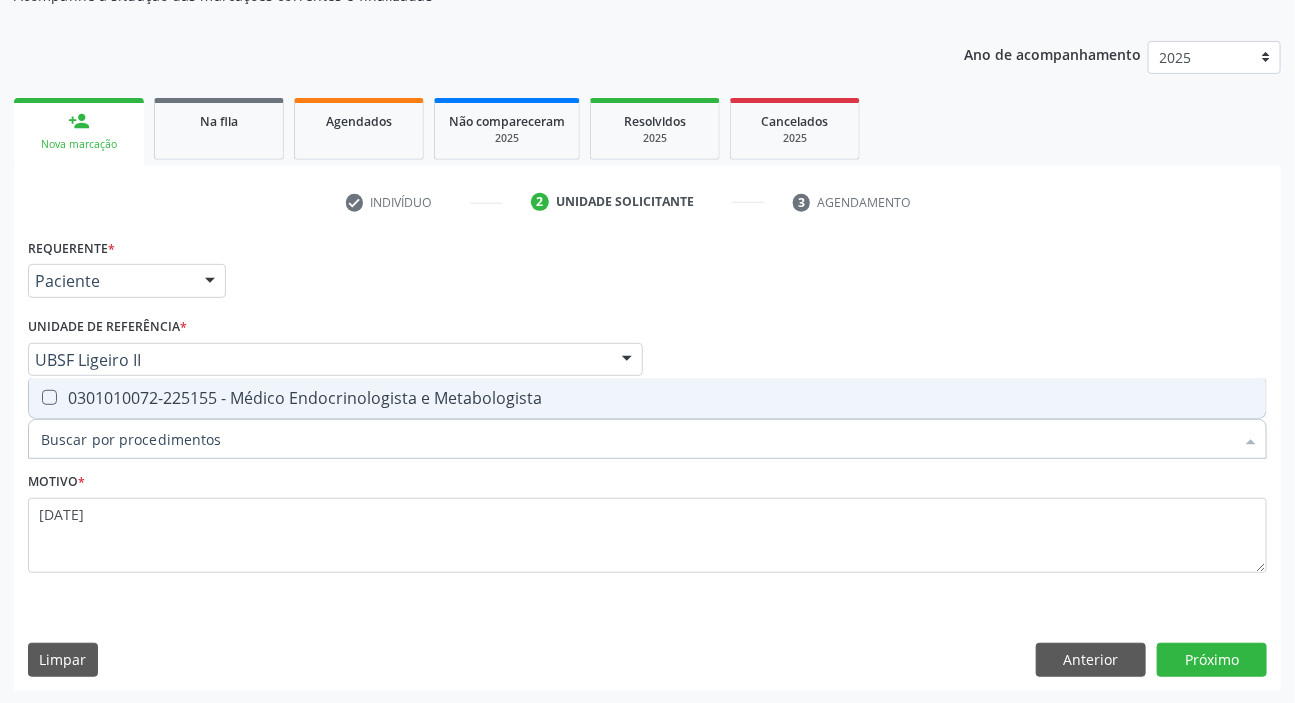 type on "ENDOCRINOLOGISTA" 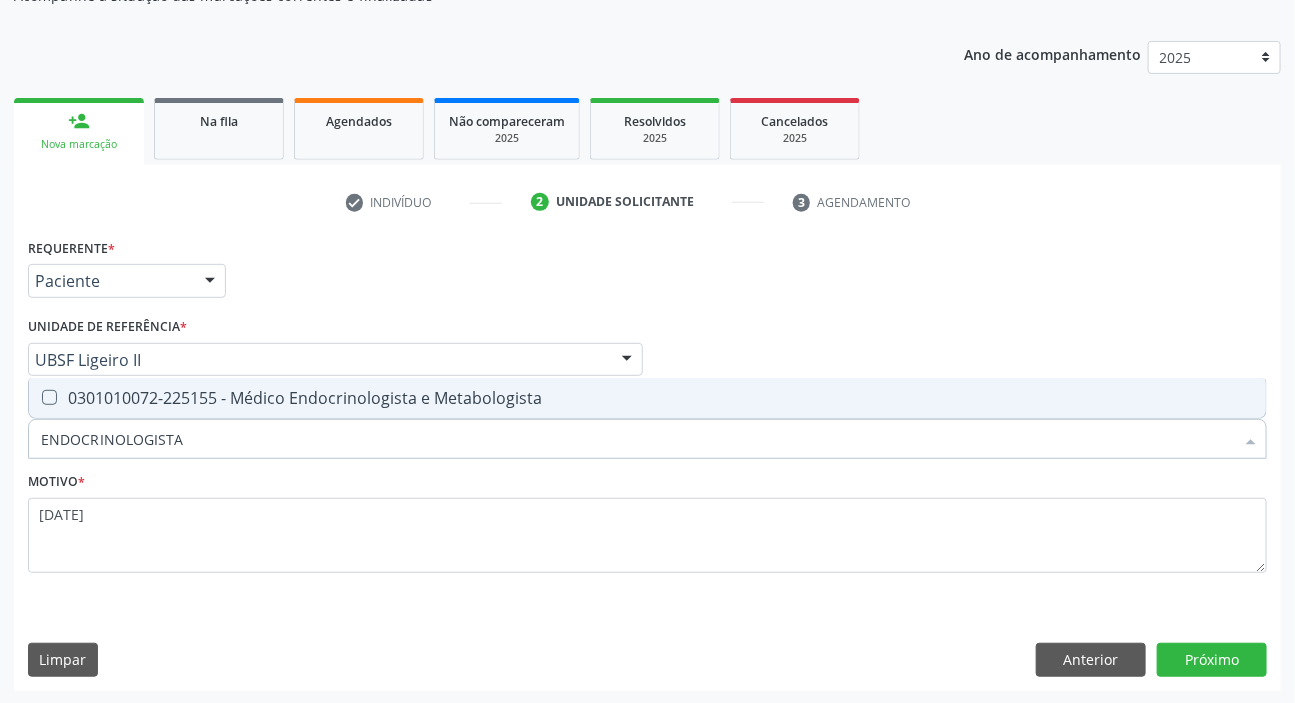 click on "0301010072-225155 - Médico Endocrinologista e Metabologista" at bounding box center (647, 398) 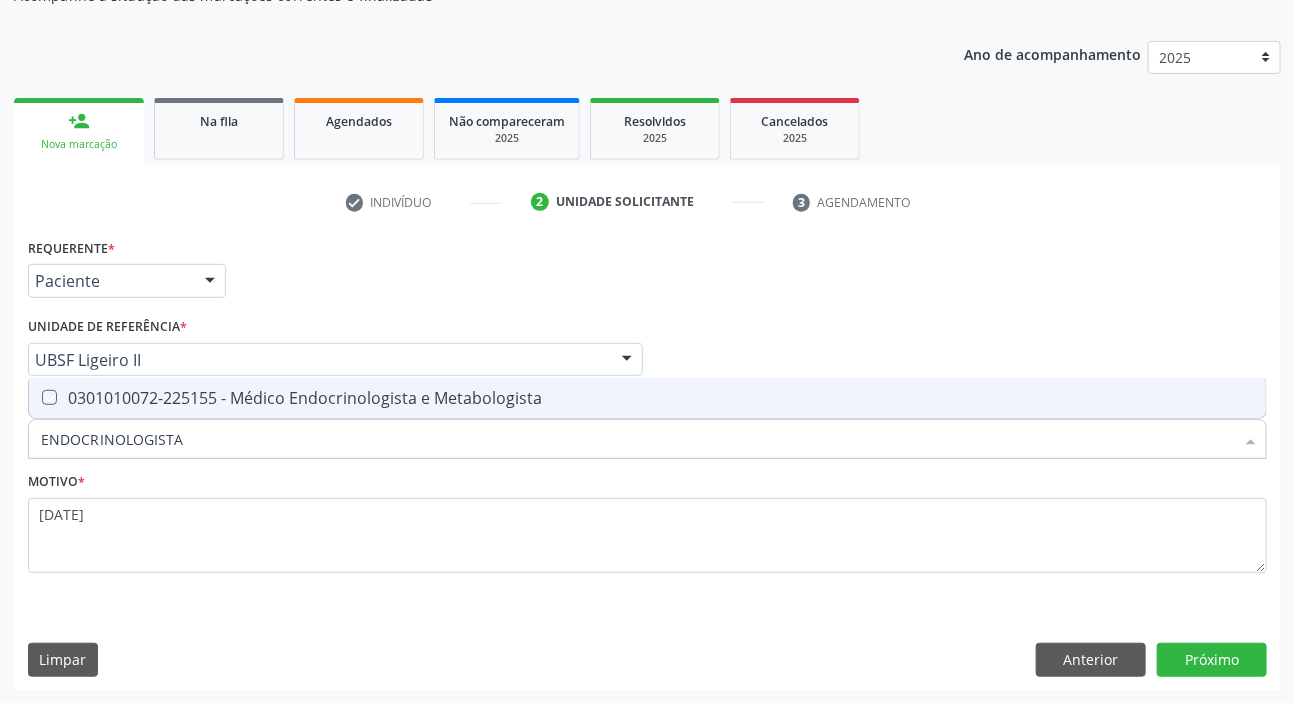 checkbox on "true" 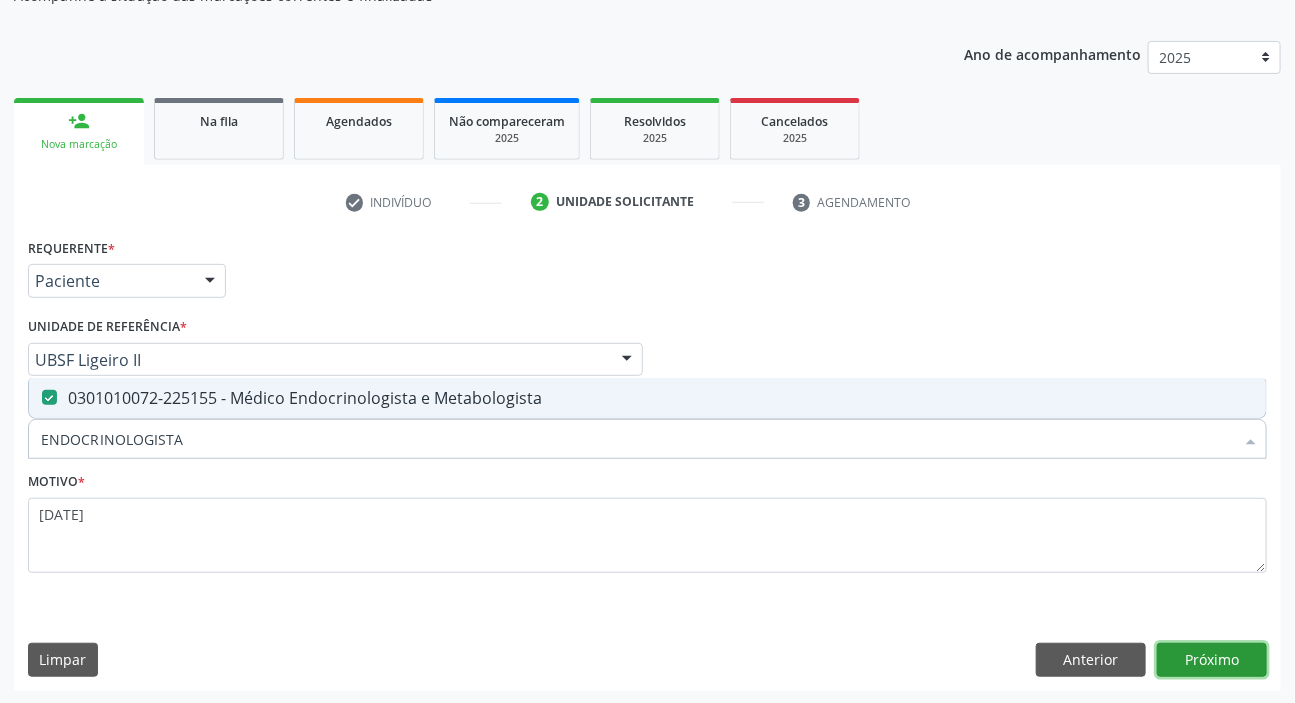 click on "Próximo" at bounding box center (1212, 660) 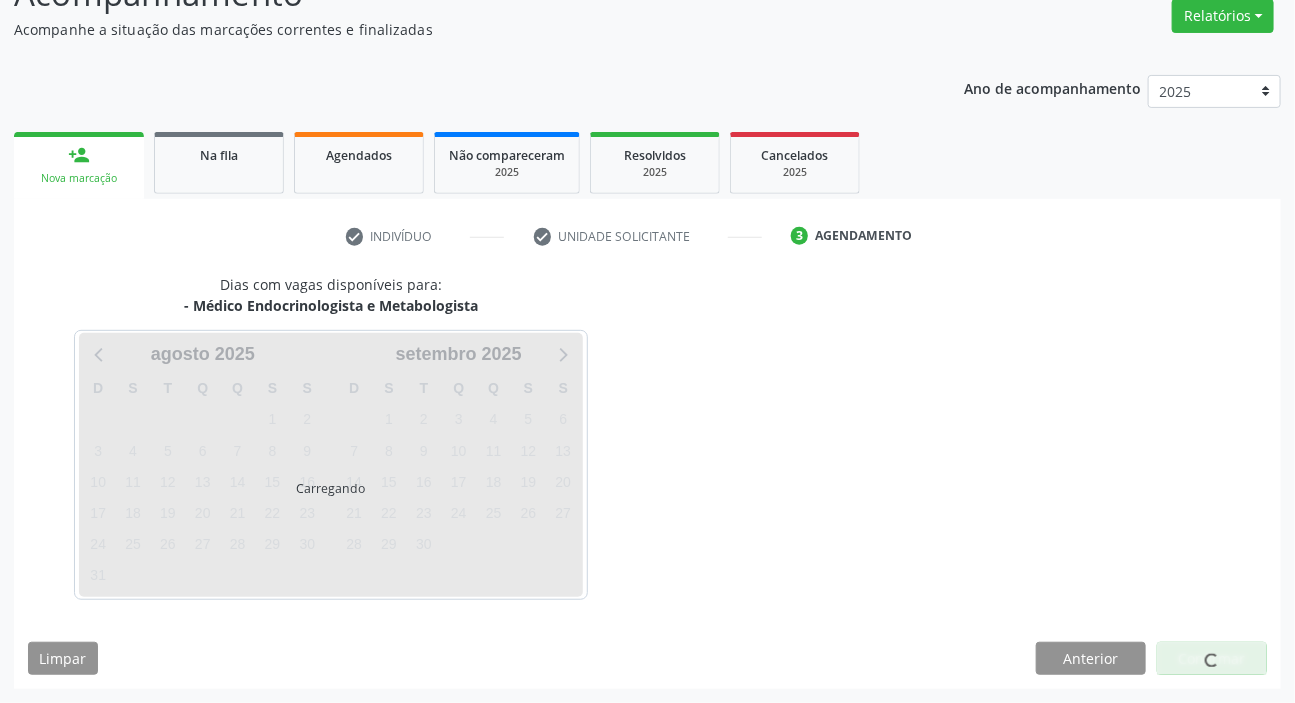 scroll, scrollTop: 166, scrollLeft: 0, axis: vertical 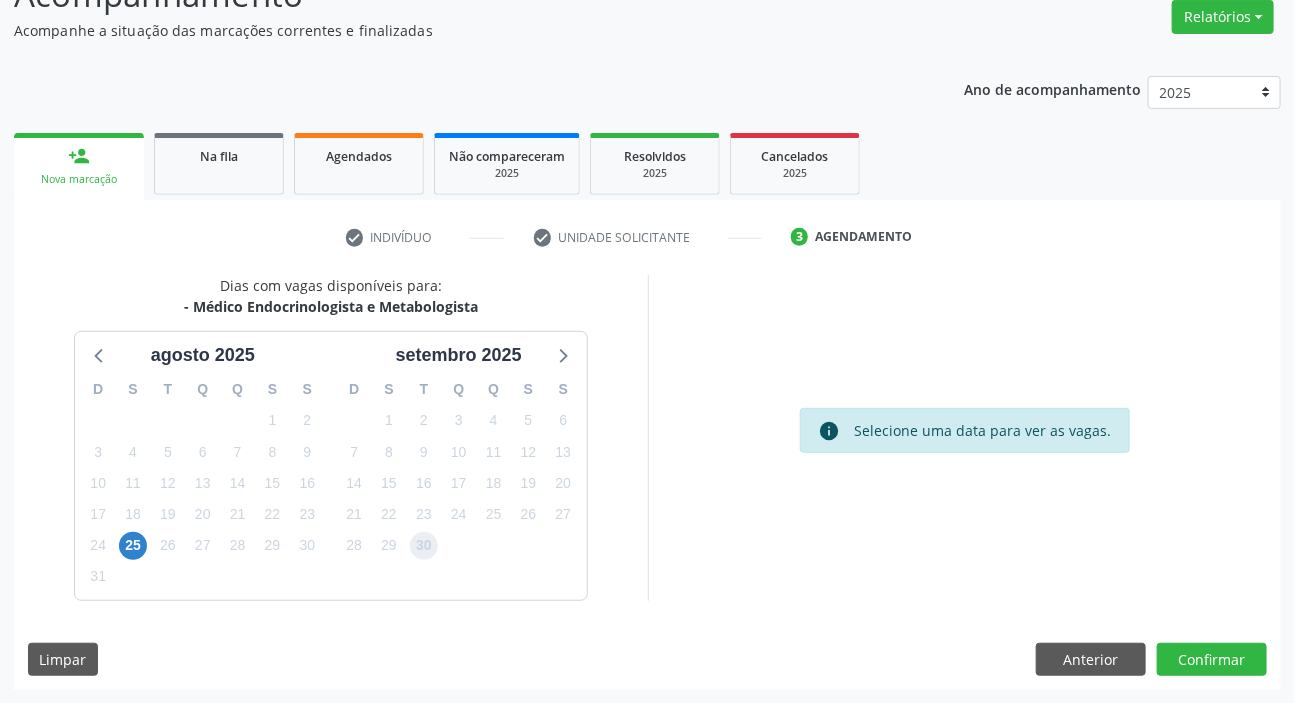 click on "30" at bounding box center [424, 546] 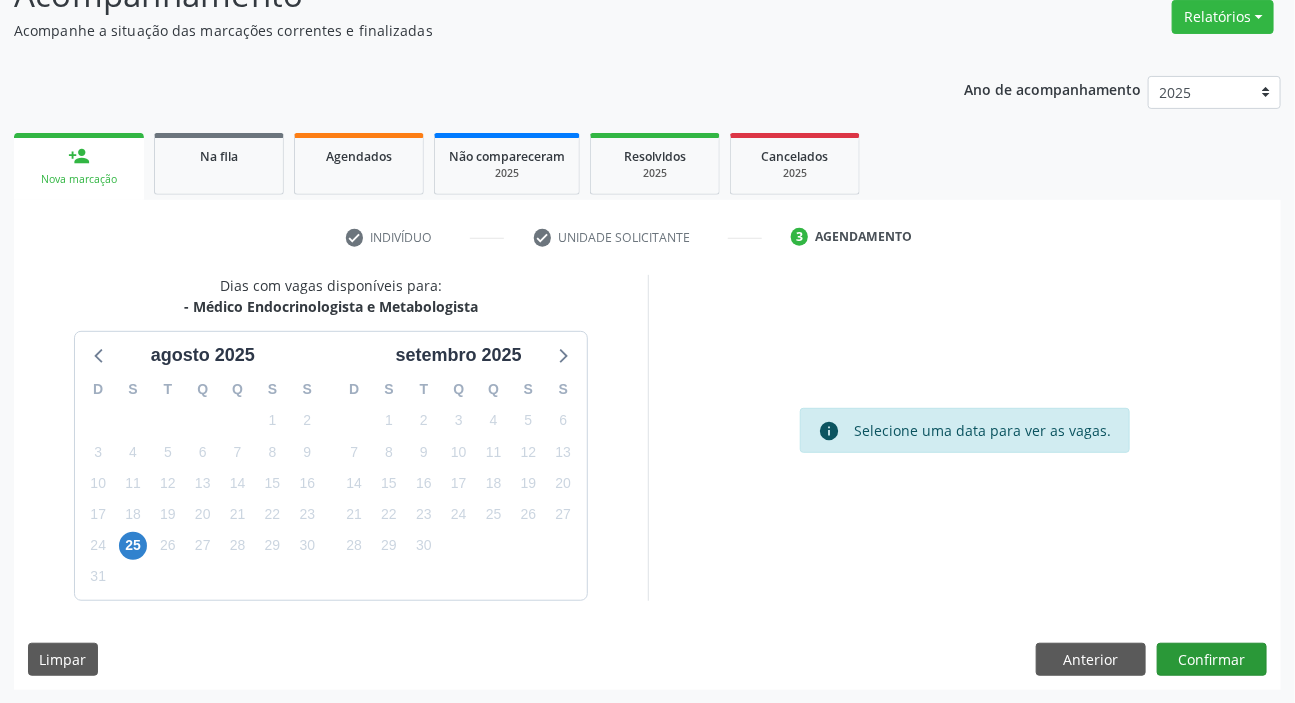 click on "Dias com vagas disponíveis para:
- Médico Endocrinologista e Metabologista
agosto 2025 D S T Q Q S S 27 28 29 30 31 1 2 3 4 5 6 7 8 9 10 11 12 13 14 15 16 17 18 19 20 21 22 23 24 25 26 27 28 29 30 31 1 2 3 4 5 6 setembro 2025 D S T Q Q S S 31 1 2 3 4 5 6 7 8 9 10 11 12 13 14 15 16 17 18 19 20 21 22 23 24 25 26 27 28 29 30 1 2 3 4 5 6 7 8 9 10 11
info
Selecione uma data para ver as vagas.
Limpar
Anterior
Confirmar" at bounding box center [647, 482] 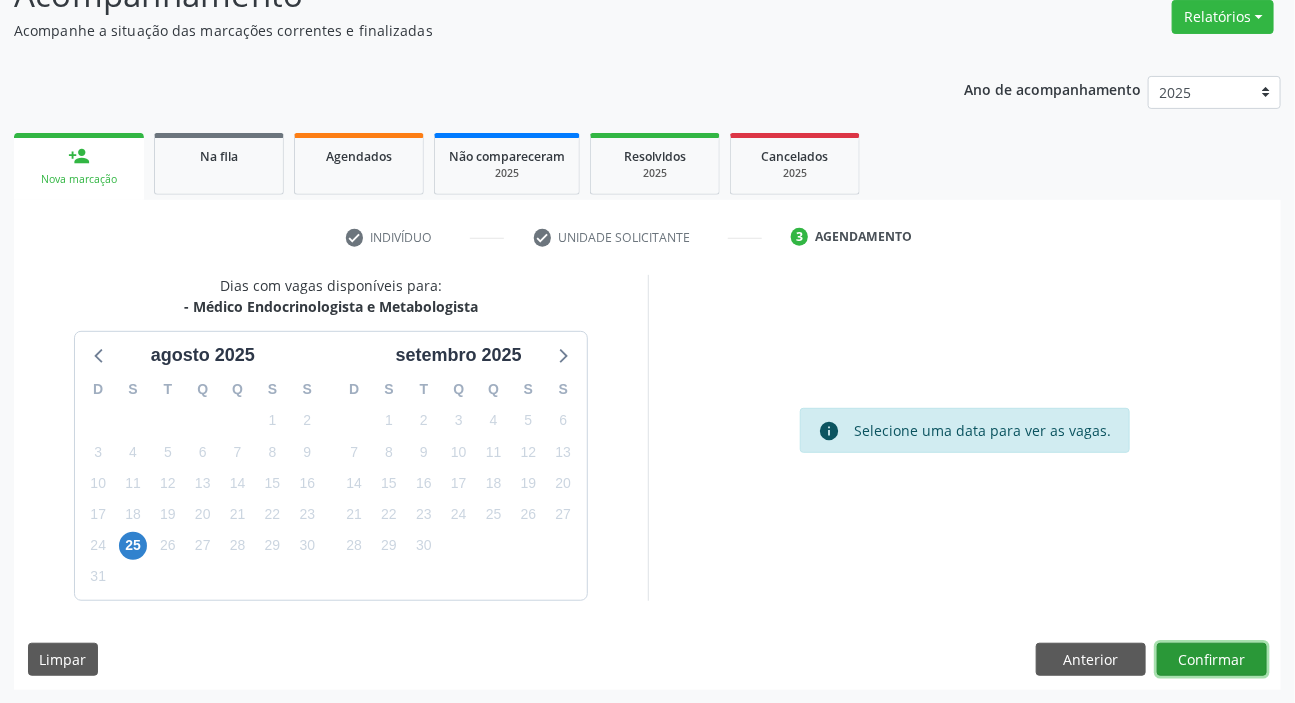 click on "Confirmar" at bounding box center (1212, 660) 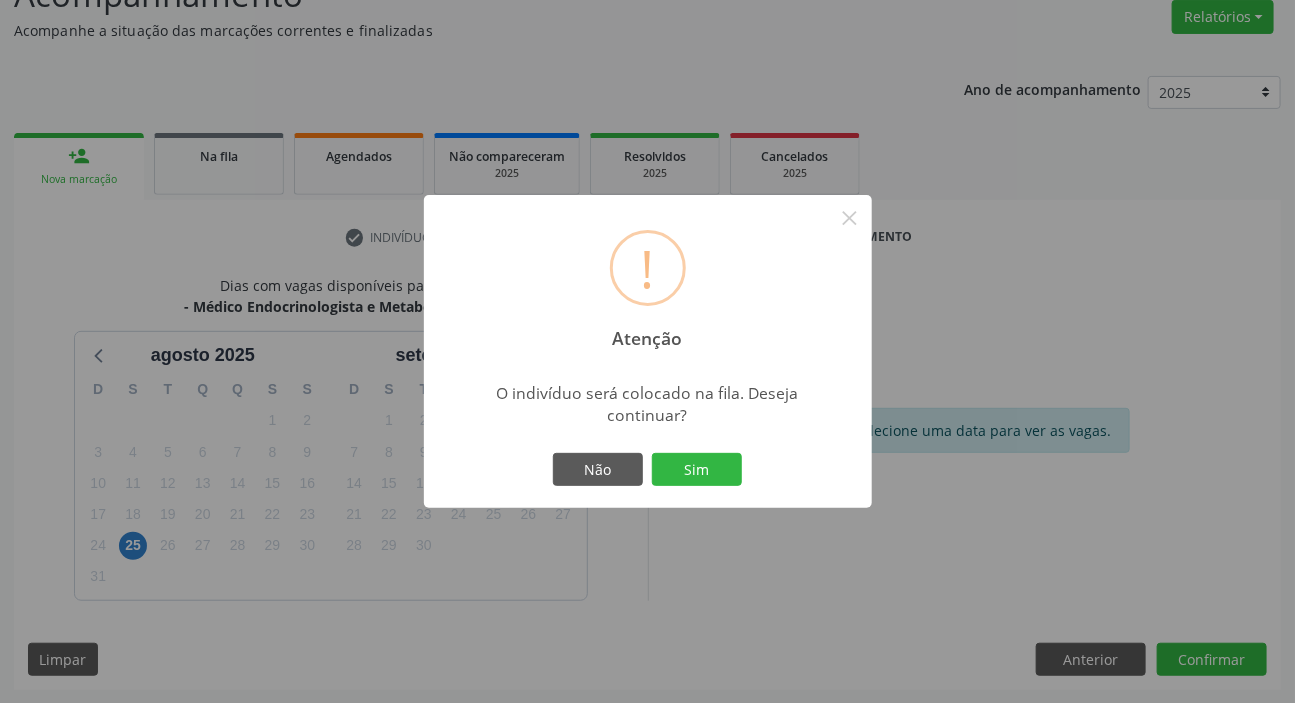type 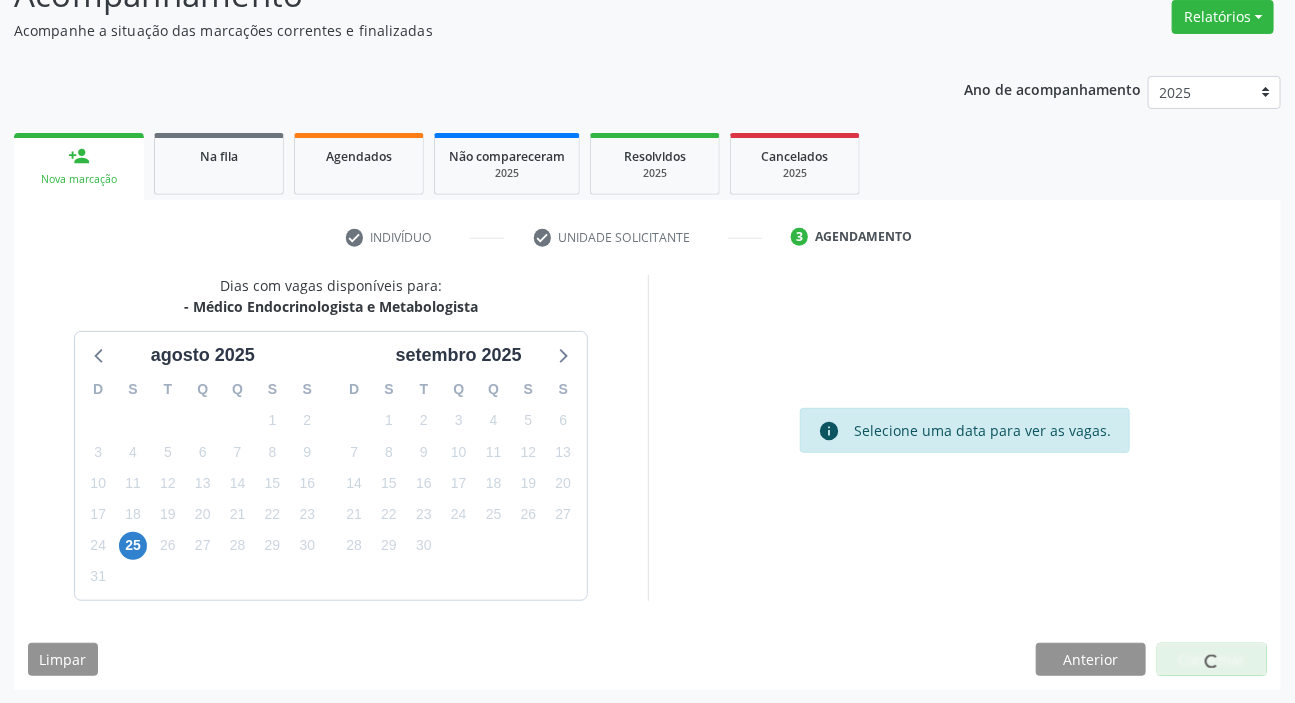 scroll, scrollTop: 0, scrollLeft: 0, axis: both 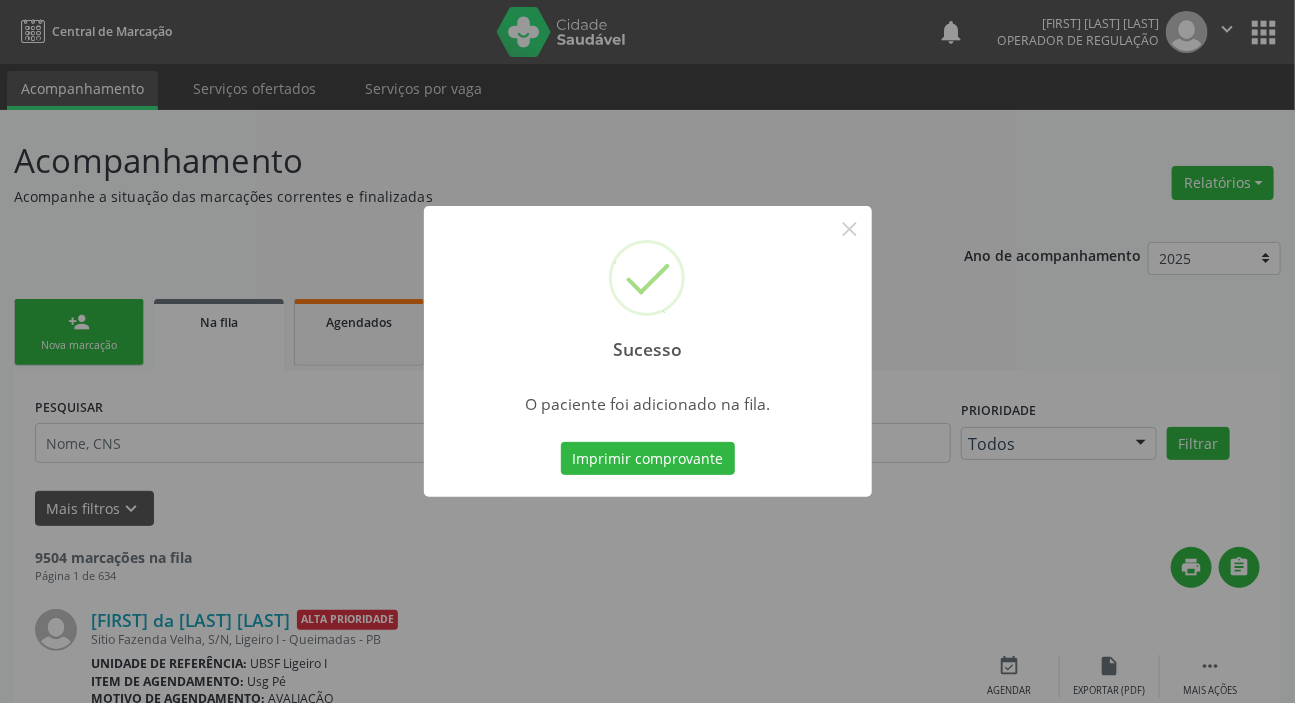 type 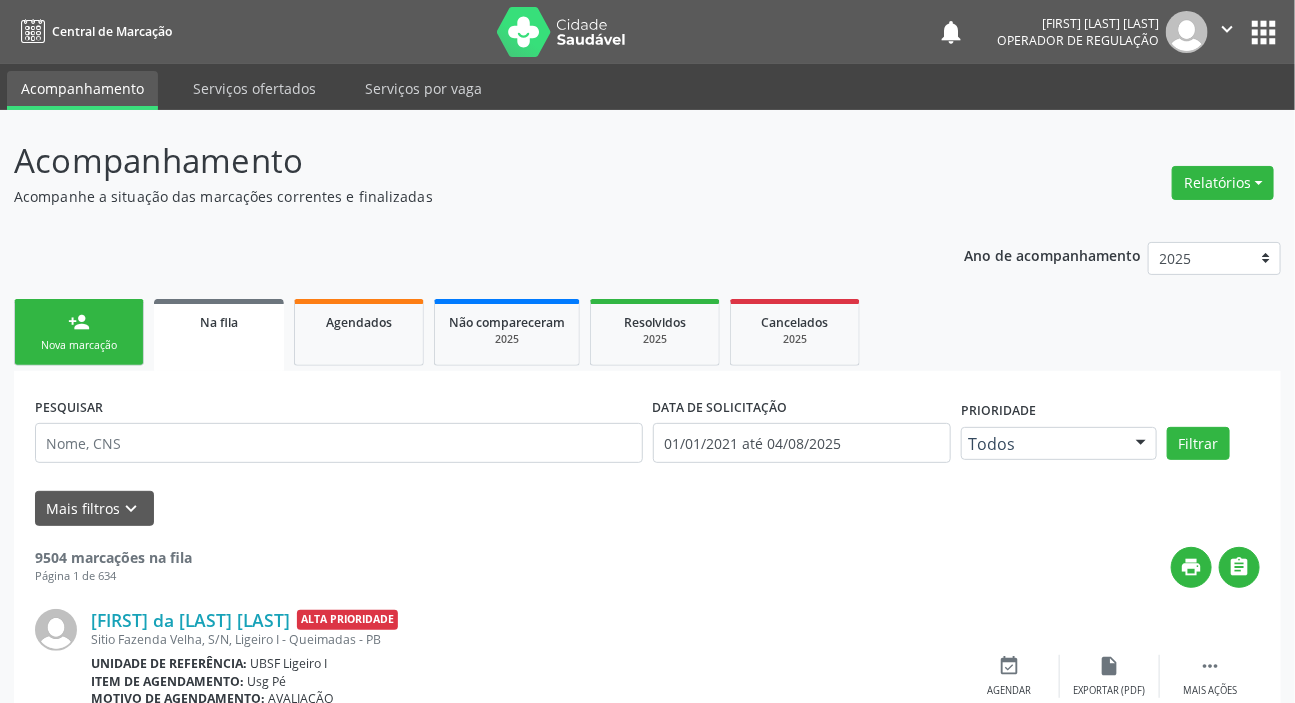 click on "person_add
Nova marcação" at bounding box center [79, 332] 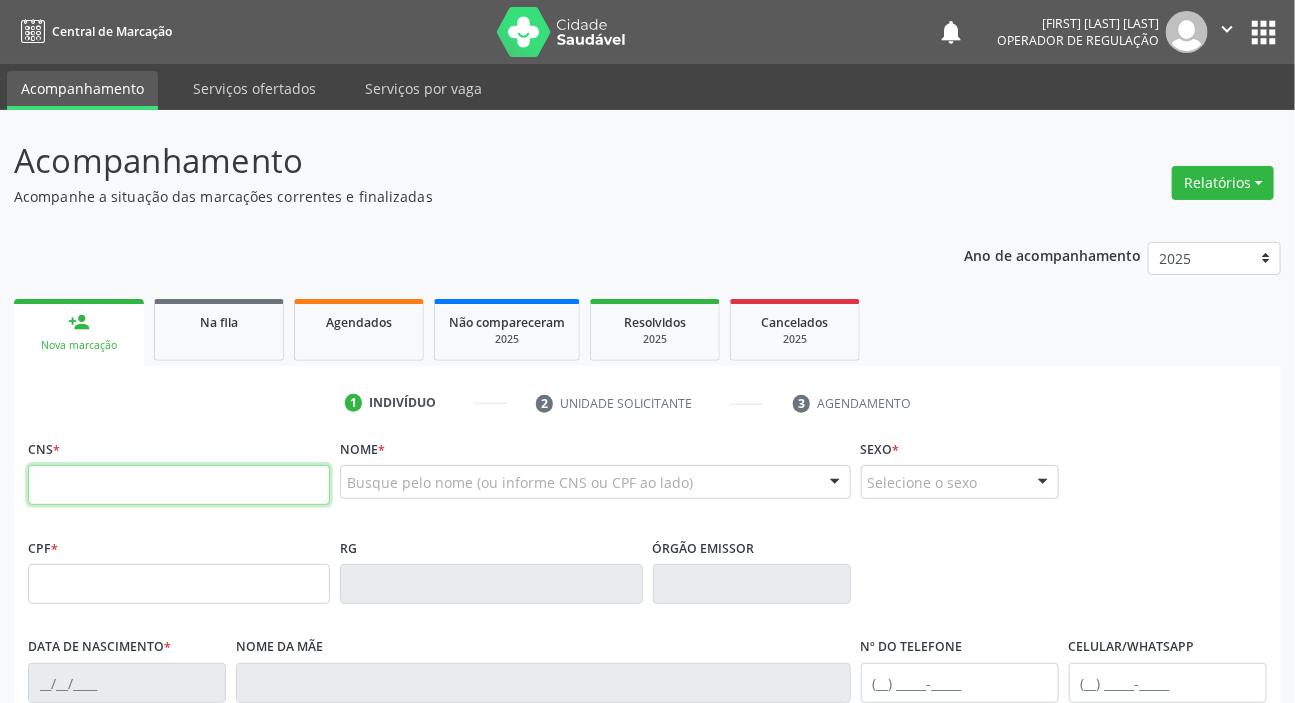 click at bounding box center (179, 485) 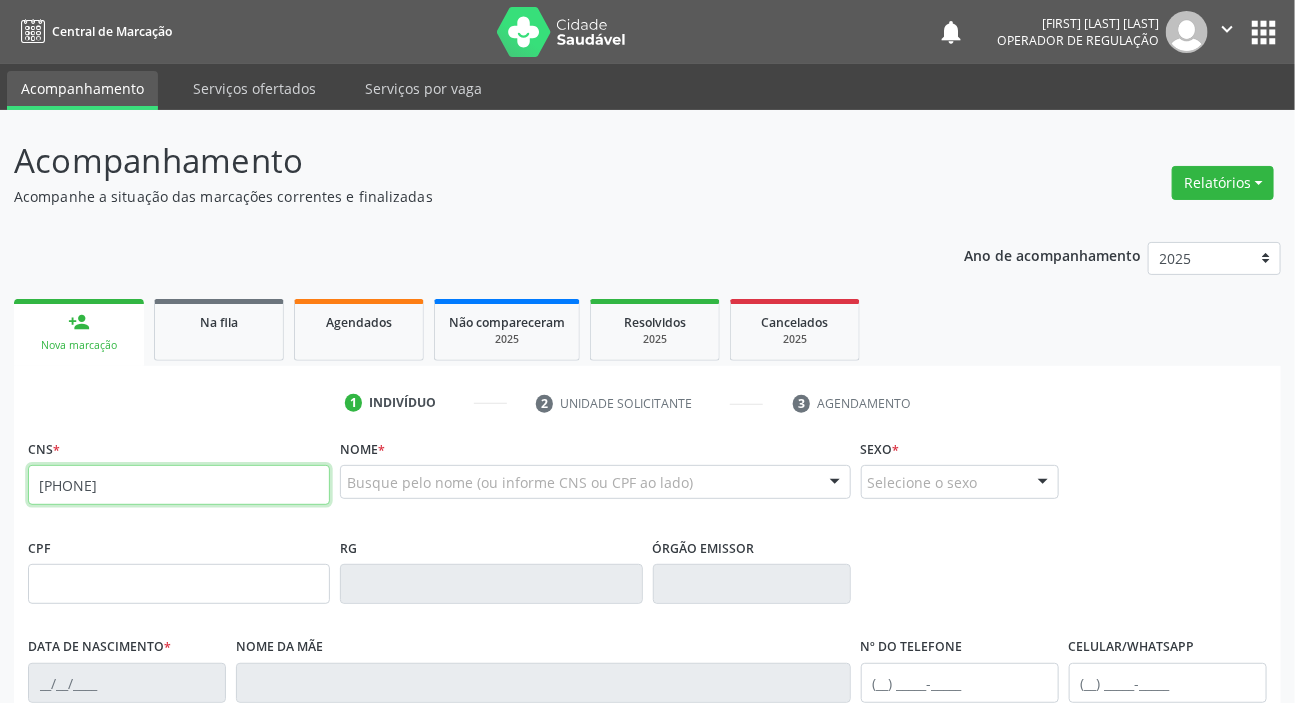 type on "[PHONE]" 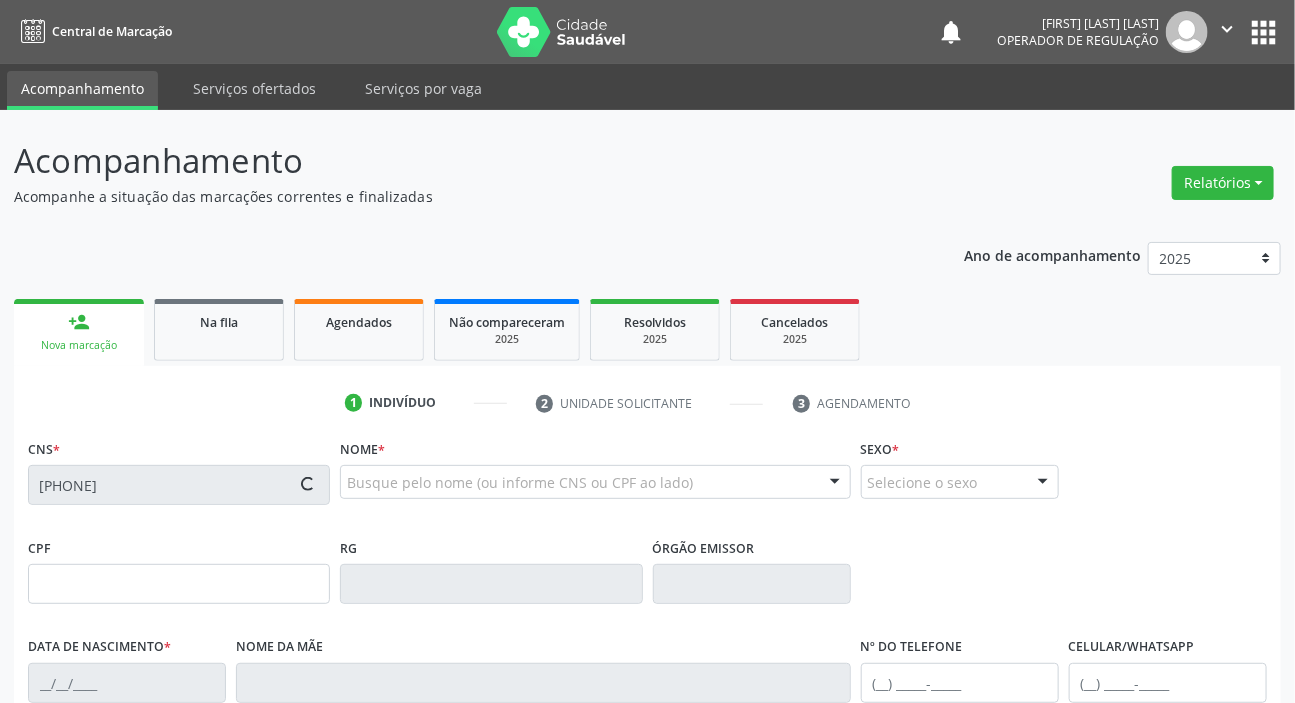 type on "[CPF]" 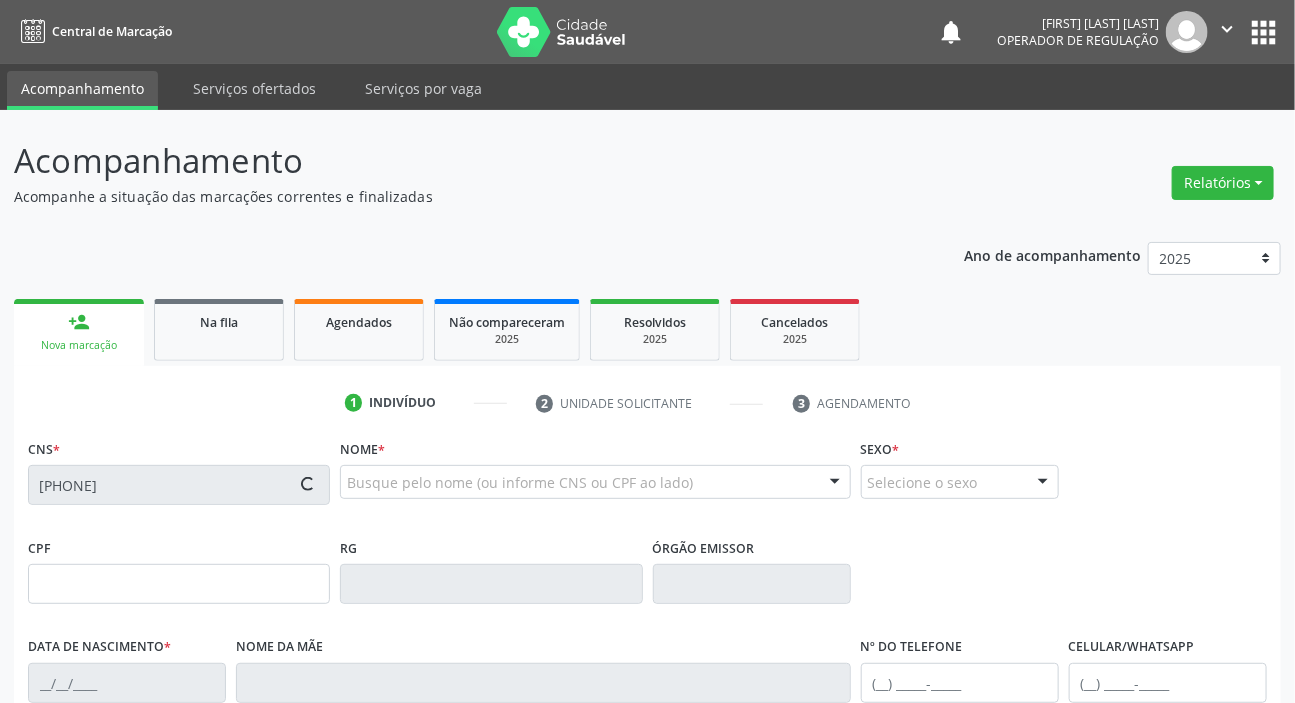 type on "[DATE]" 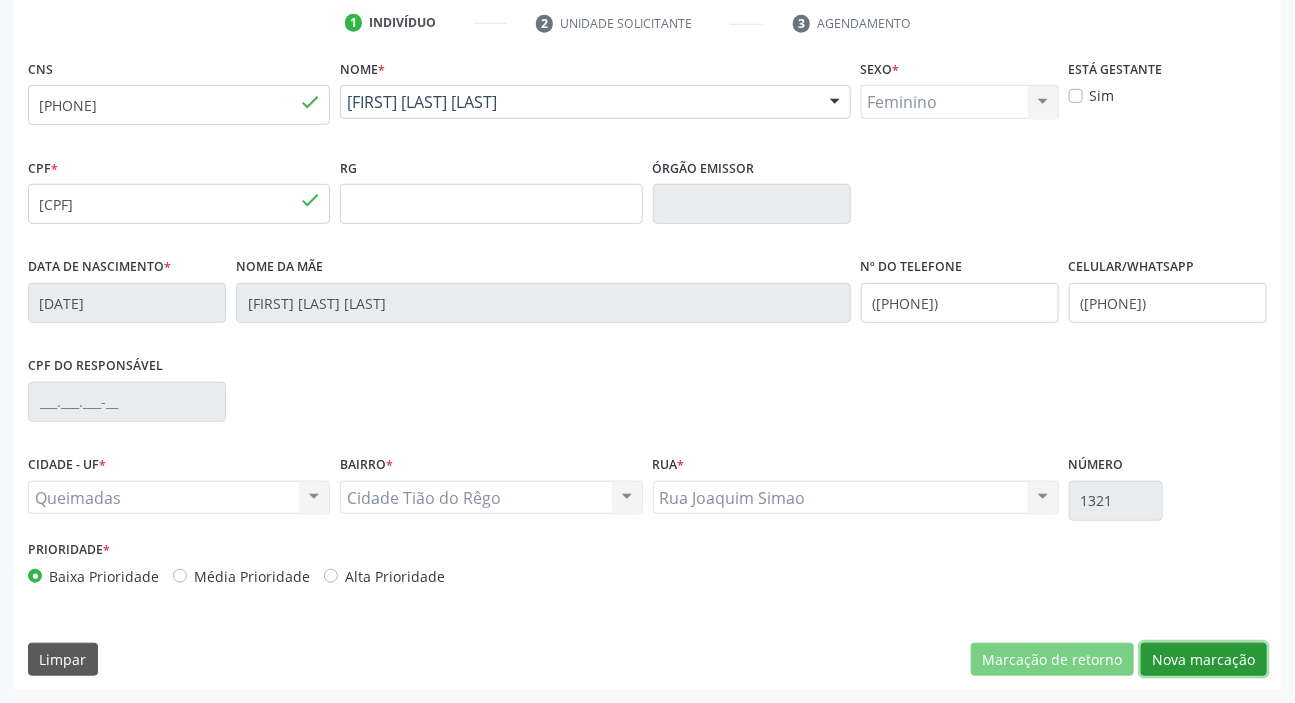 click on "Nova marcação" at bounding box center (1204, 660) 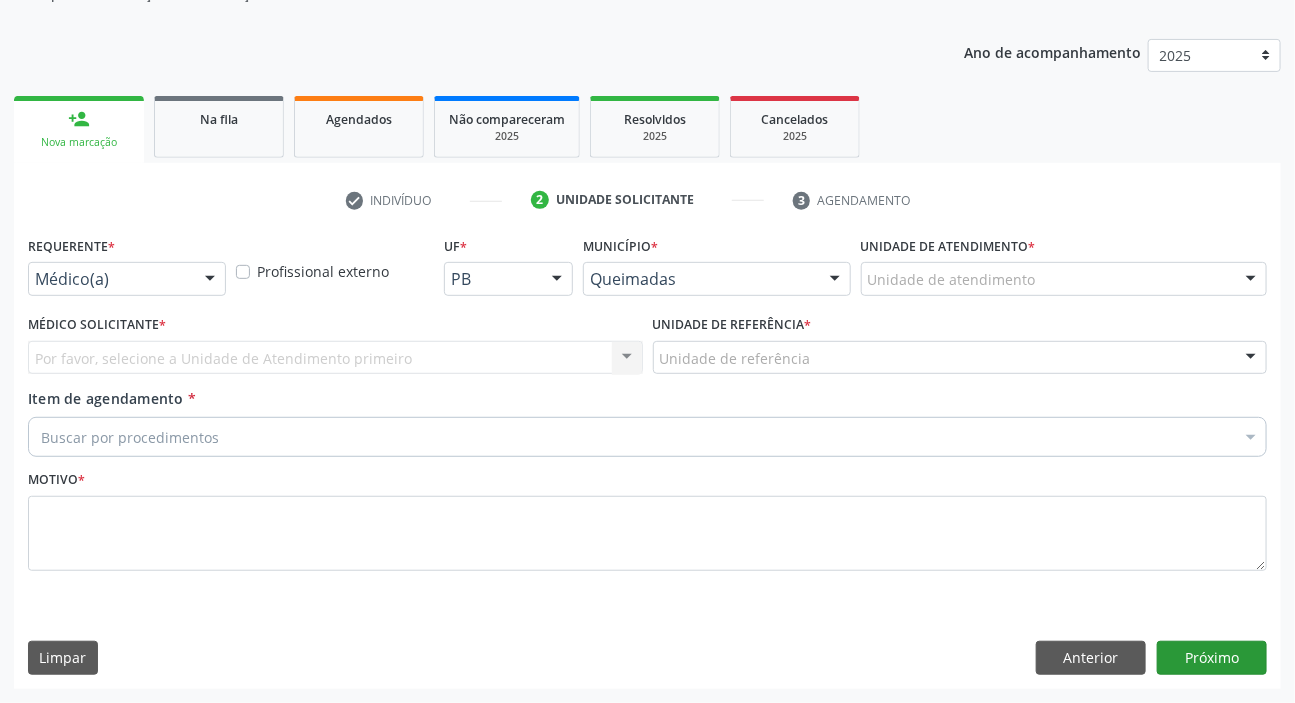 scroll, scrollTop: 201, scrollLeft: 0, axis: vertical 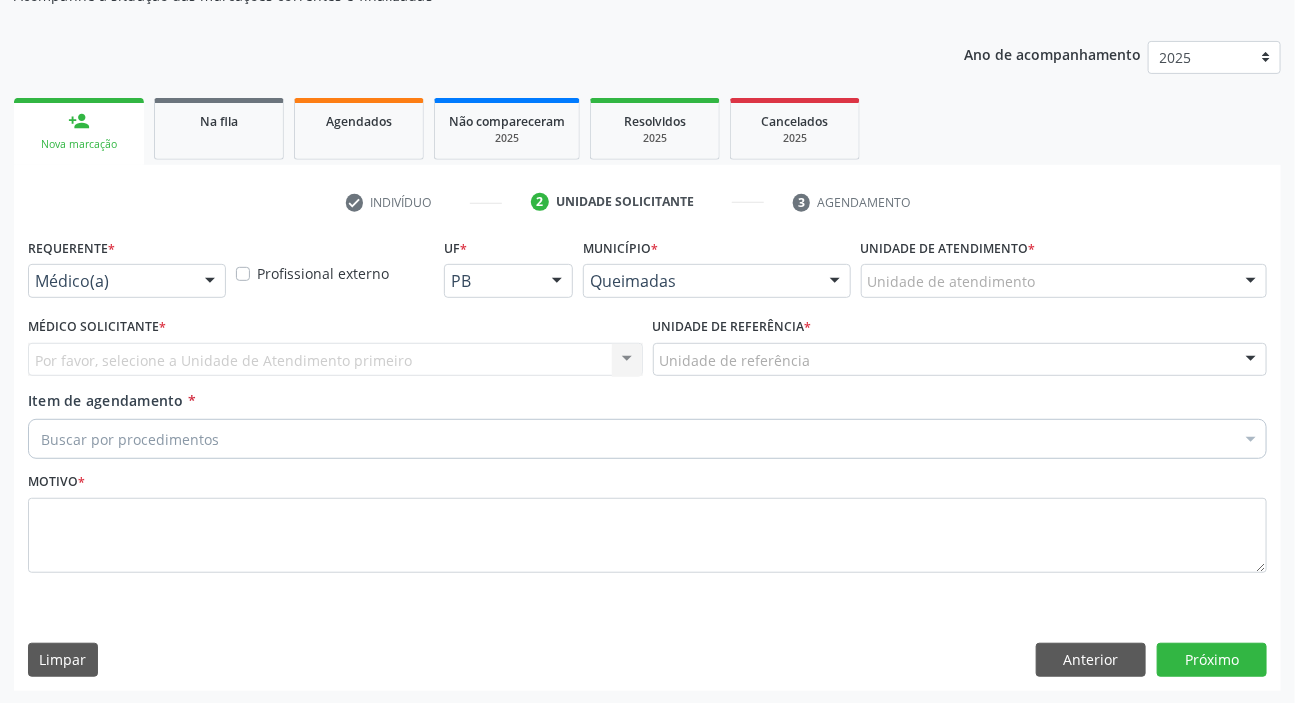 click on "Médico(a)         Médico(a)   Enfermeiro(a)   Paciente
Nenhum resultado encontrado para: "   "
Não há nenhuma opção para ser exibida." at bounding box center [127, 281] 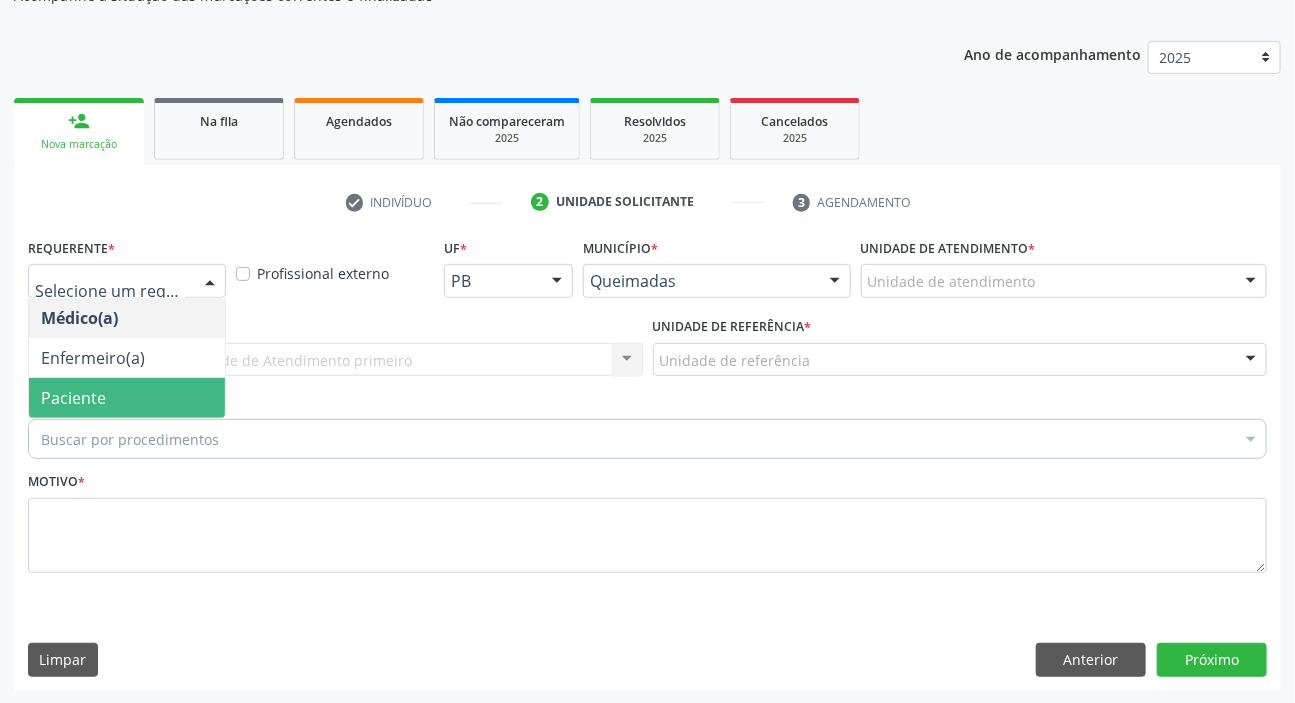 click on "Paciente" at bounding box center (127, 398) 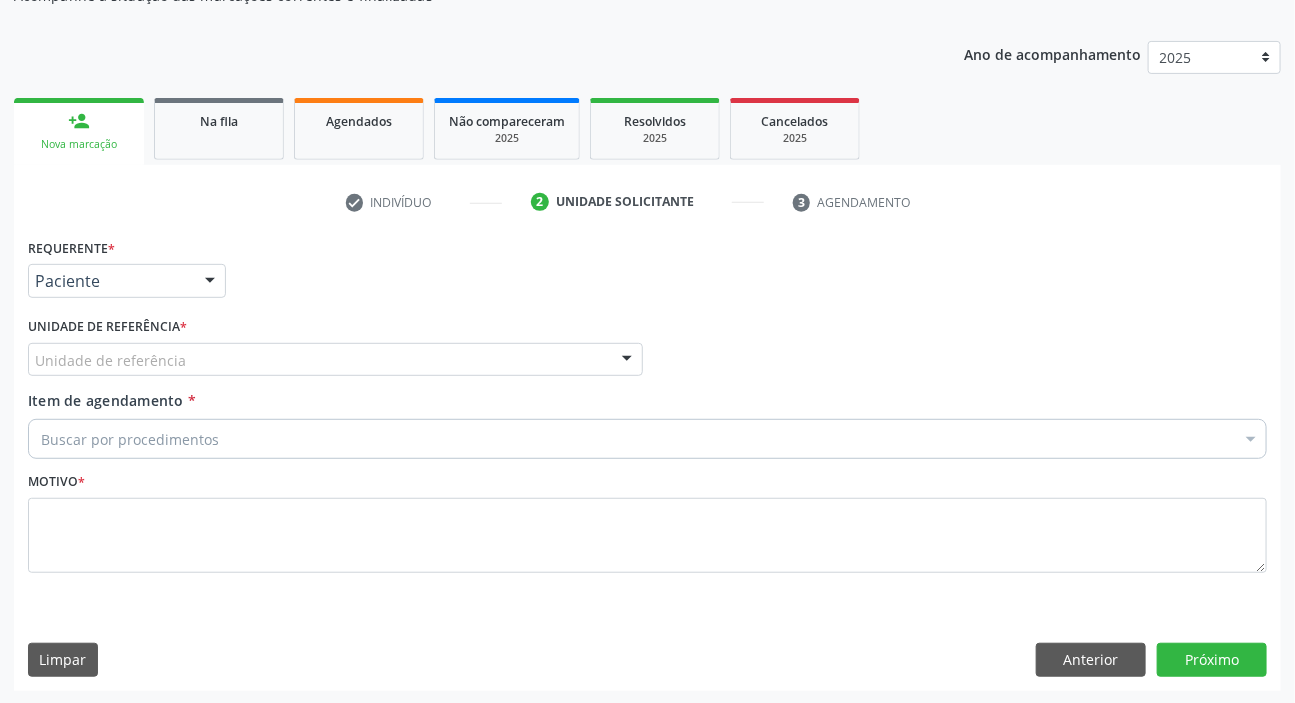 click on "Unidade de referência" at bounding box center [335, 360] 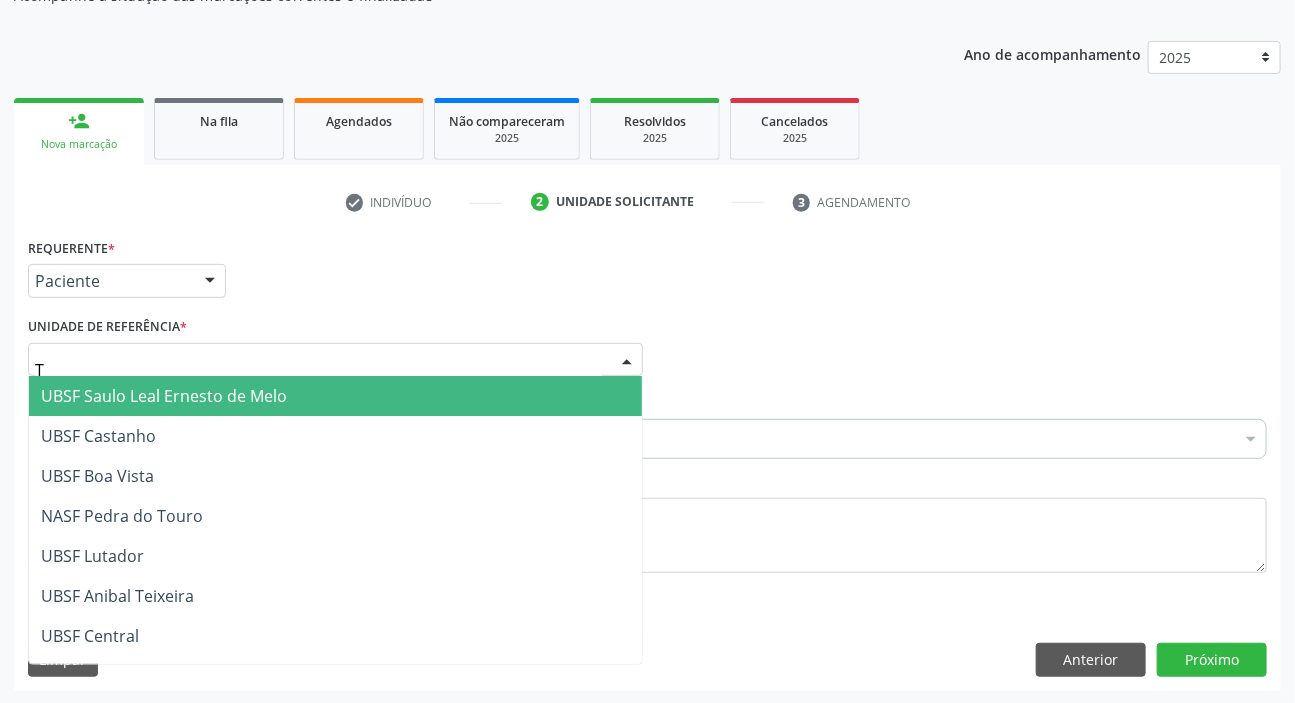 type on "TI" 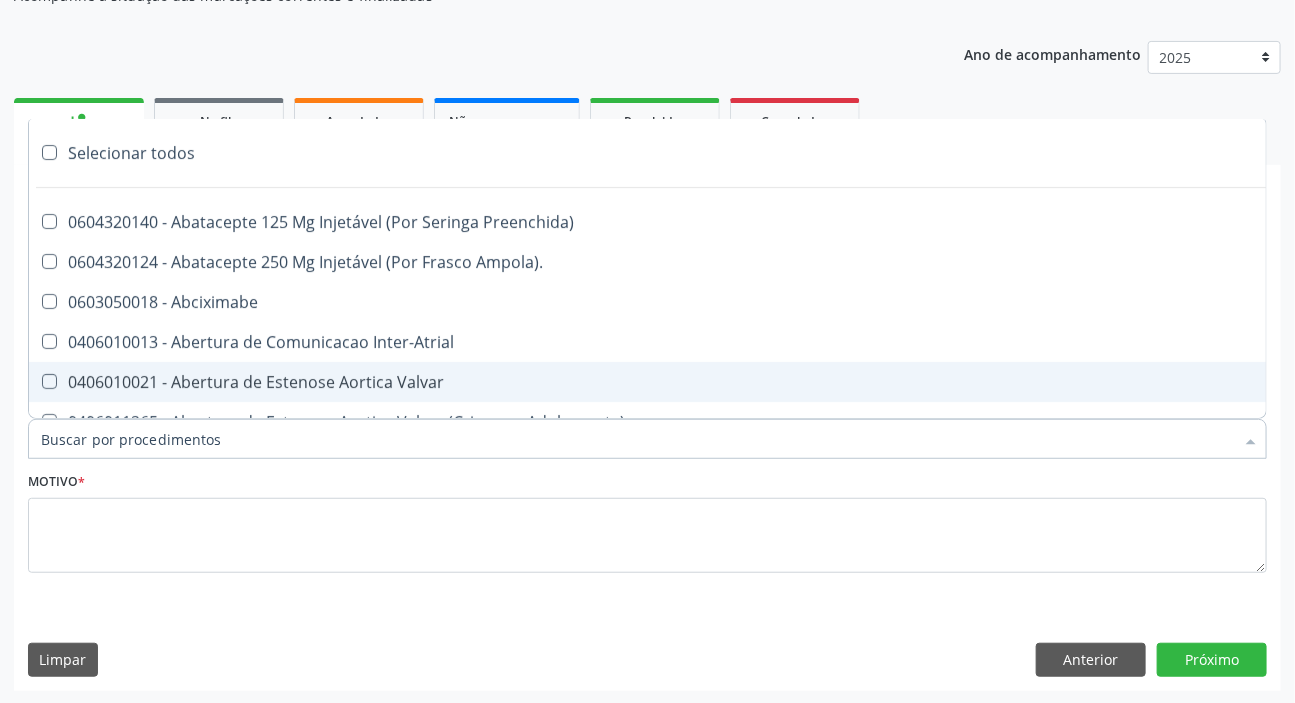 paste on "ENDOCRINOLOGISTA" 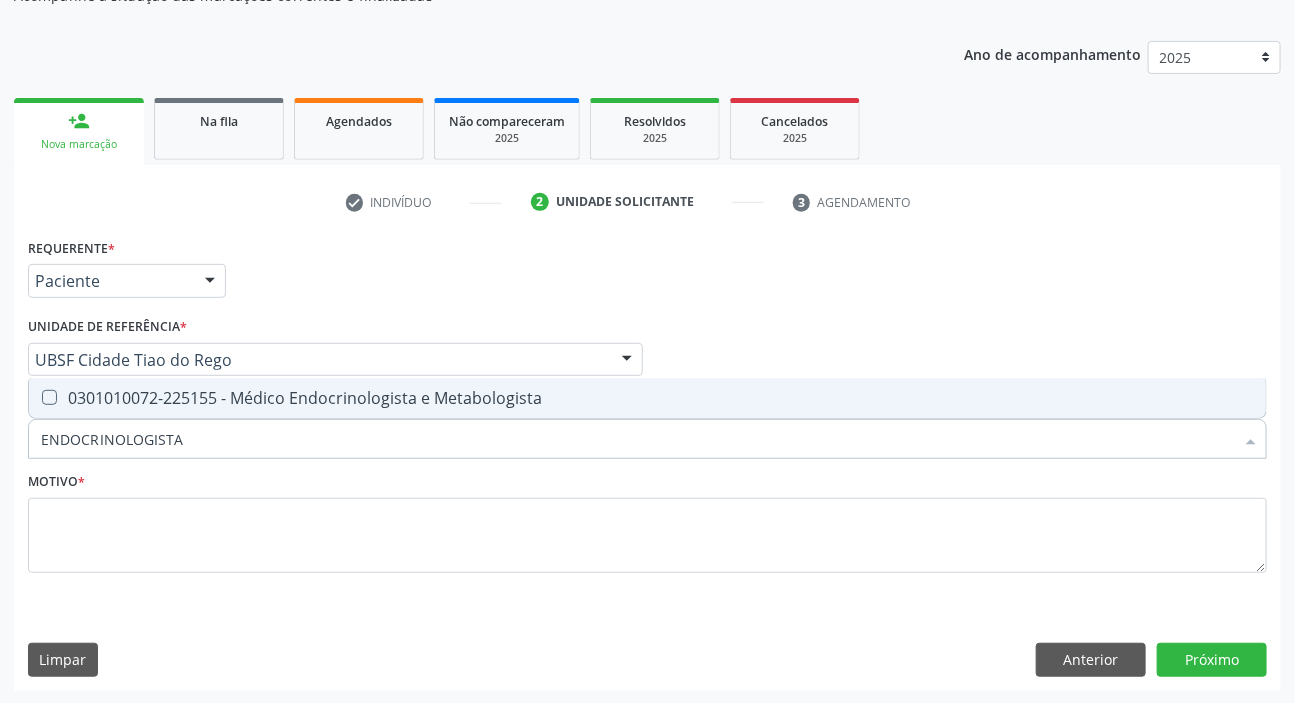 click on "0301010072-225155 - Médico Endocrinologista e Metabologista" at bounding box center (647, 398) 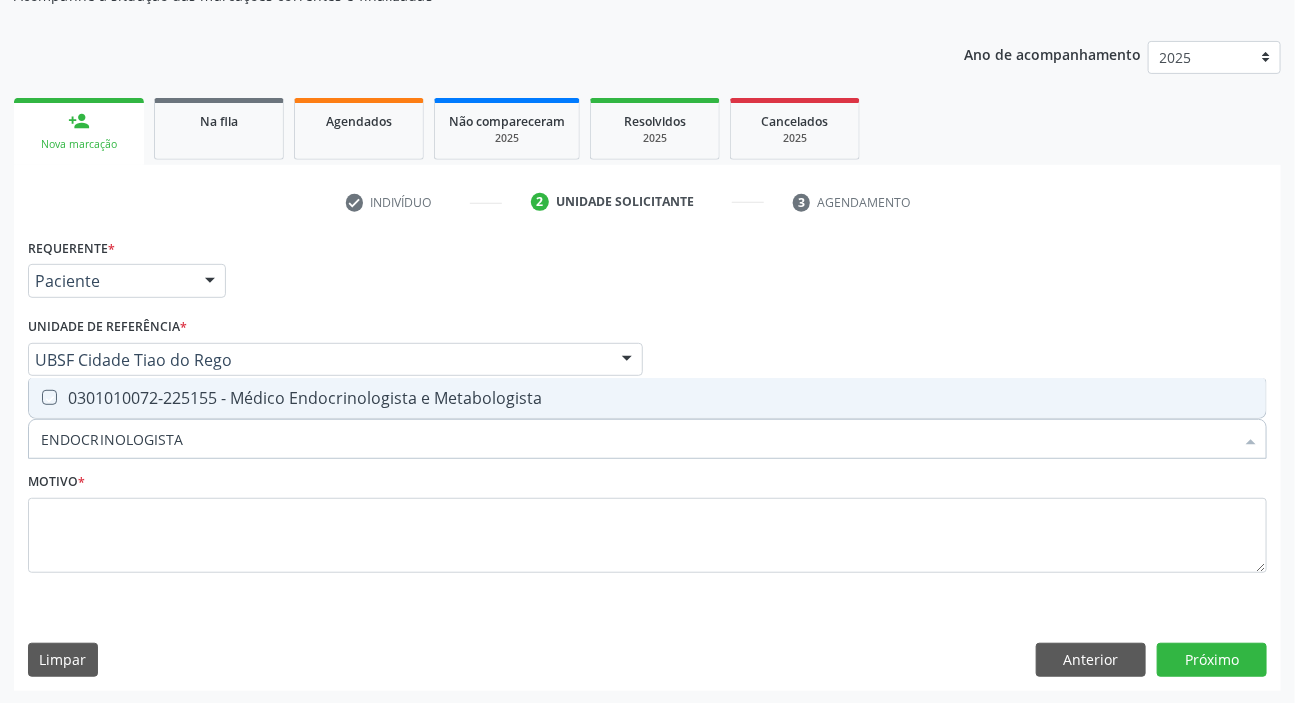 checkbox on "true" 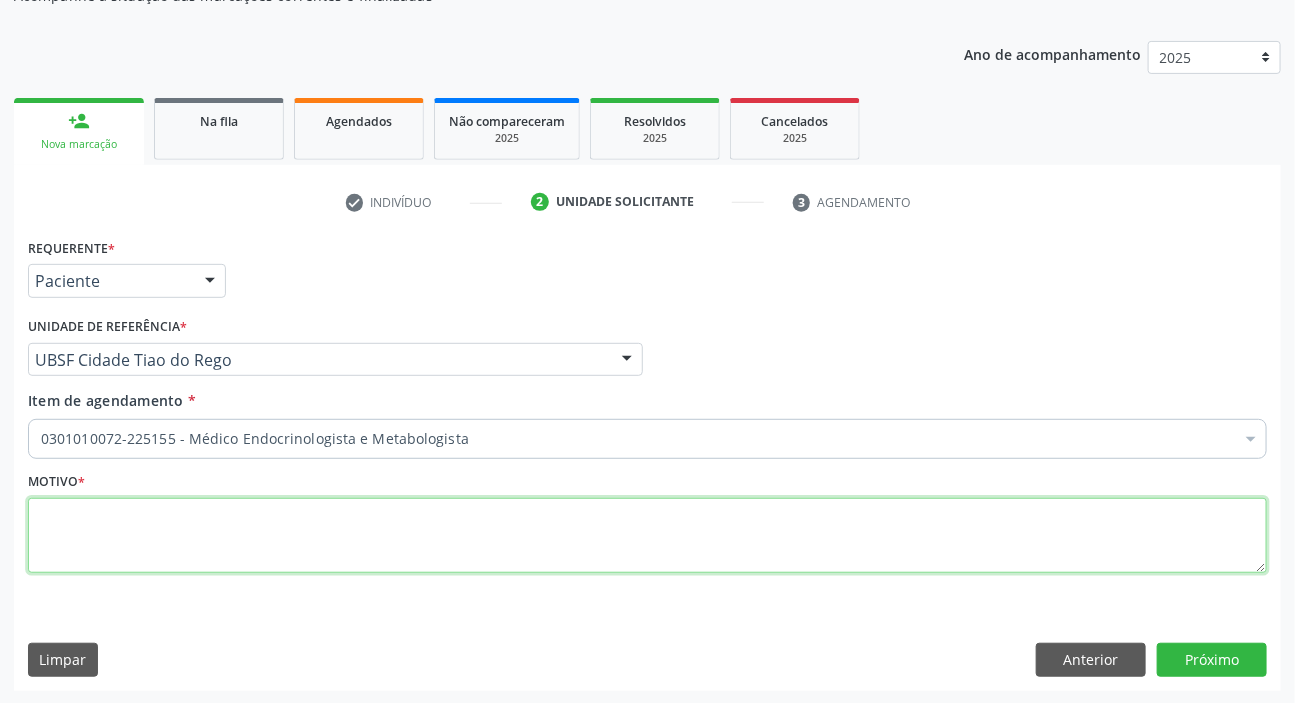 click at bounding box center [647, 536] 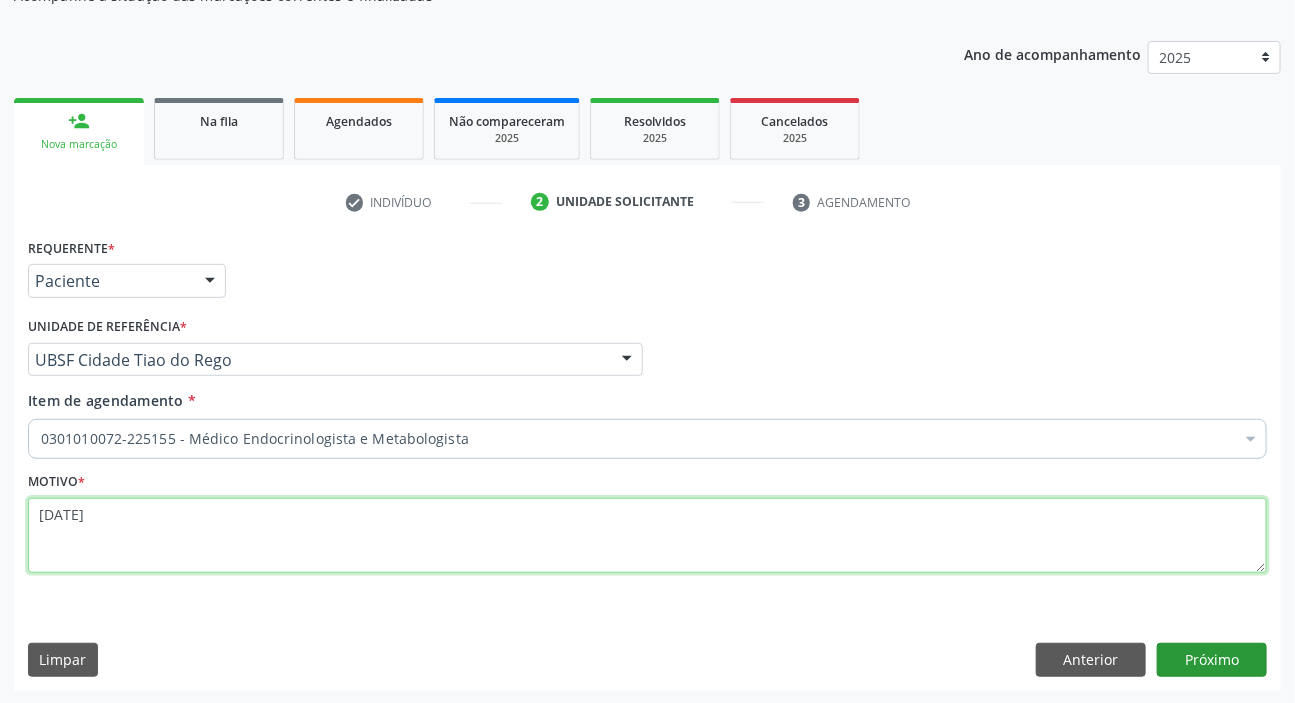 type on "[DATE]" 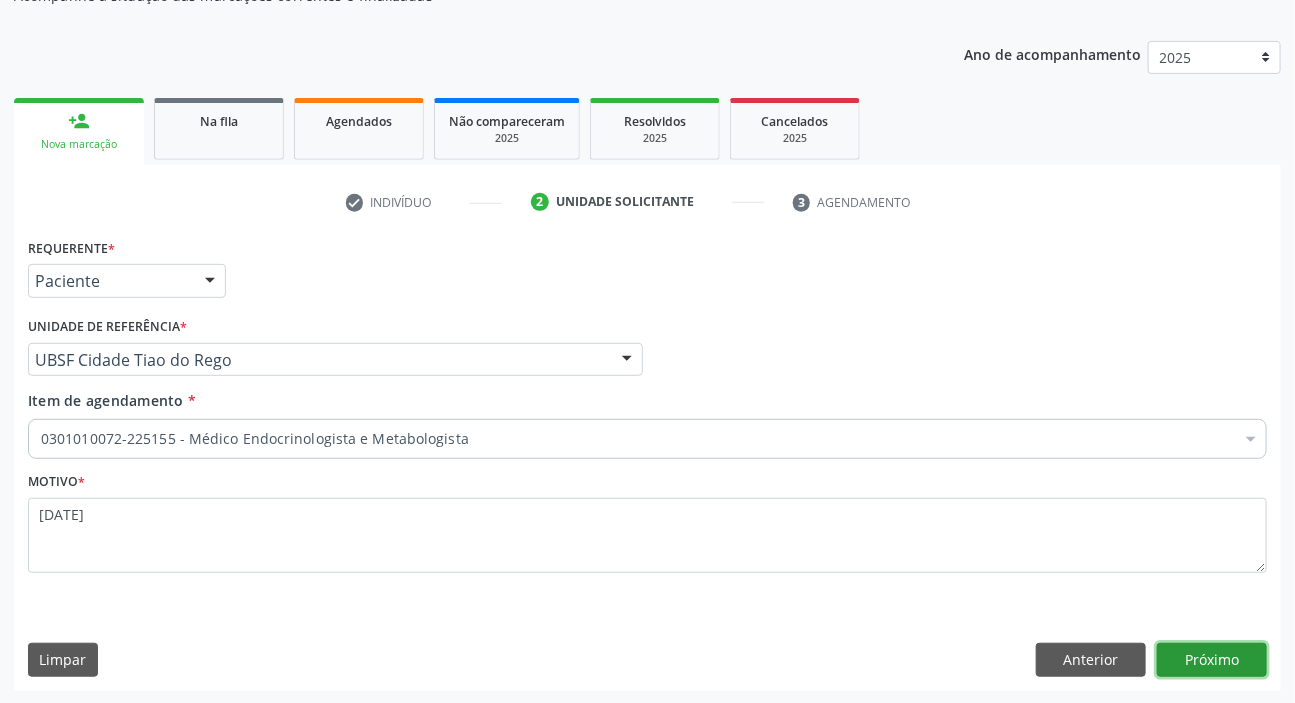 click on "Próximo" at bounding box center (1212, 660) 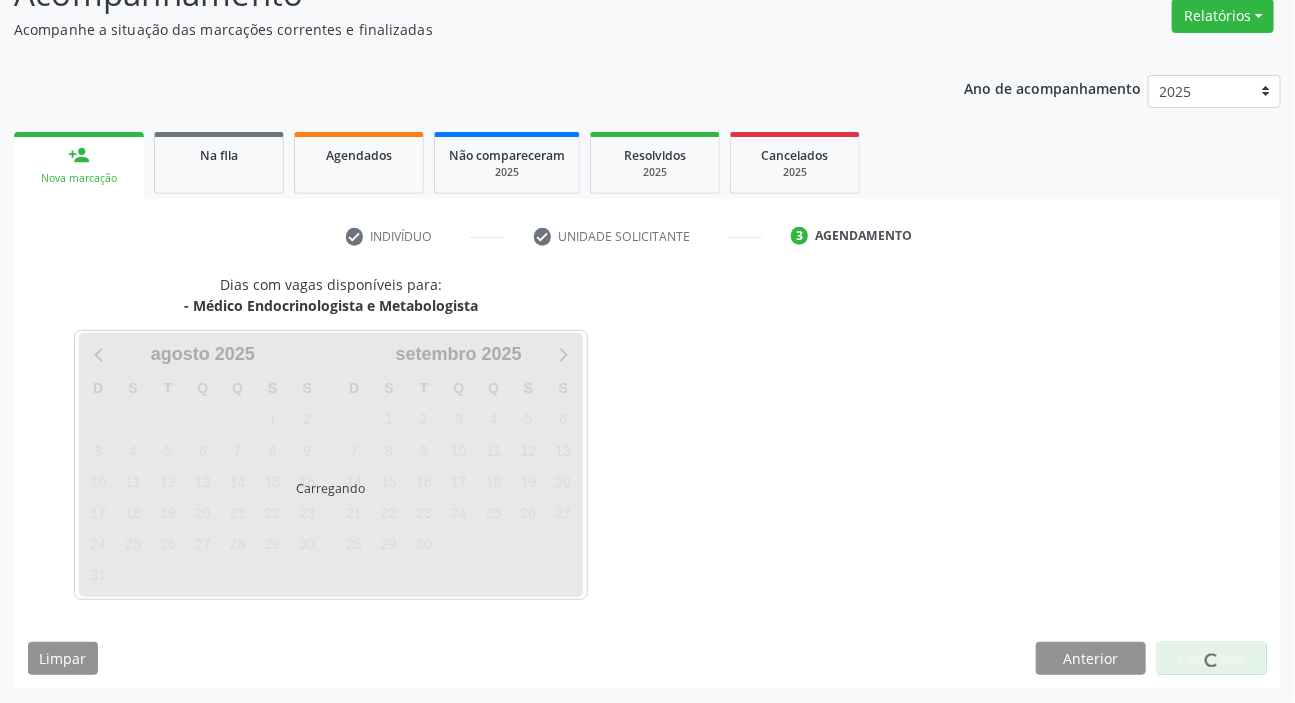 scroll, scrollTop: 166, scrollLeft: 0, axis: vertical 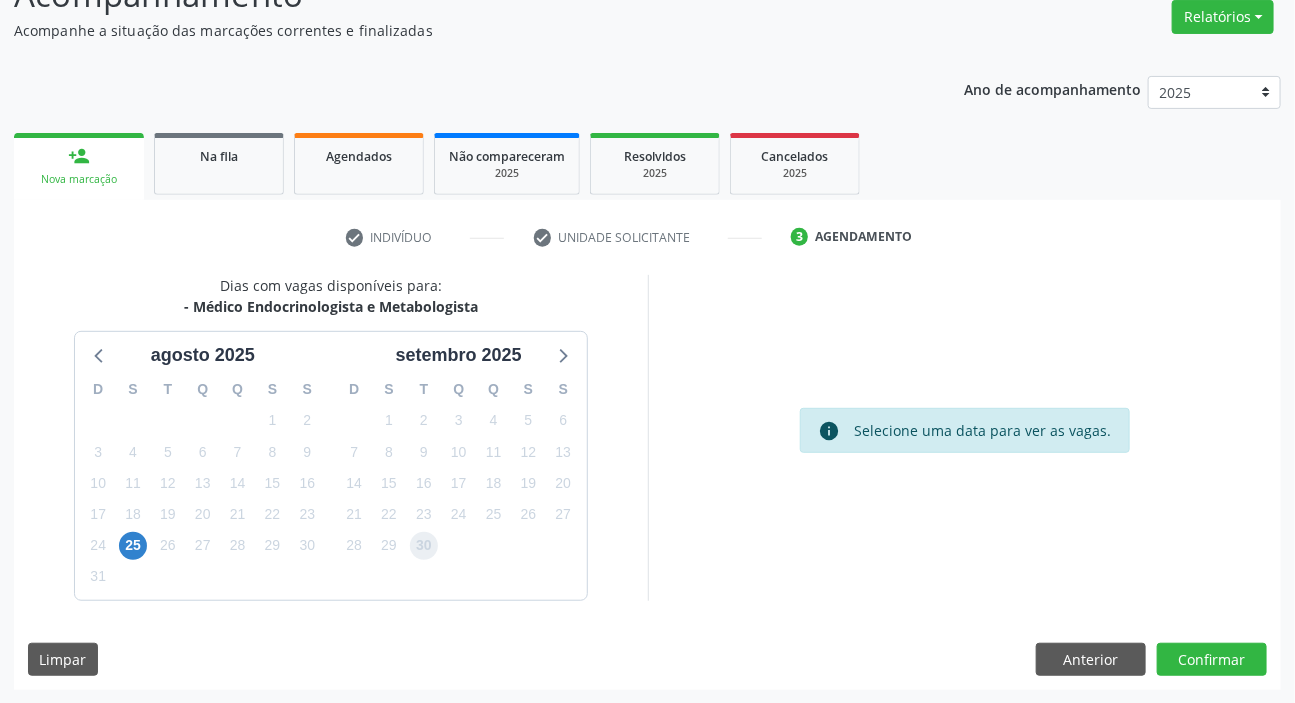 click on "30" at bounding box center [424, 546] 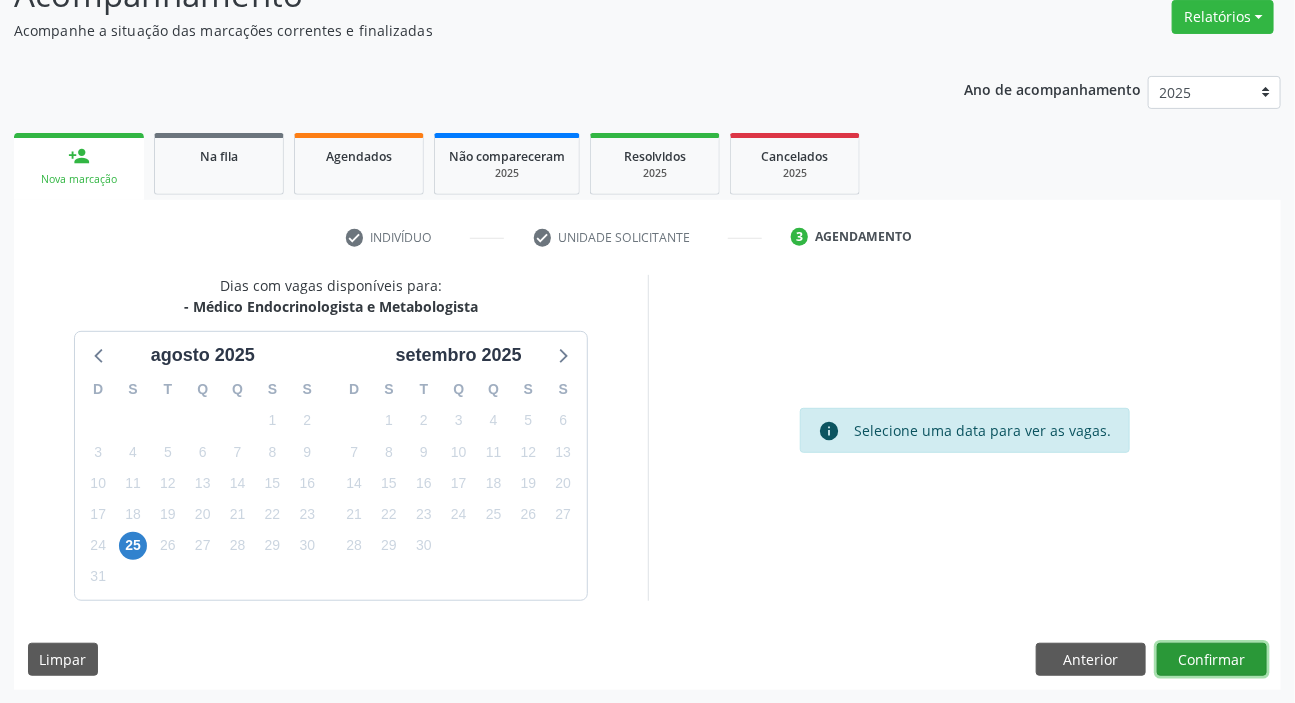 click on "Confirmar" at bounding box center [1212, 660] 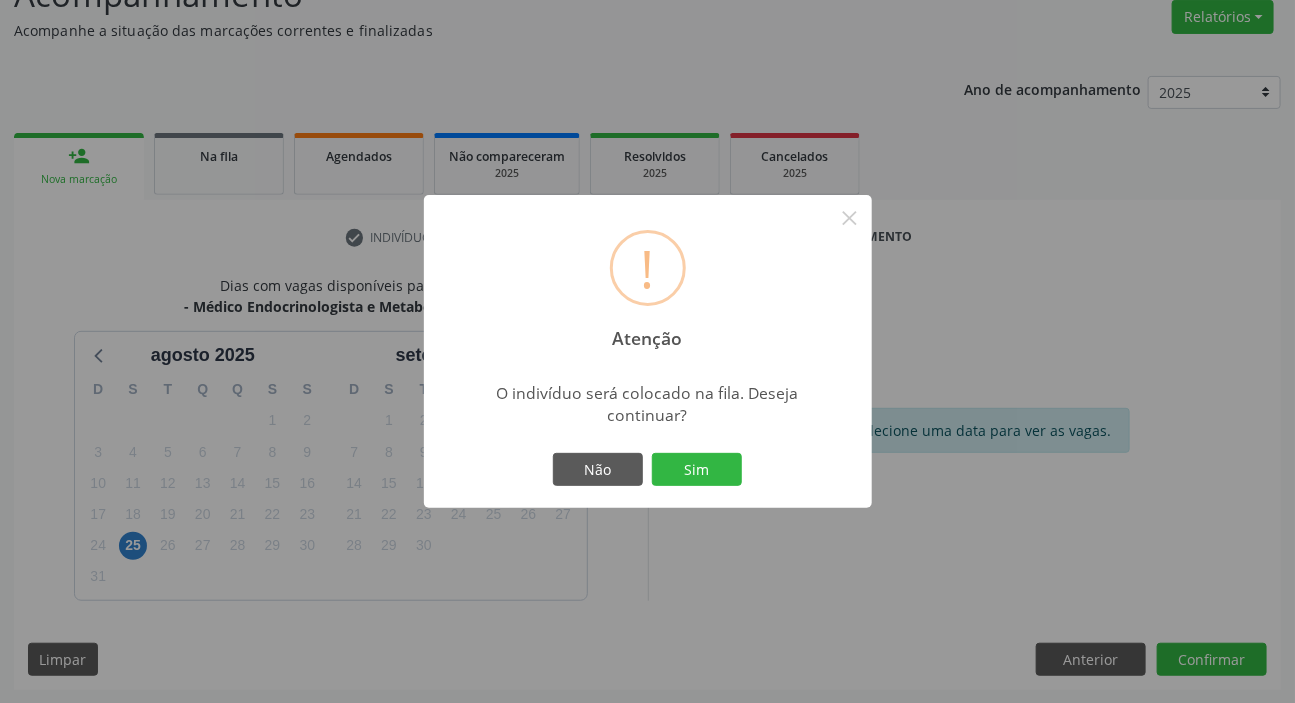 type 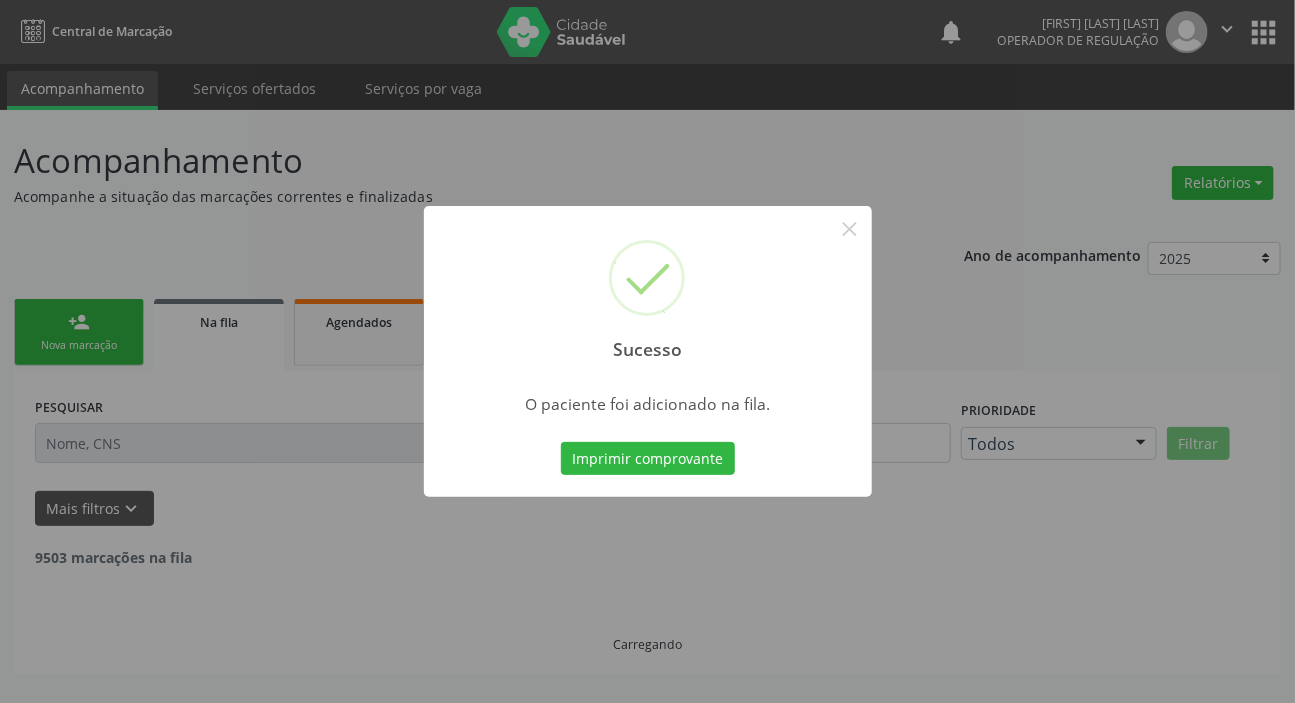 scroll, scrollTop: 0, scrollLeft: 0, axis: both 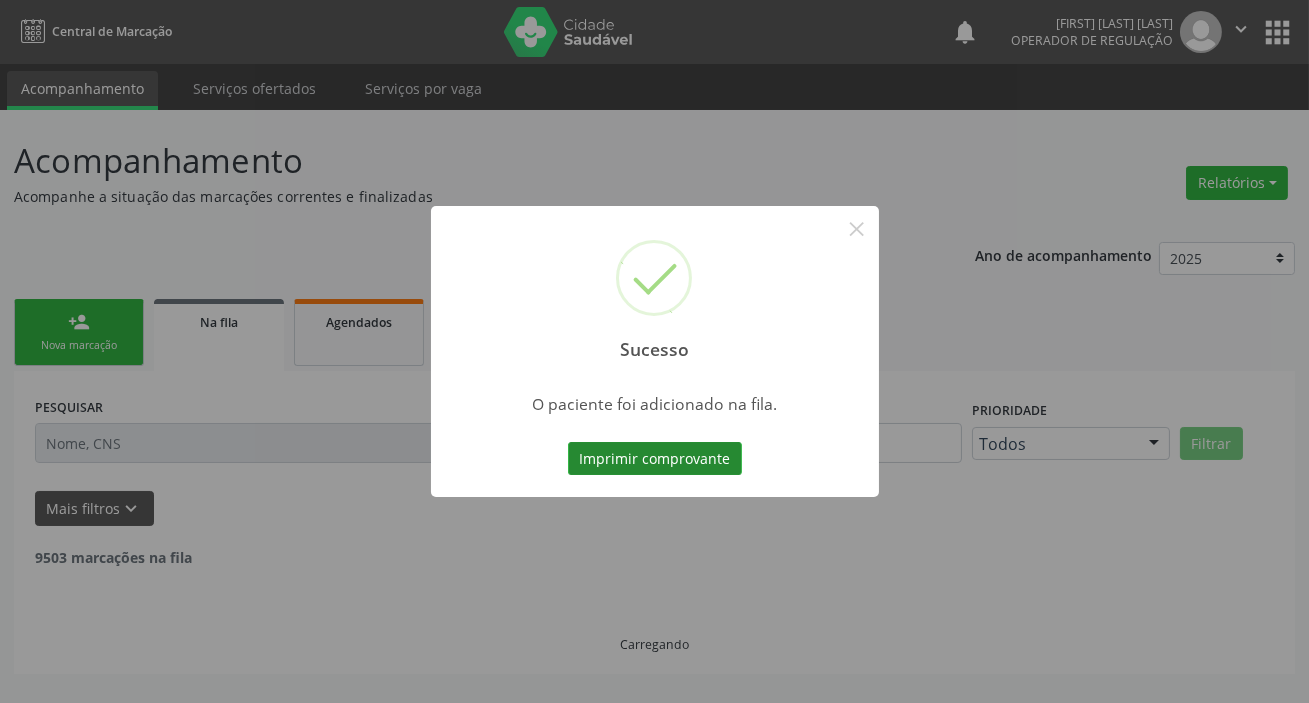 type 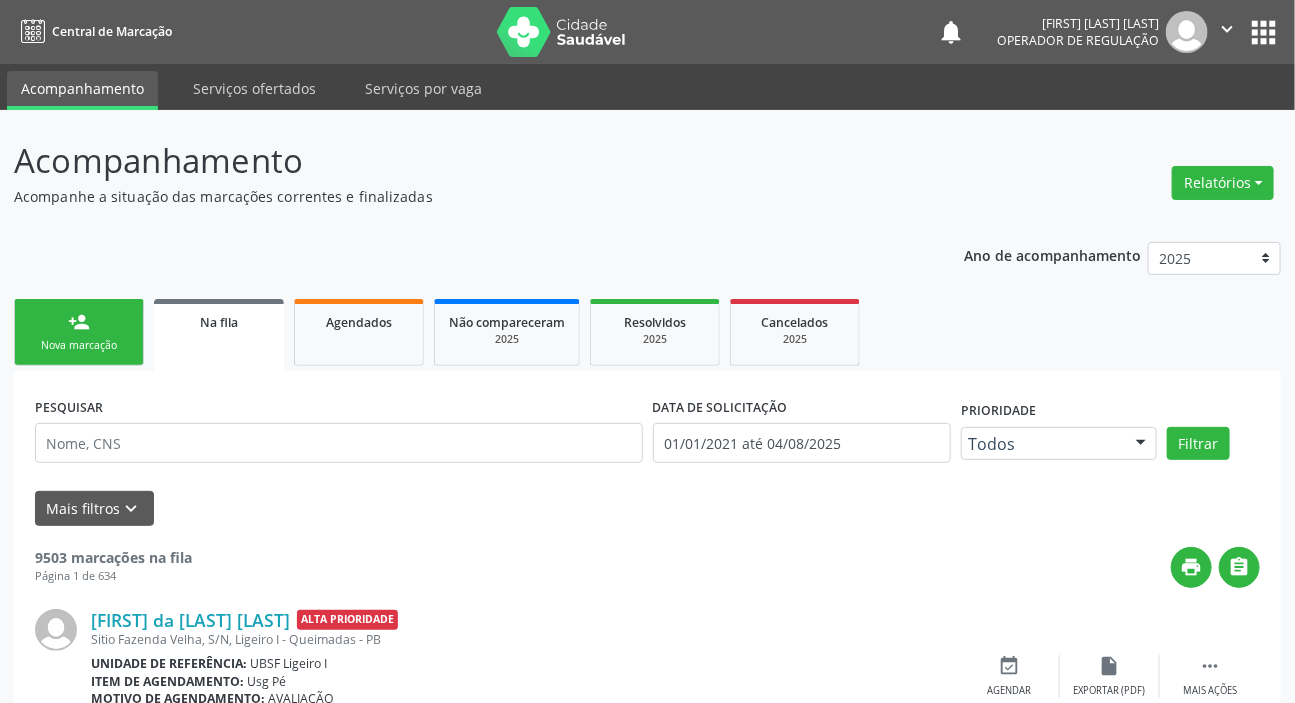 click on "Nova marcação" at bounding box center (79, 345) 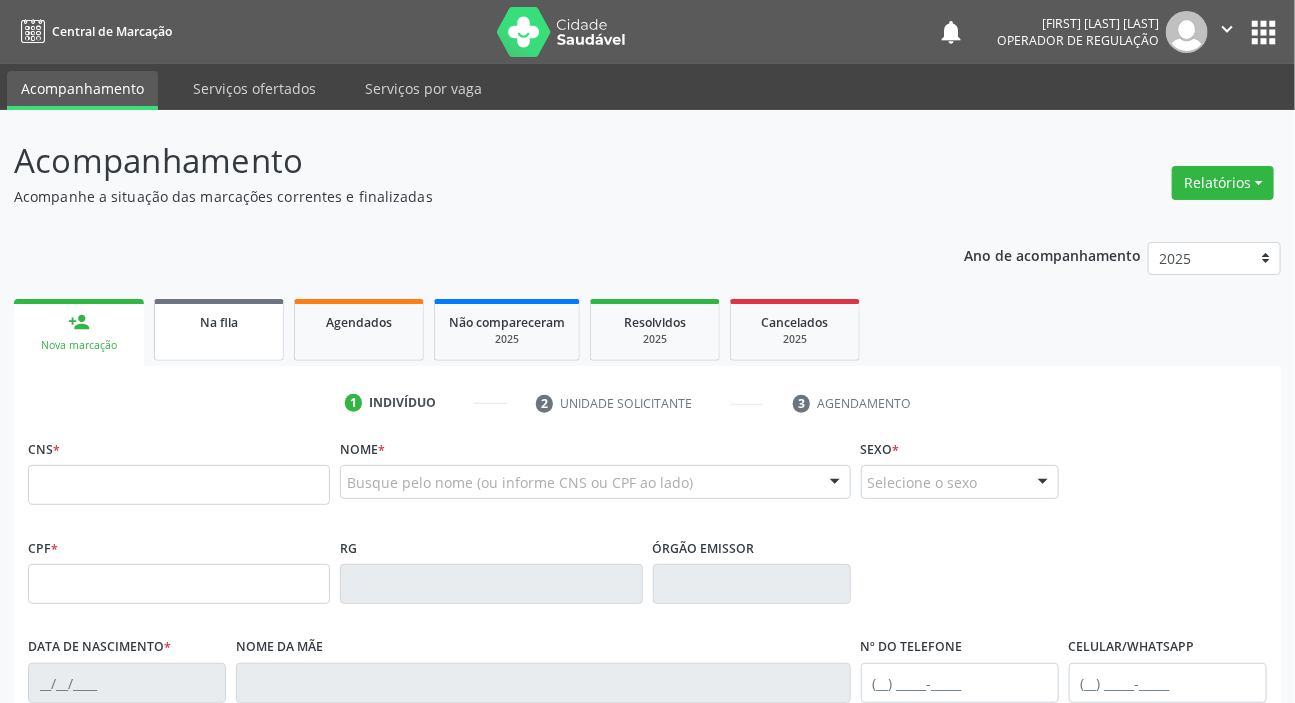 click on "Na fila" at bounding box center [219, 330] 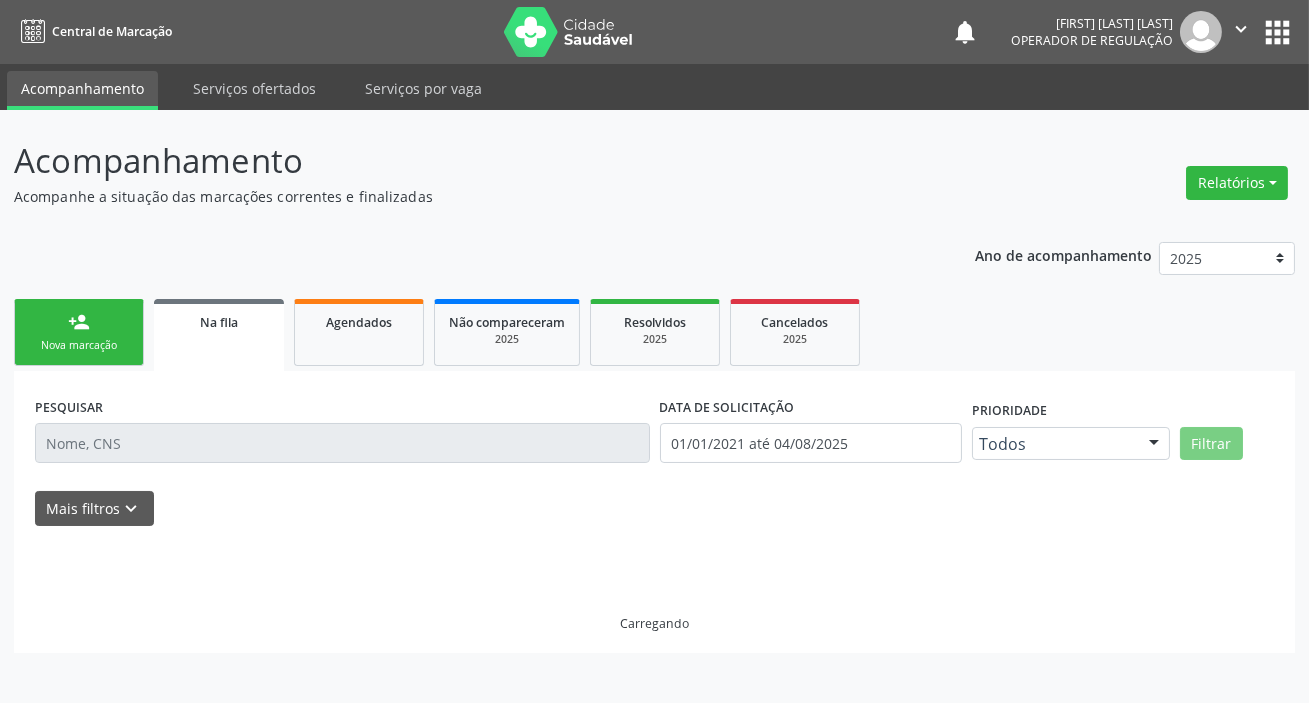 click on "Na fila" at bounding box center [219, 335] 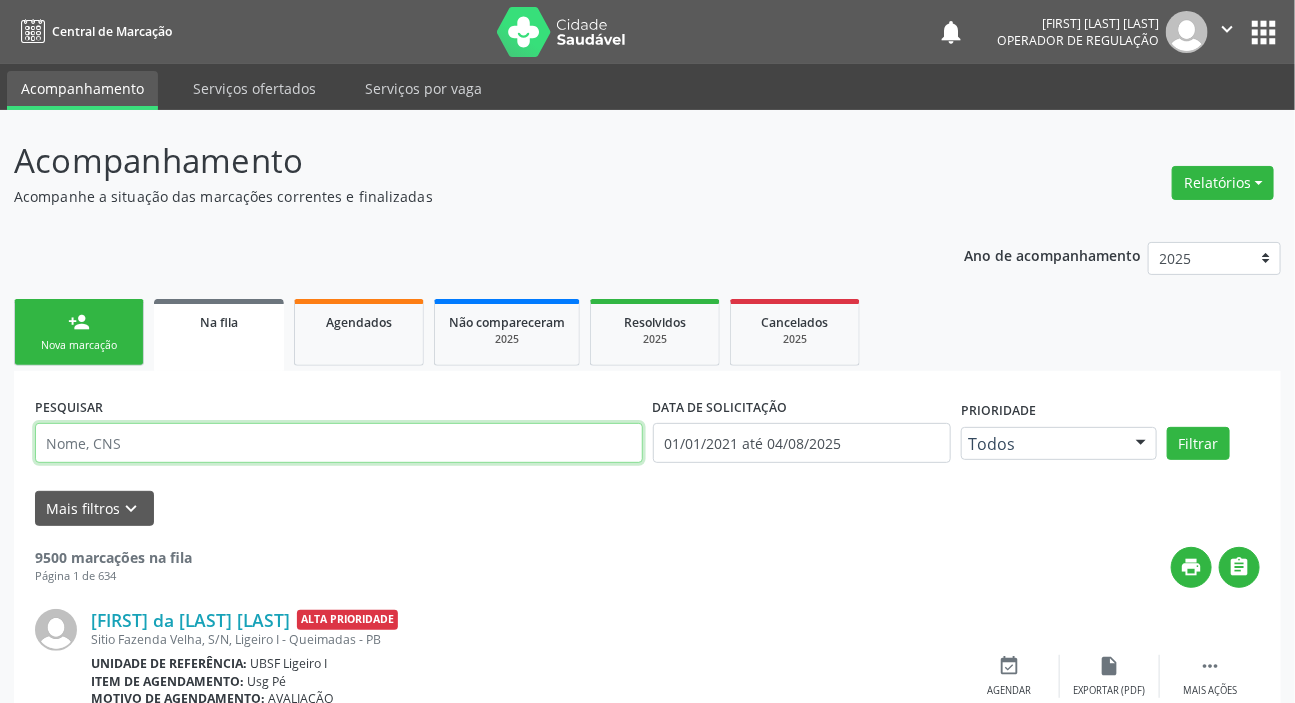 click at bounding box center (339, 443) 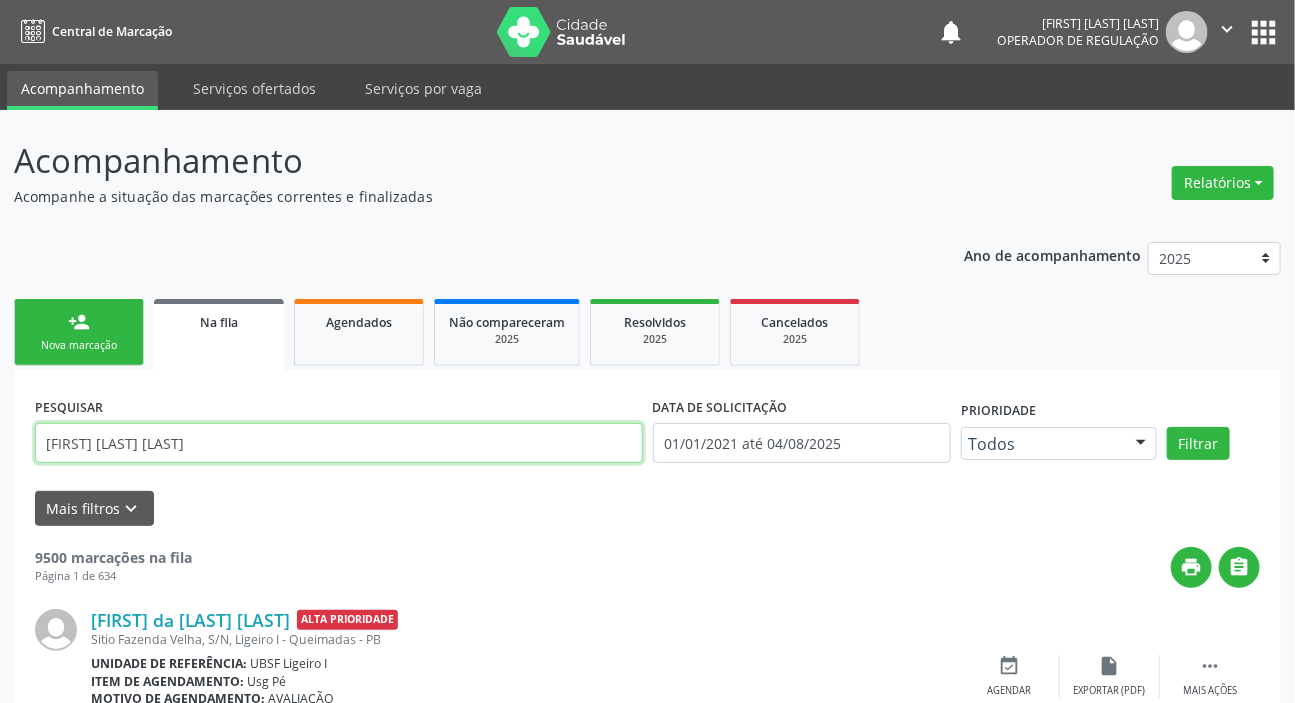 type on "[FIRST] [LAST] [LAST]" 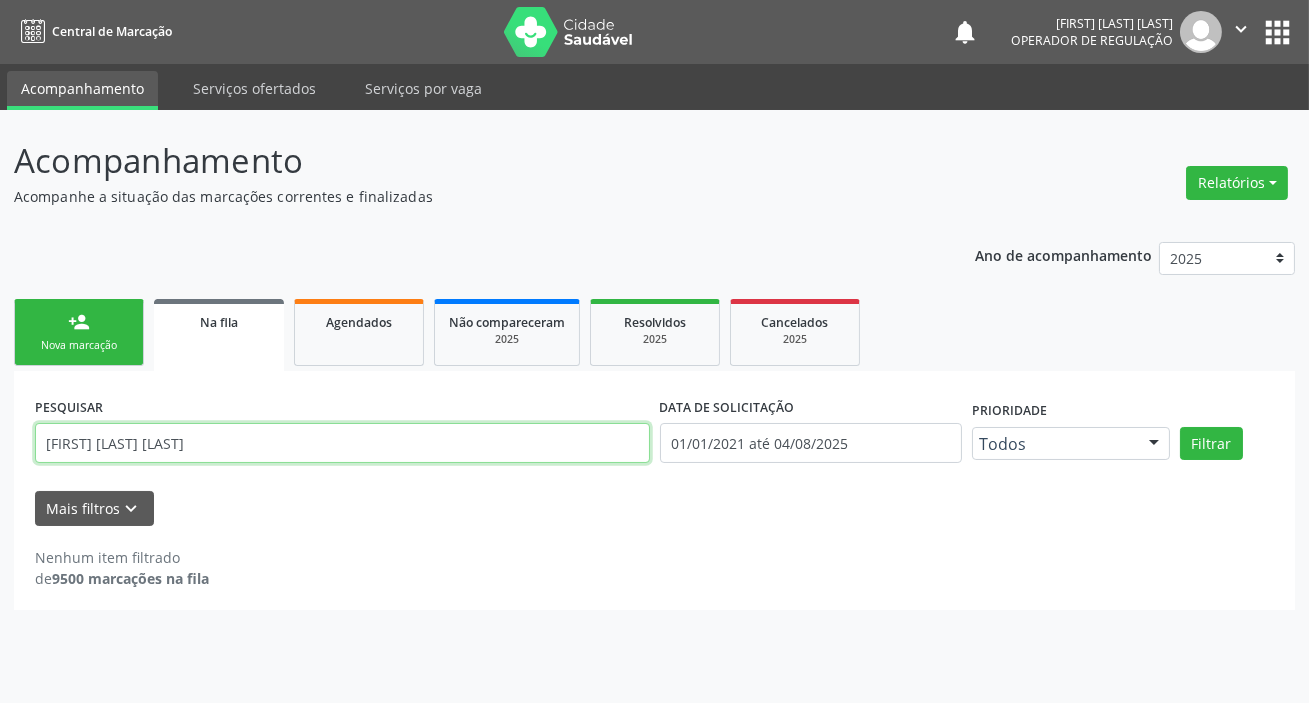click on "[FIRST] [LAST] [LAST]" at bounding box center [342, 443] 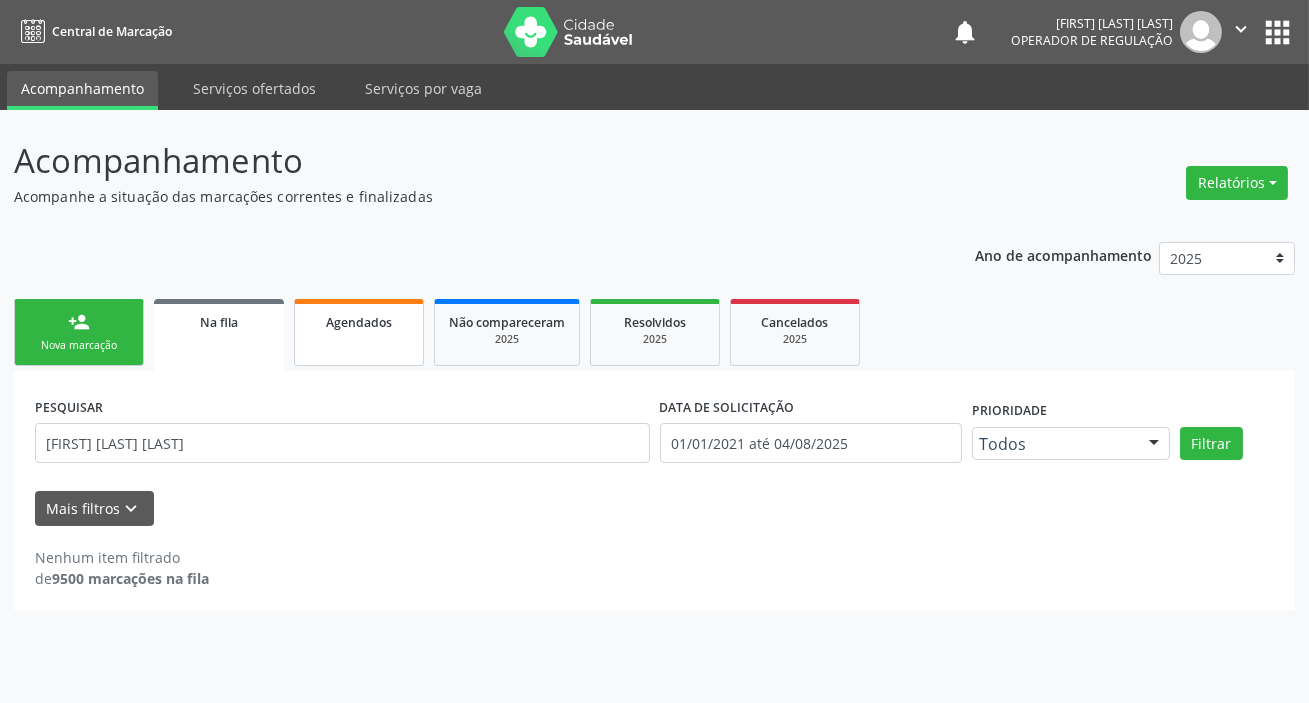 click on "Agendados" at bounding box center [359, 332] 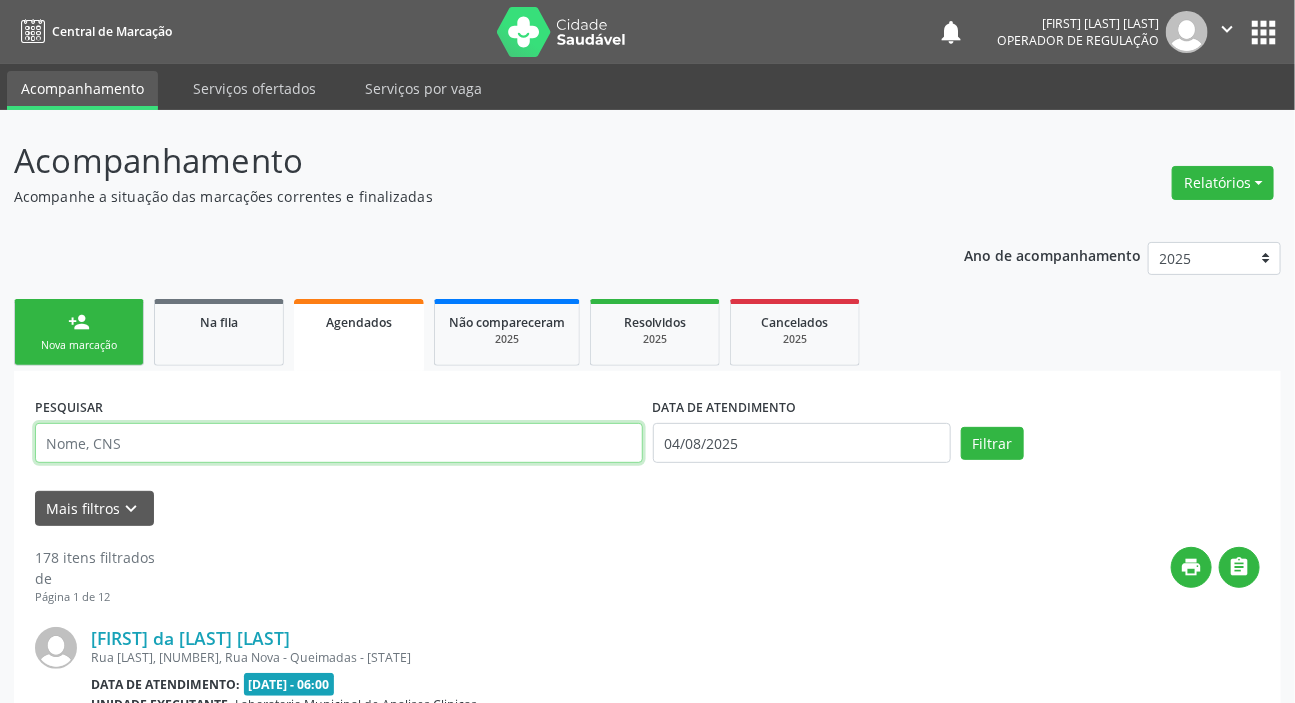 click at bounding box center [339, 443] 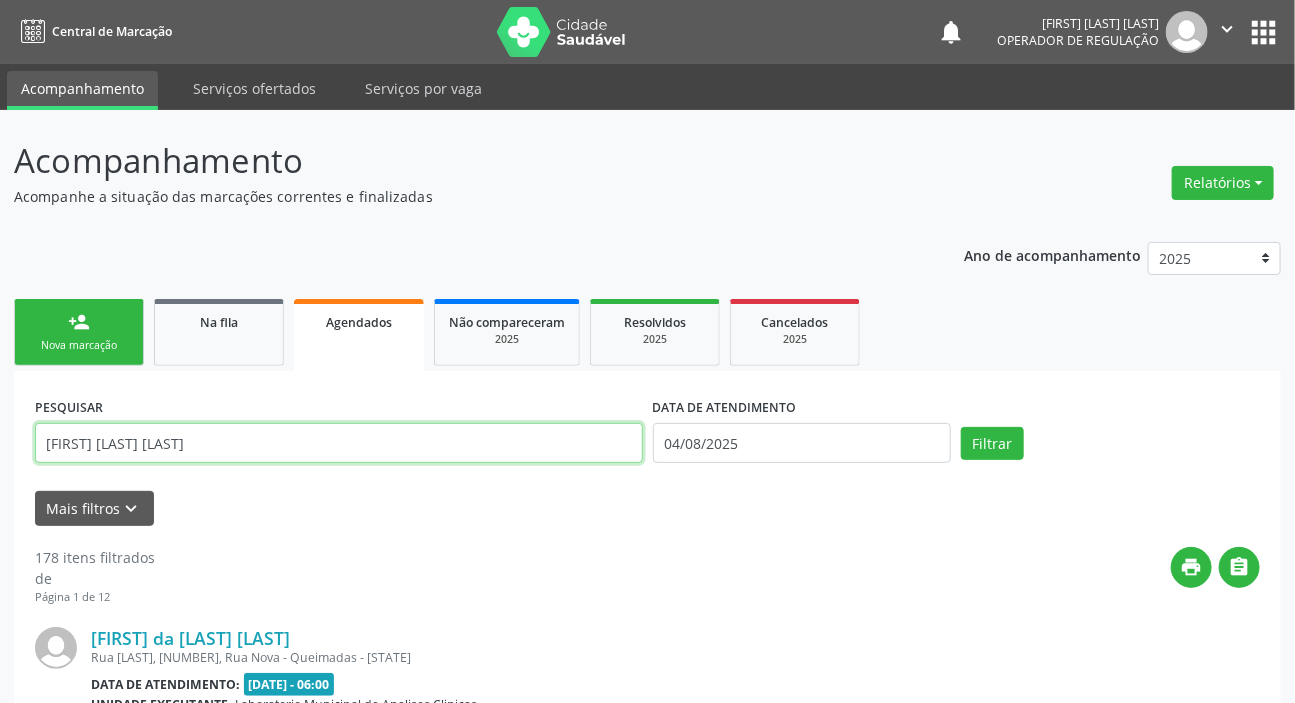 type on "[FIRST] [LAST] [LAST]" 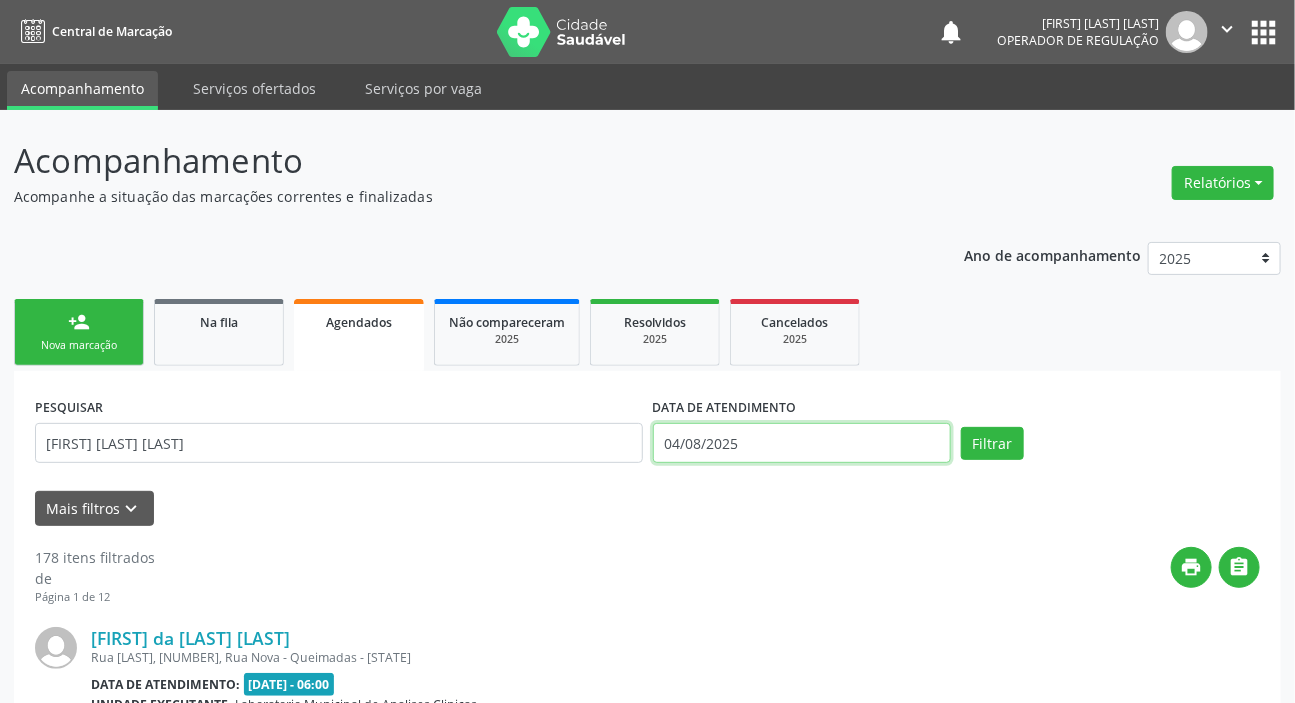 click on "04/08/2025" at bounding box center [802, 443] 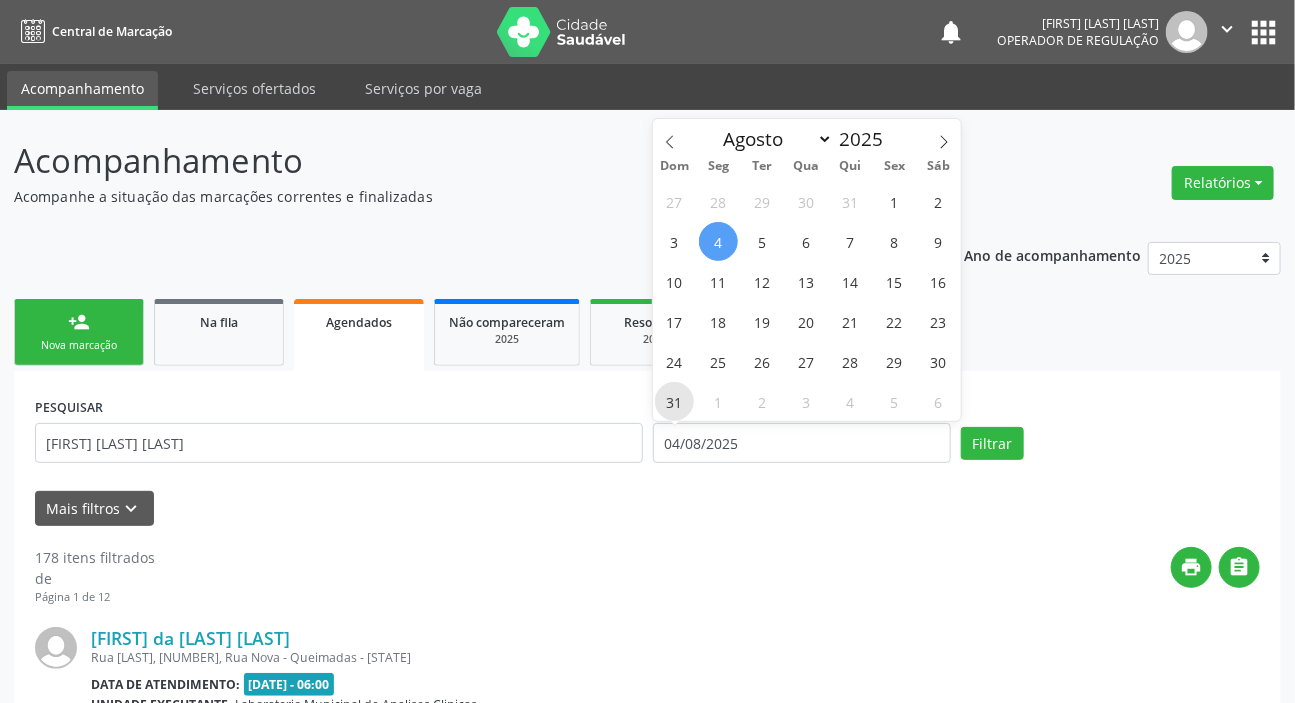 click on "31" at bounding box center [674, 401] 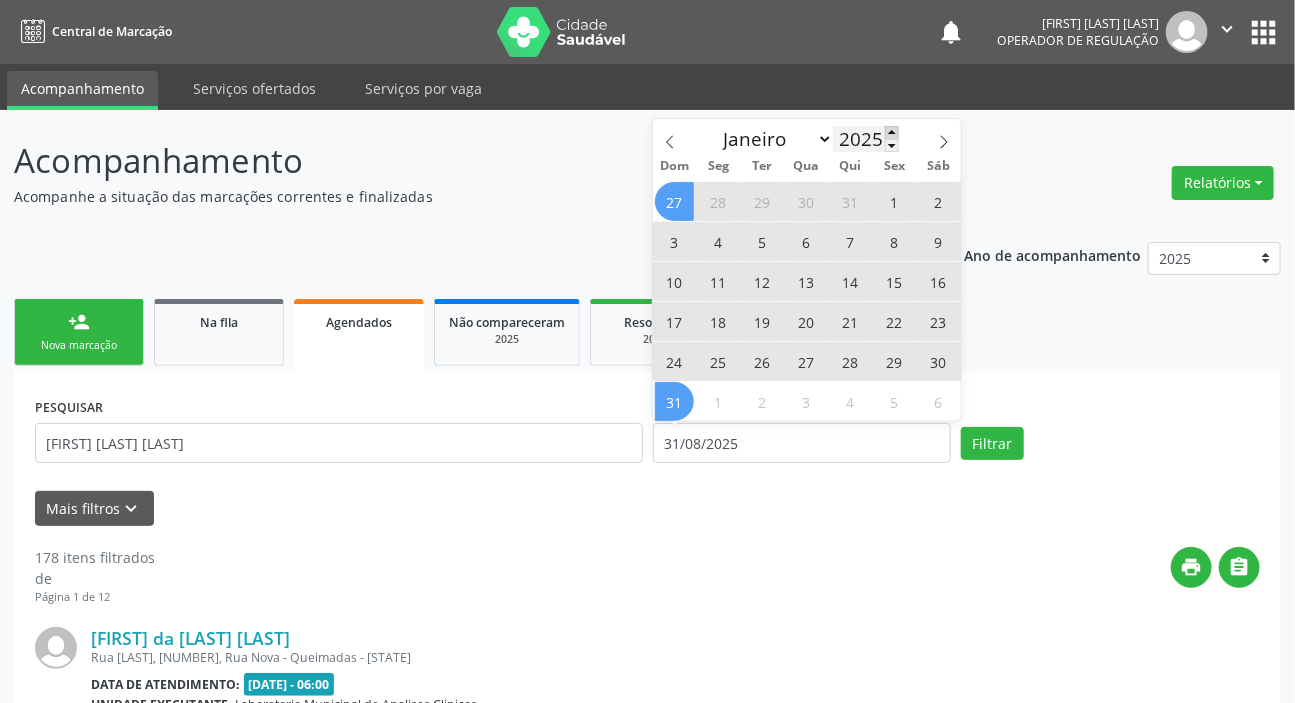 click at bounding box center (892, 132) 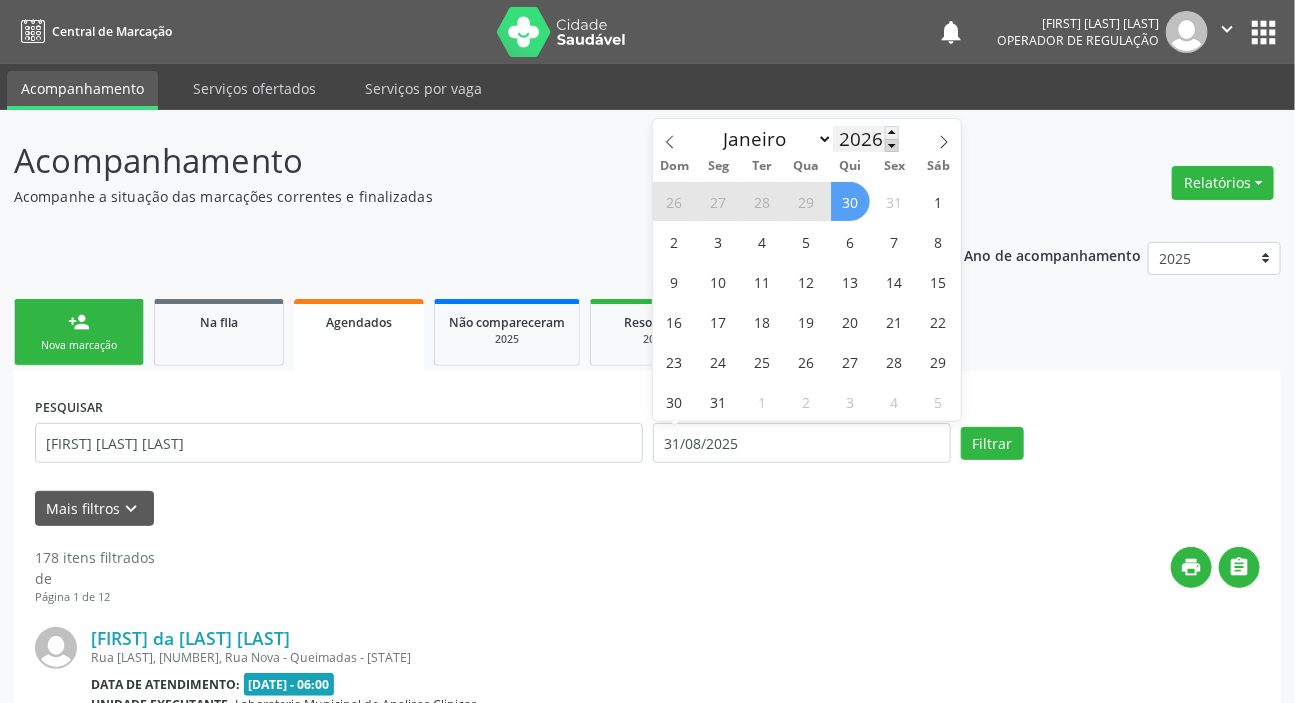 click at bounding box center (892, 145) 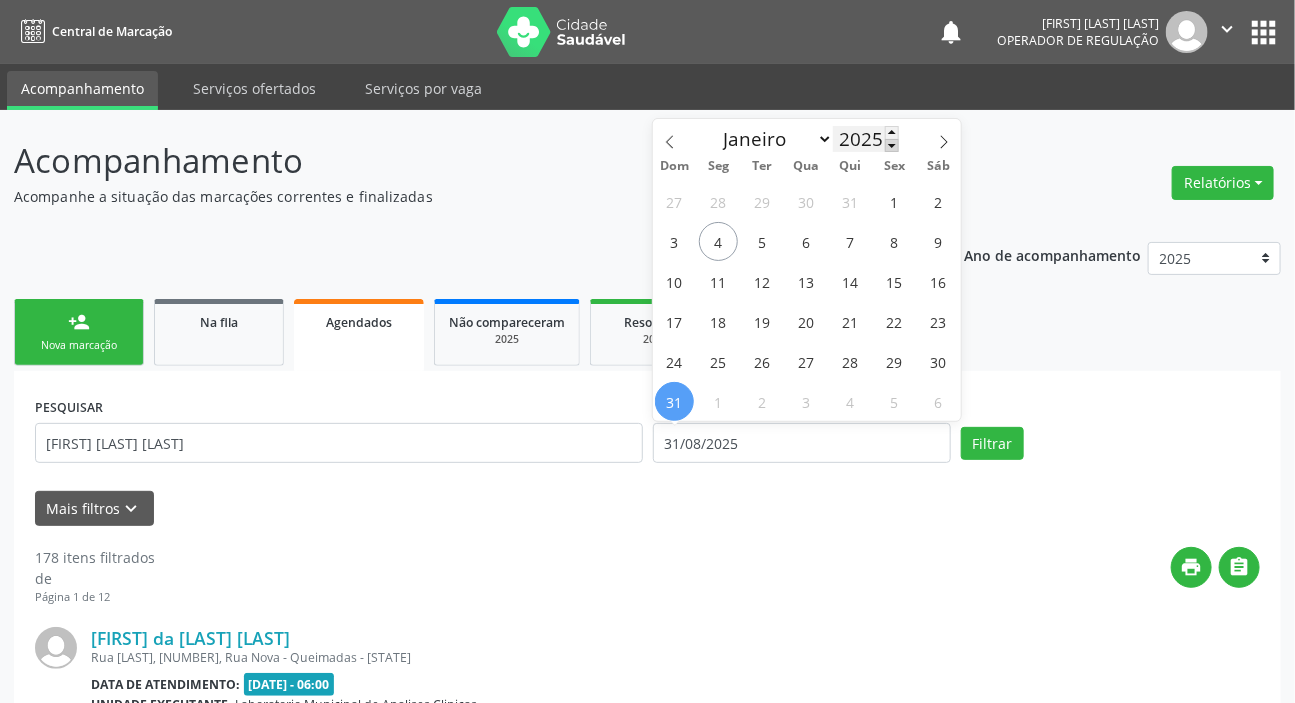click at bounding box center (892, 145) 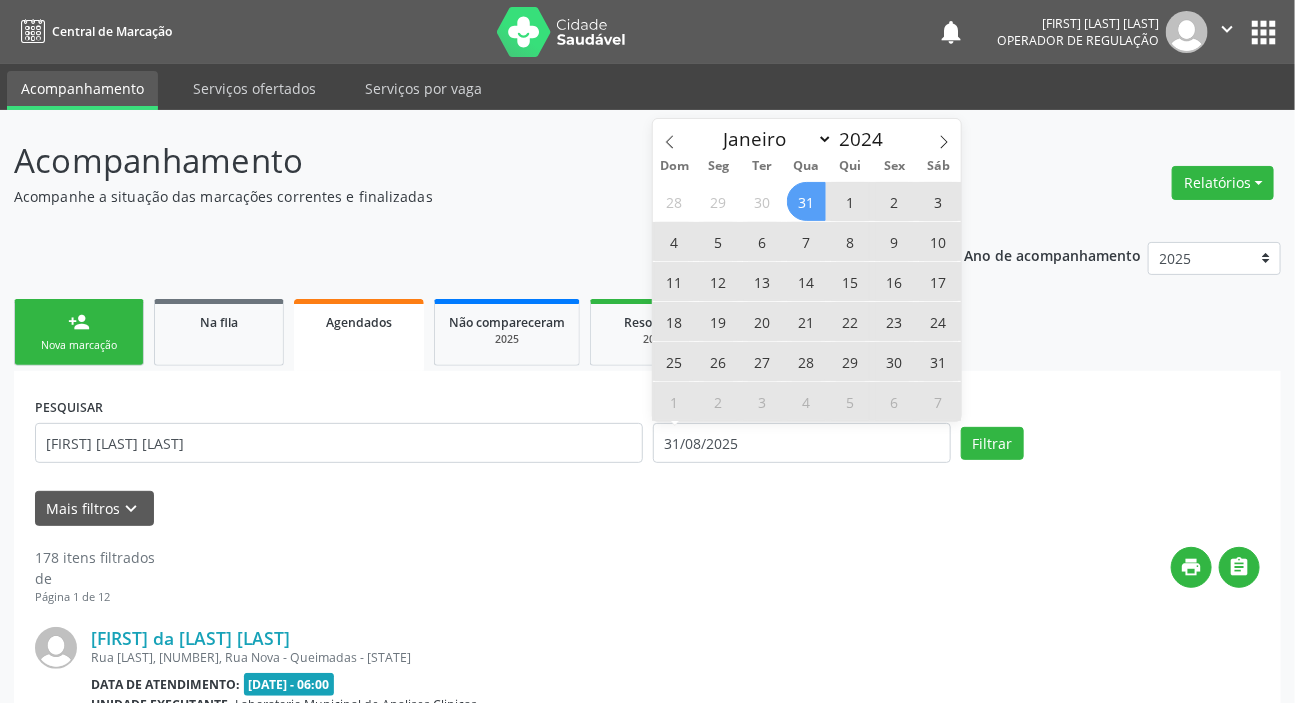 click on "31" at bounding box center (806, 201) 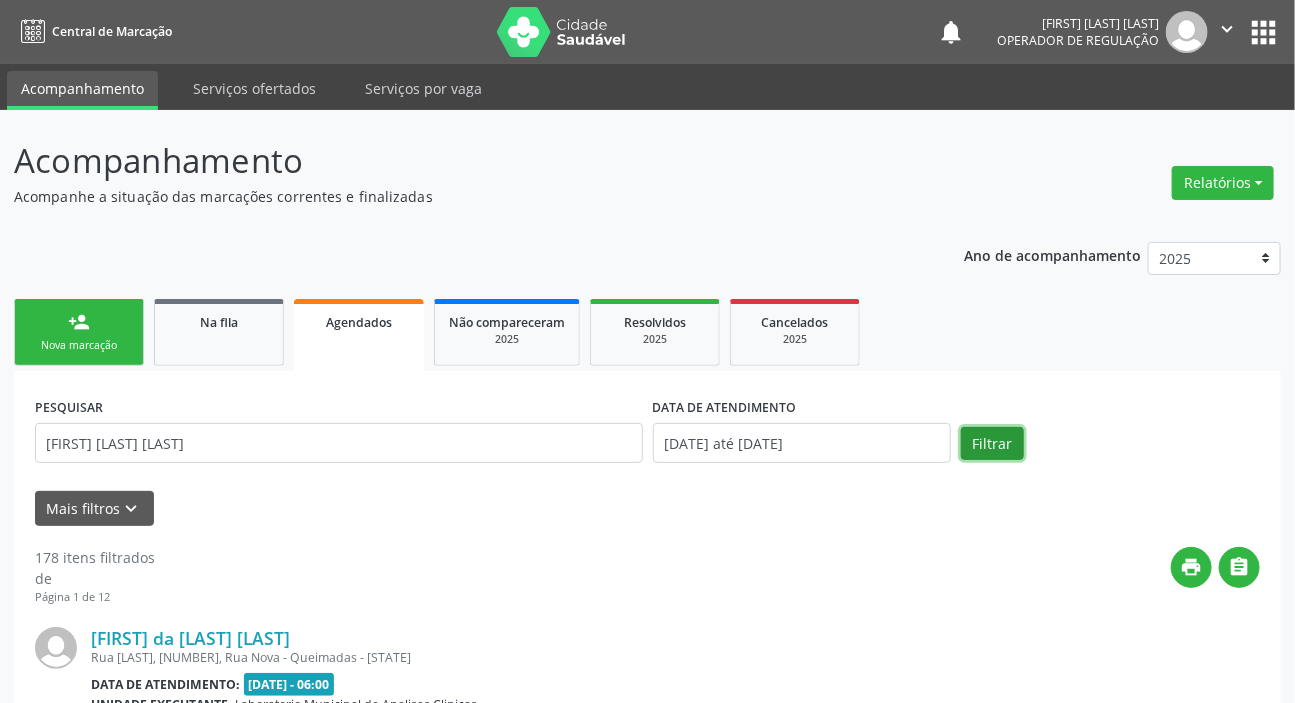 click on "Filtrar" at bounding box center (992, 444) 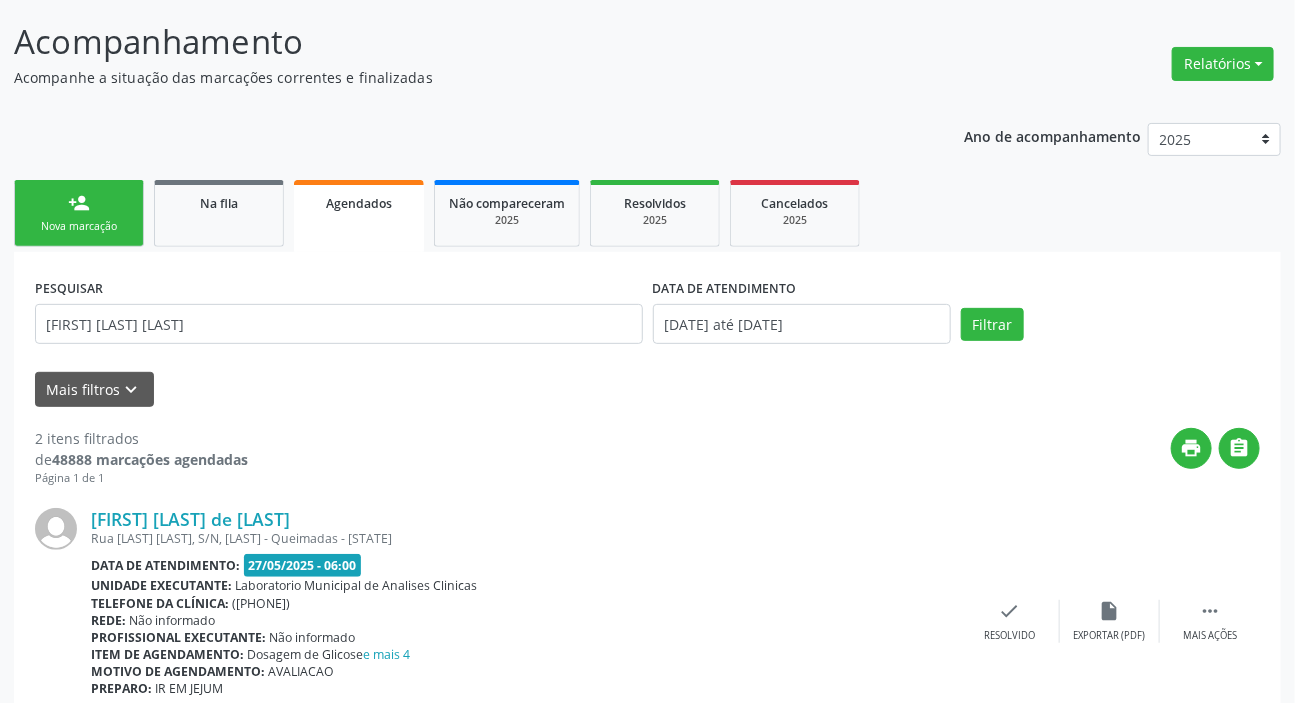 scroll, scrollTop: 0, scrollLeft: 0, axis: both 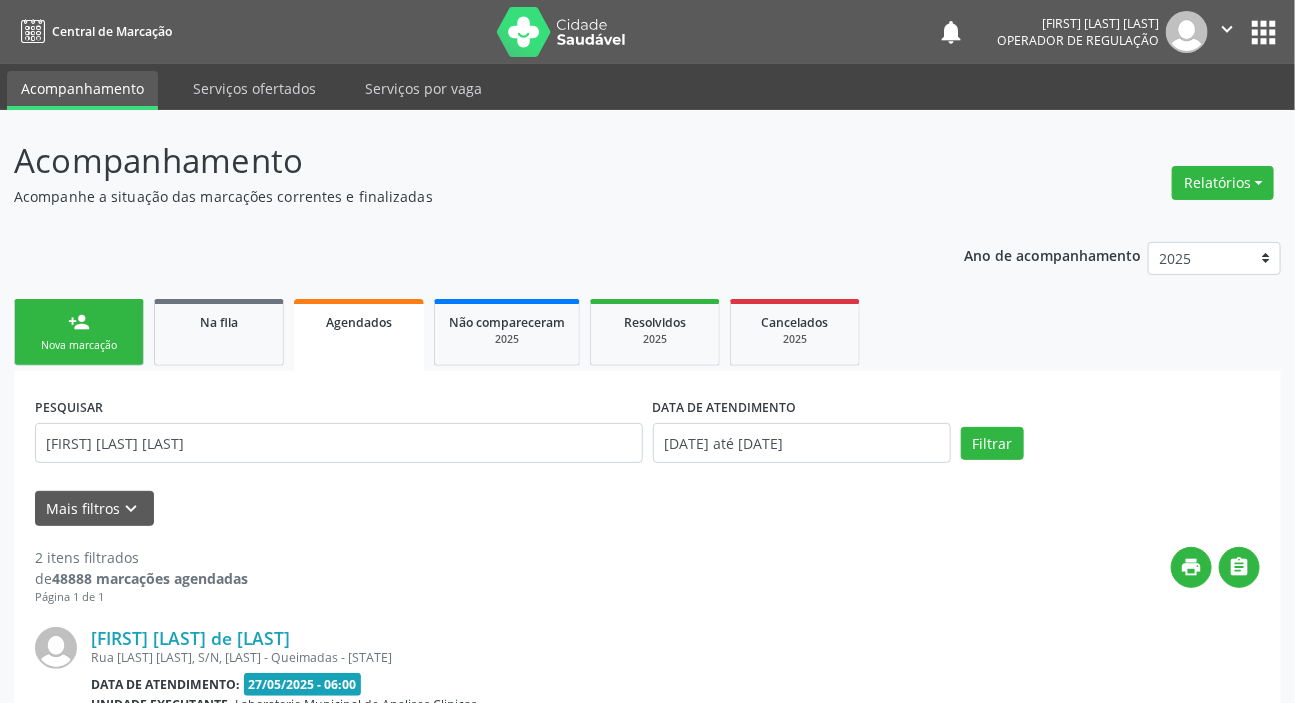 click on "person_add
Nova marcação" at bounding box center [79, 332] 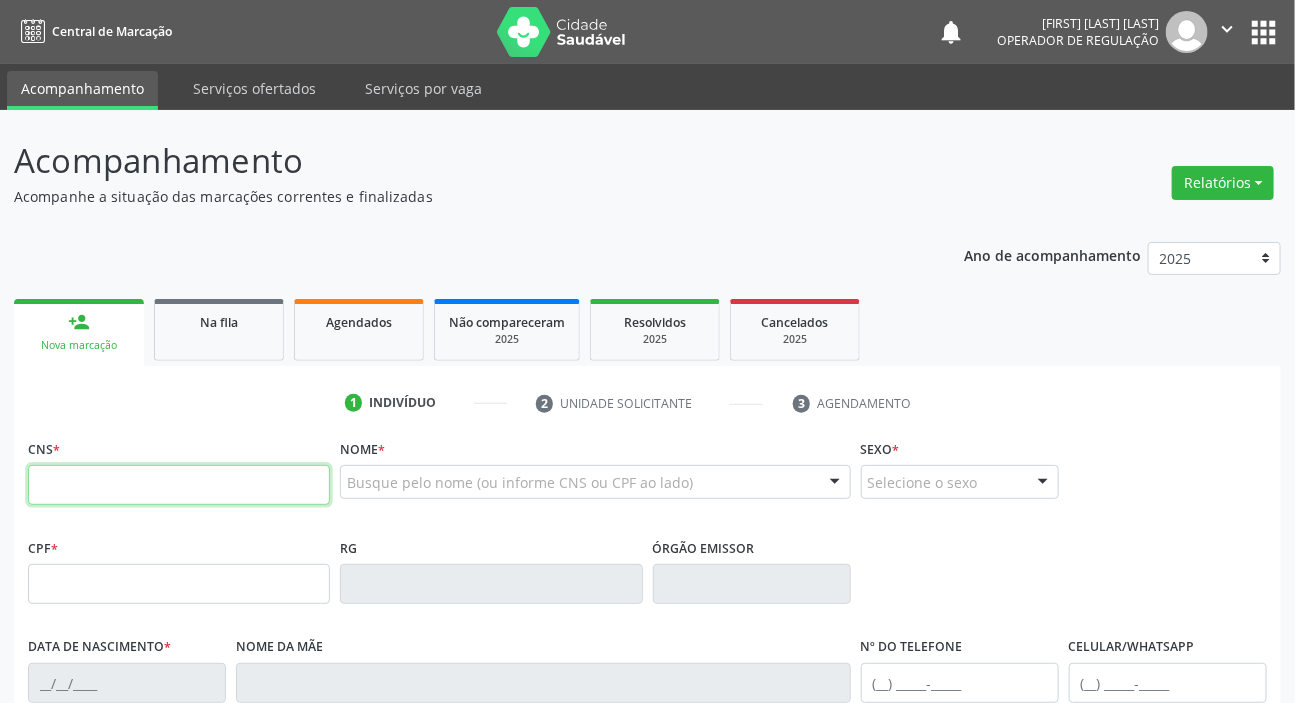 click at bounding box center [179, 485] 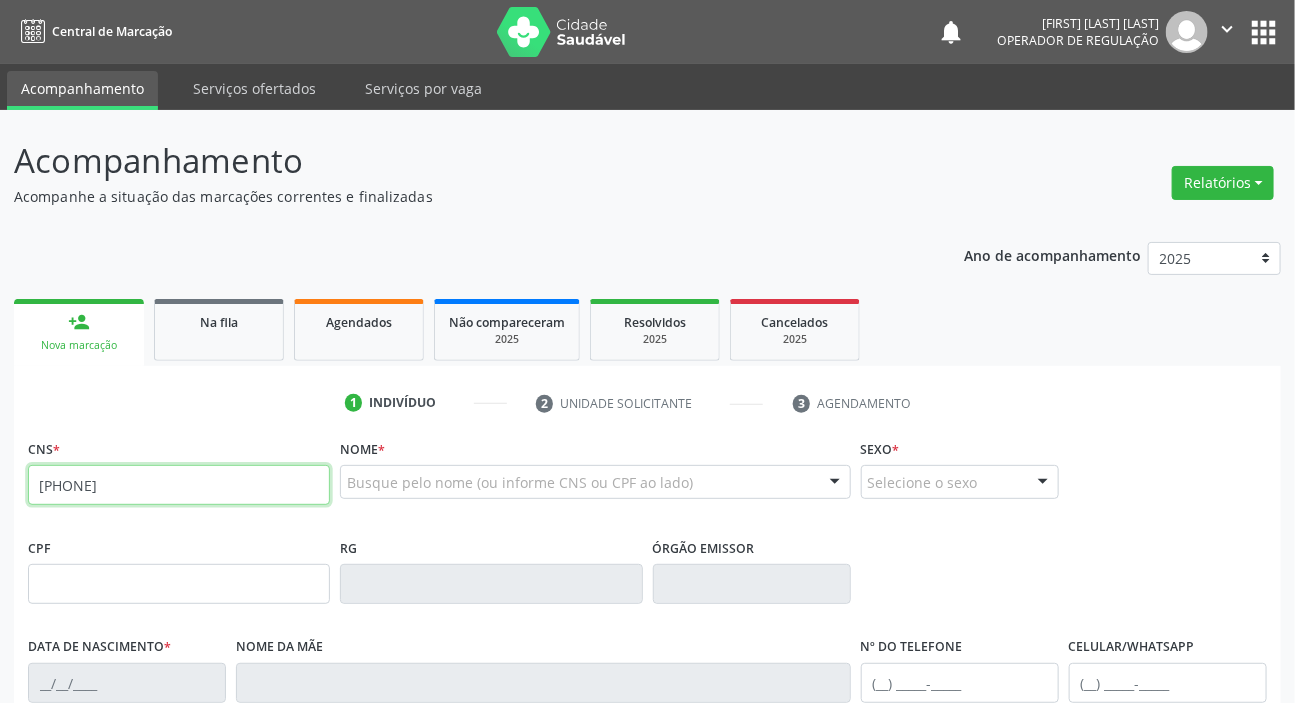 type on "[PHONE]" 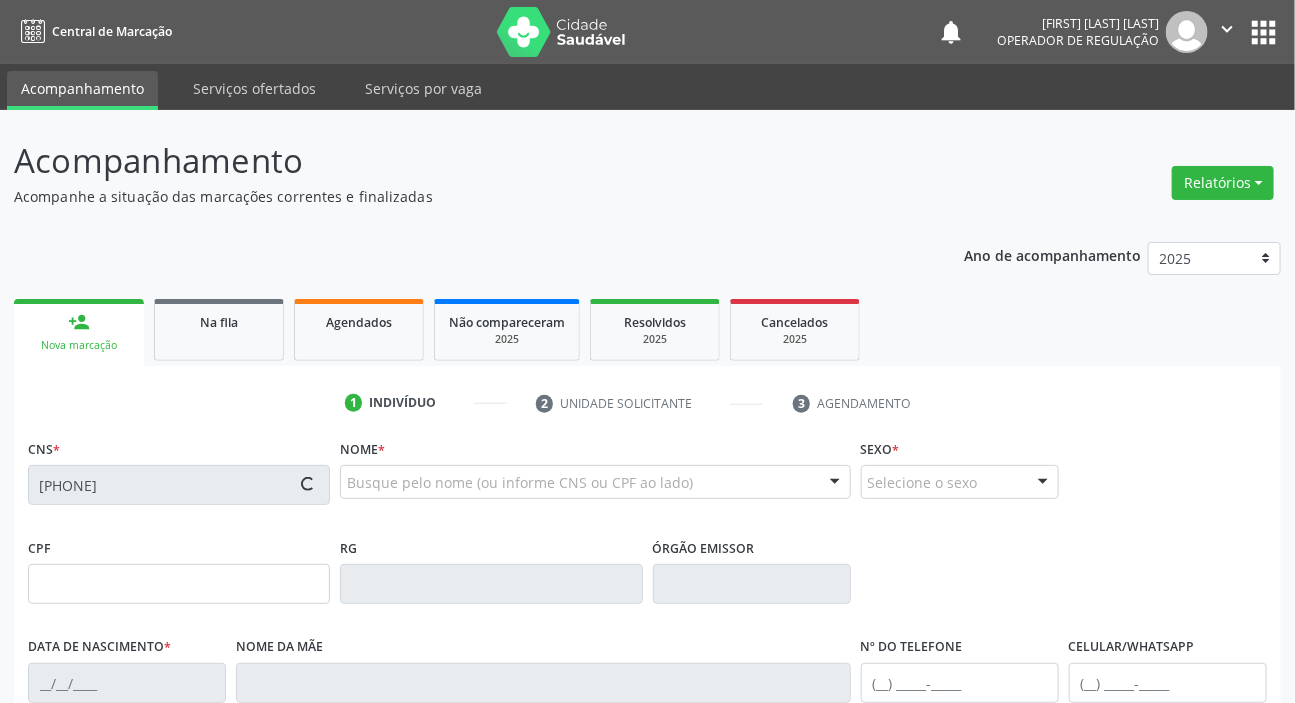 type on "[SSN]" 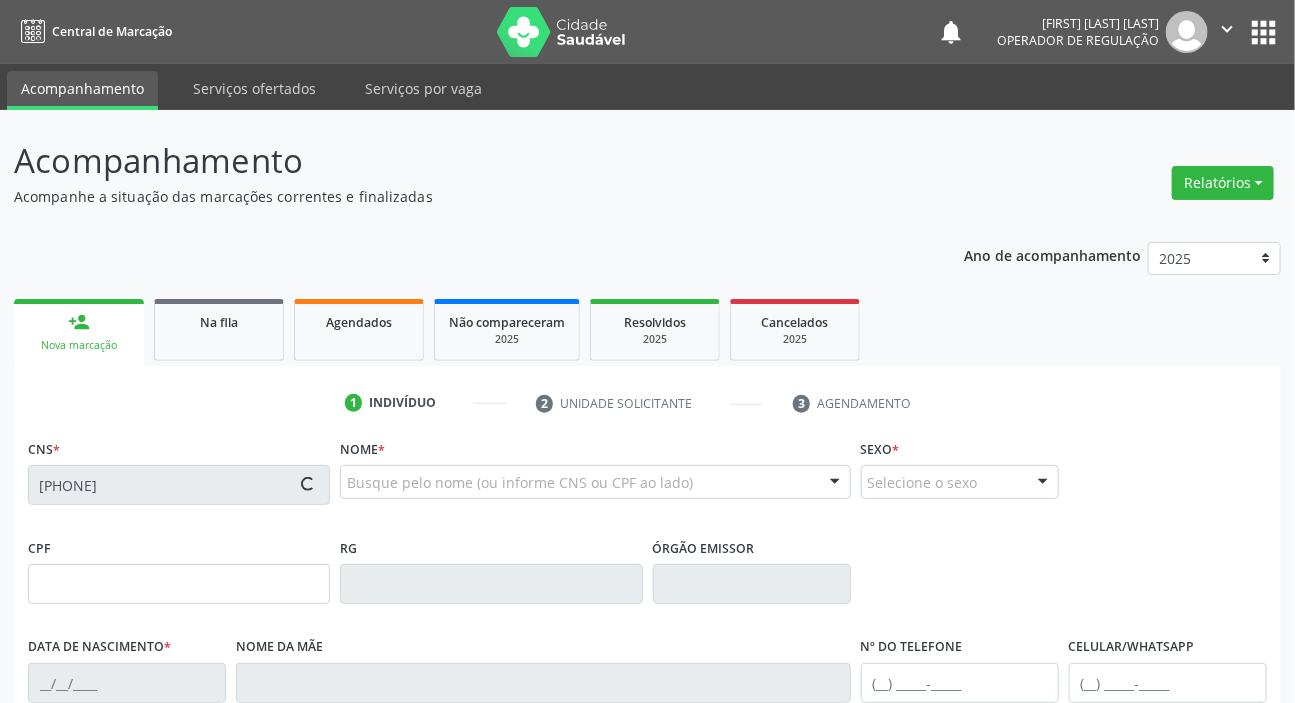 type on "[DATE]" 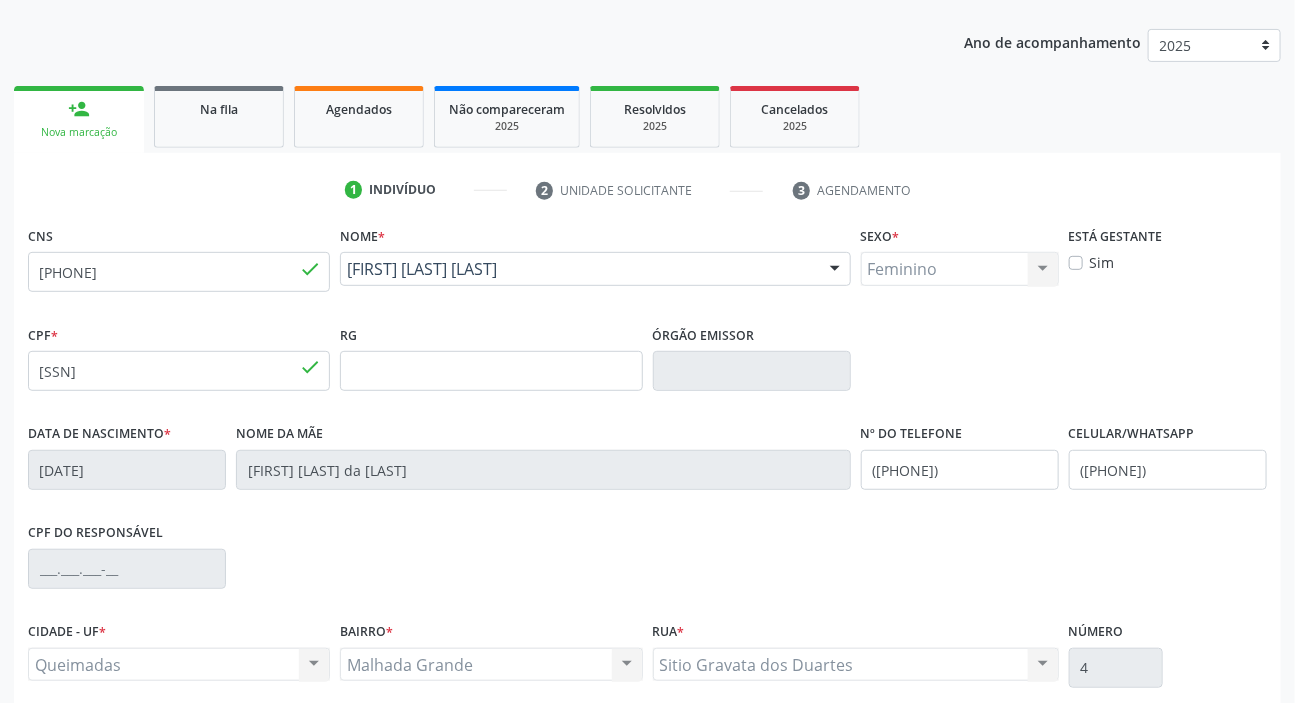 scroll, scrollTop: 380, scrollLeft: 0, axis: vertical 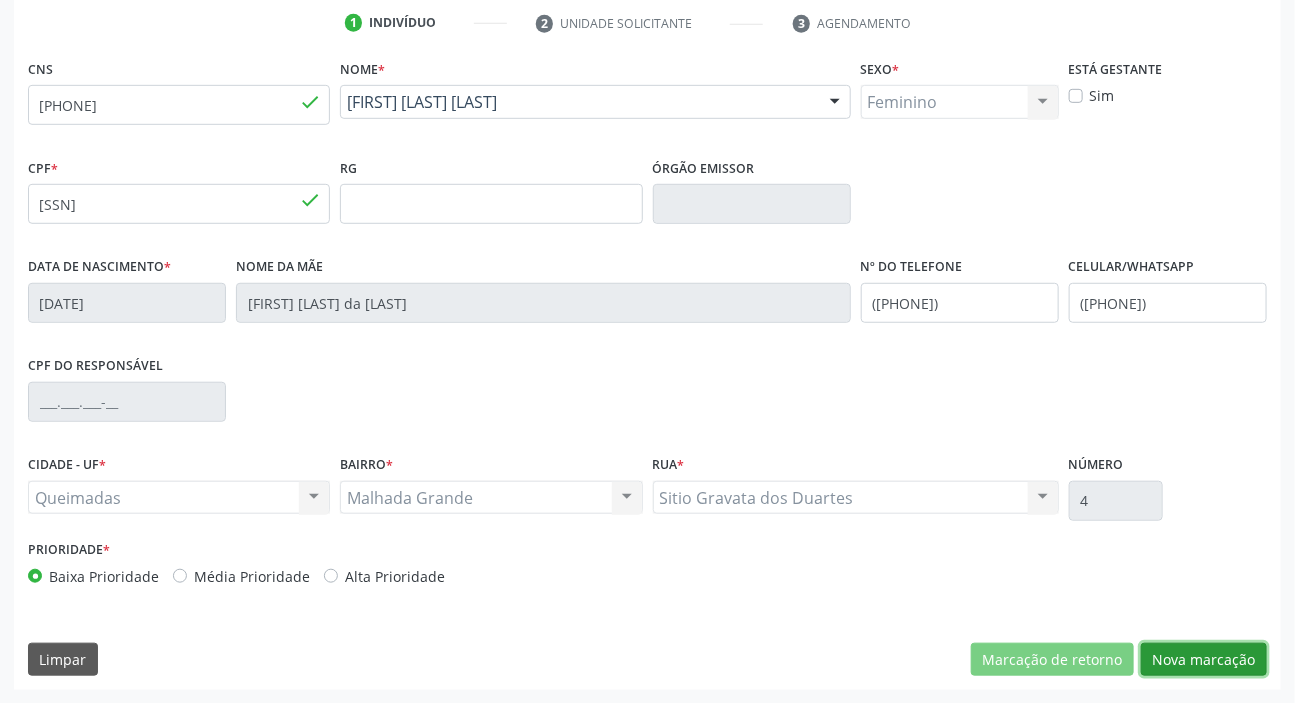 click on "Nova marcação" at bounding box center [1204, 660] 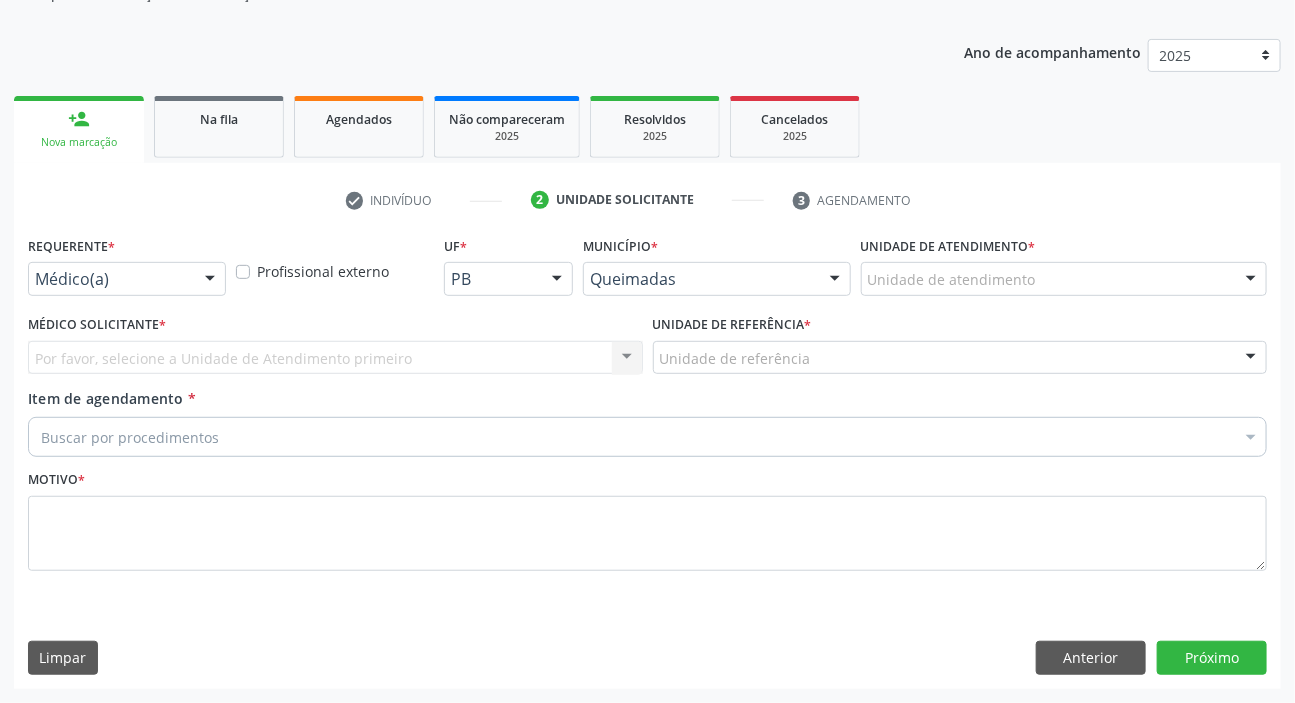 scroll, scrollTop: 201, scrollLeft: 0, axis: vertical 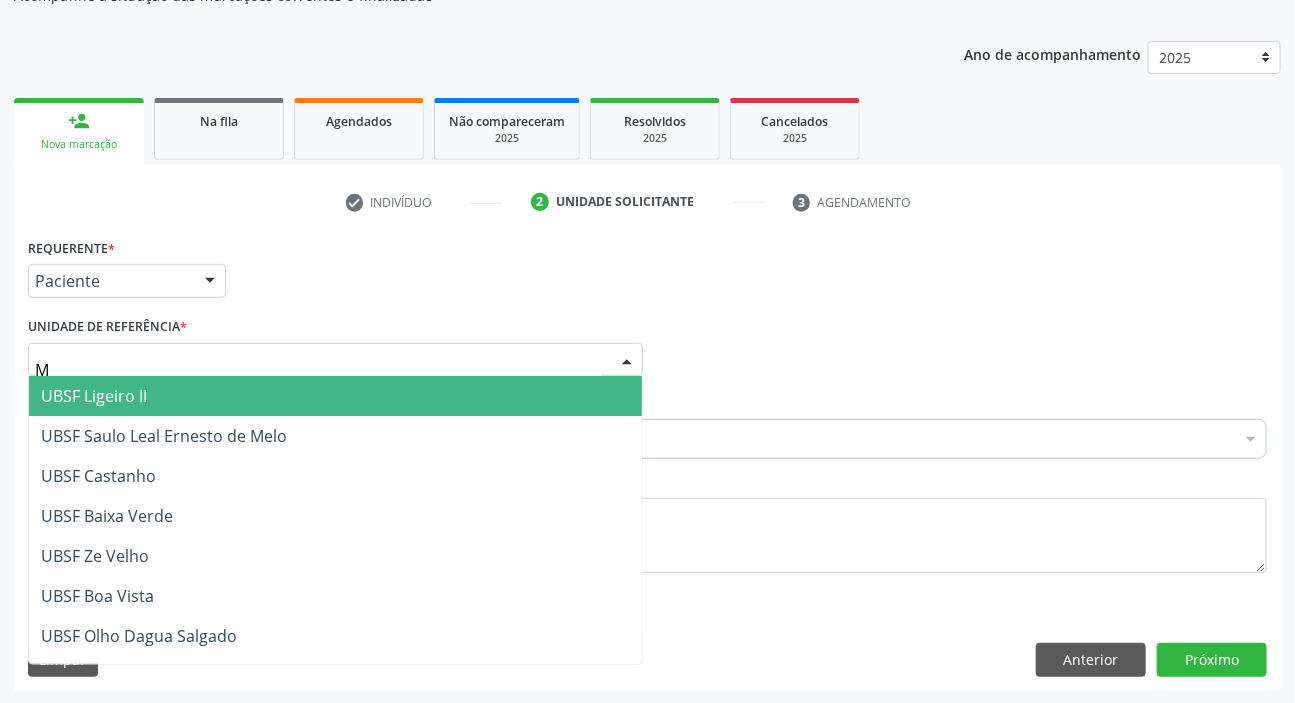 type on "MA" 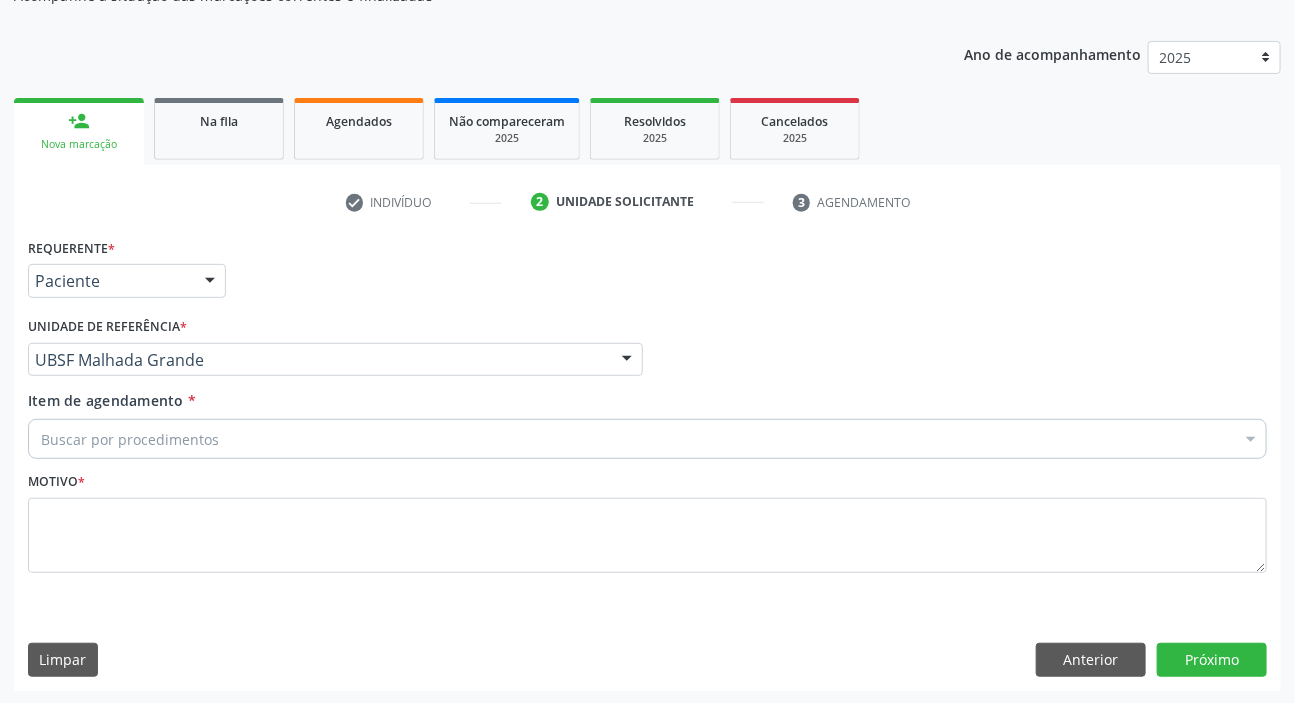 paste on "[FIRST] [LAST] [LAST]" 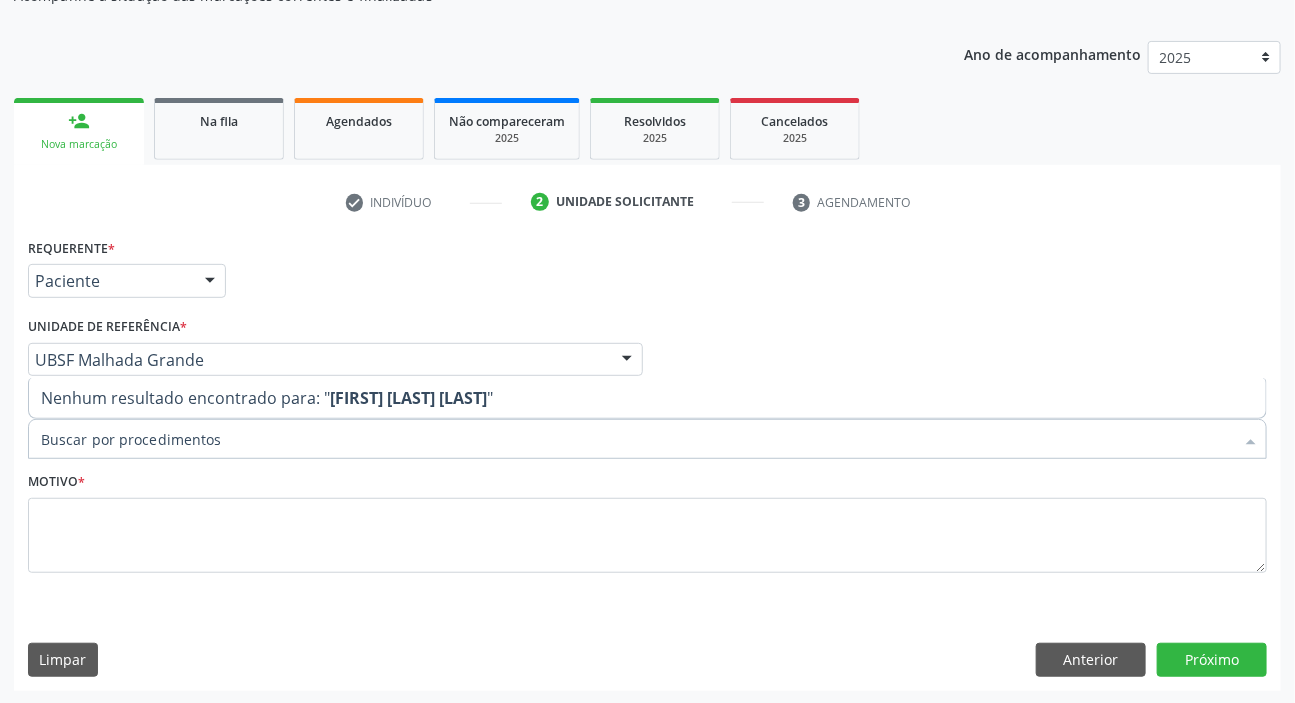type on "[FIRST] [LAST] [LAST]" 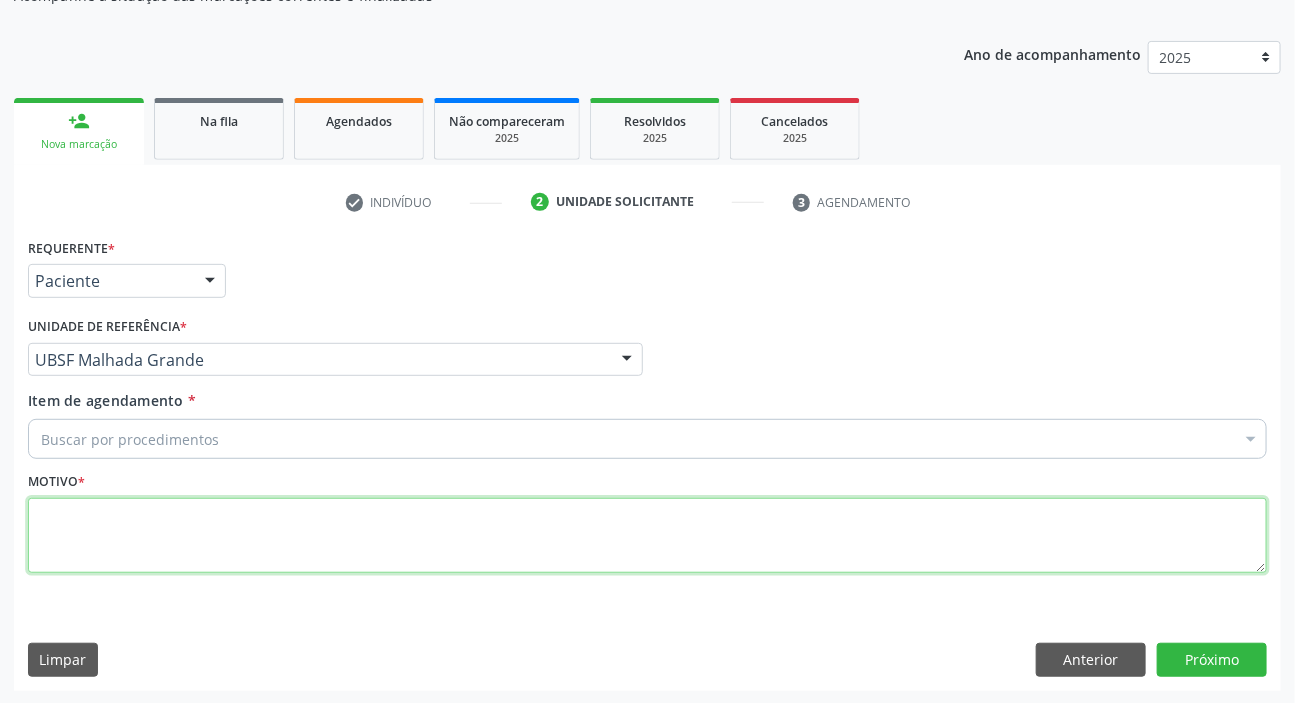 click at bounding box center [647, 536] 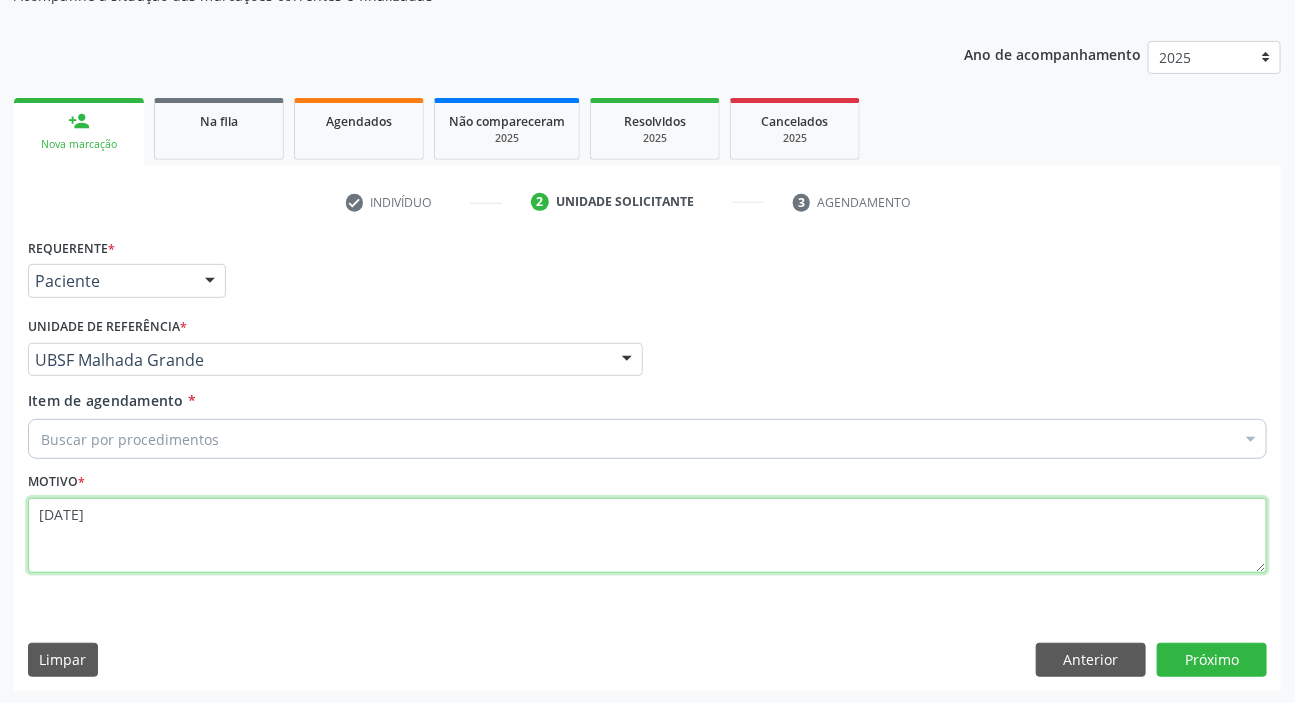 click on "[DATE]" at bounding box center [647, 536] 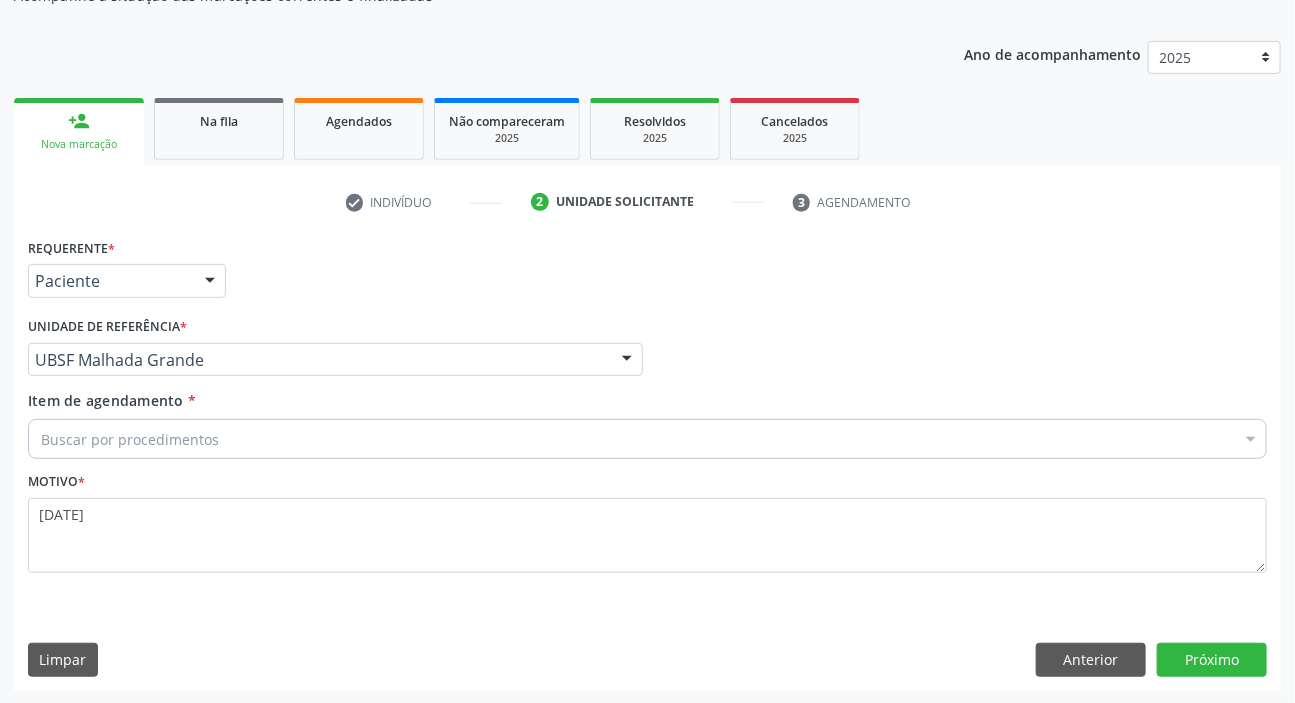 click on "Buscar por procedimentos" at bounding box center (647, 439) 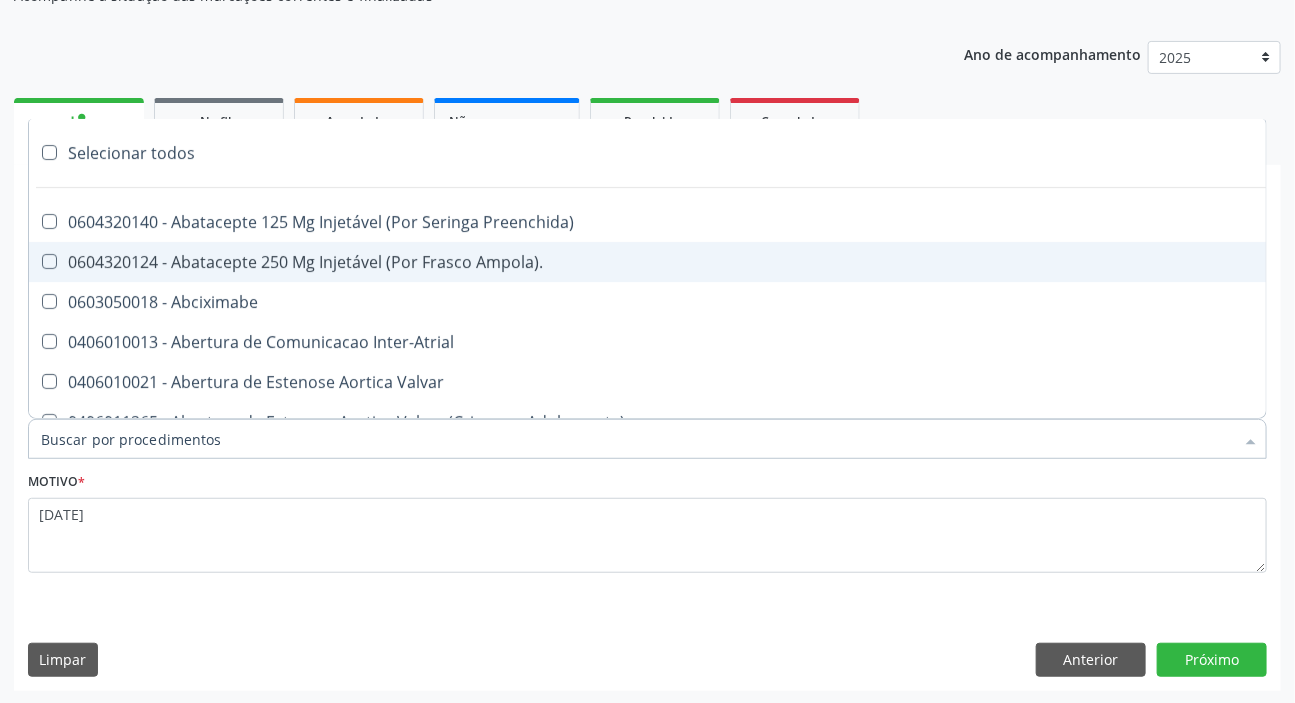 paste on "ENDOCRINOLOGISTA" 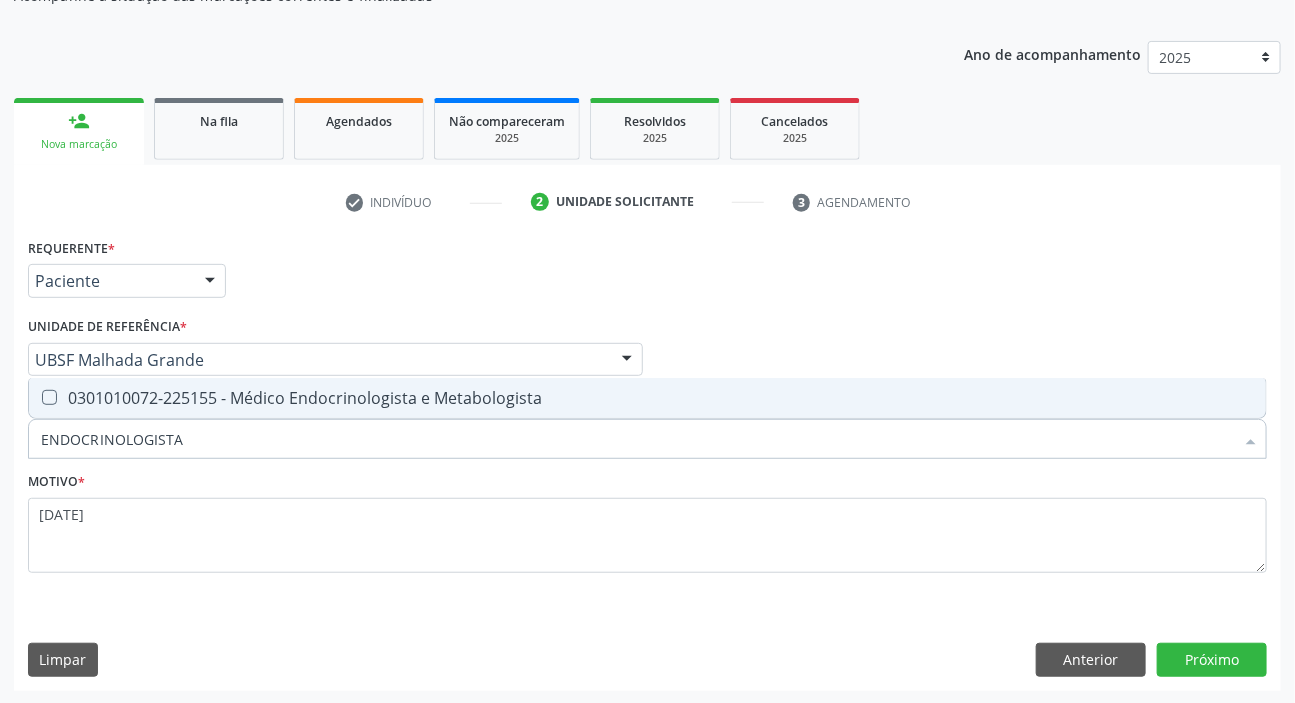 drag, startPoint x: 464, startPoint y: 394, endPoint x: 731, endPoint y: 511, distance: 291.50986 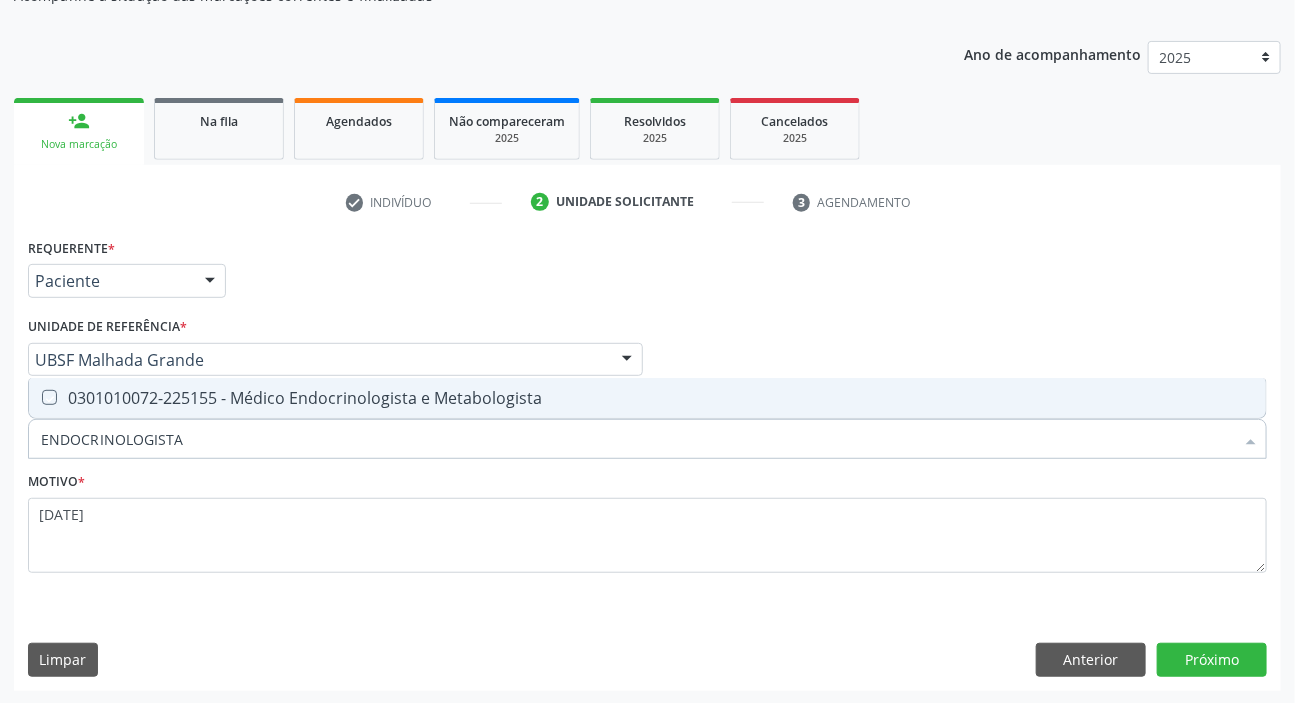checkbox on "true" 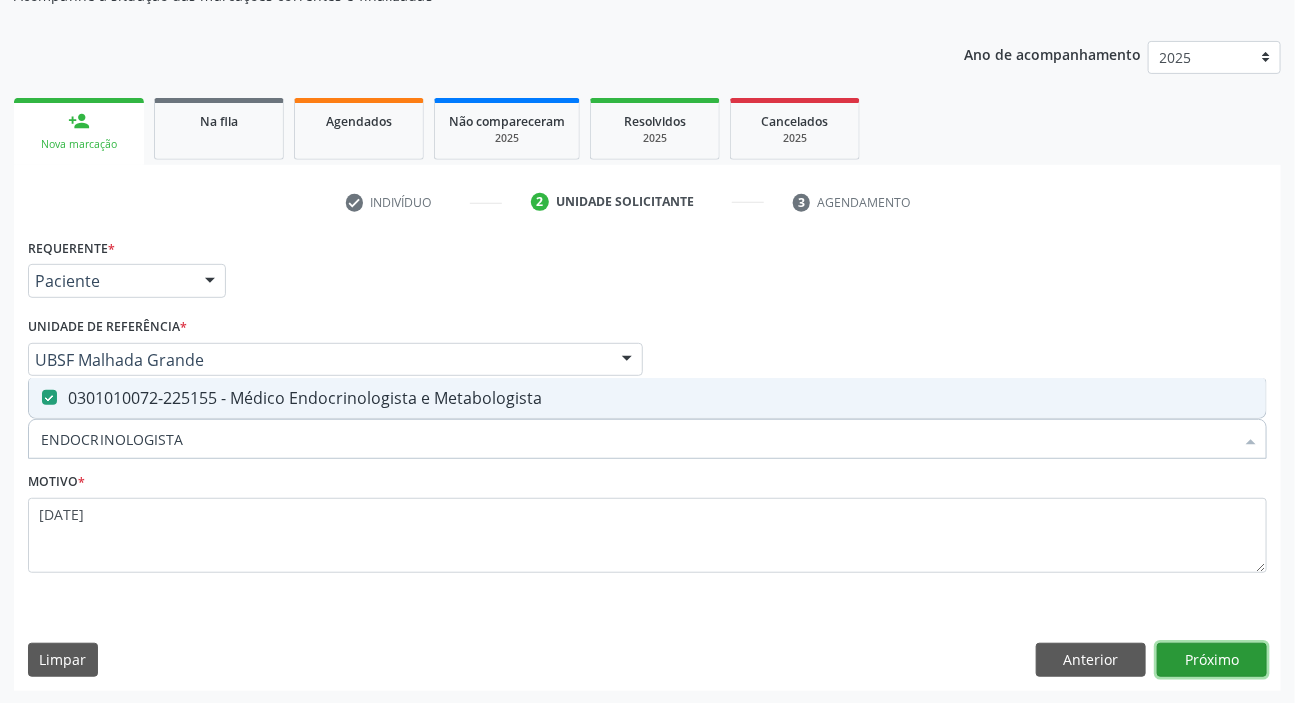 click on "Próximo" at bounding box center [1212, 660] 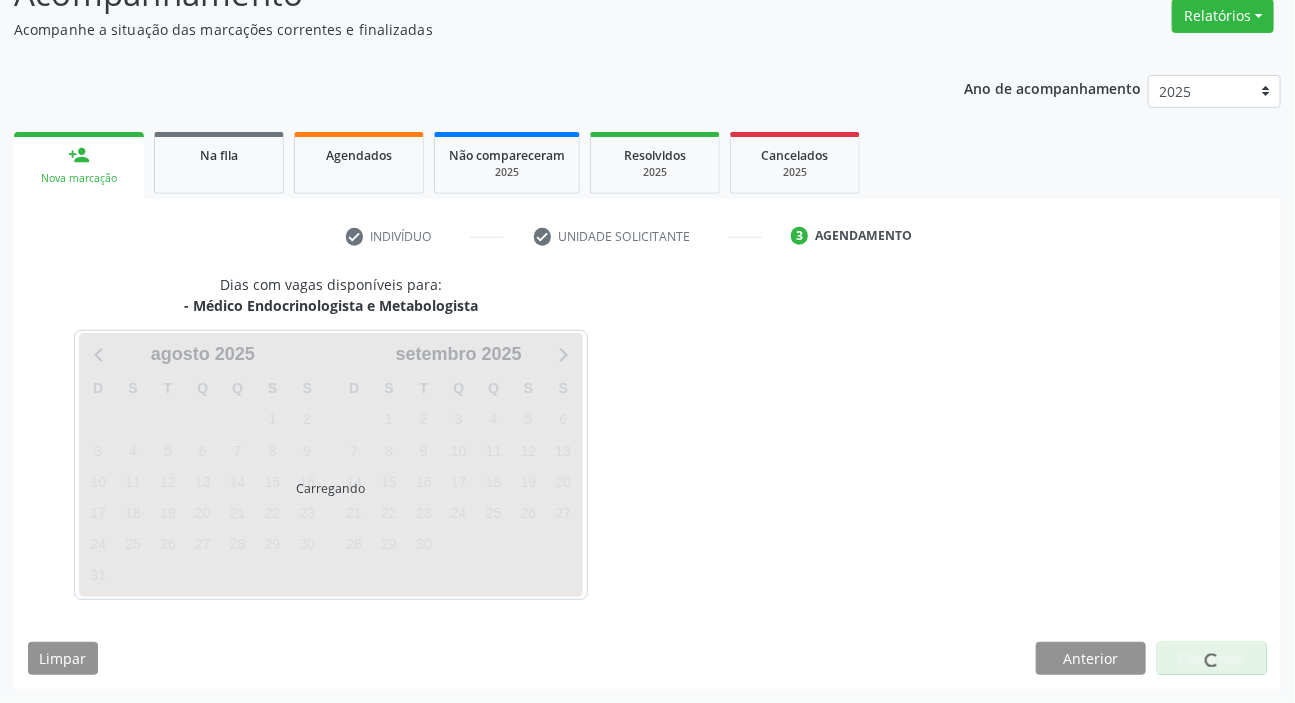 scroll, scrollTop: 166, scrollLeft: 0, axis: vertical 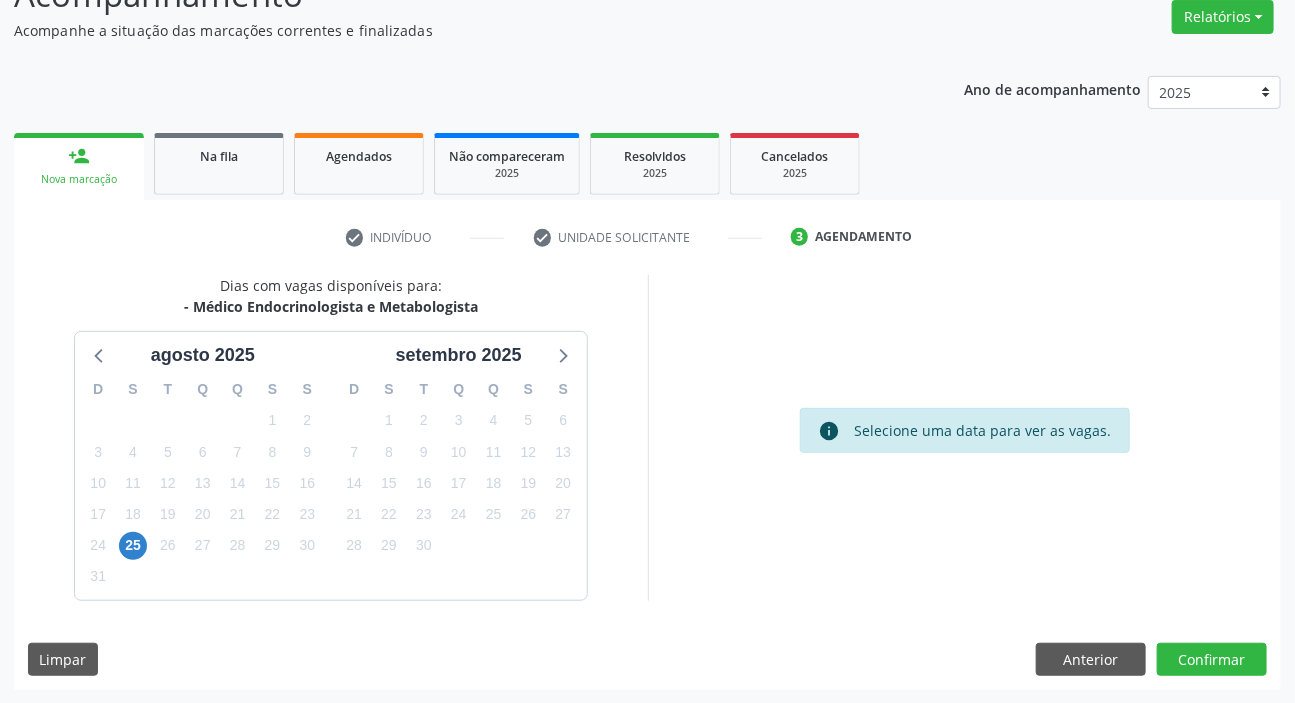 click on "29" at bounding box center [389, 545] 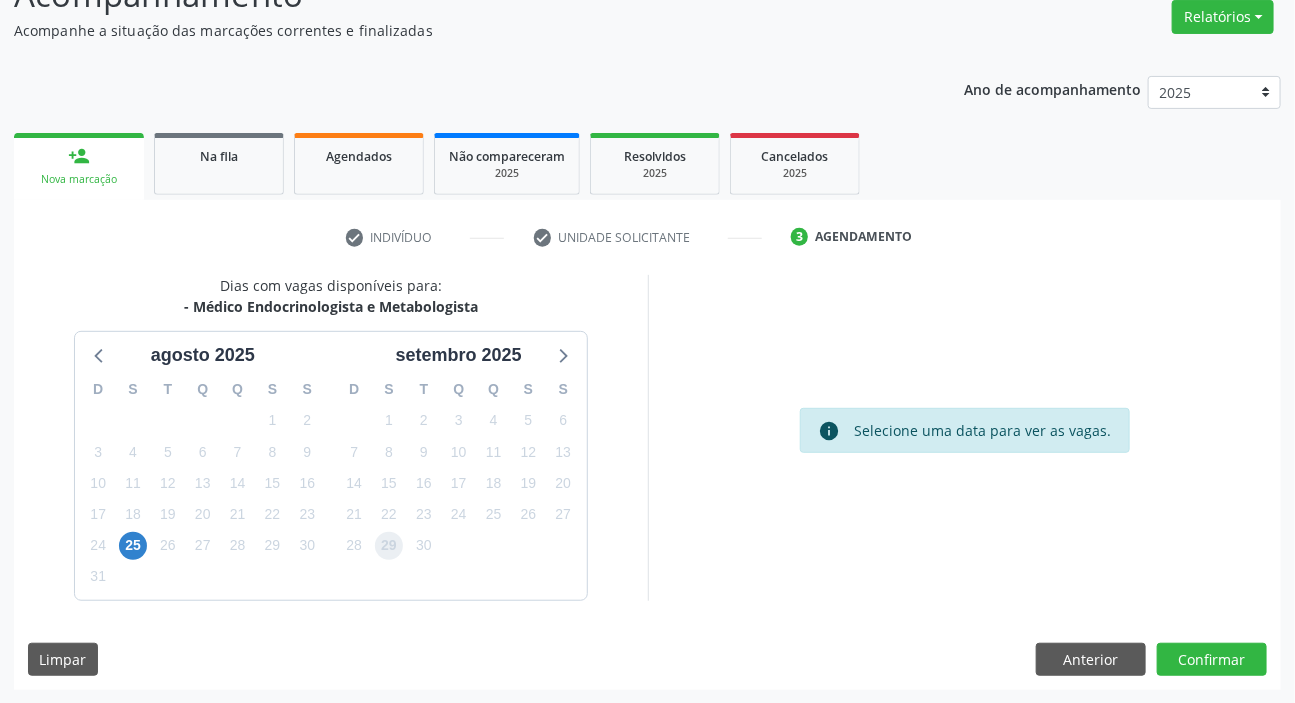 click on "29" at bounding box center [389, 546] 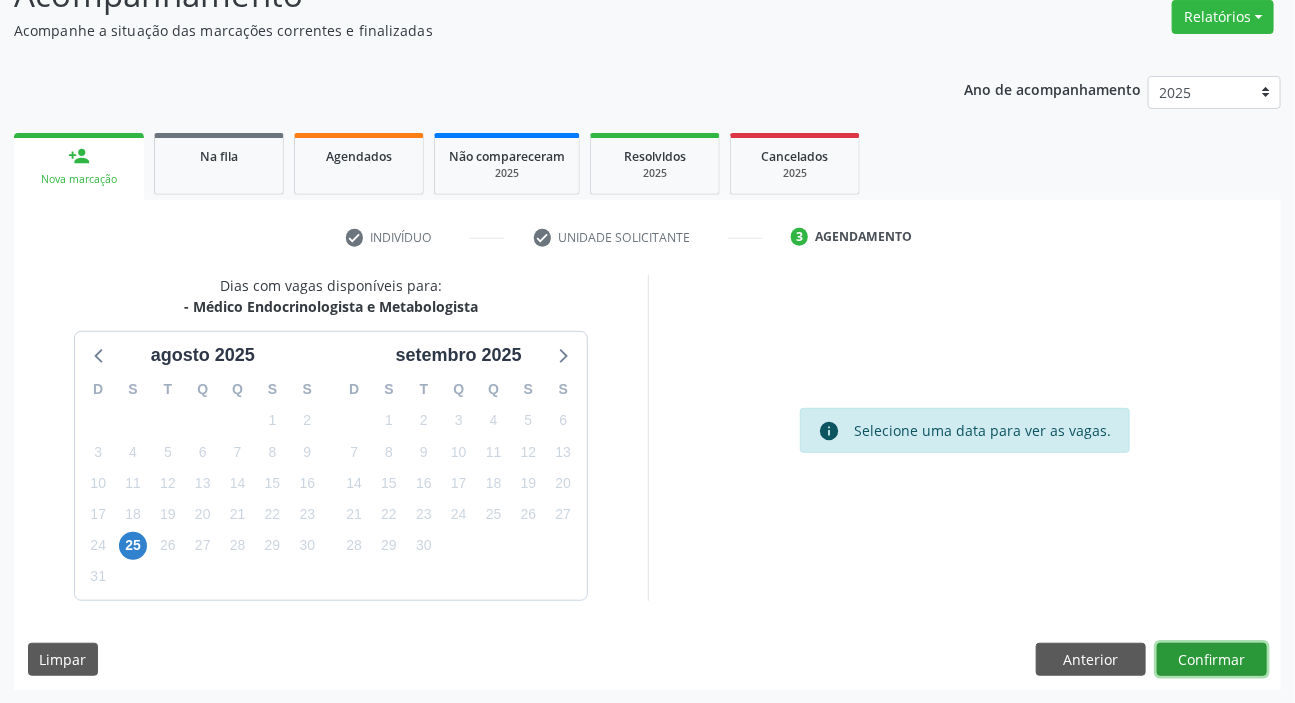 click on "Confirmar" at bounding box center (1212, 660) 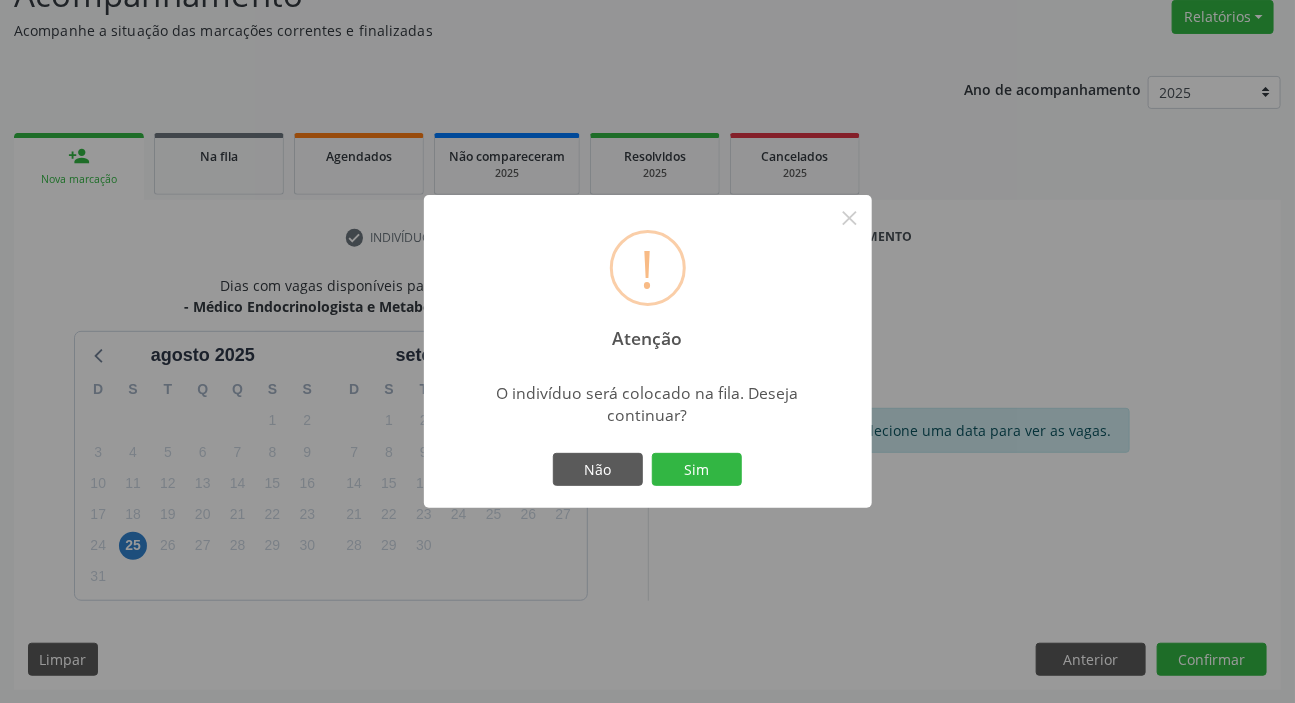 type 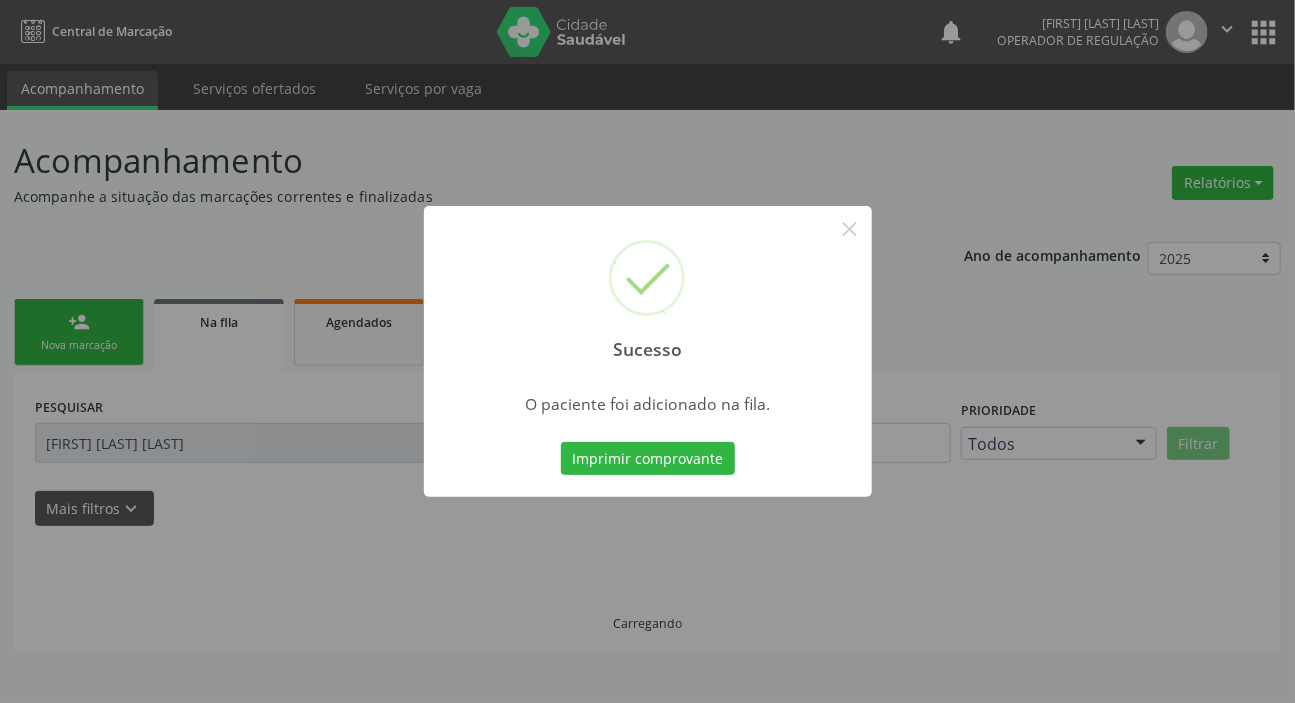 scroll, scrollTop: 0, scrollLeft: 0, axis: both 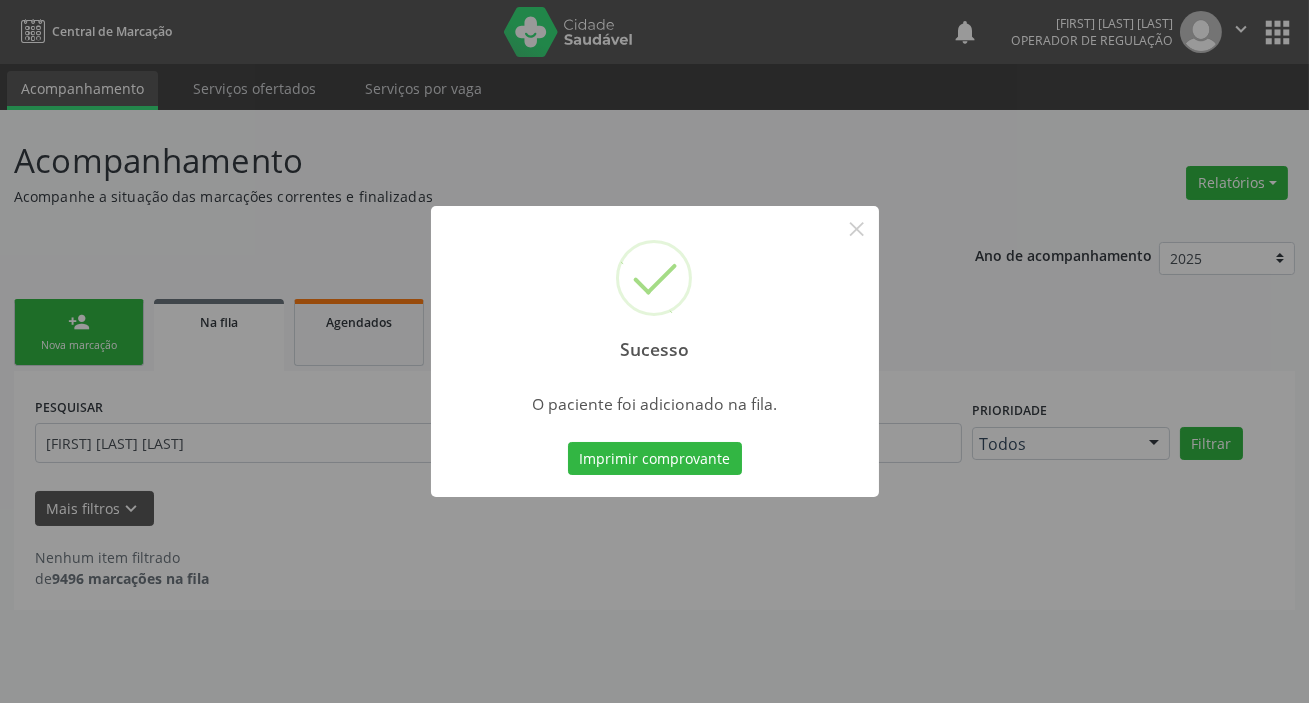 type 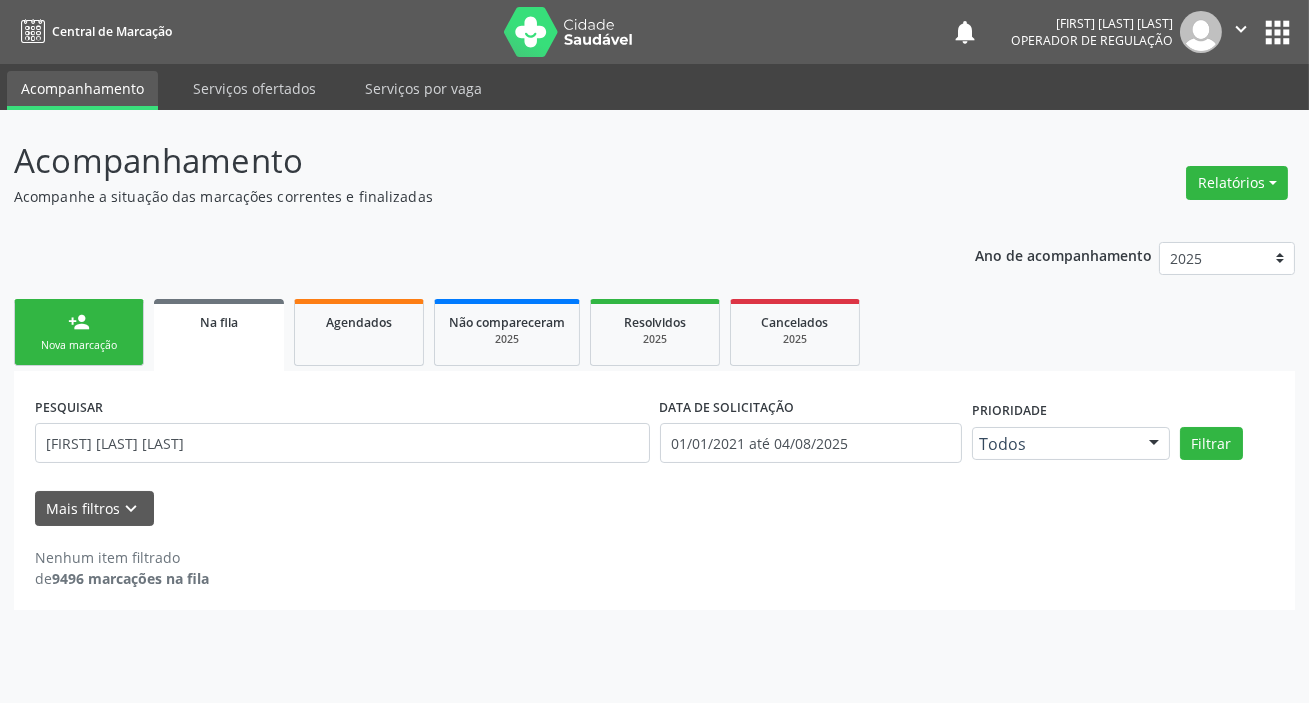 click on "person_add
Nova marcação" at bounding box center [79, 332] 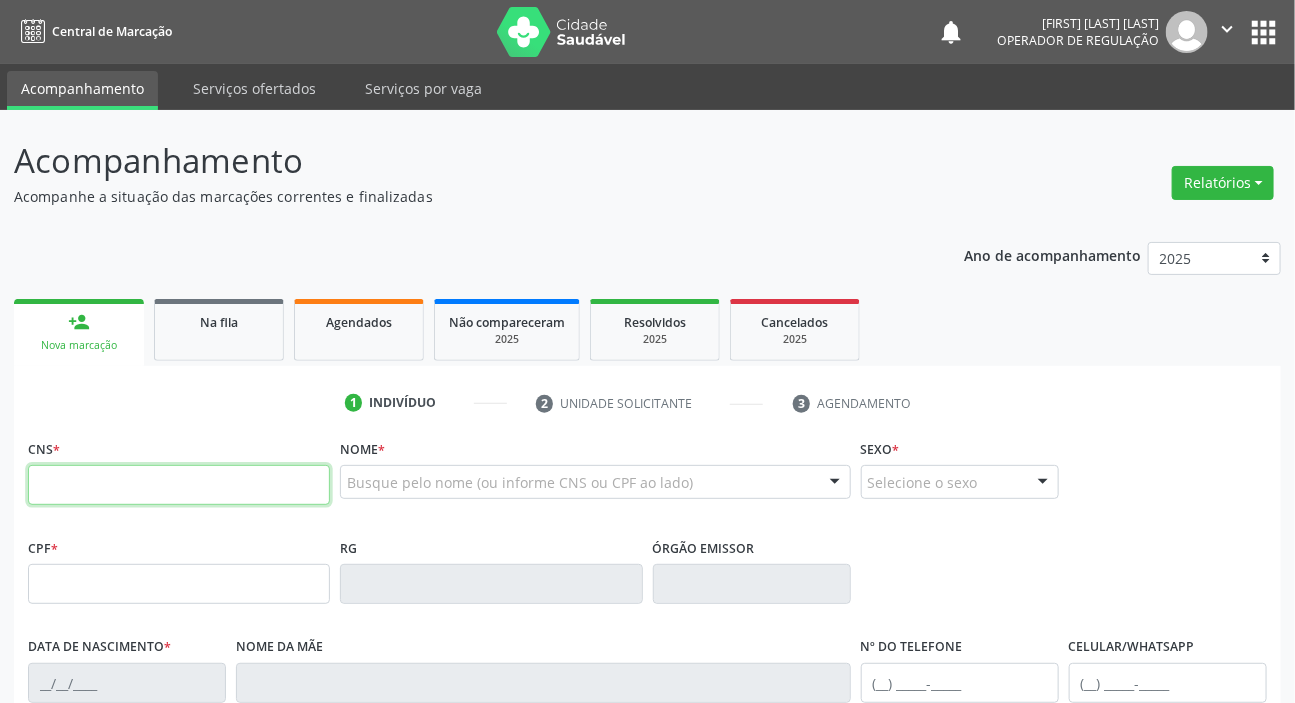 click at bounding box center [179, 485] 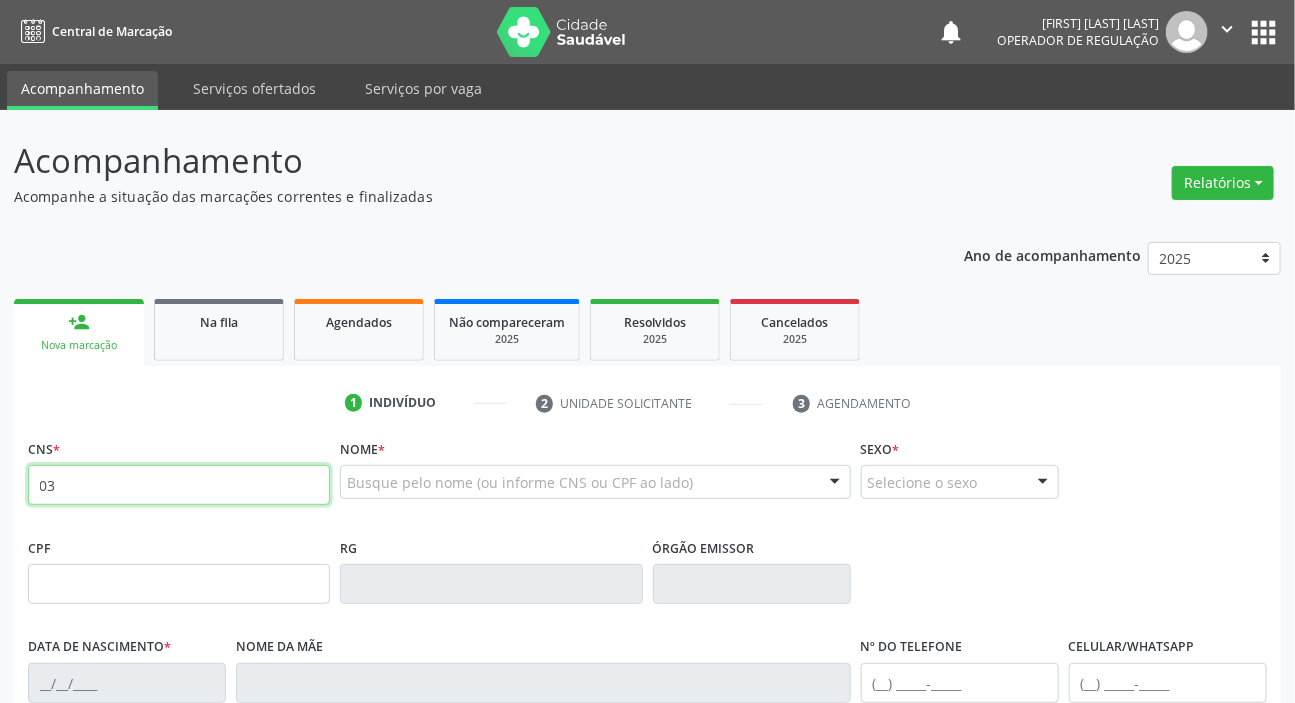 type on "0" 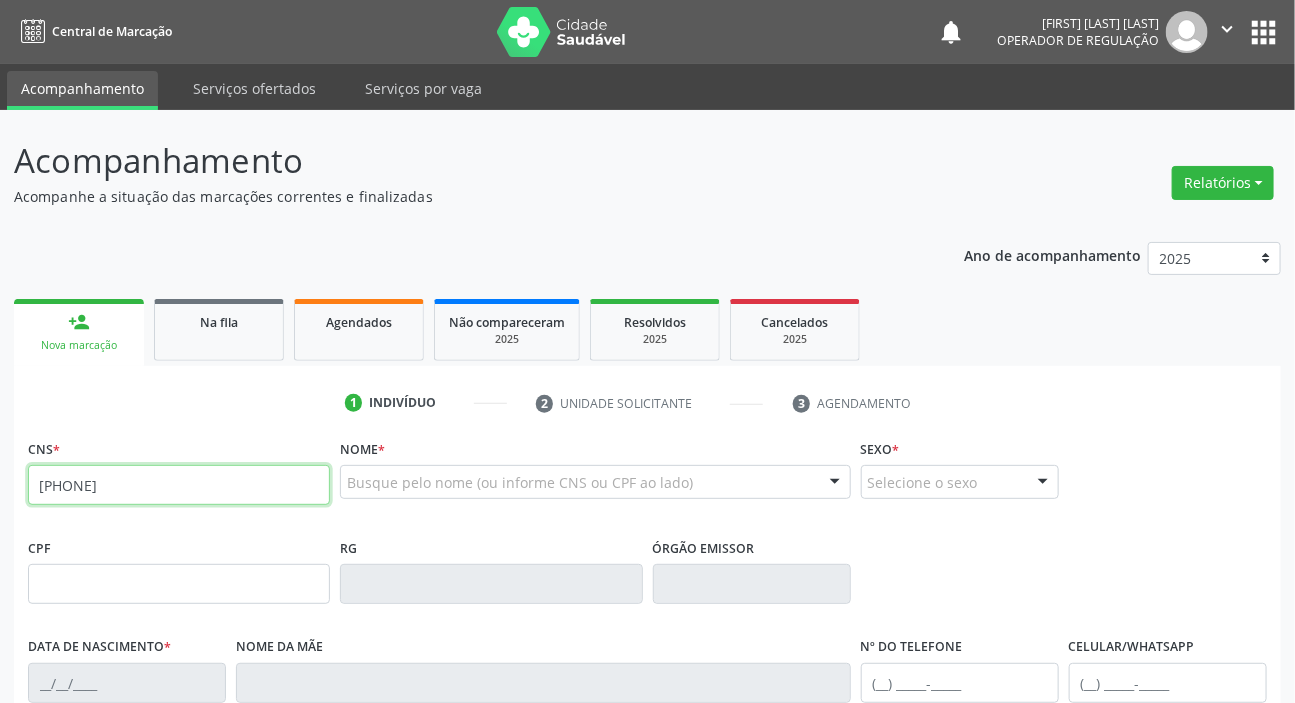 type on "[PHONE]" 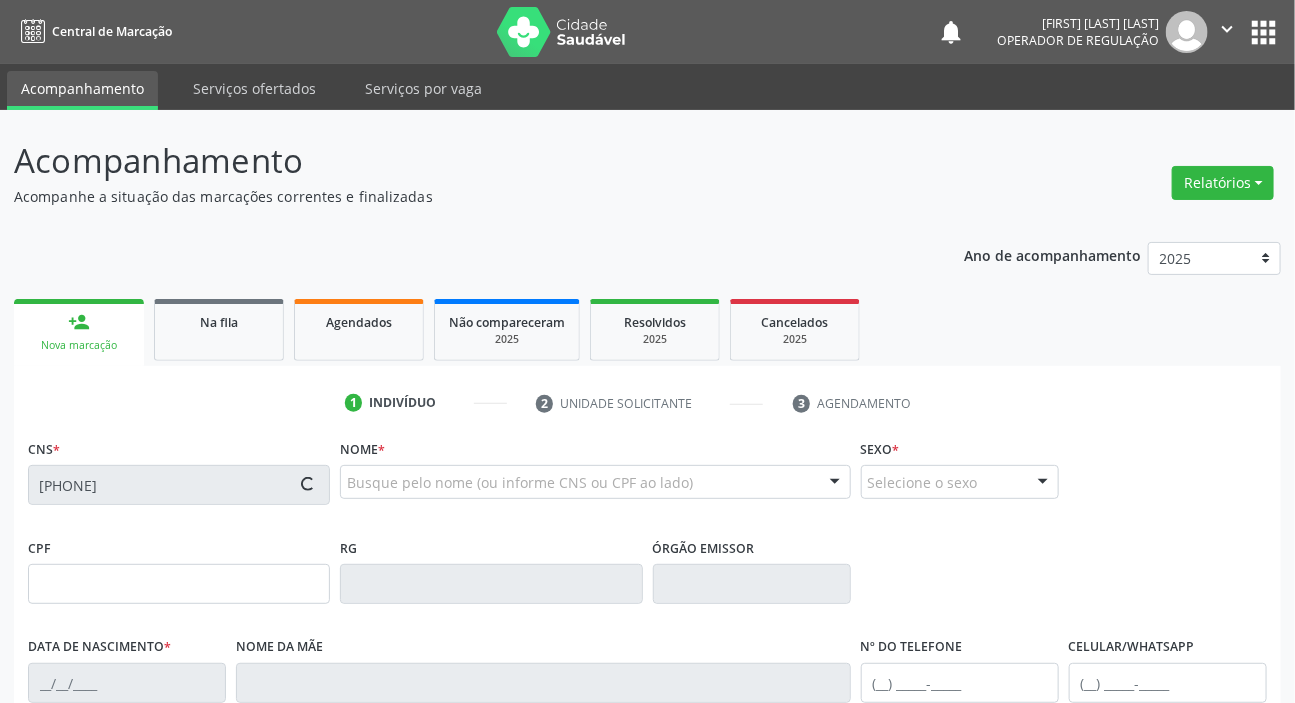 type on "[SSN]" 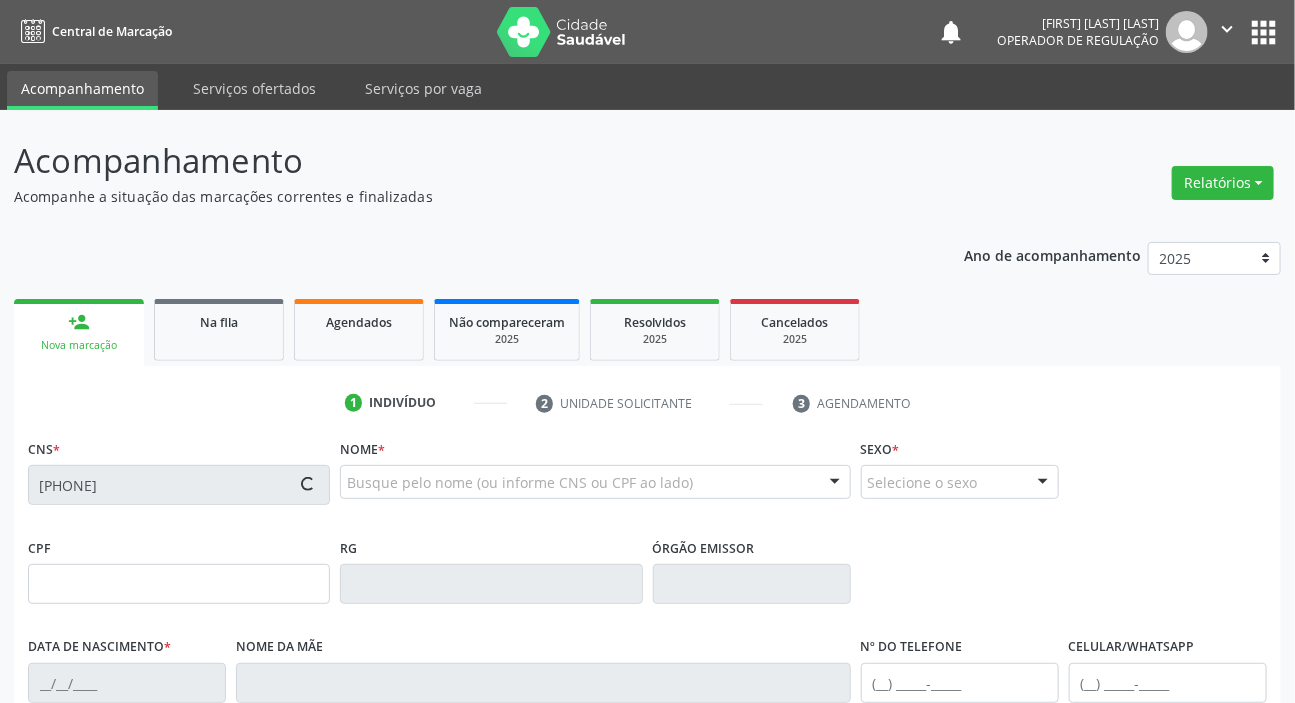type on "[DATE]" 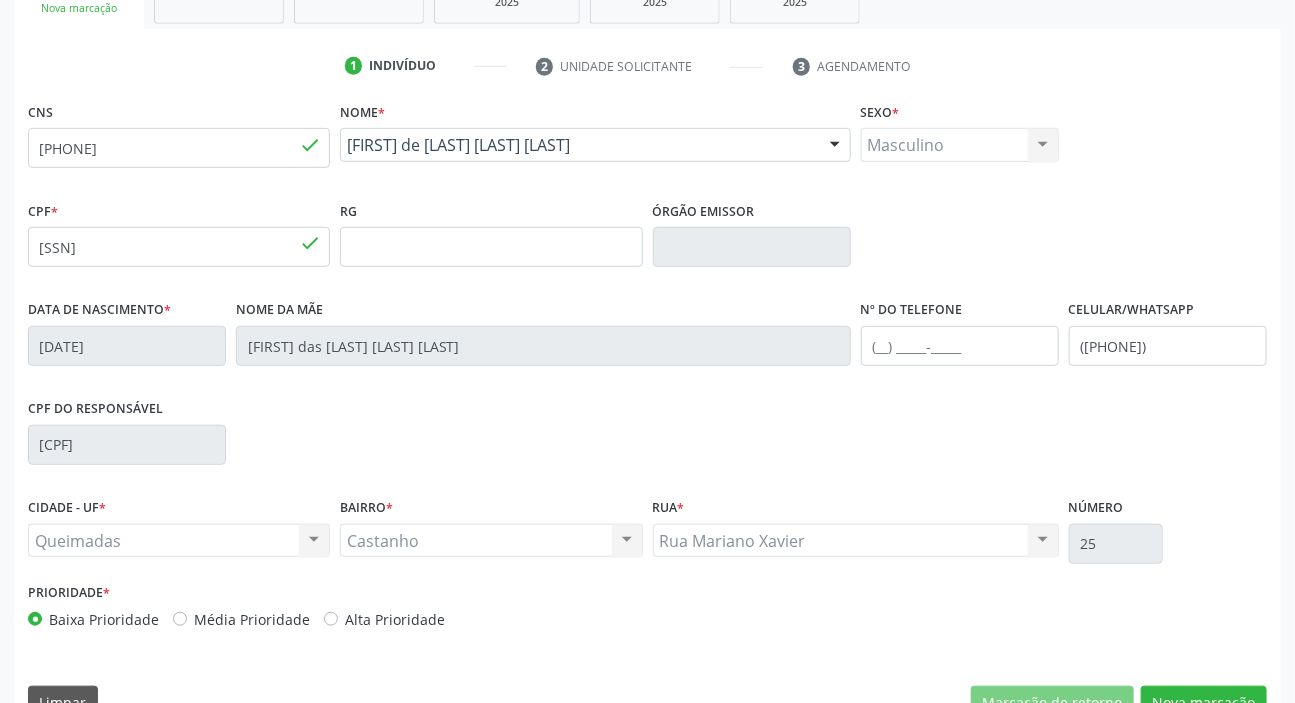 scroll, scrollTop: 380, scrollLeft: 0, axis: vertical 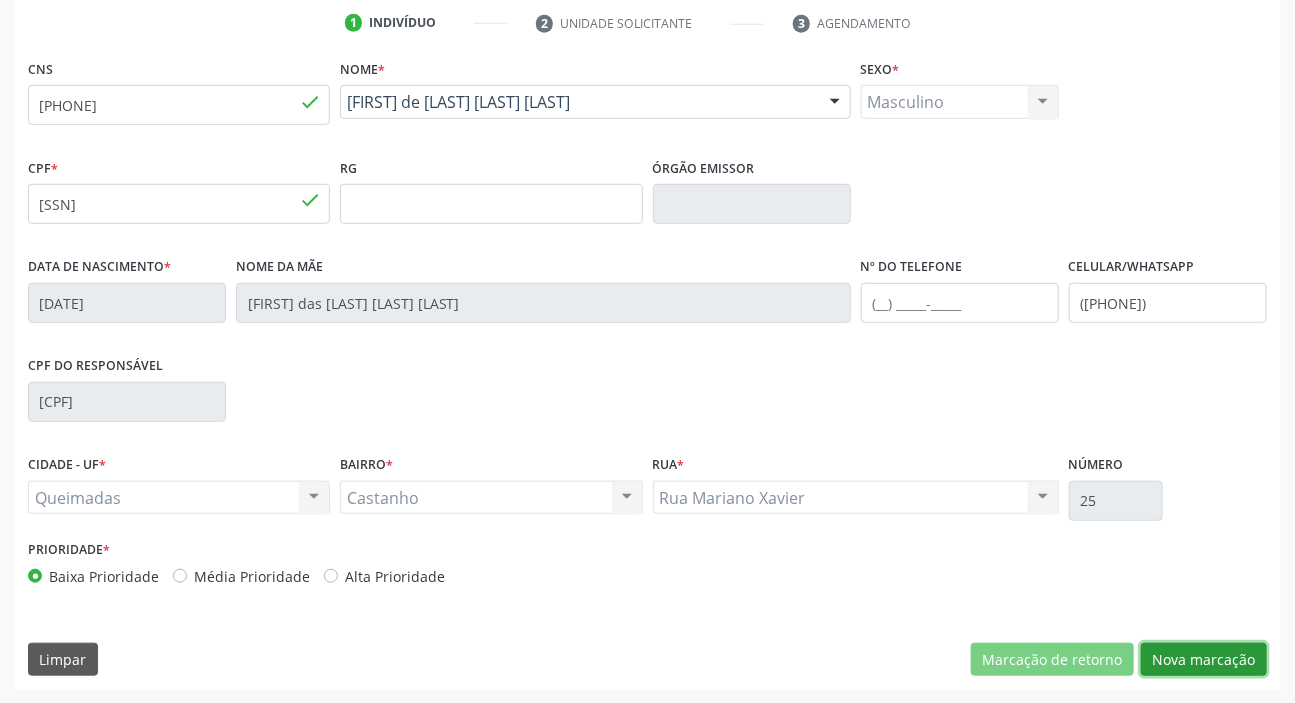 drag, startPoint x: 1250, startPoint y: 651, endPoint x: 665, endPoint y: 496, distance: 605.1859 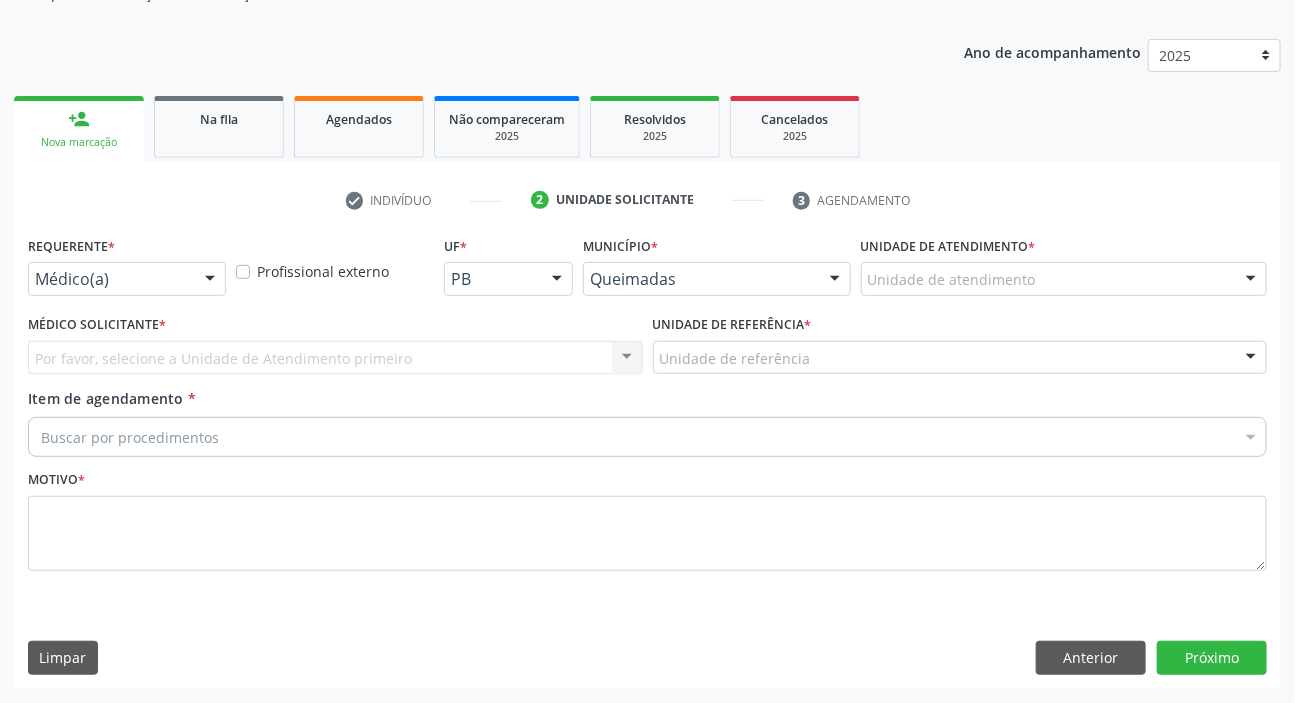 scroll, scrollTop: 201, scrollLeft: 0, axis: vertical 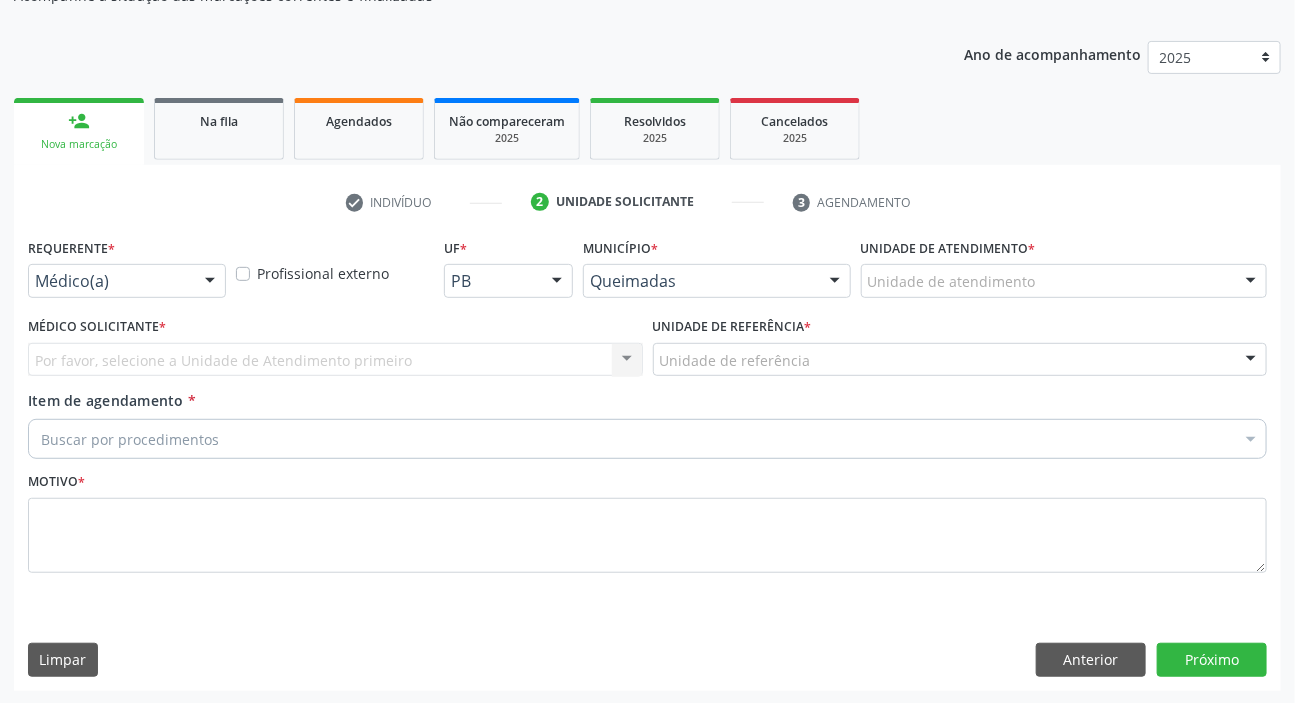 click on "Requerente
*
Médico(a)         Médico(a)   Enfermeiro(a)   Paciente
Nenhum resultado encontrado para: "   "
Não há nenhuma opção para ser exibida." at bounding box center [127, 272] 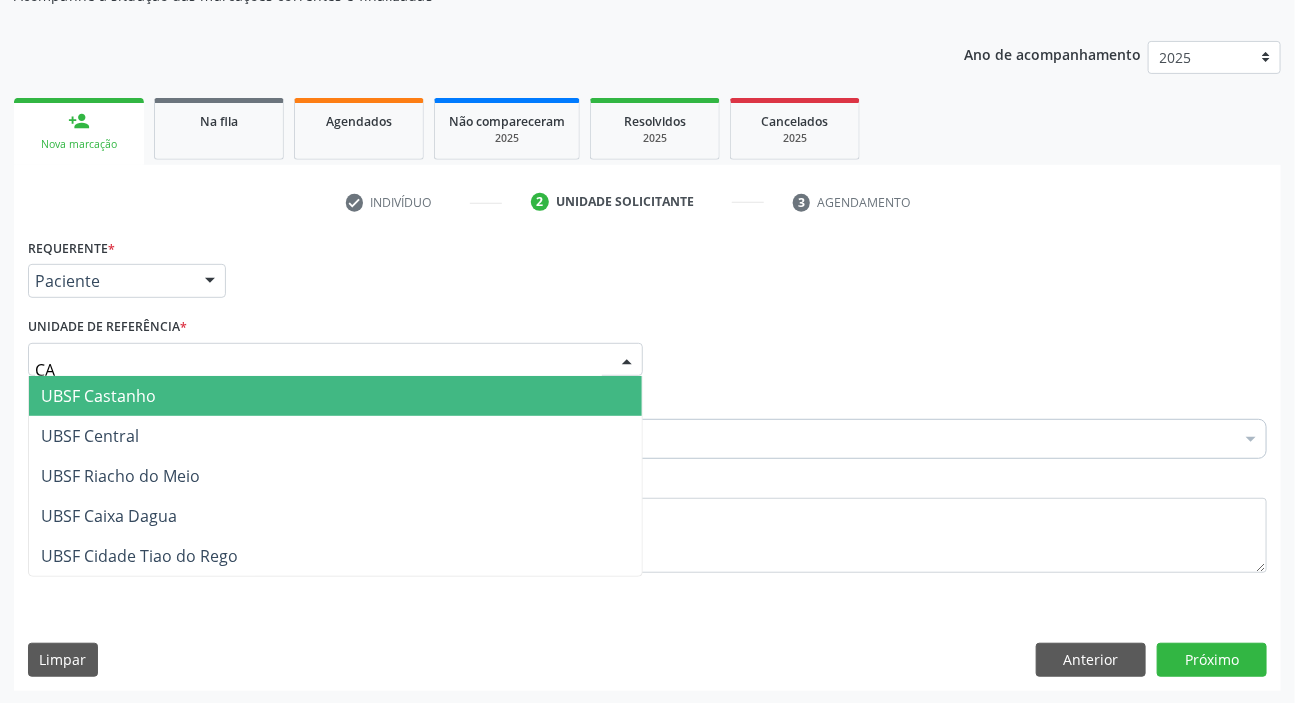 type on "CAS" 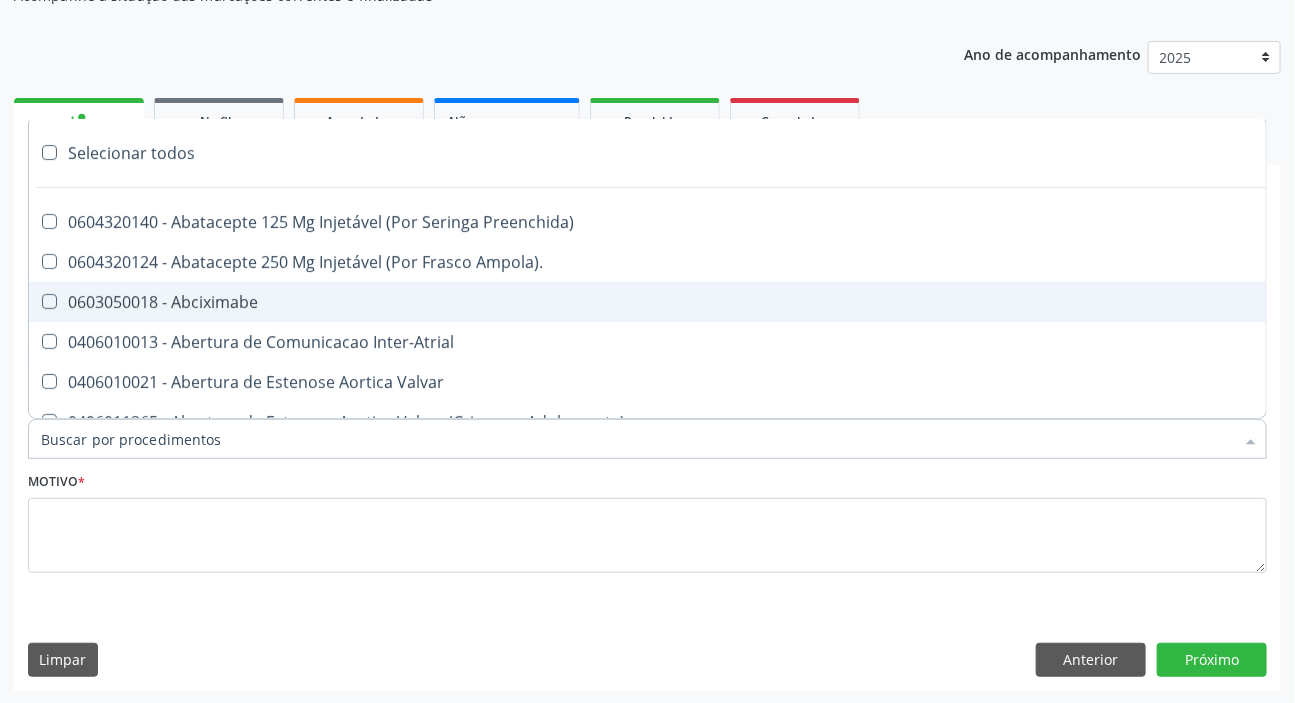 paste on "ENDOCRINOLOGISTA" 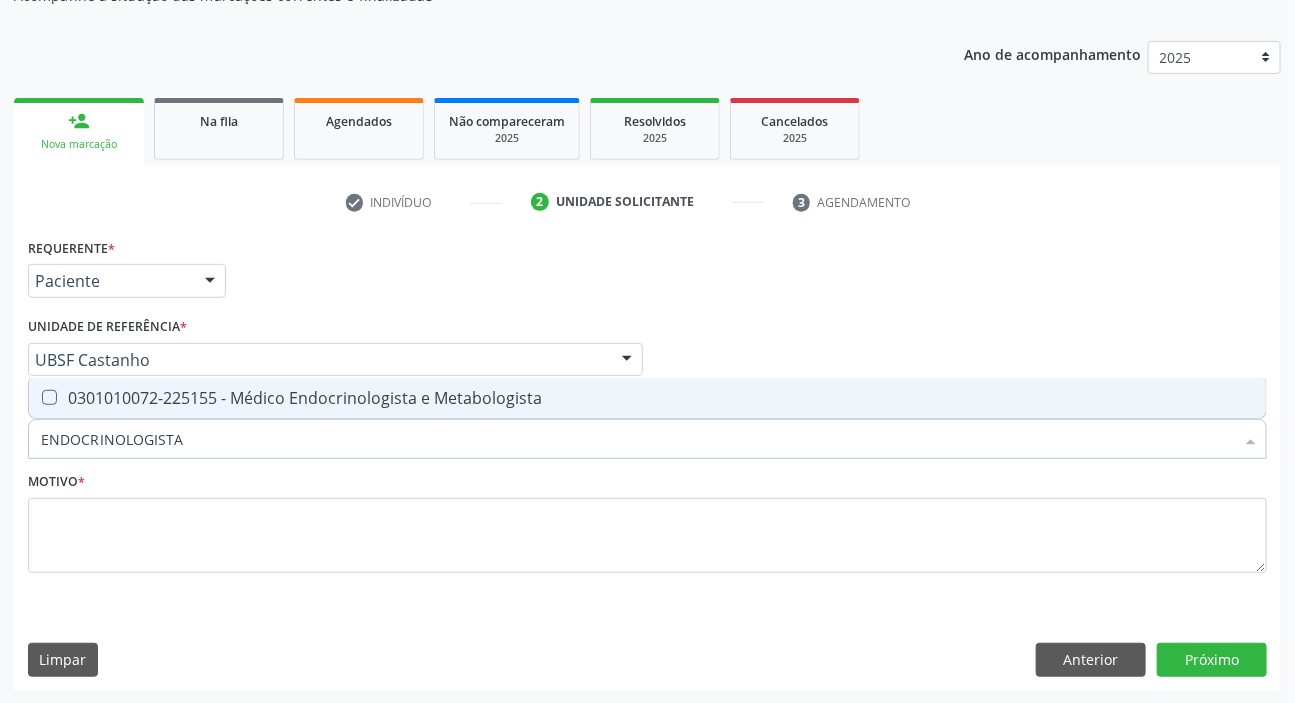 click on "0301010072-225155 - Médico Endocrinologista e Metabologista" at bounding box center [647, 398] 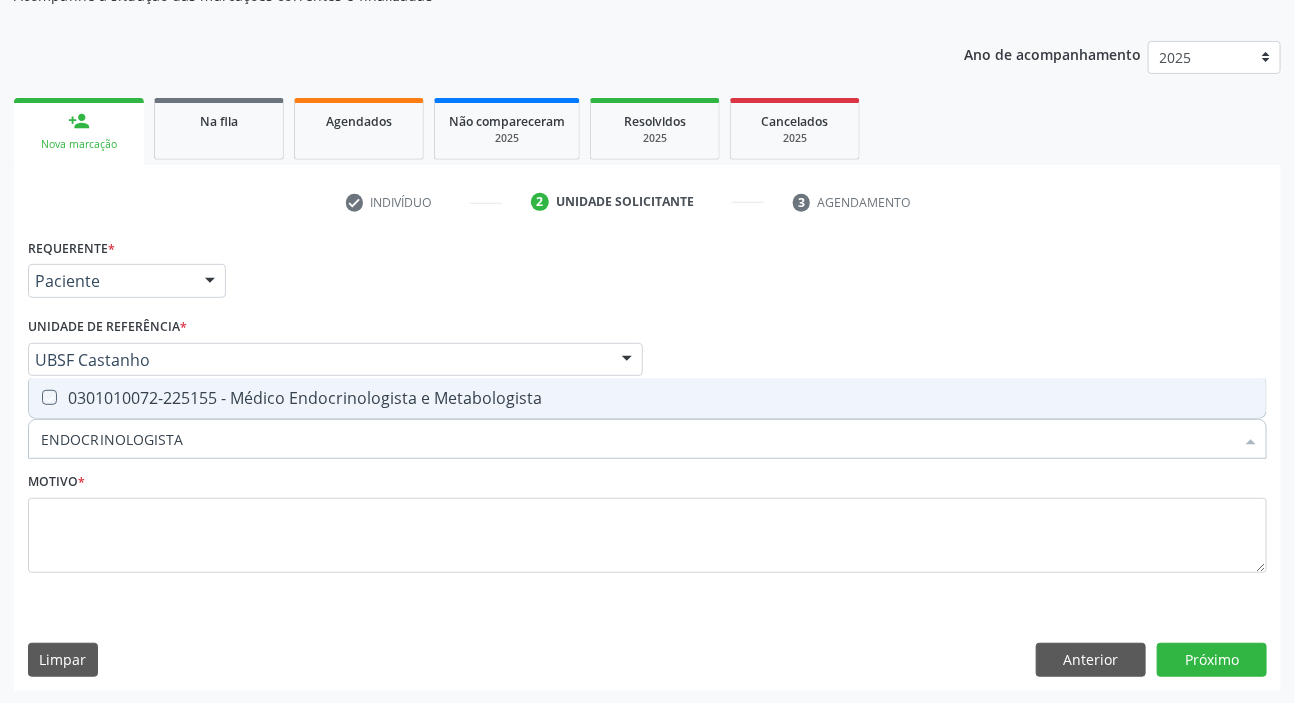 checkbox on "true" 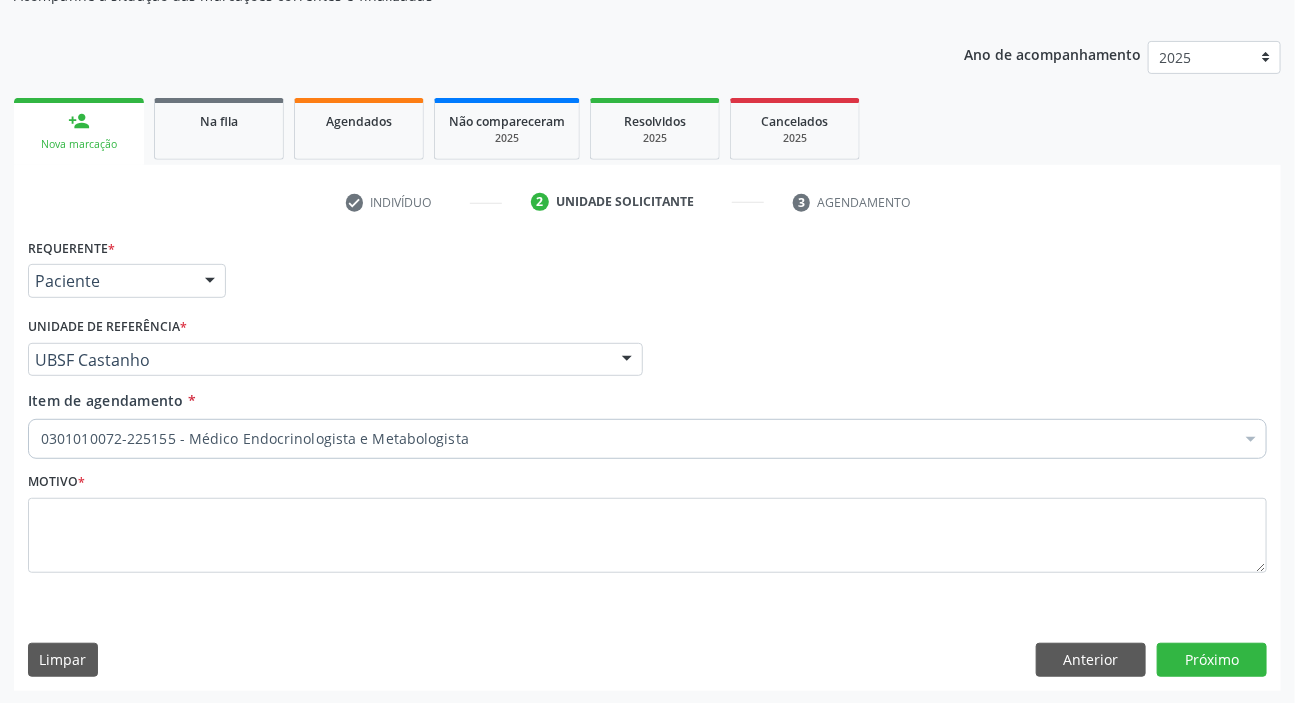 click on "Motivo
*" at bounding box center [647, 534] 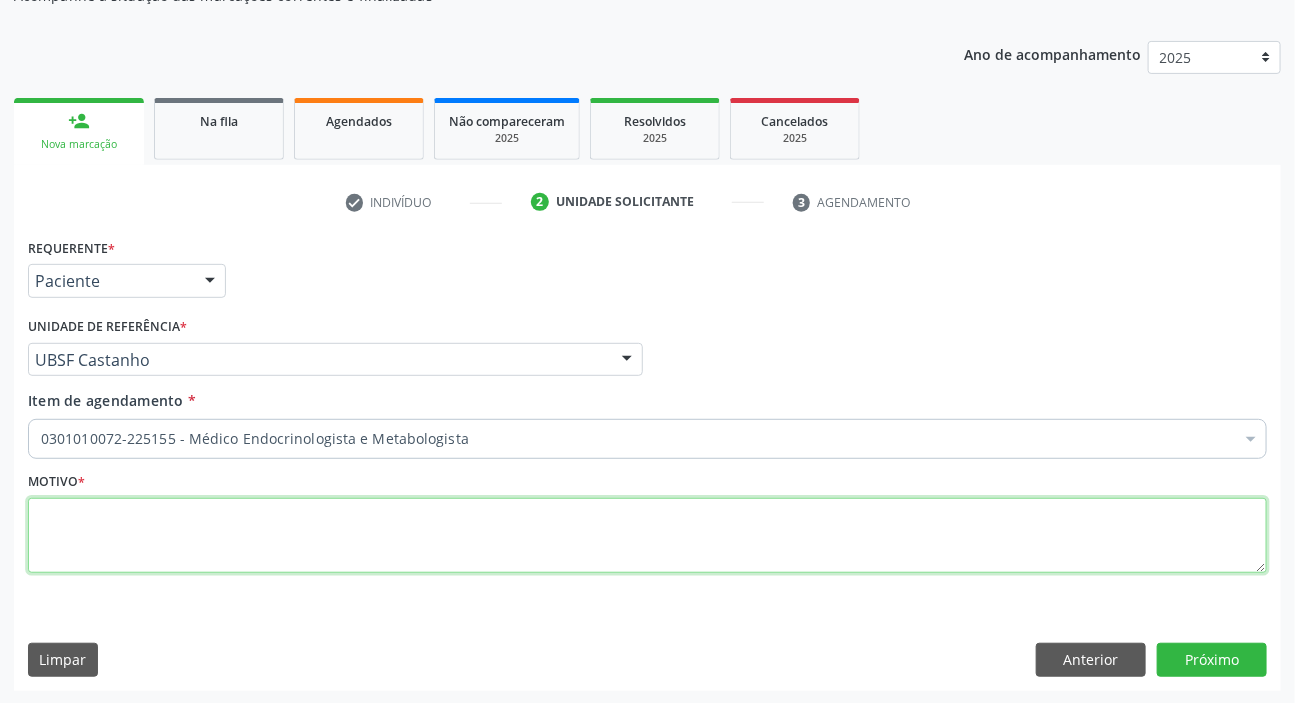 click at bounding box center [647, 536] 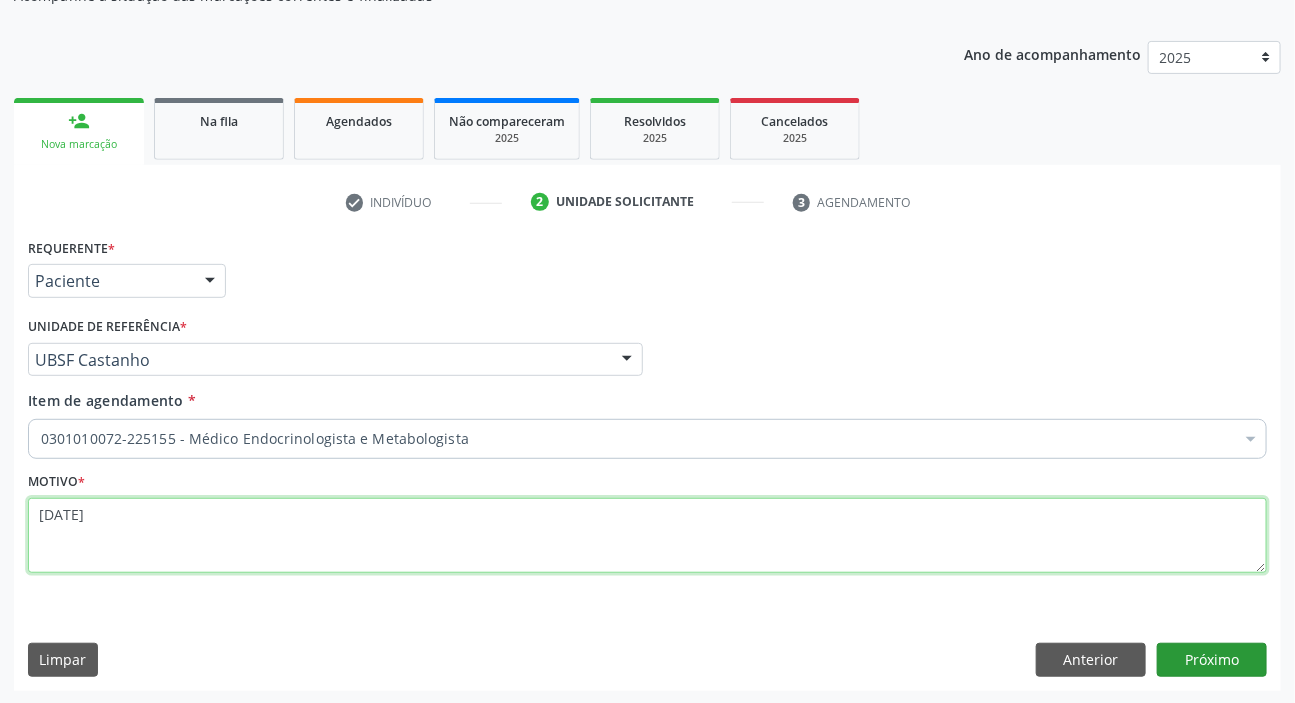 type on "[DATE]" 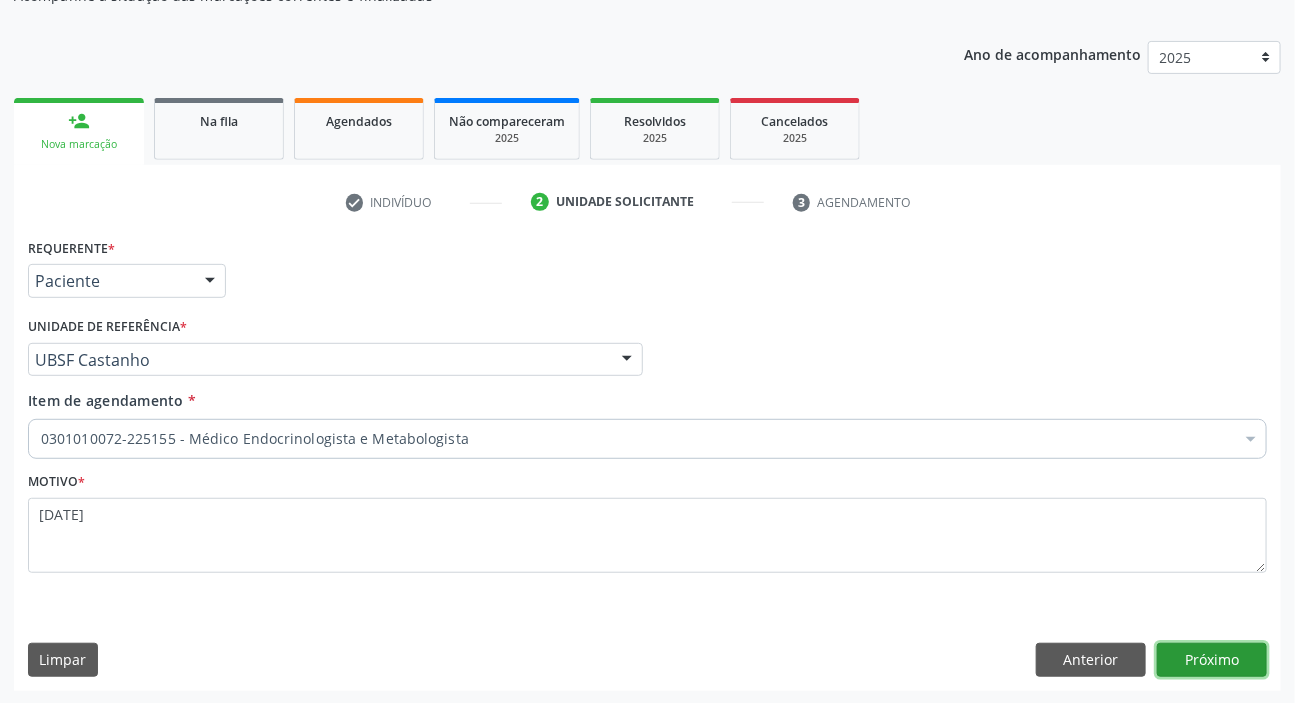 click on "Próximo" at bounding box center [1212, 660] 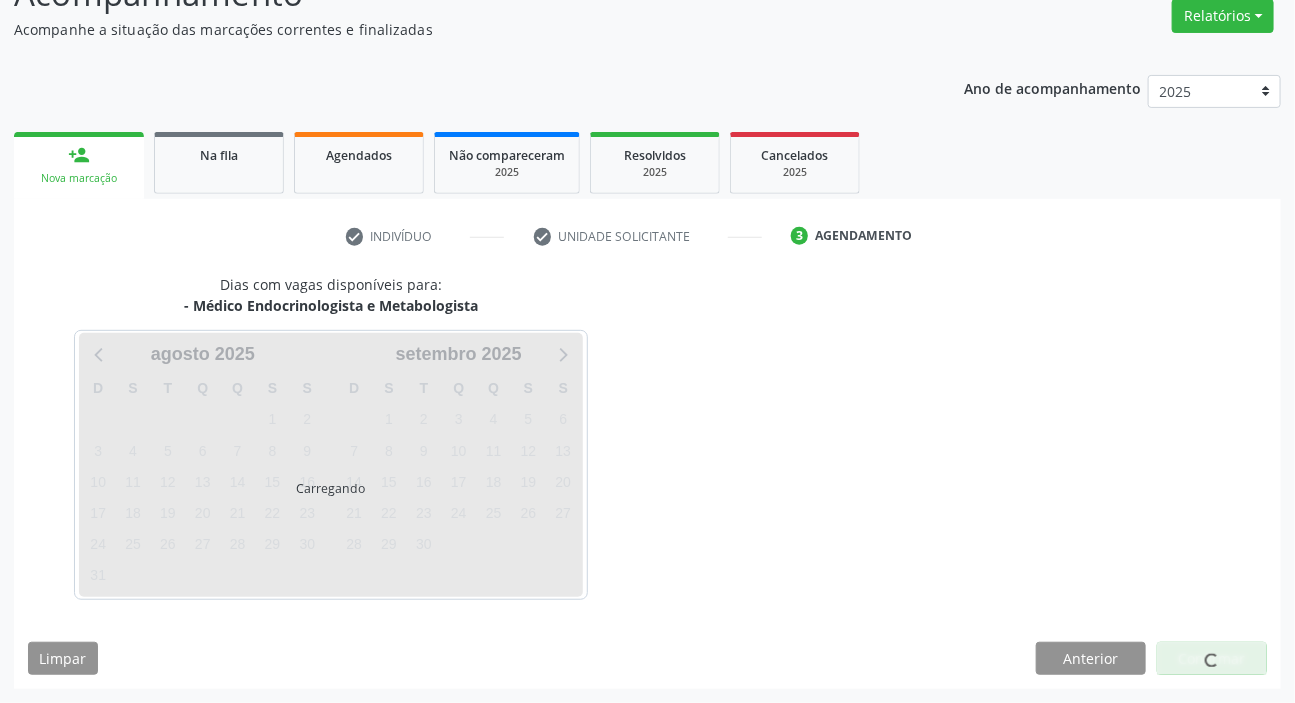 scroll, scrollTop: 166, scrollLeft: 0, axis: vertical 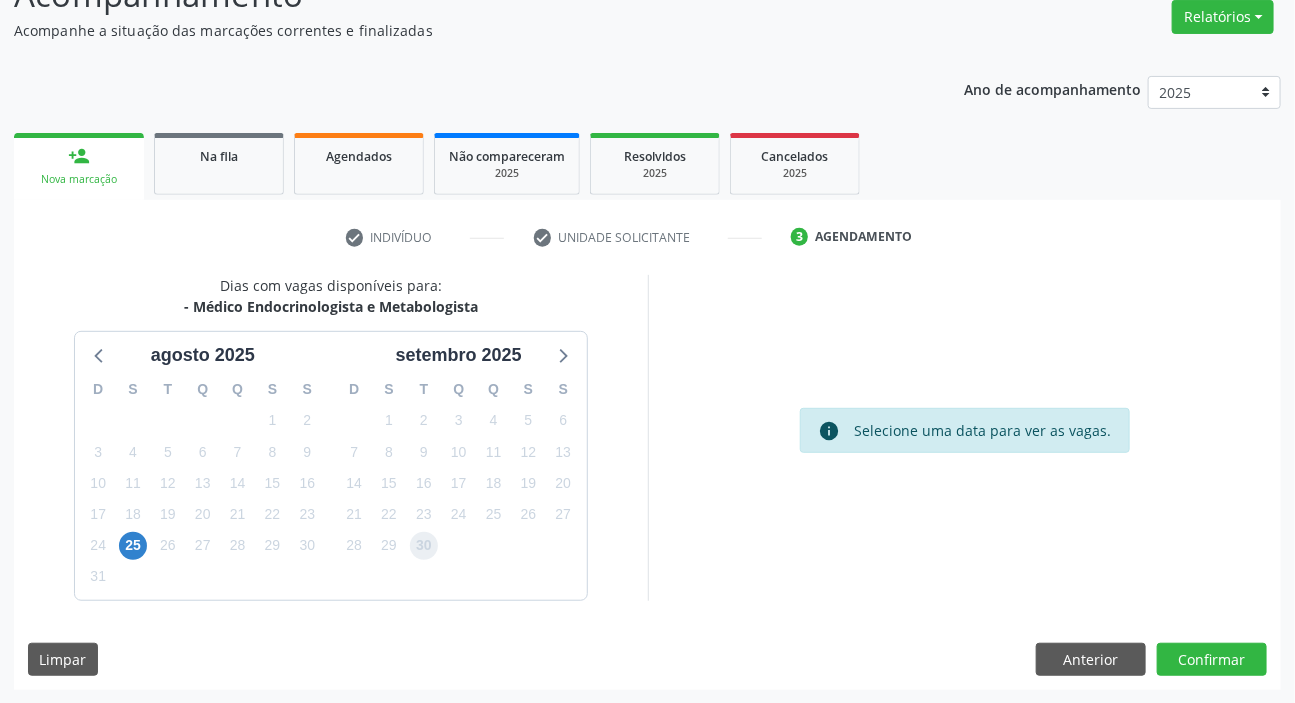 click on "30" at bounding box center (424, 546) 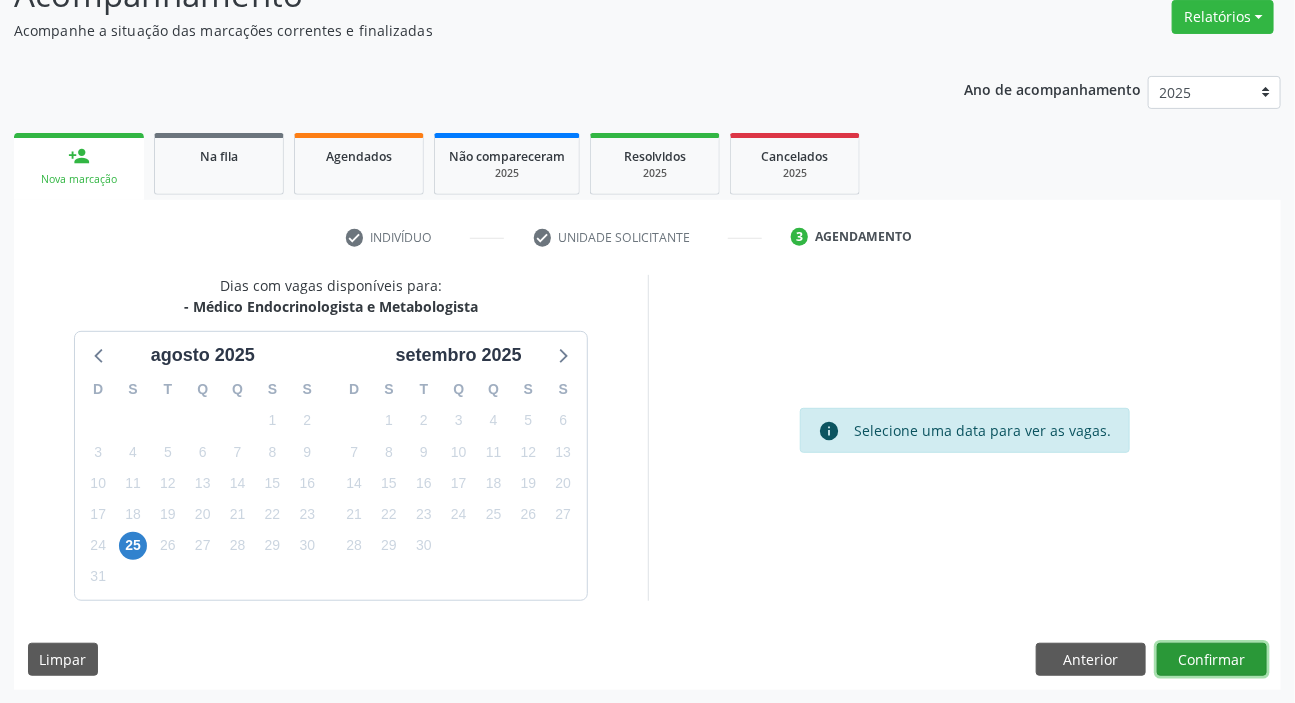 click on "Confirmar" at bounding box center (1212, 660) 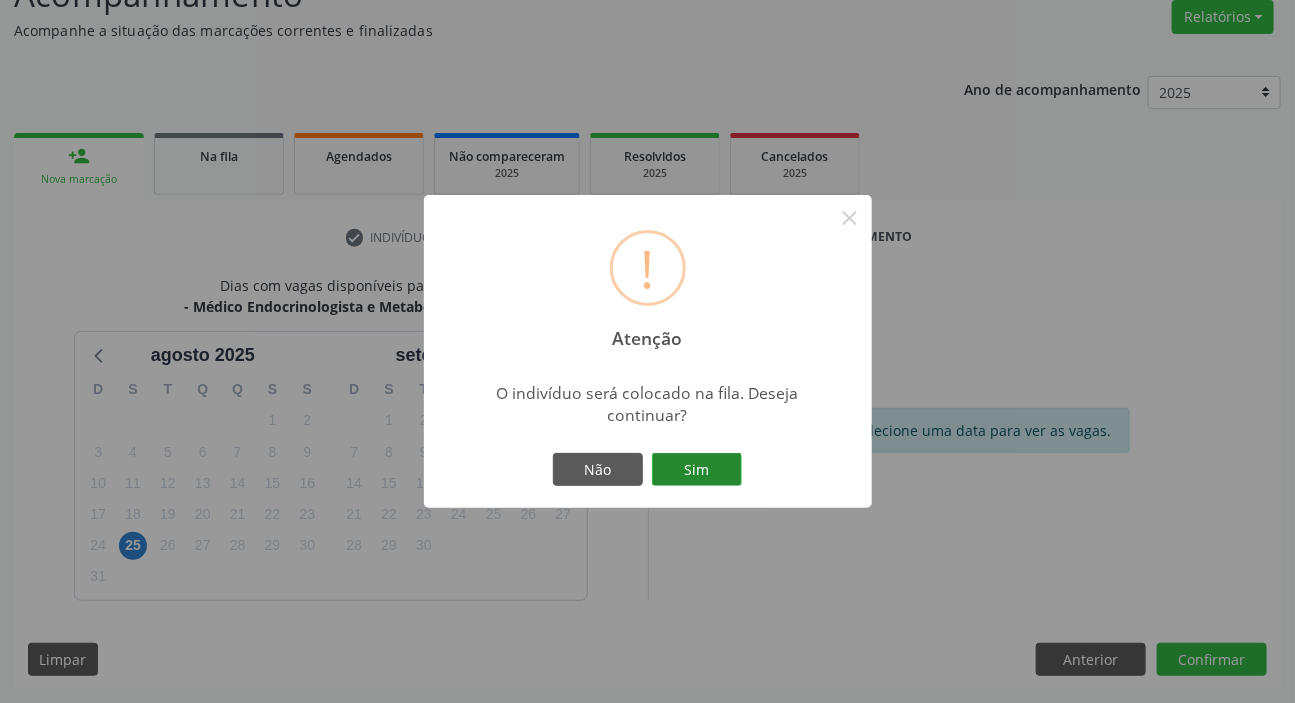 click on "Sim" at bounding box center (697, 470) 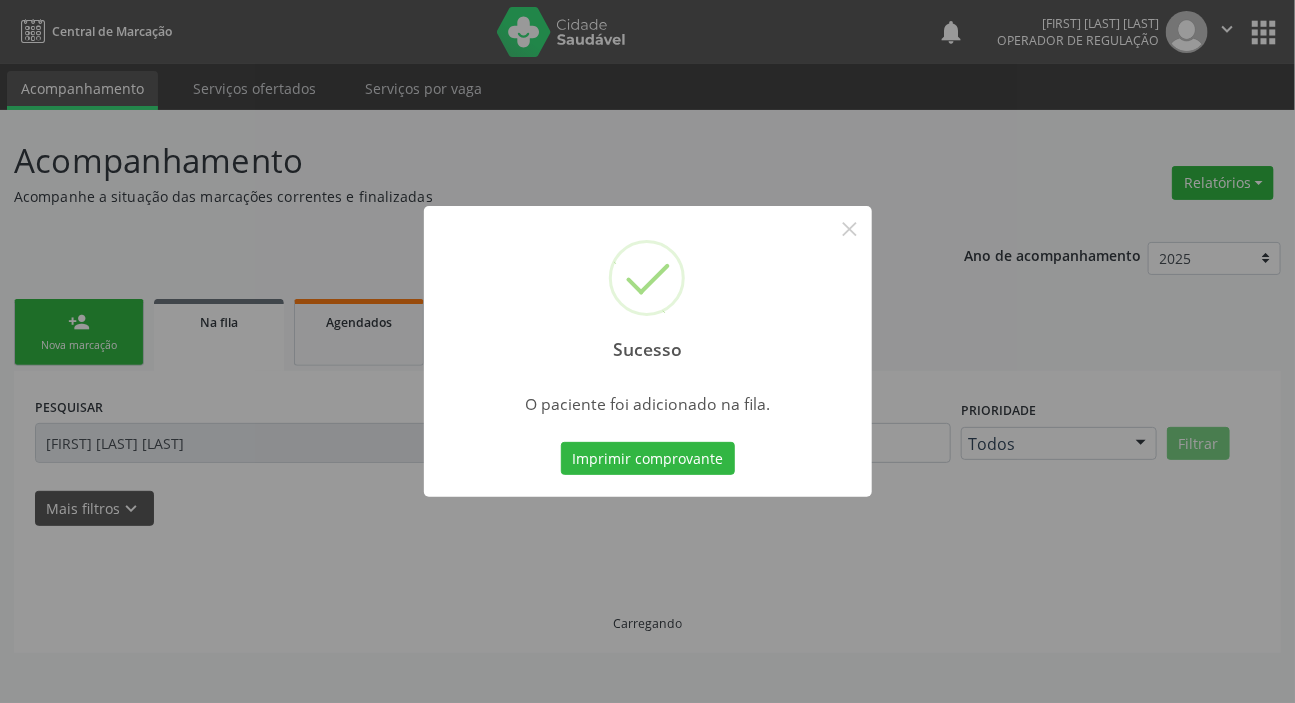 scroll, scrollTop: 0, scrollLeft: 0, axis: both 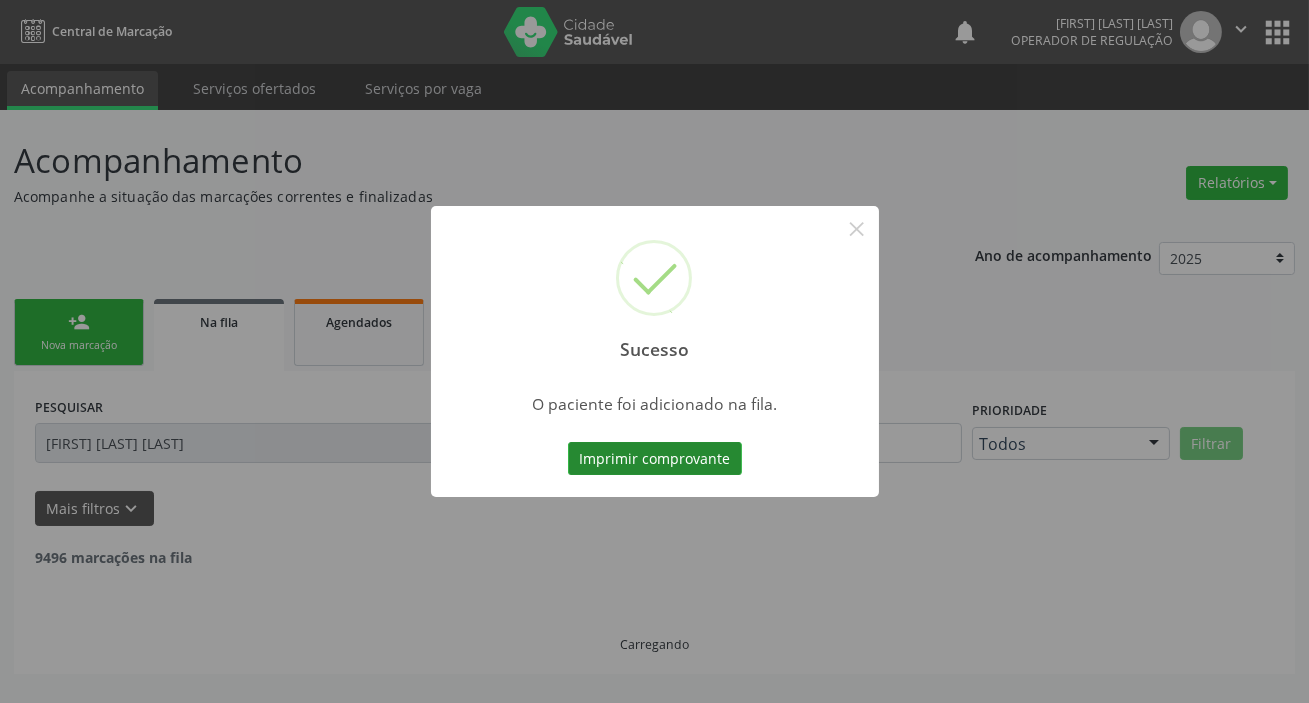 type 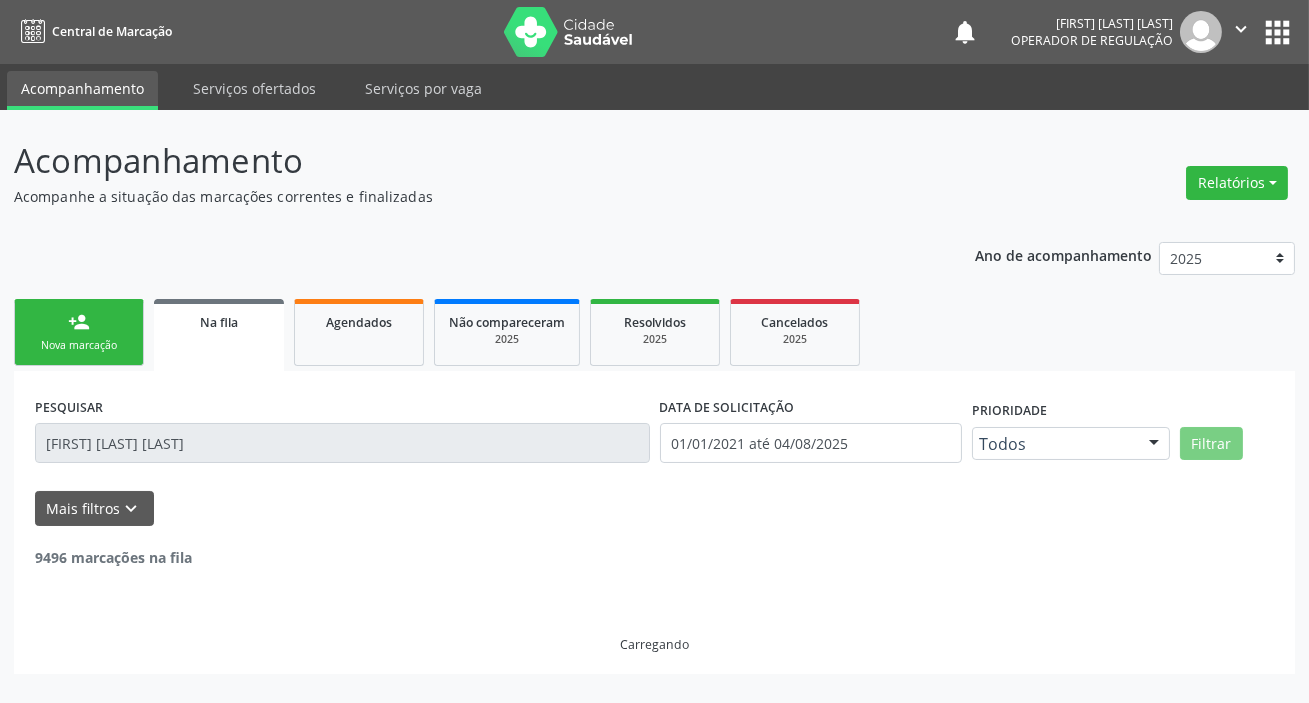 click on "person_add
Nova marcação" at bounding box center [79, 332] 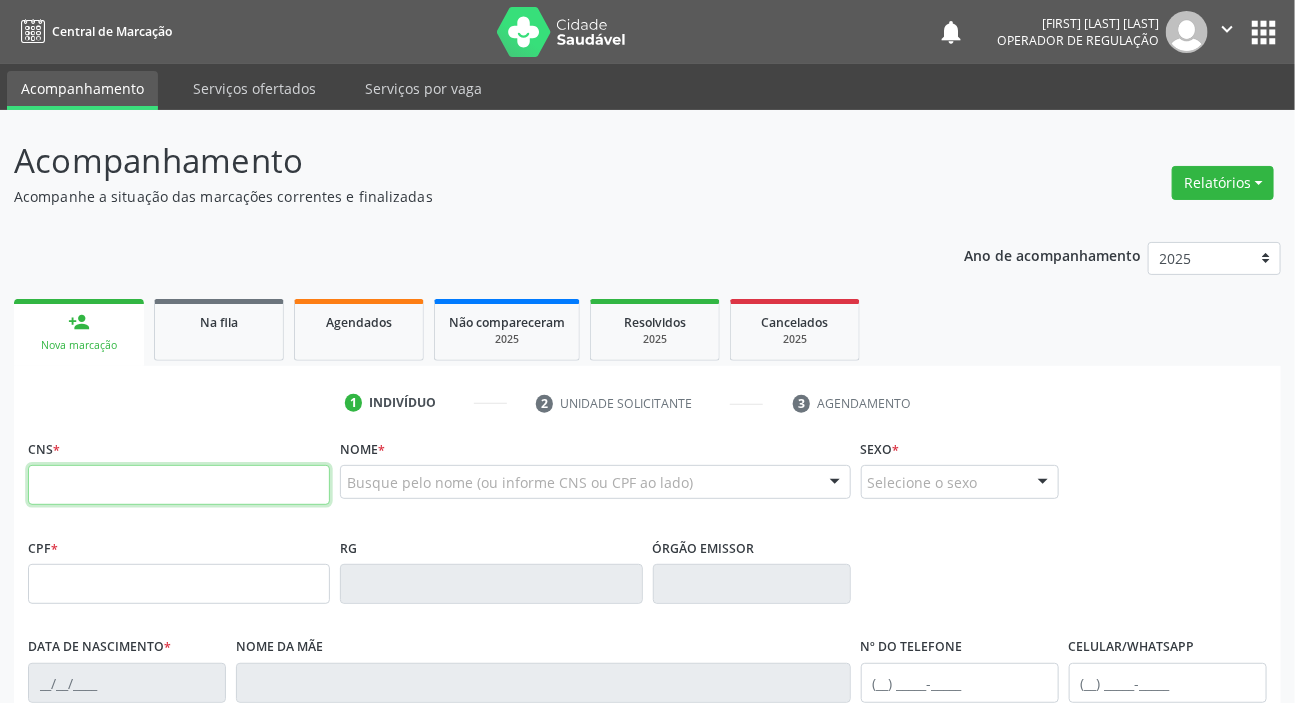 click at bounding box center (179, 485) 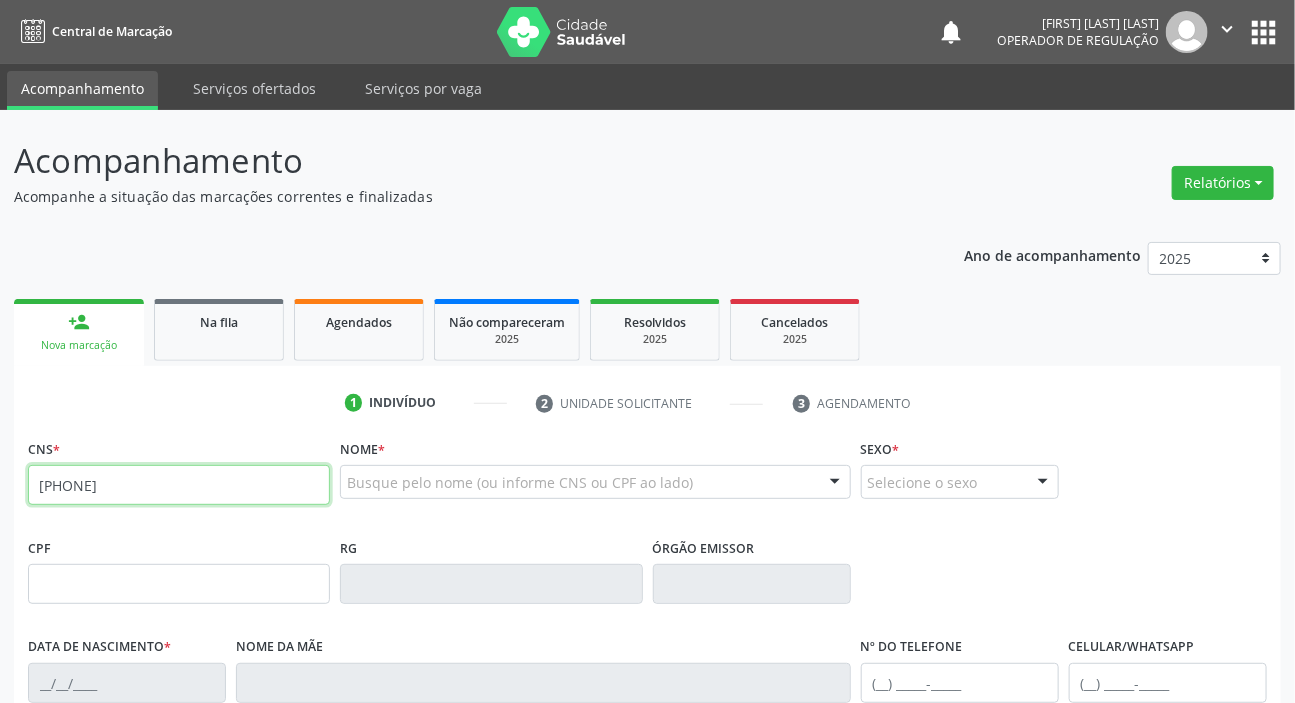 type on "[PHONE]" 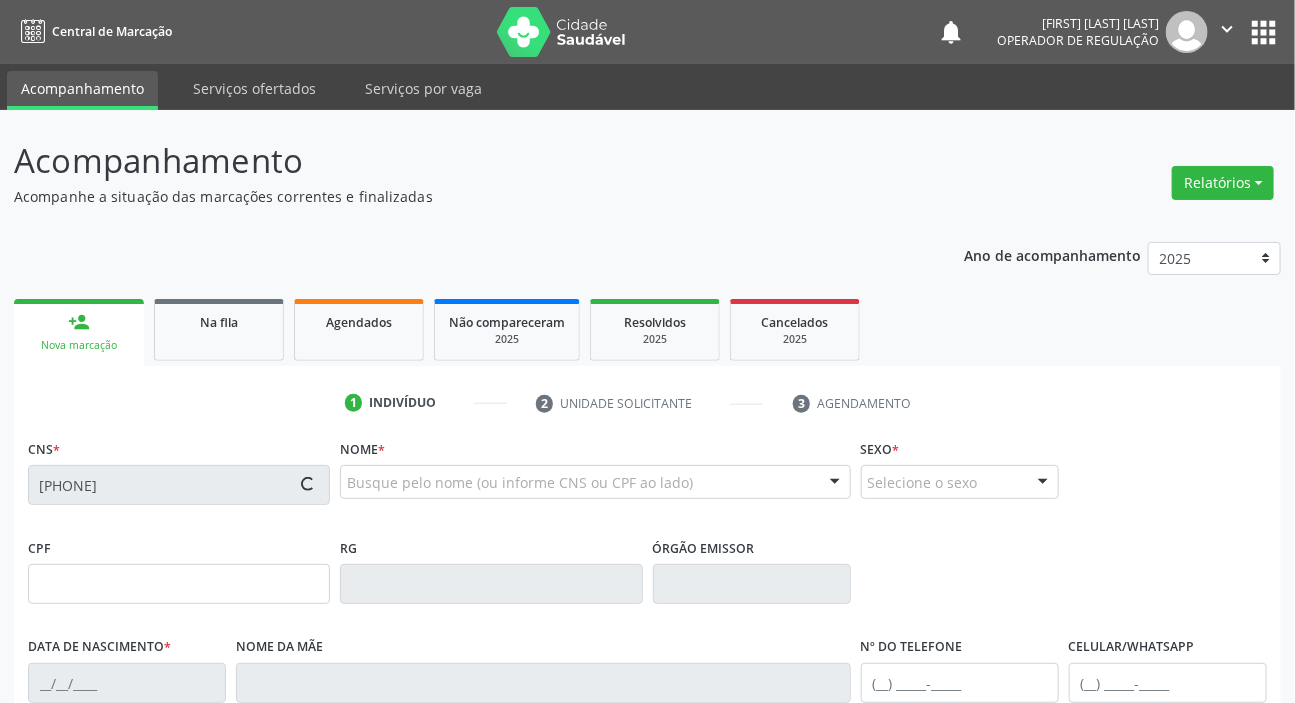 type on "[SSN]" 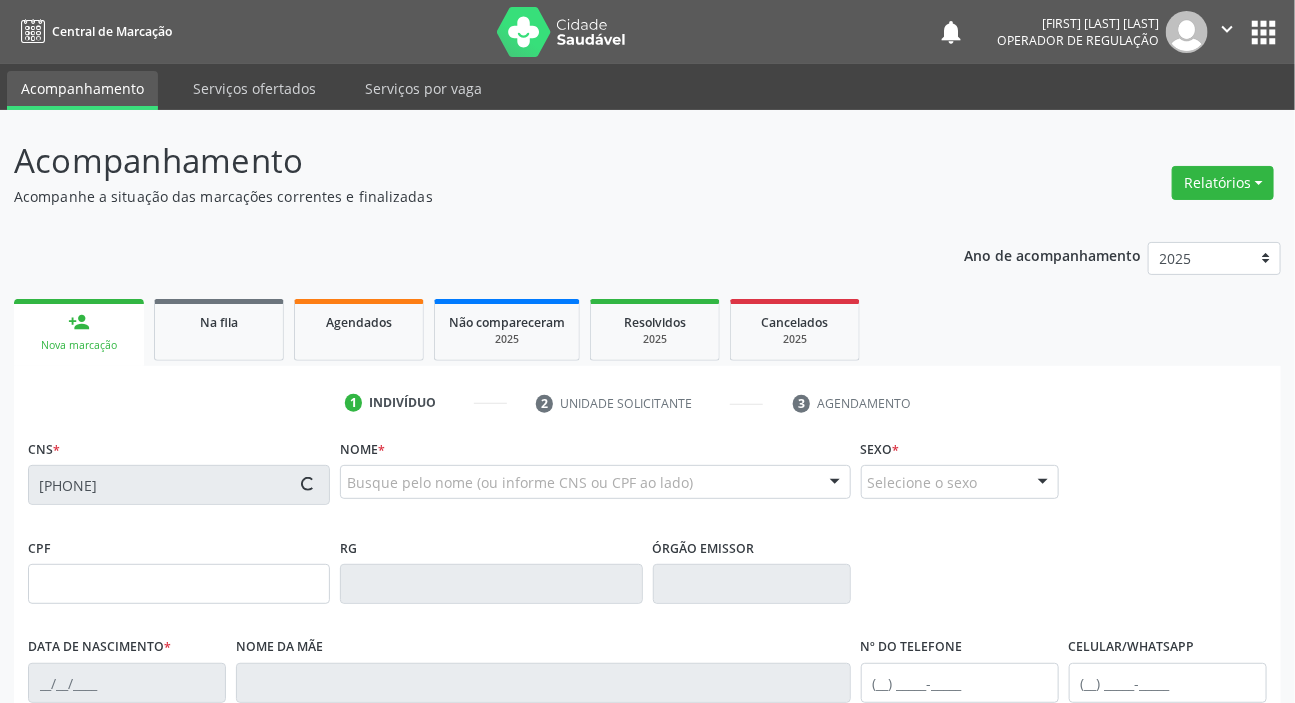 type on "[DATE]" 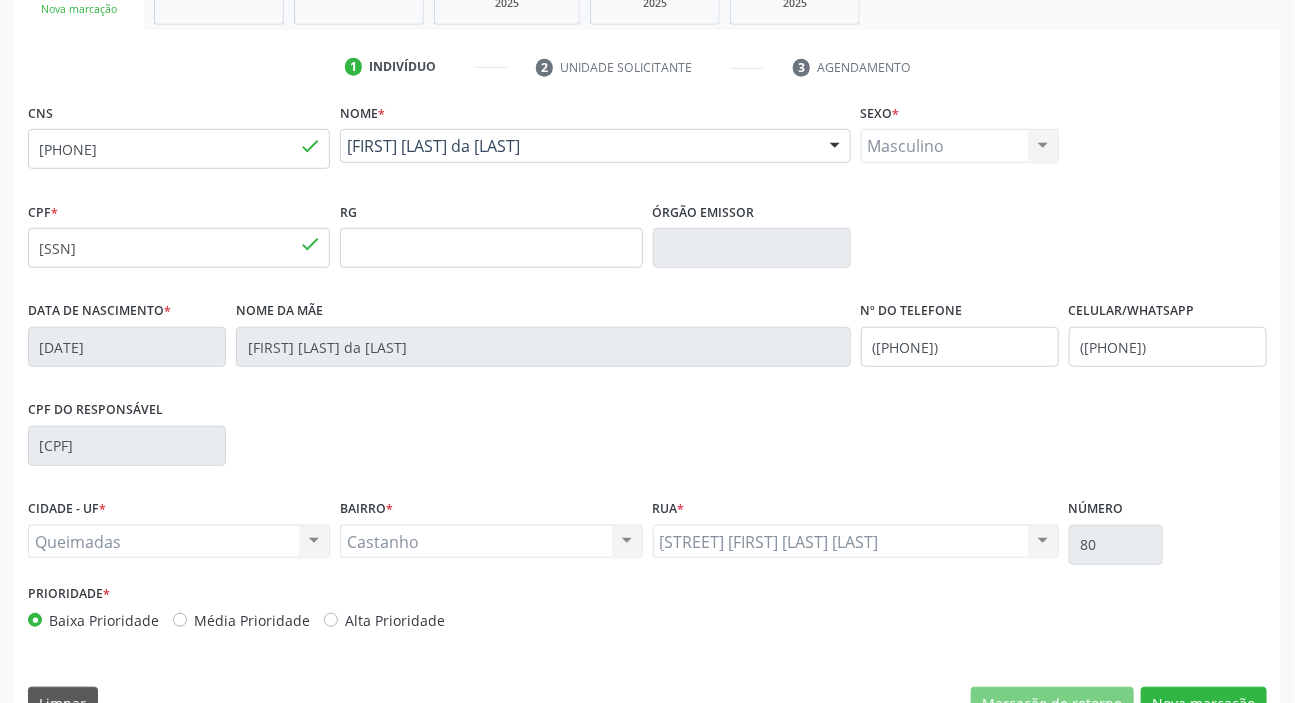 scroll, scrollTop: 380, scrollLeft: 0, axis: vertical 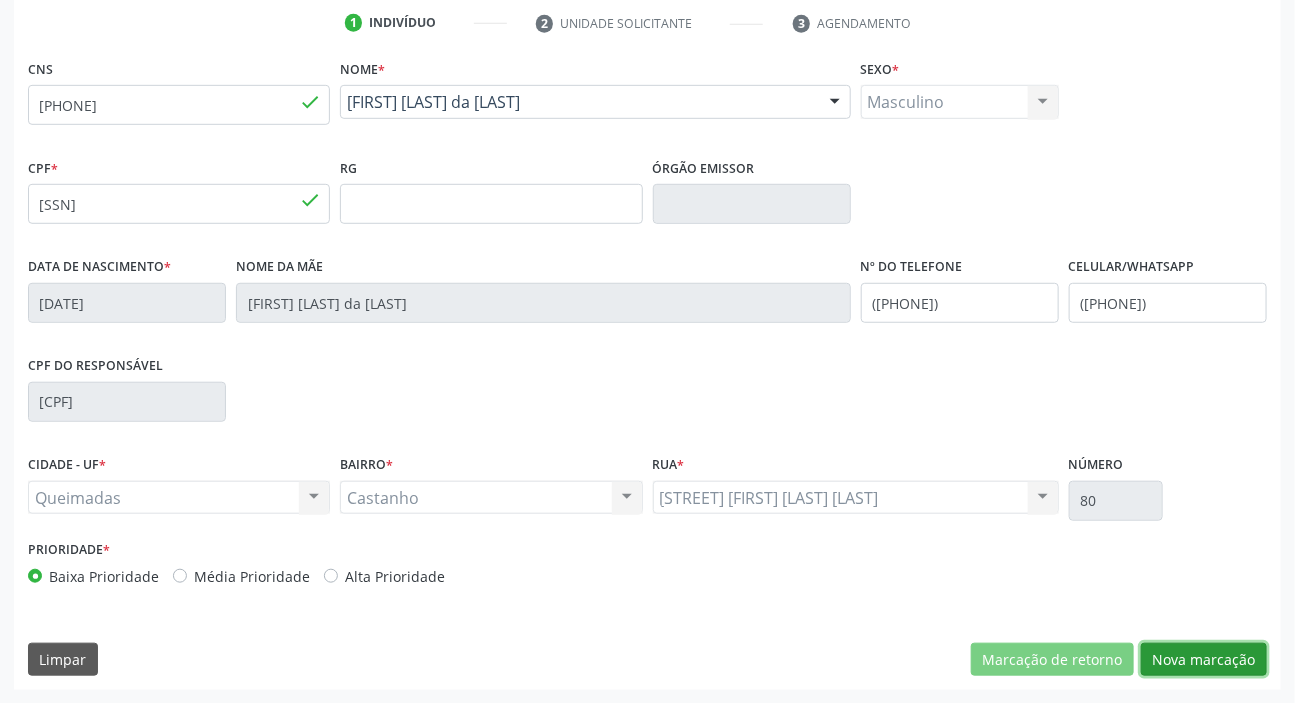 click on "Nova marcação" at bounding box center (1204, 660) 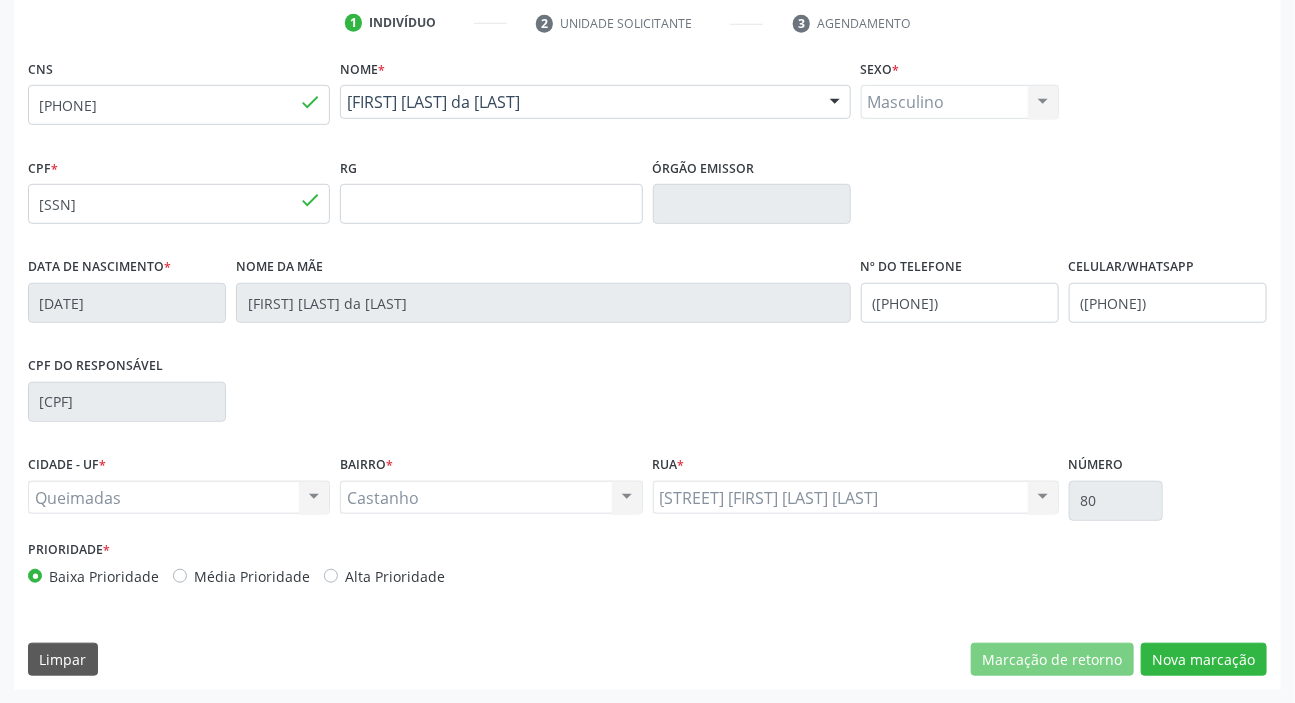 scroll, scrollTop: 201, scrollLeft: 0, axis: vertical 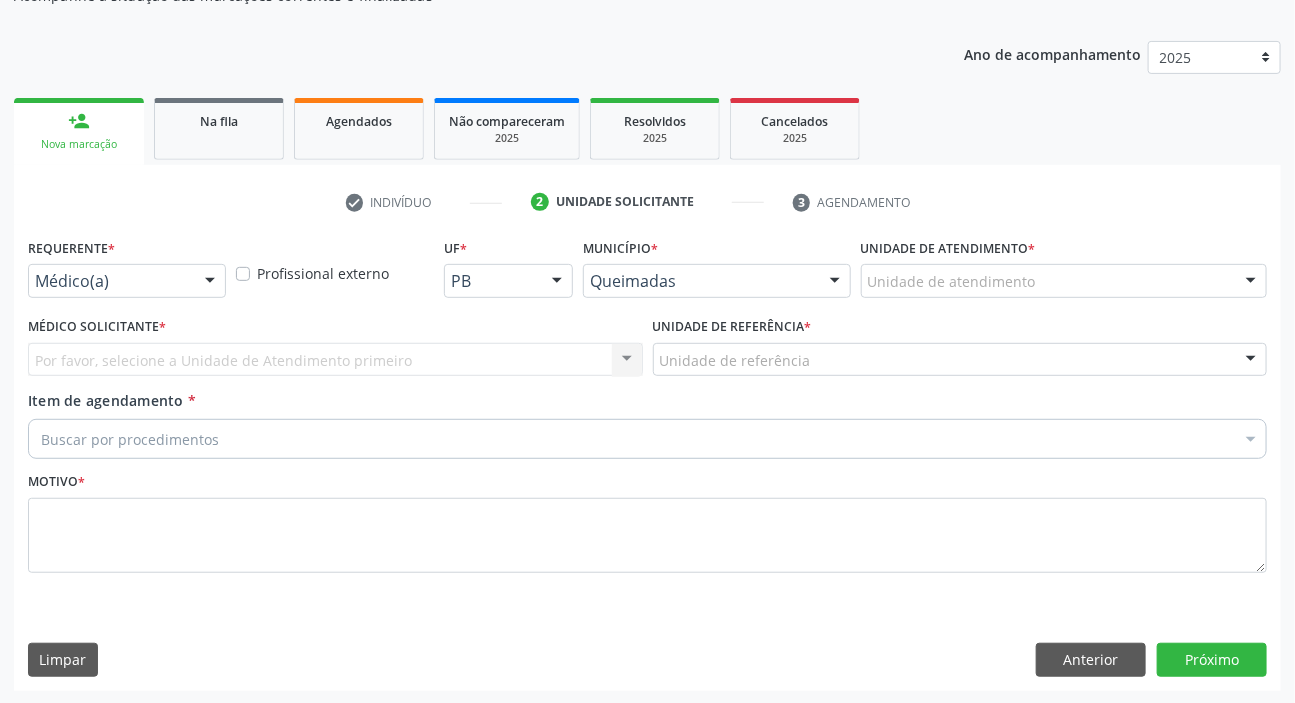 drag, startPoint x: 141, startPoint y: 283, endPoint x: 117, endPoint y: 362, distance: 82.565125 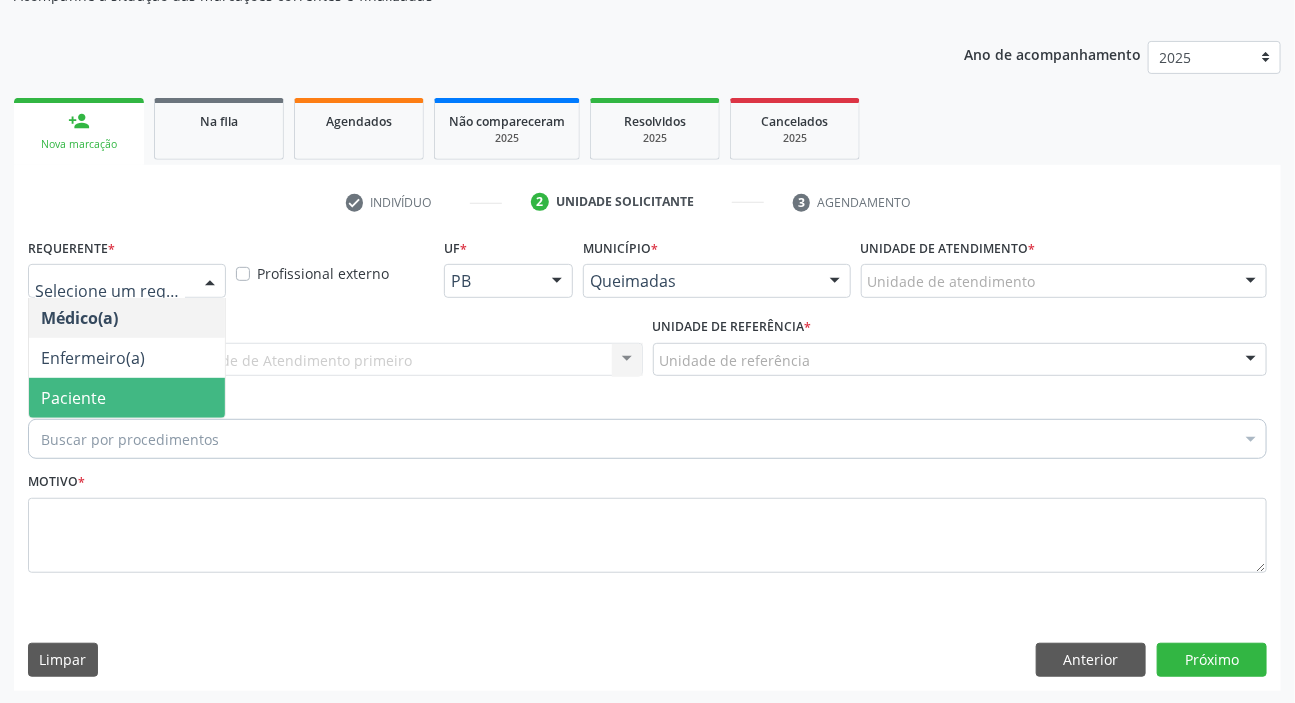 click on "Paciente" at bounding box center (127, 398) 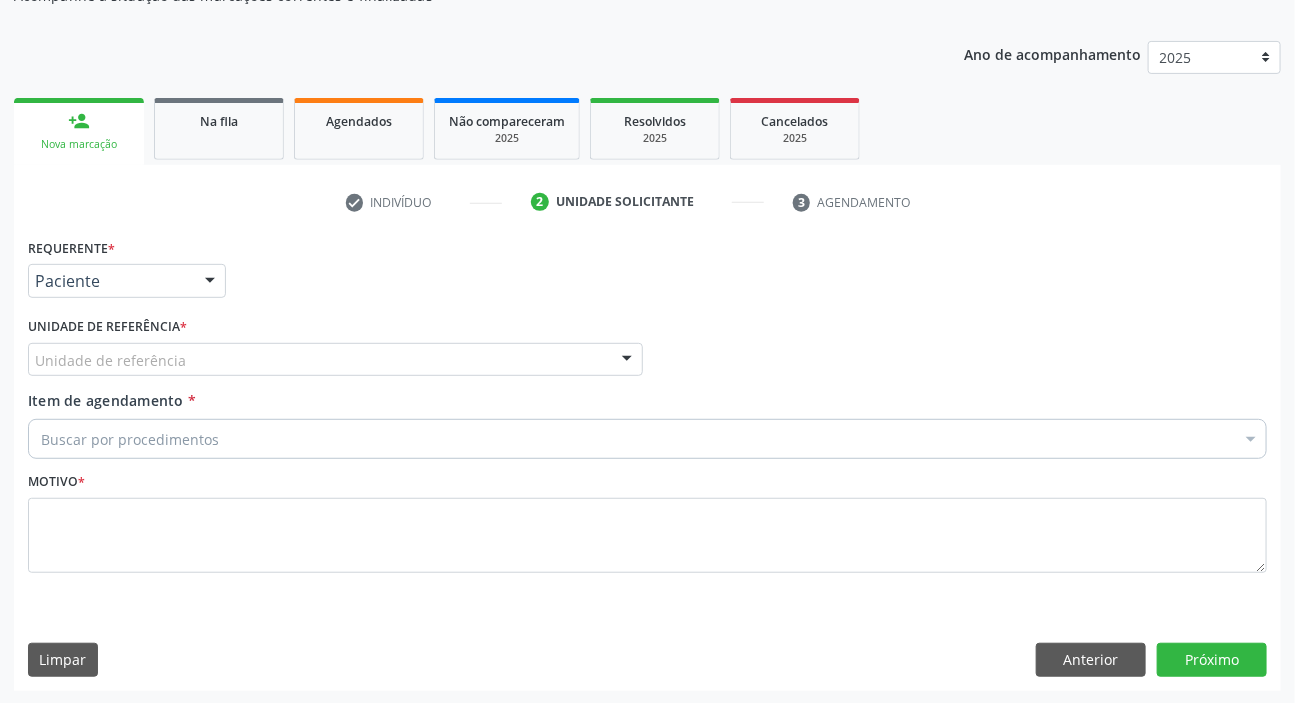 click on "Unidade de referência" at bounding box center (335, 360) 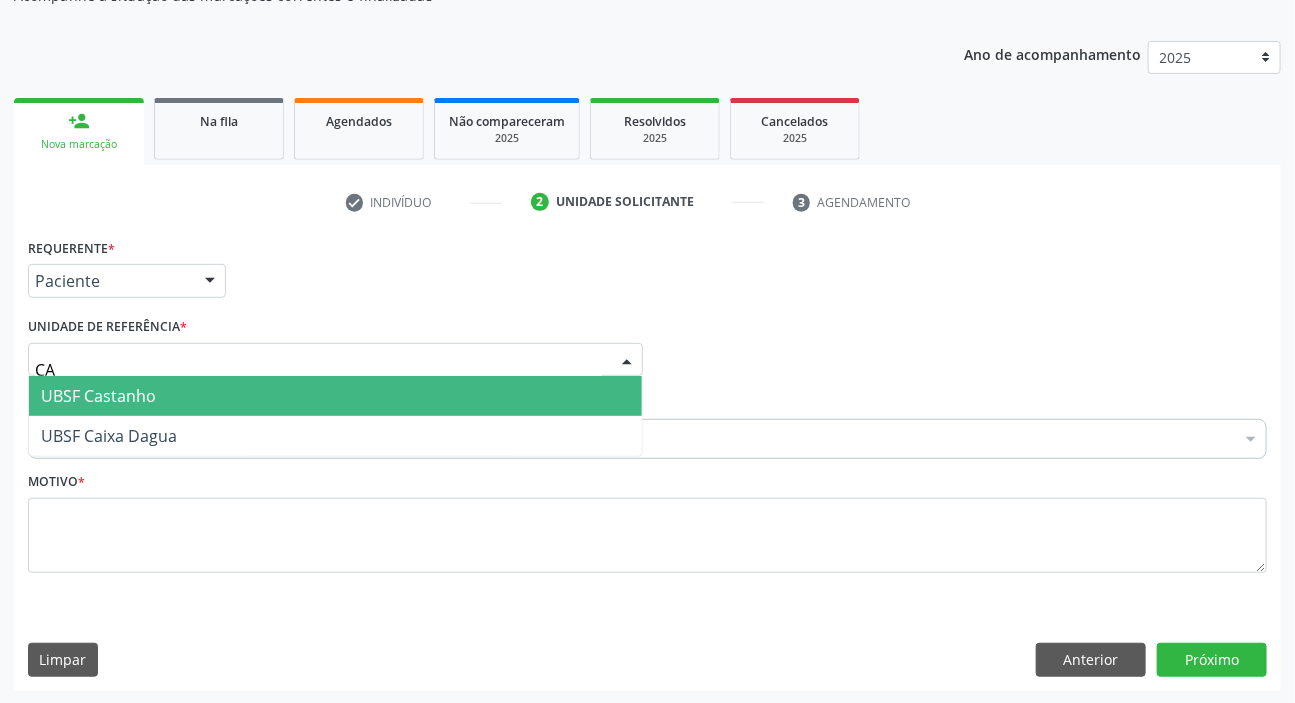 type on "CAS" 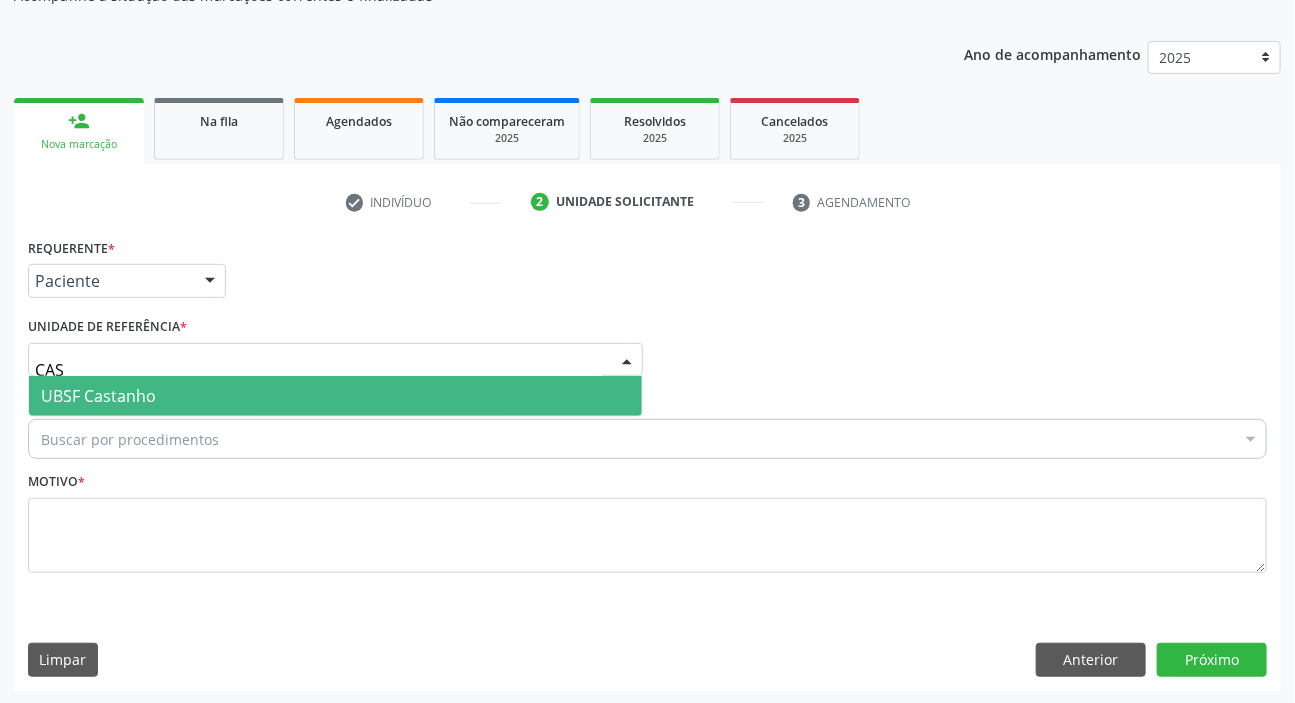 click on "UBSF Castanho" at bounding box center [335, 396] 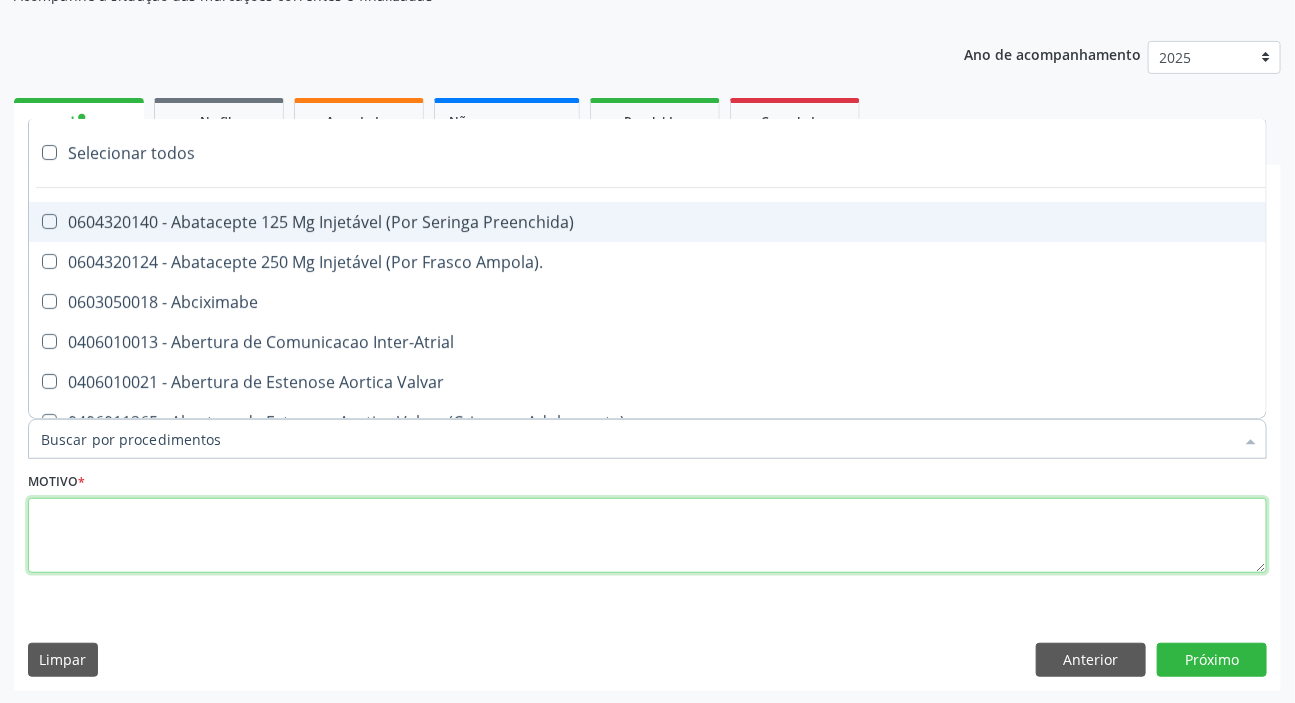 paste on "[DATE]" 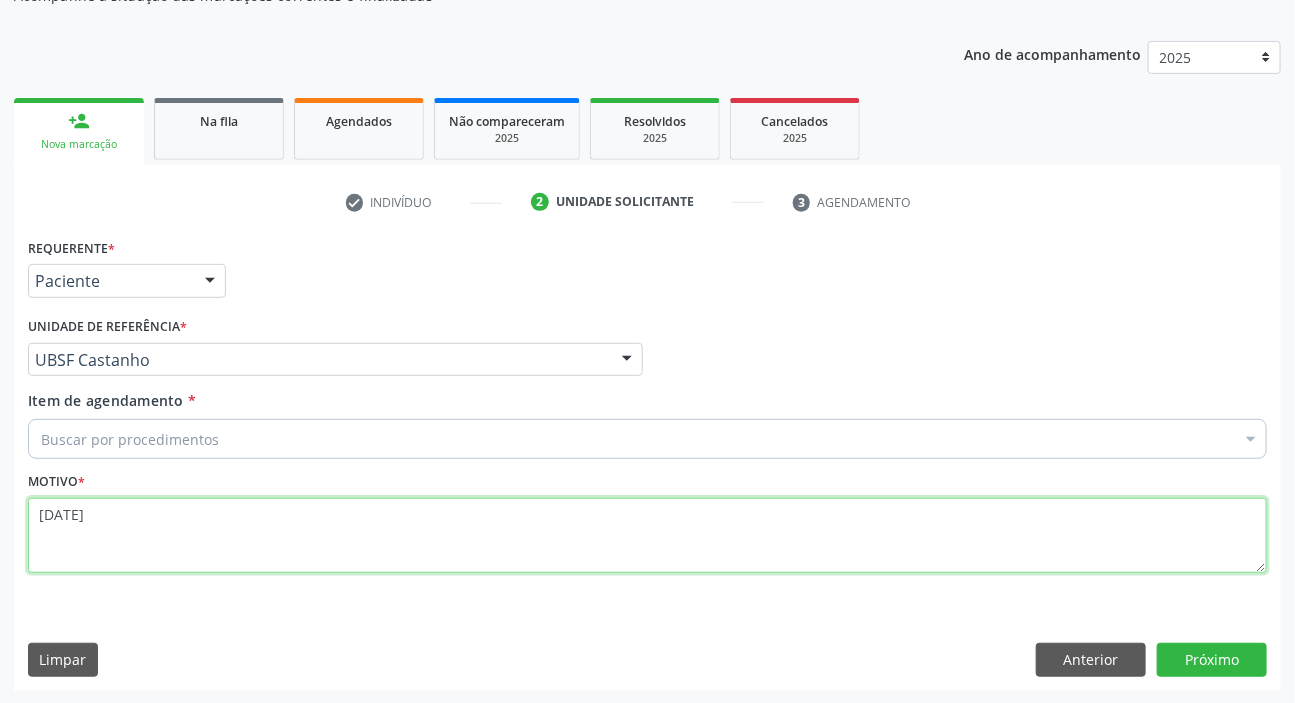 type on "[DATE]" 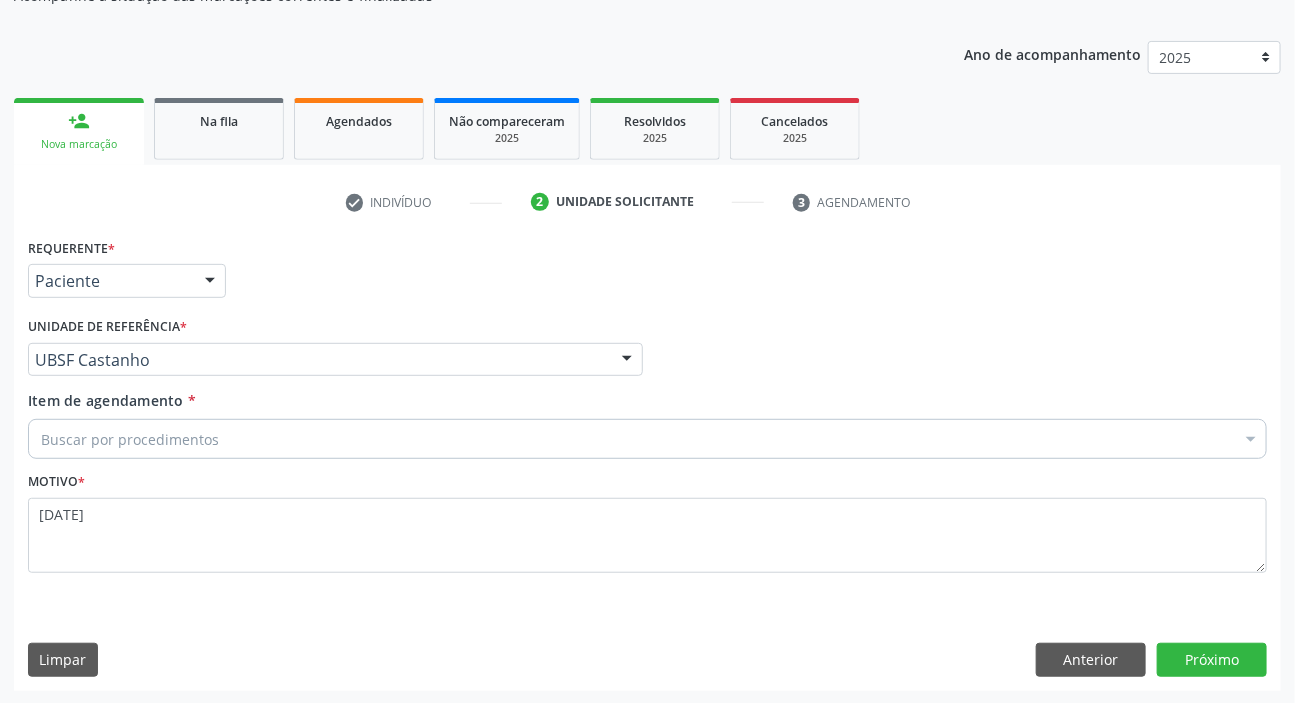 click on "Buscar por procedimentos" at bounding box center (647, 439) 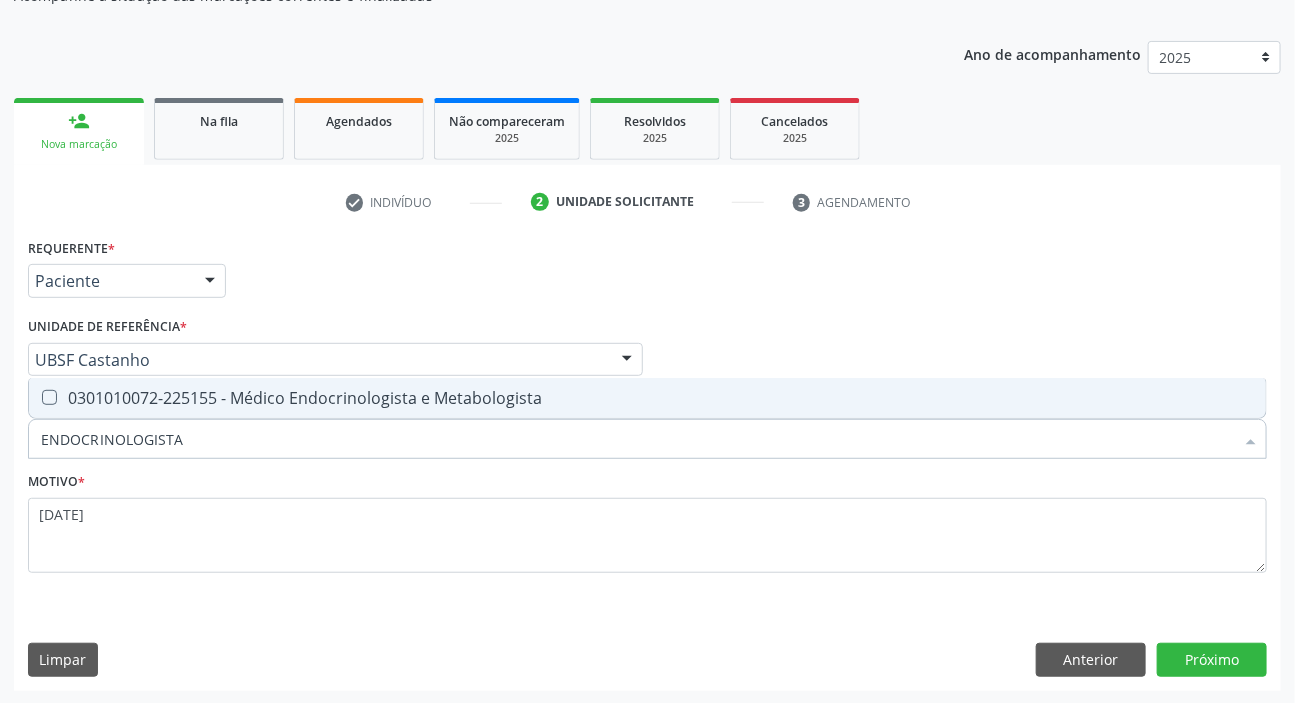 click on "0301010072-225155 - Médico Endocrinologista e Metabologista" at bounding box center [647, 398] 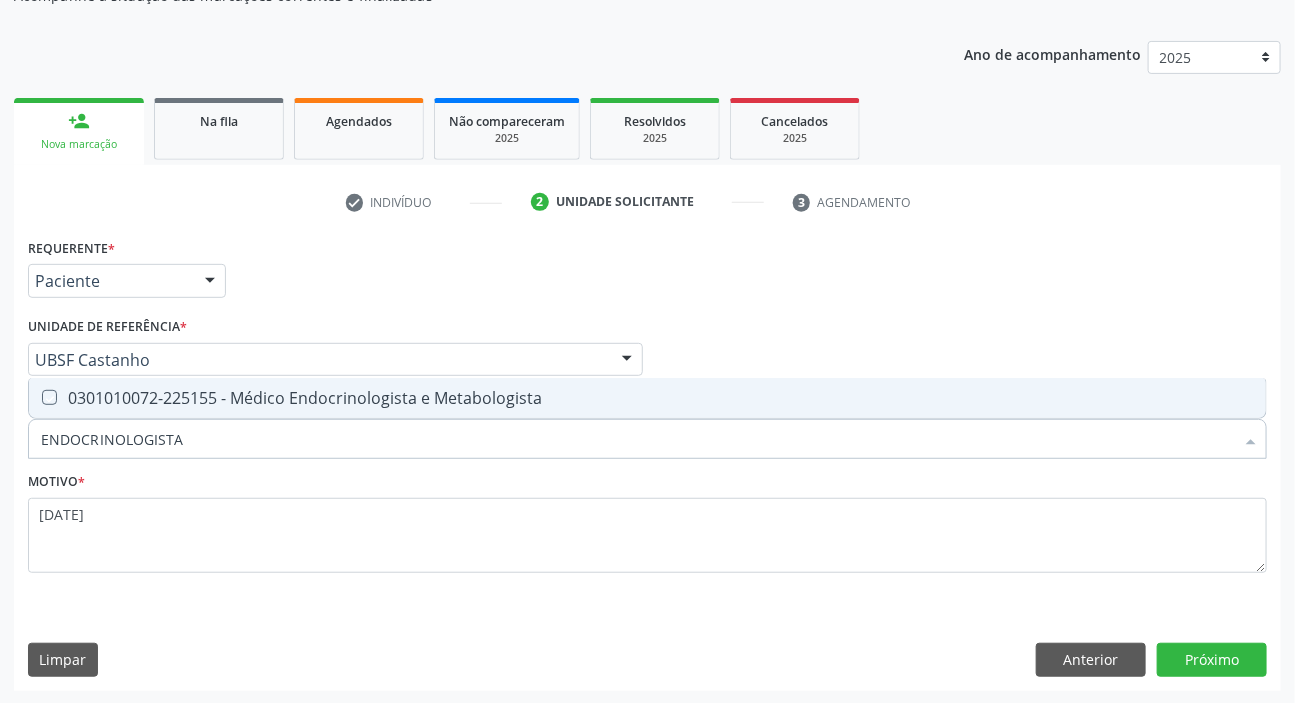 checkbox on "true" 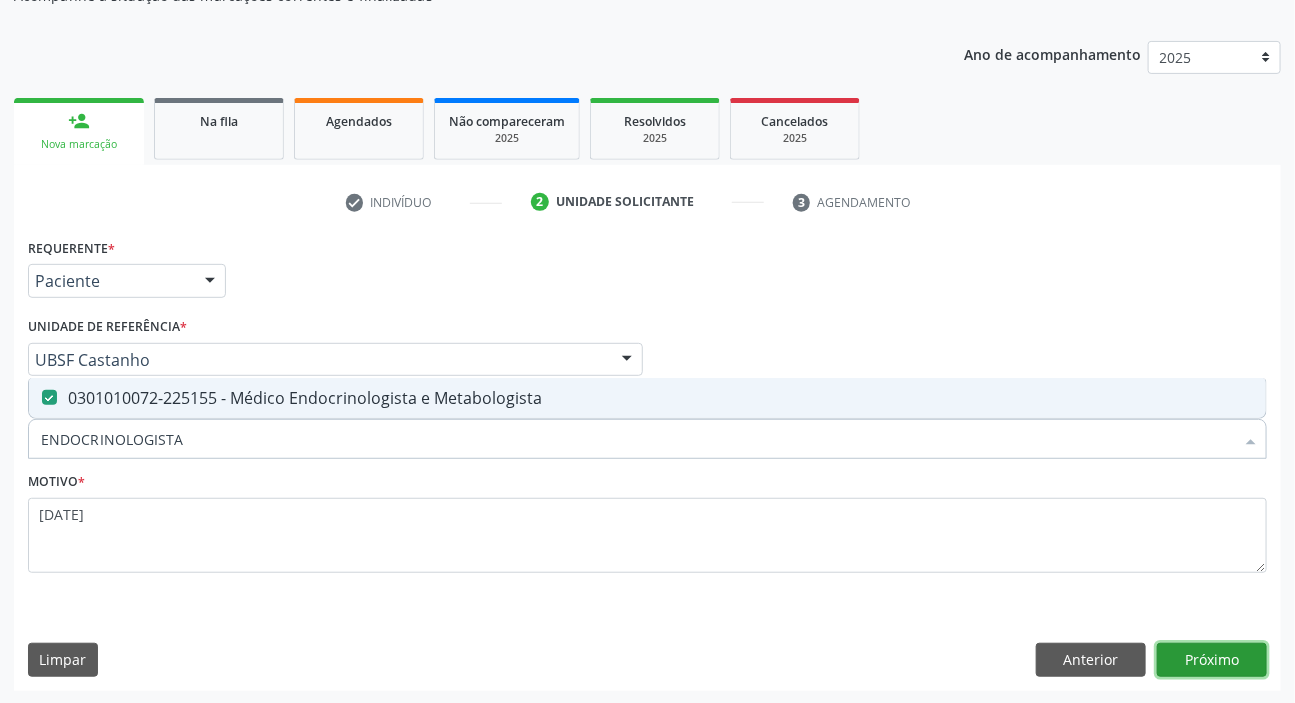 click on "Próximo" at bounding box center [1212, 660] 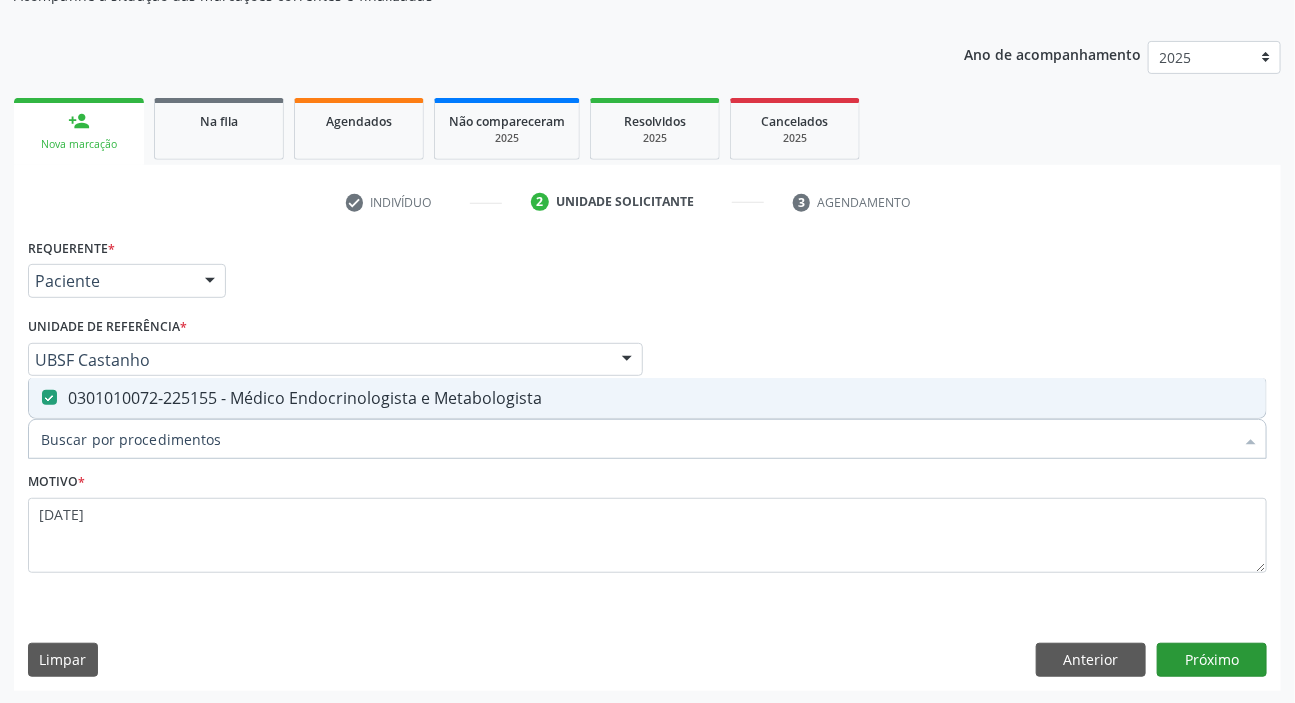 scroll, scrollTop: 166, scrollLeft: 0, axis: vertical 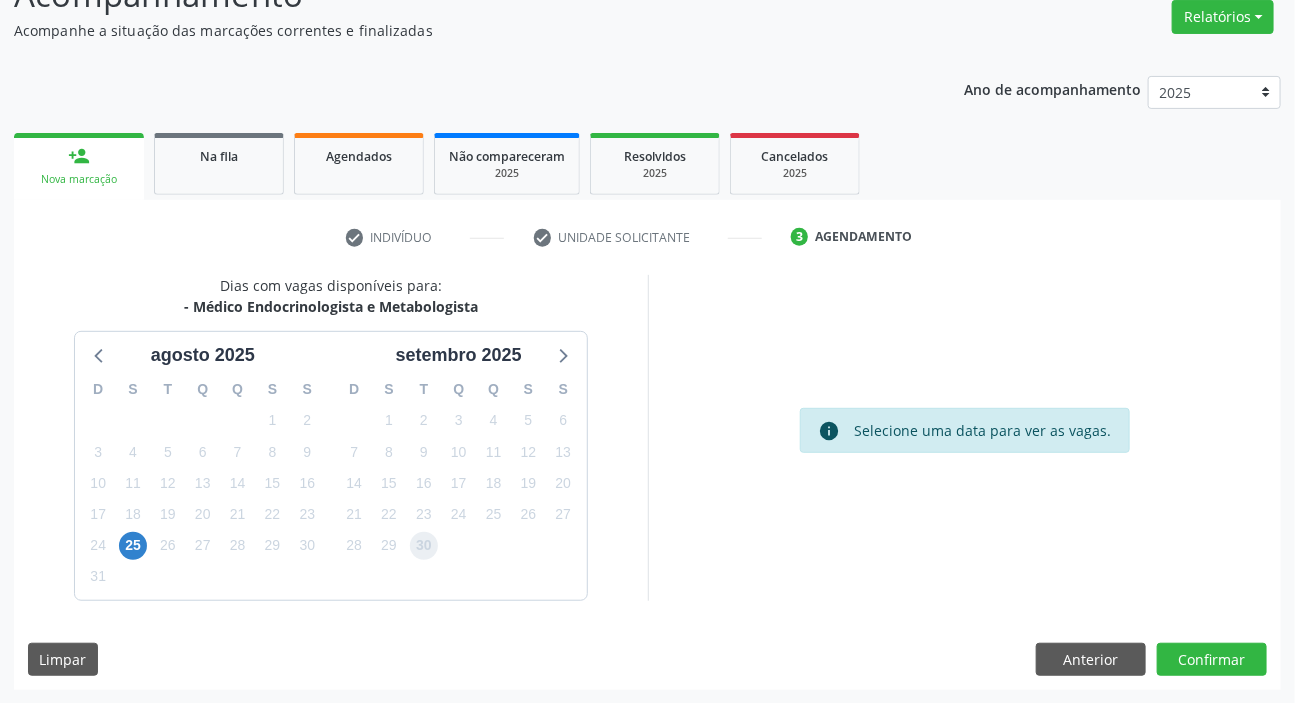 click on "30" at bounding box center [424, 546] 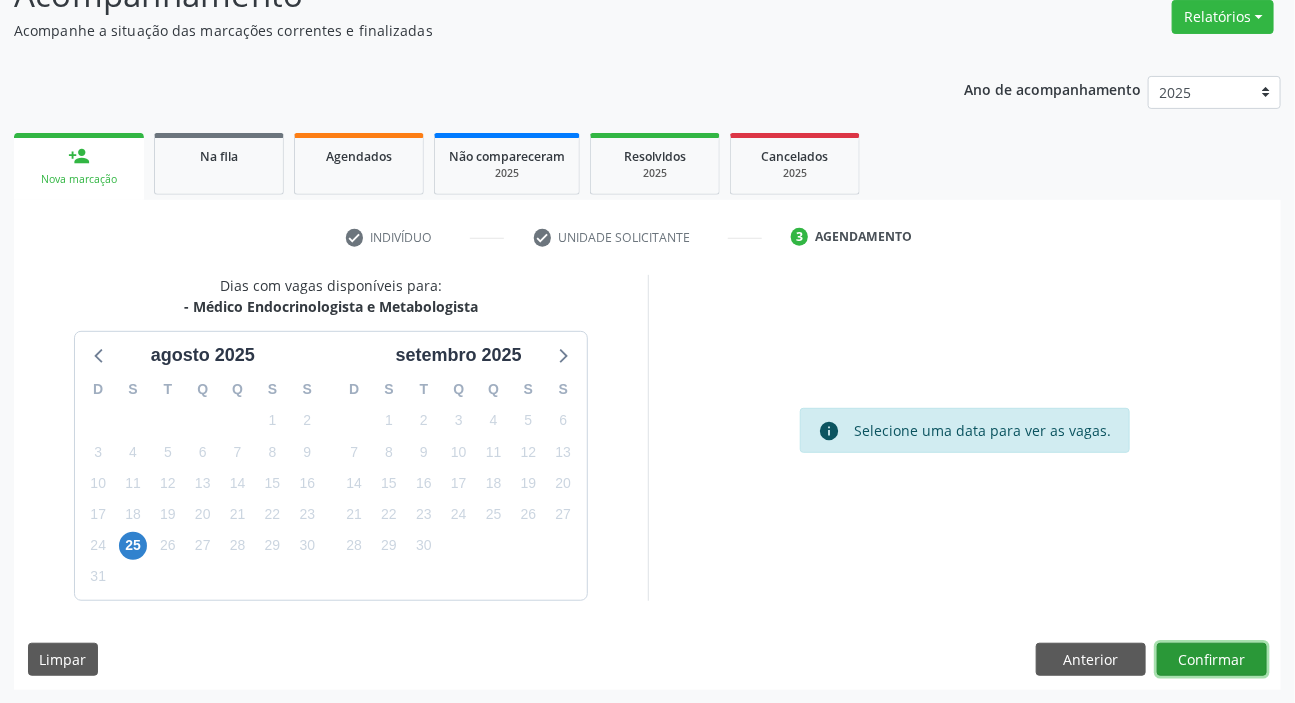 click on "Confirmar" at bounding box center [1212, 660] 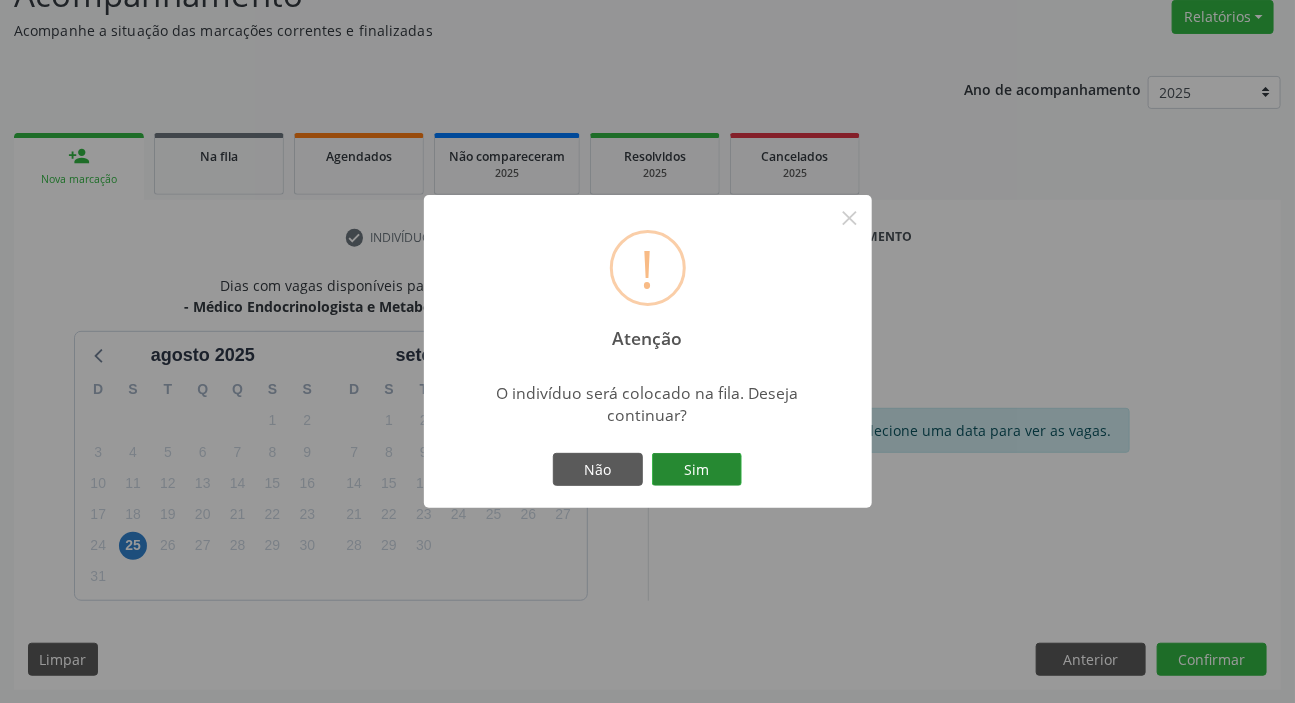 click on "Sim" at bounding box center [697, 470] 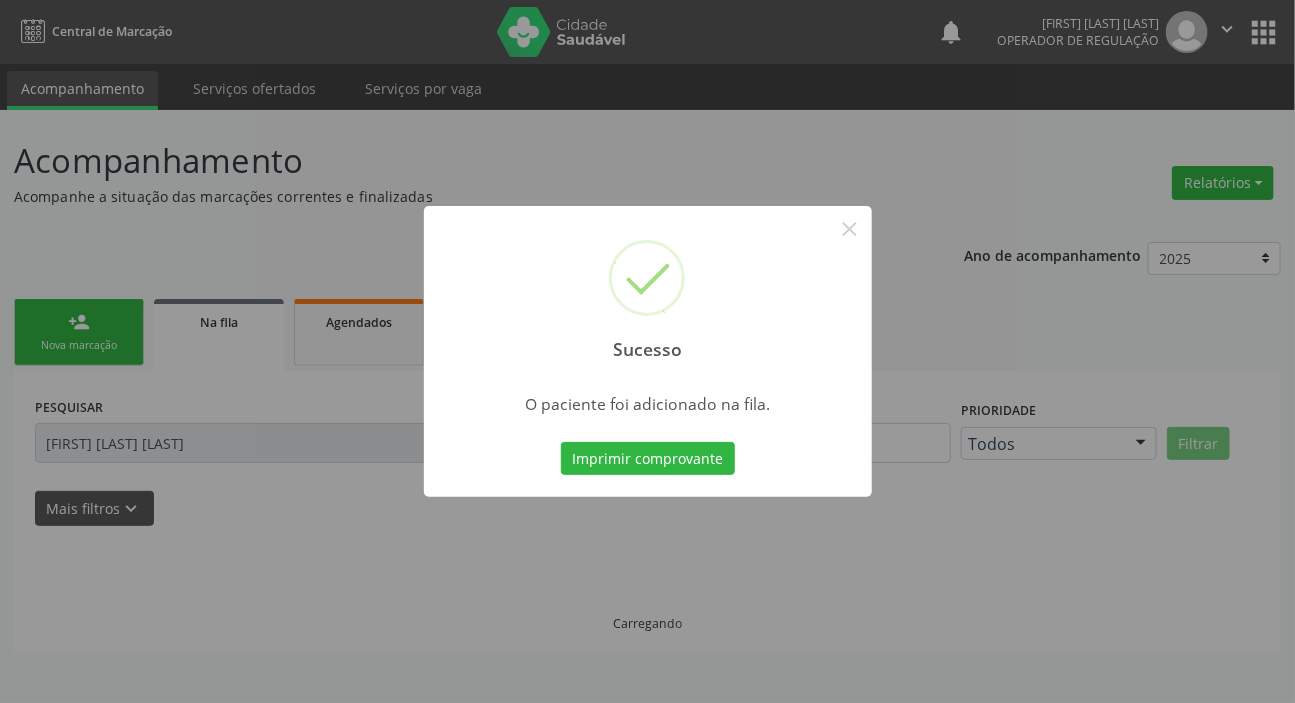 scroll, scrollTop: 0, scrollLeft: 0, axis: both 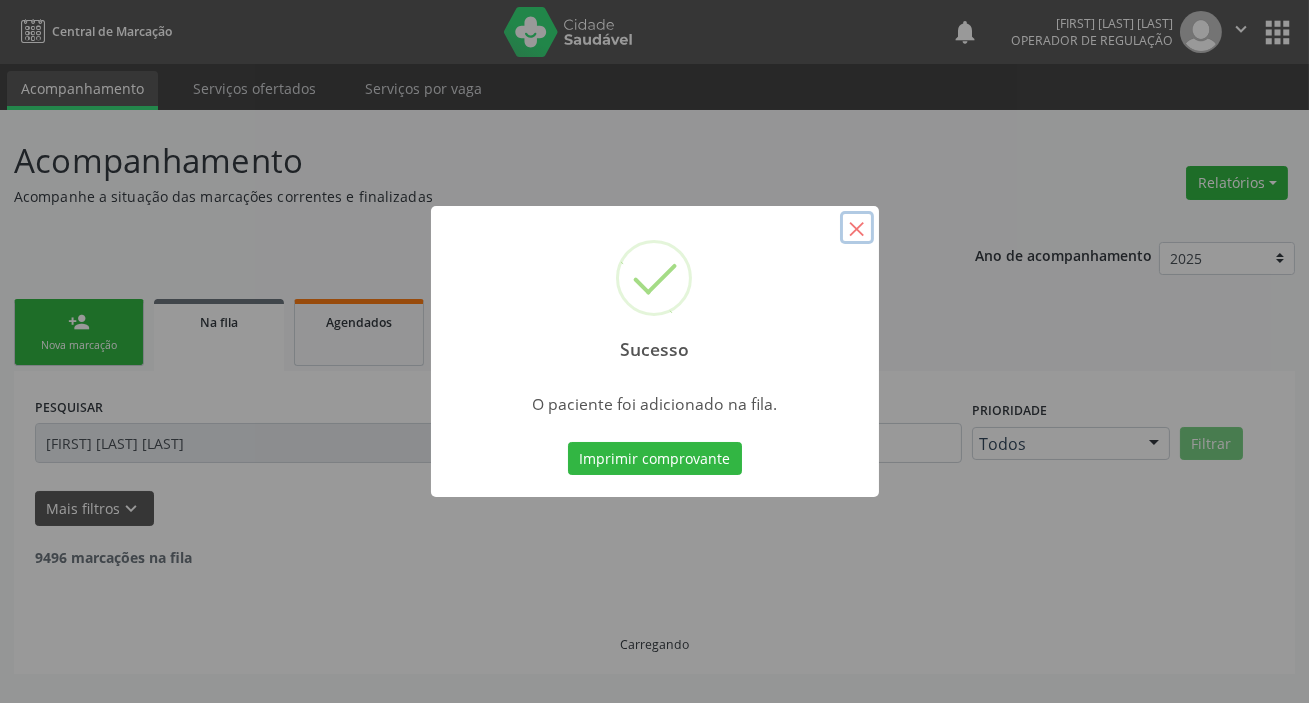 drag, startPoint x: 864, startPoint y: 226, endPoint x: 296, endPoint y: 288, distance: 571.3738 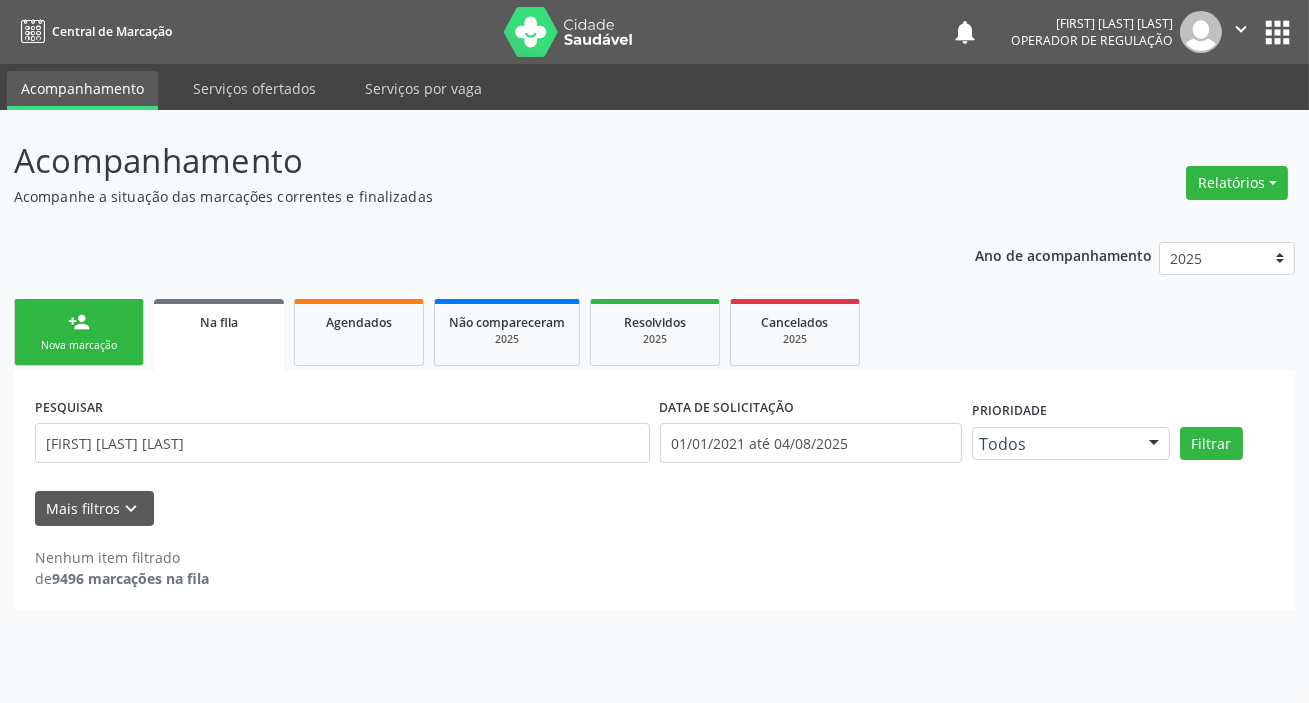 click on "person_add" at bounding box center [79, 322] 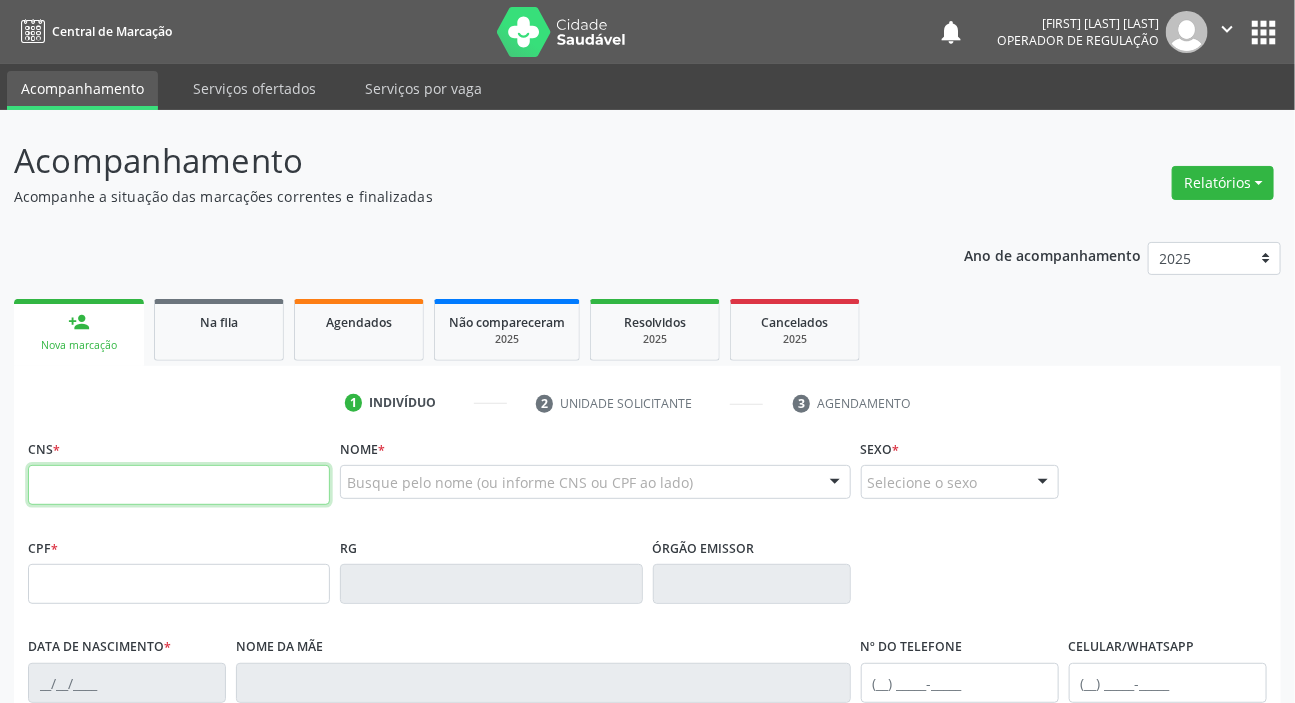 click at bounding box center (179, 485) 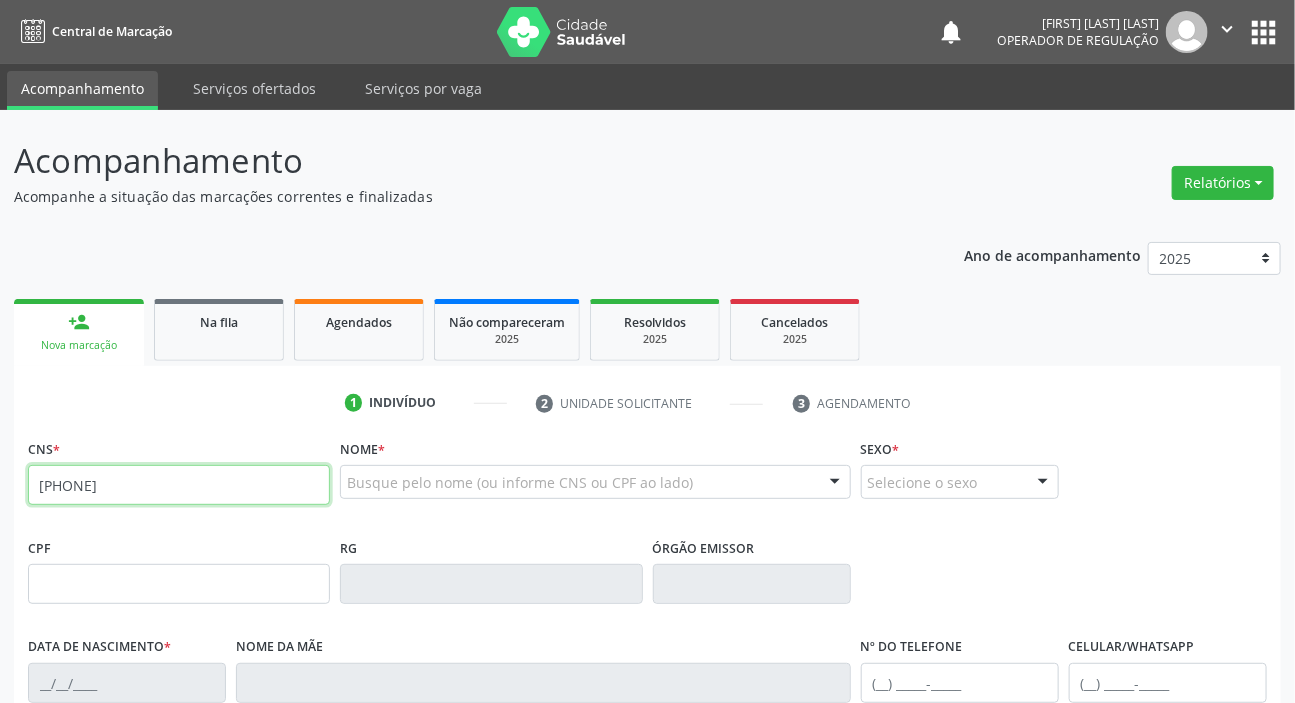 type on "[PHONE]" 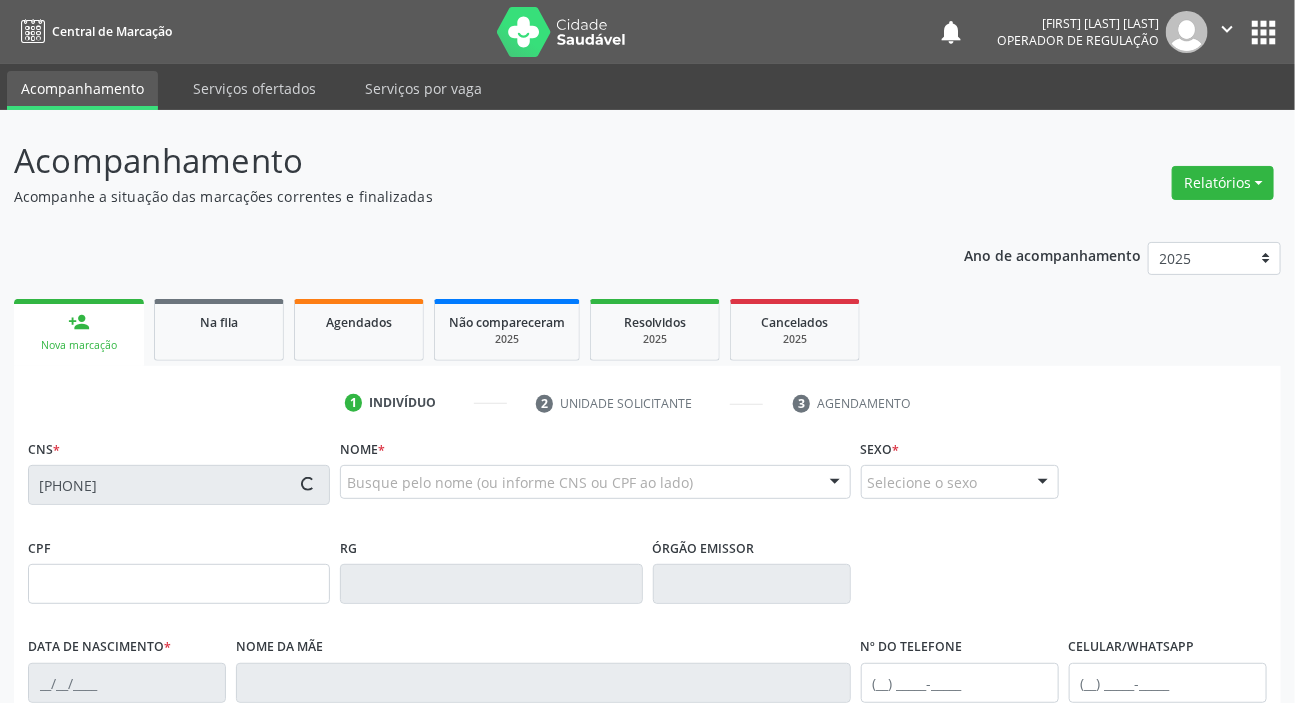 type on "[CPF]" 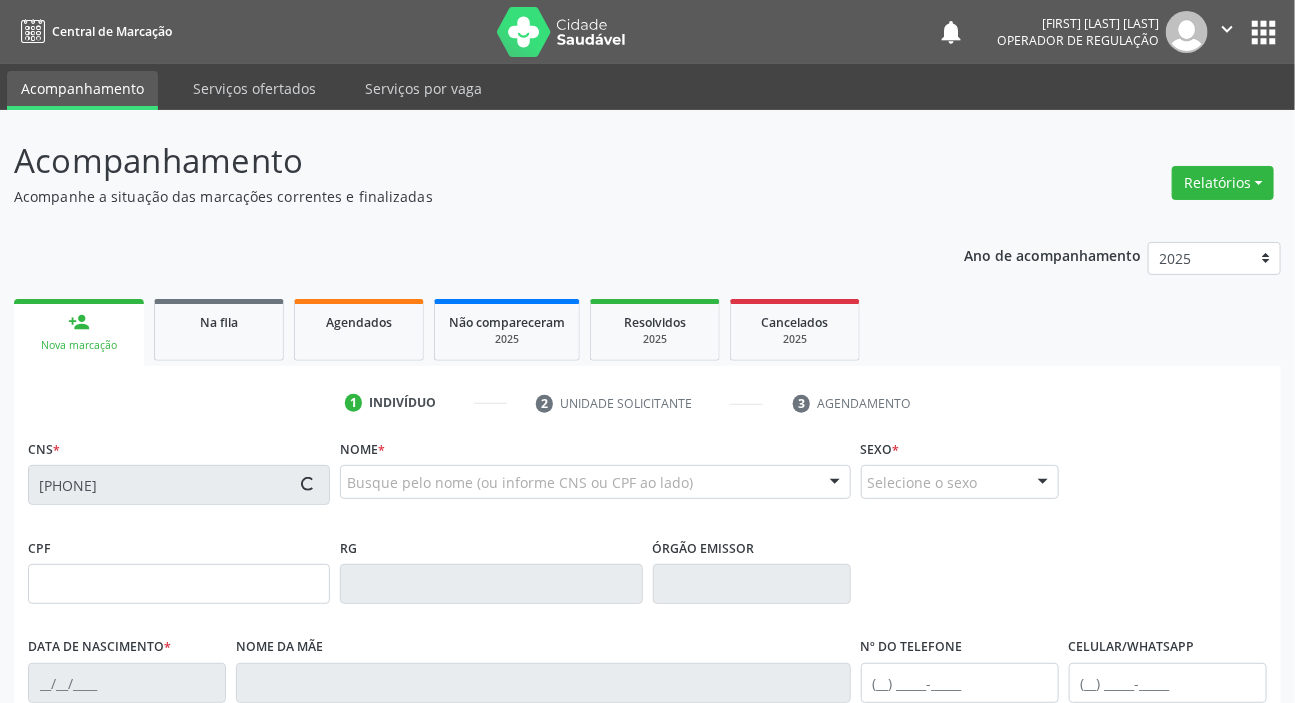 type on "[DATE]" 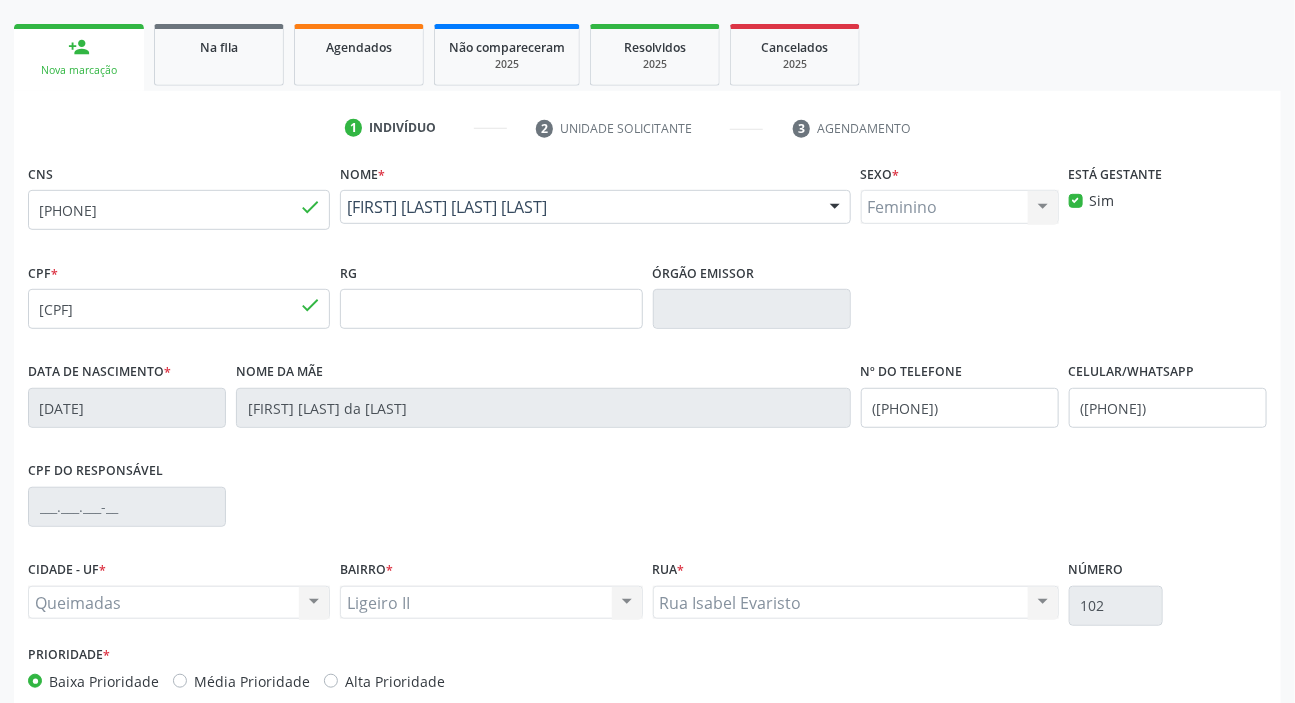 scroll, scrollTop: 380, scrollLeft: 0, axis: vertical 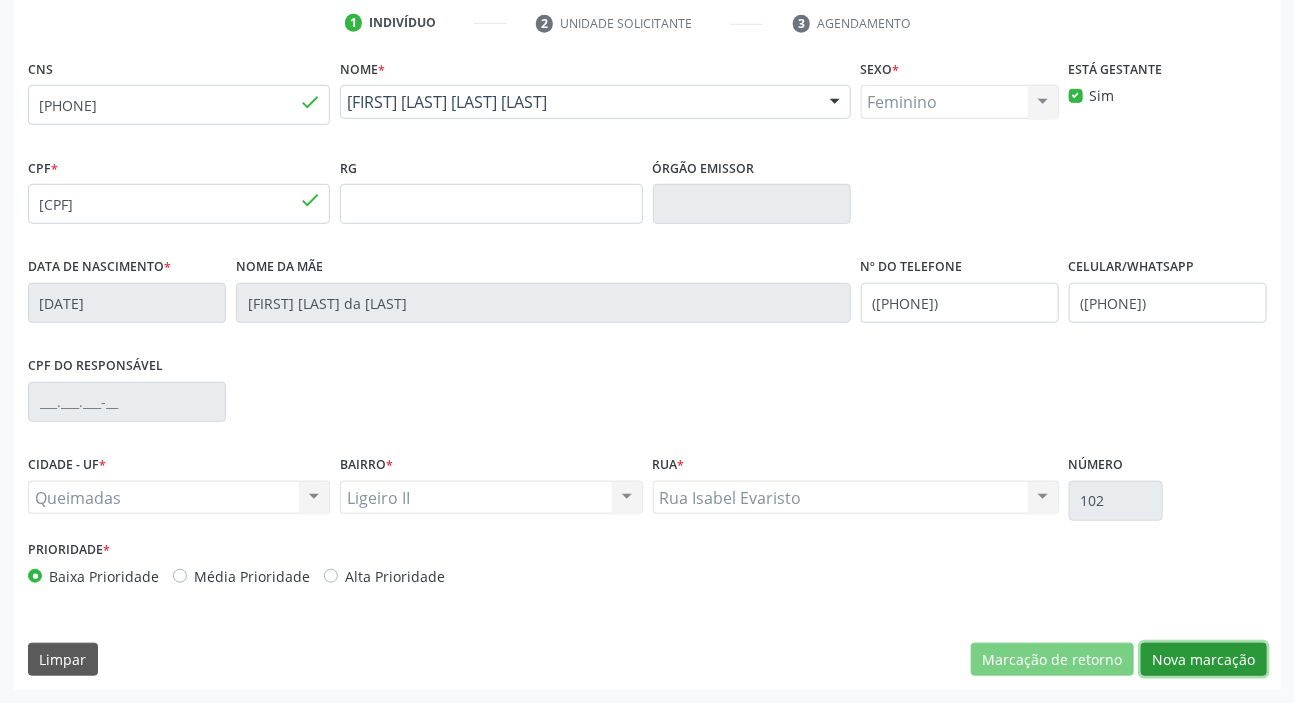 drag, startPoint x: 1224, startPoint y: 660, endPoint x: 1219, endPoint y: 648, distance: 13 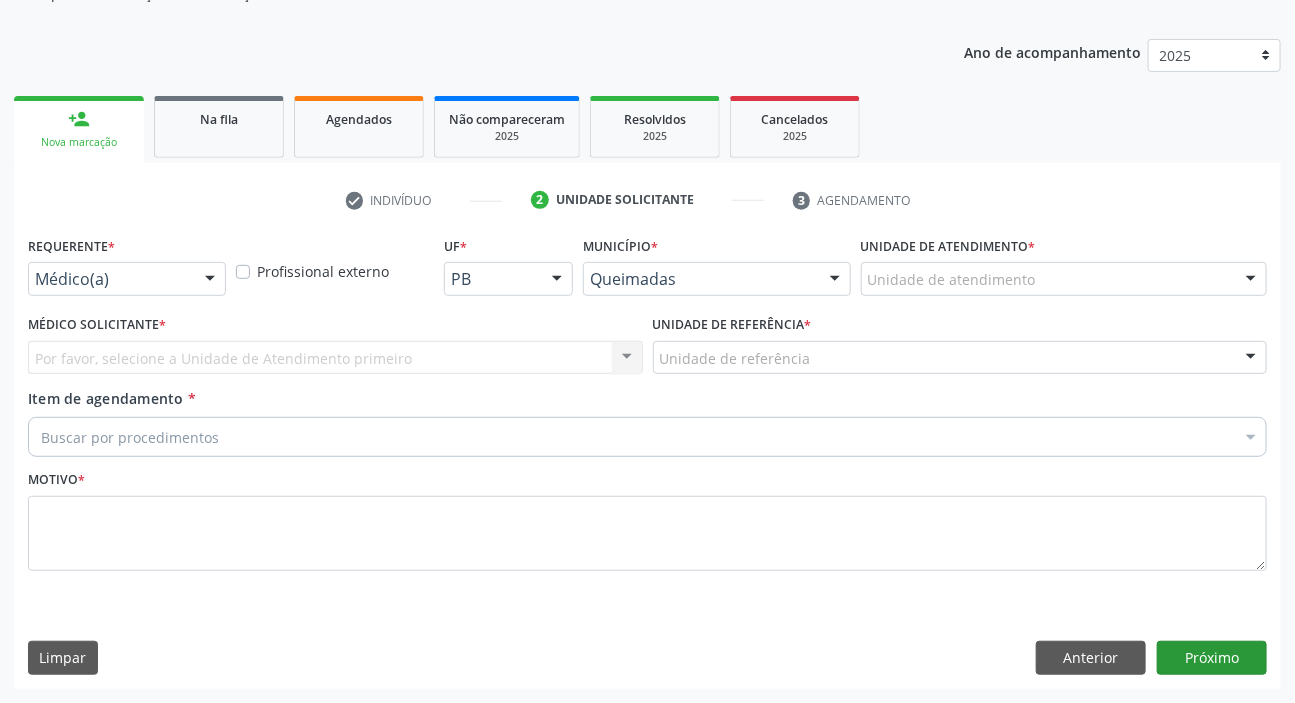 scroll, scrollTop: 201, scrollLeft: 0, axis: vertical 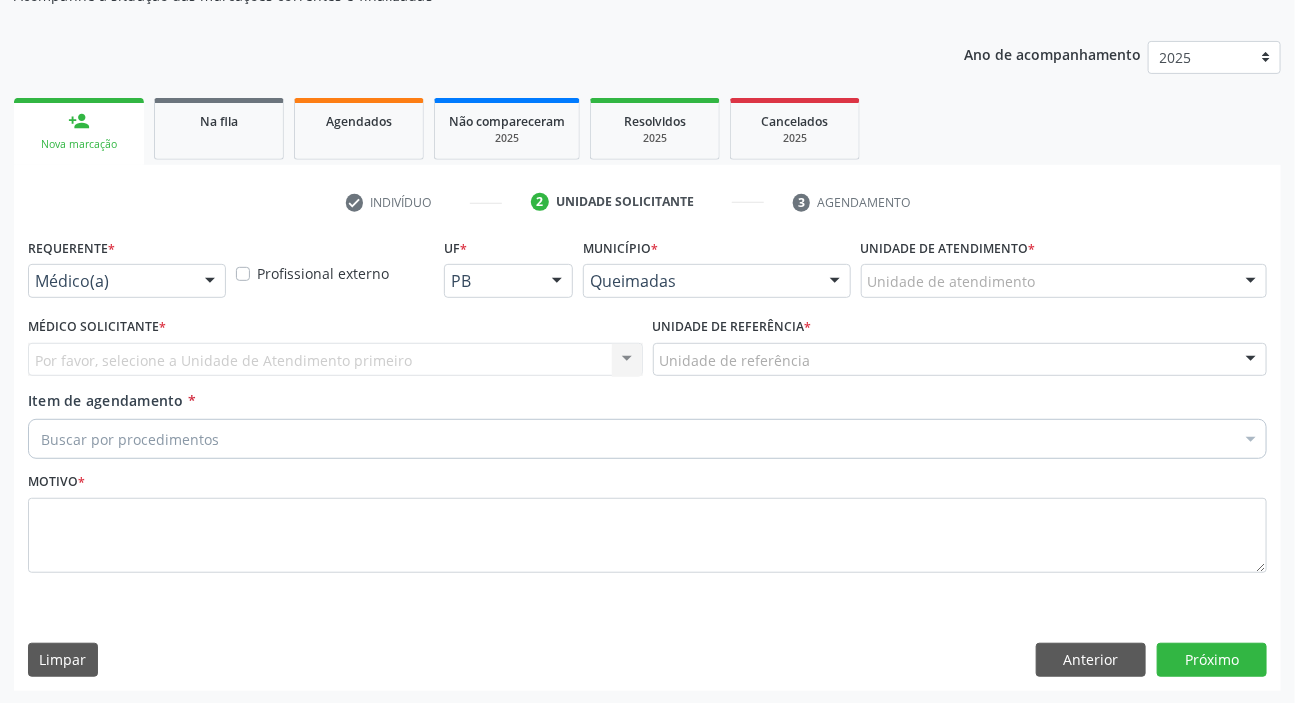 click on "Médico(a)" at bounding box center [127, 281] 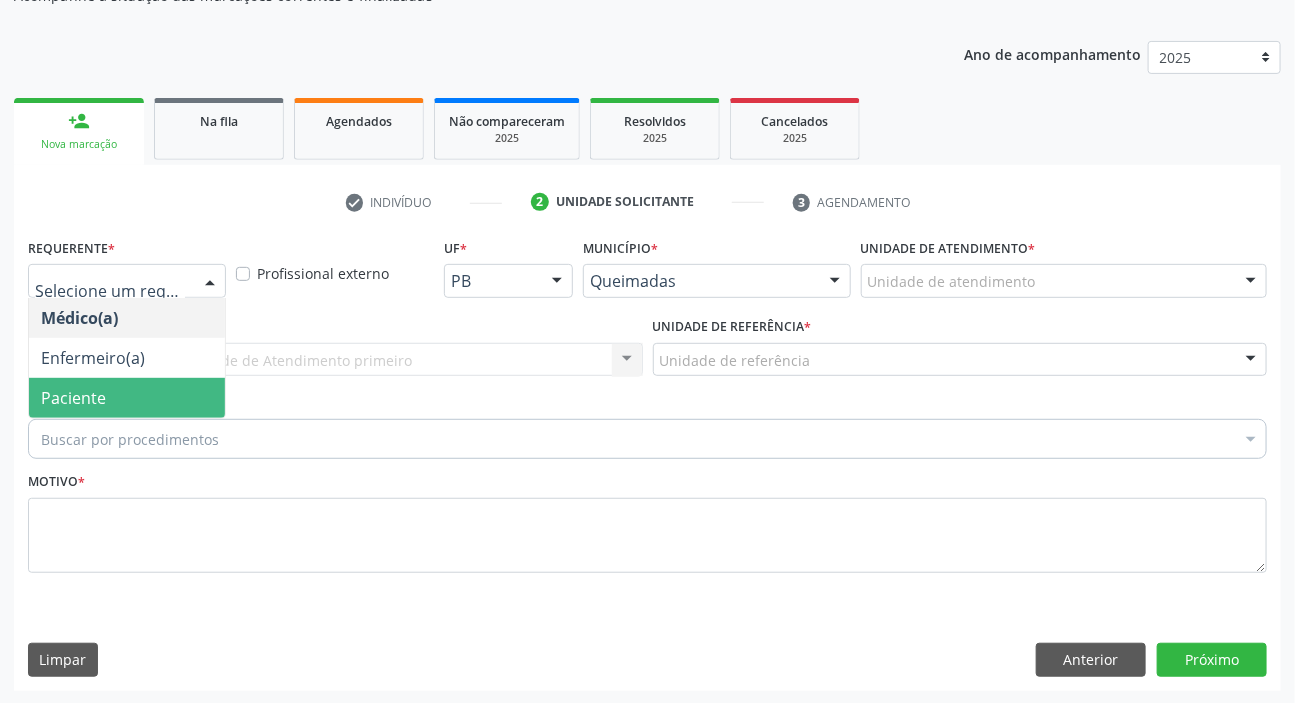 click on "Paciente" at bounding box center [127, 398] 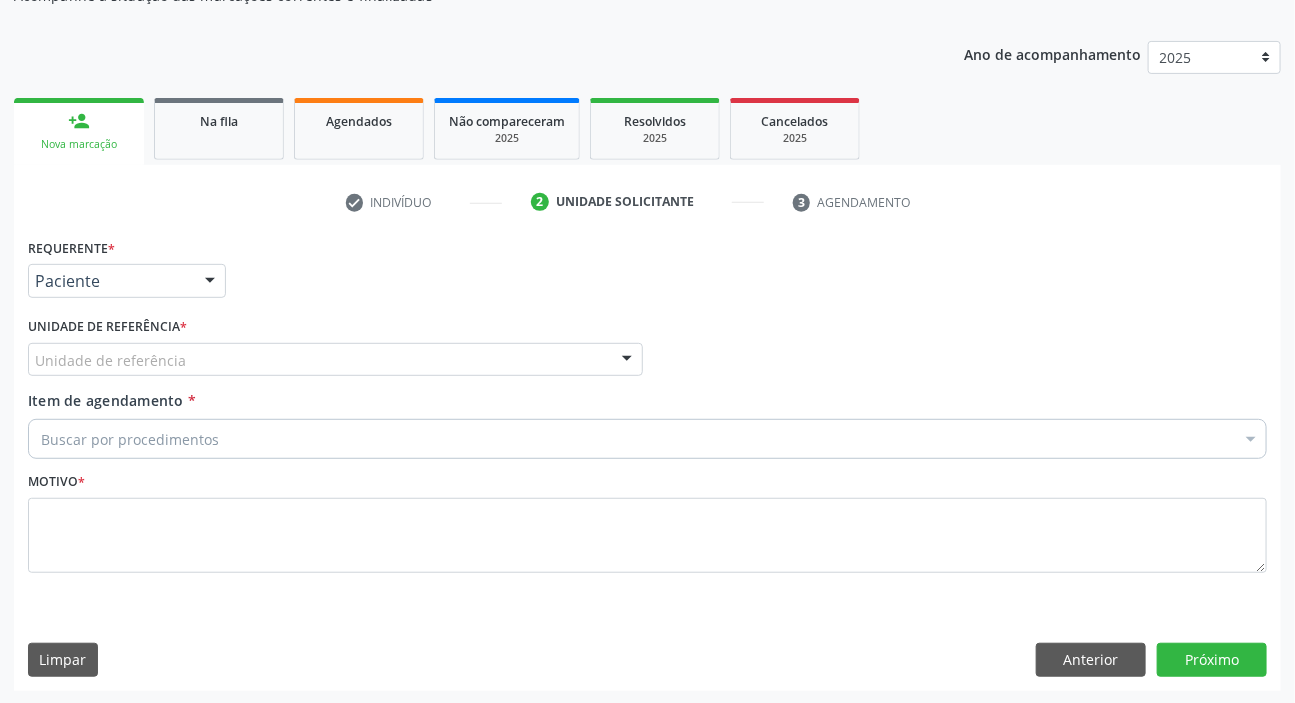 click on "Unidade de referência" at bounding box center (335, 360) 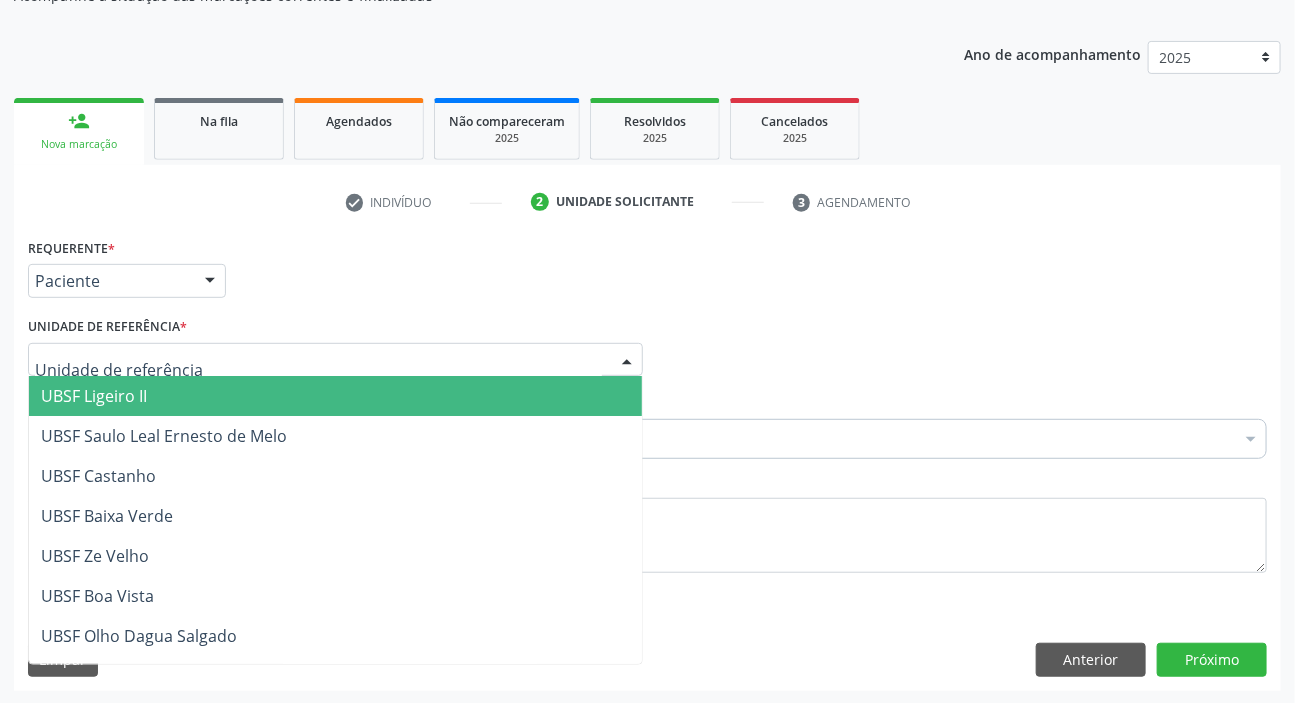 drag, startPoint x: 211, startPoint y: 406, endPoint x: 215, endPoint y: 434, distance: 28.284271 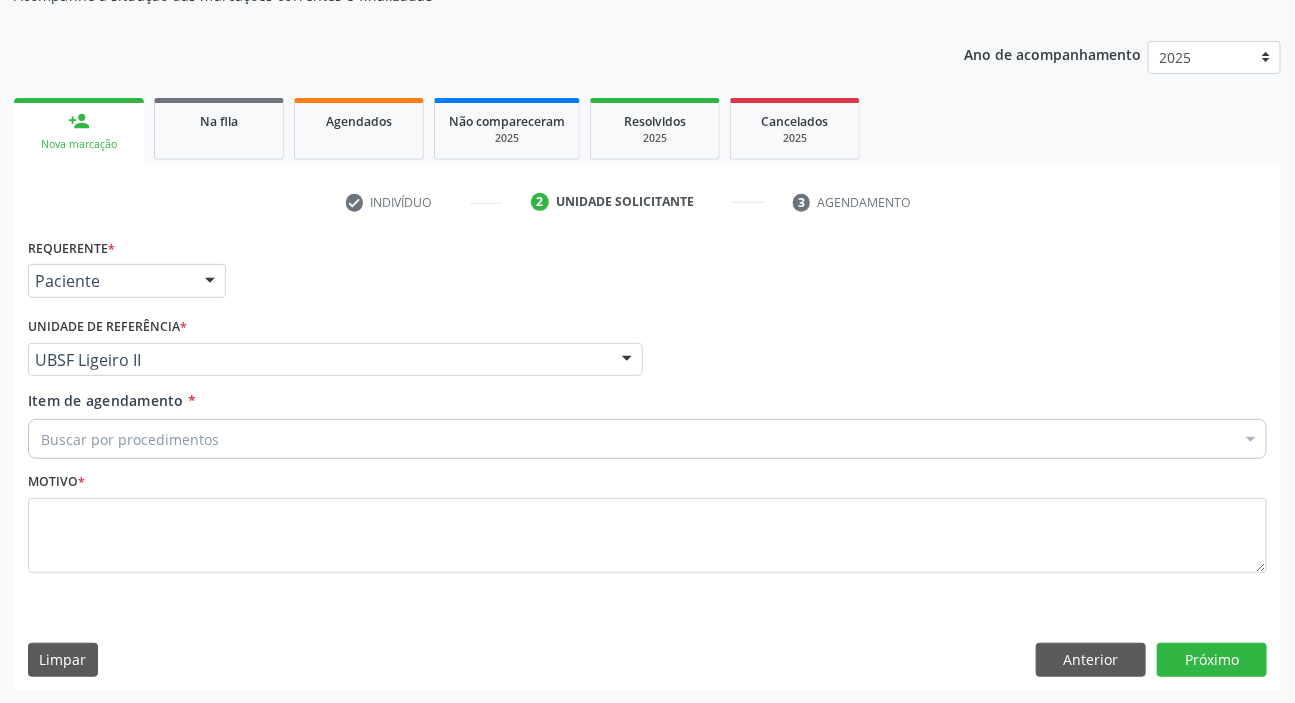 click on "Buscar por procedimentos" at bounding box center (647, 439) 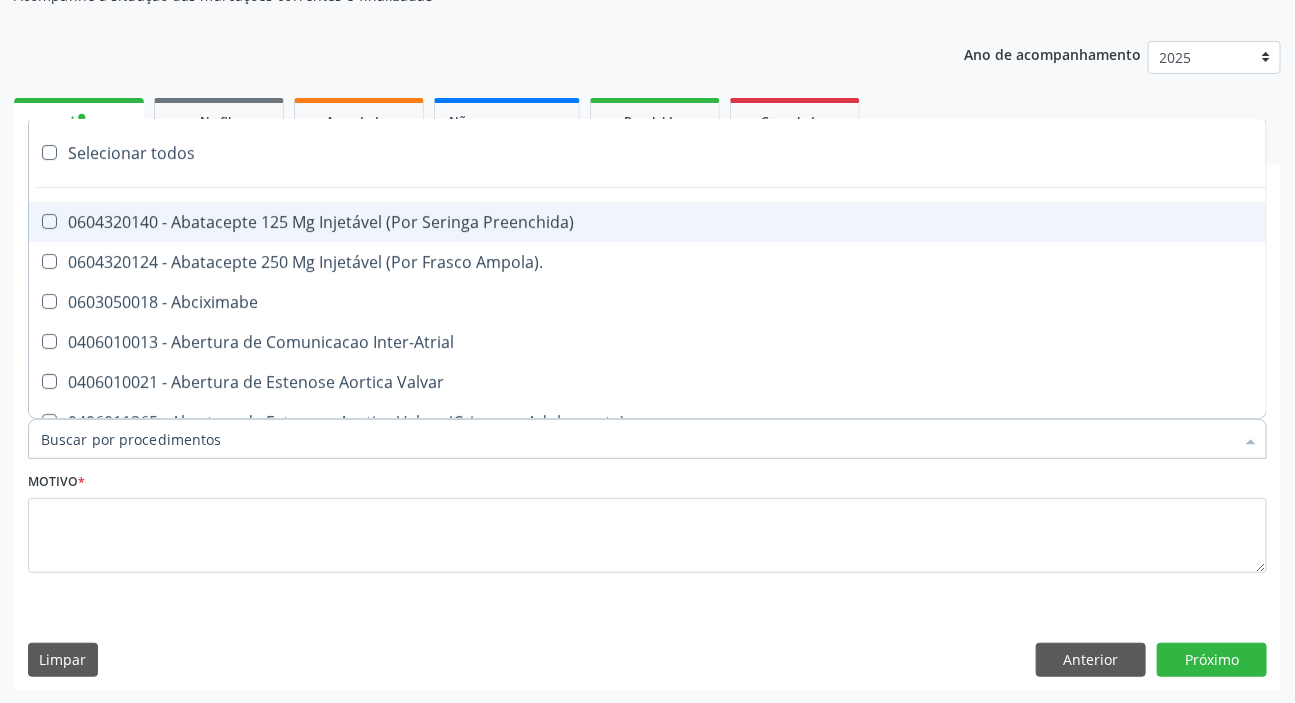 paste on "ENDOCRINOLOGISTA" 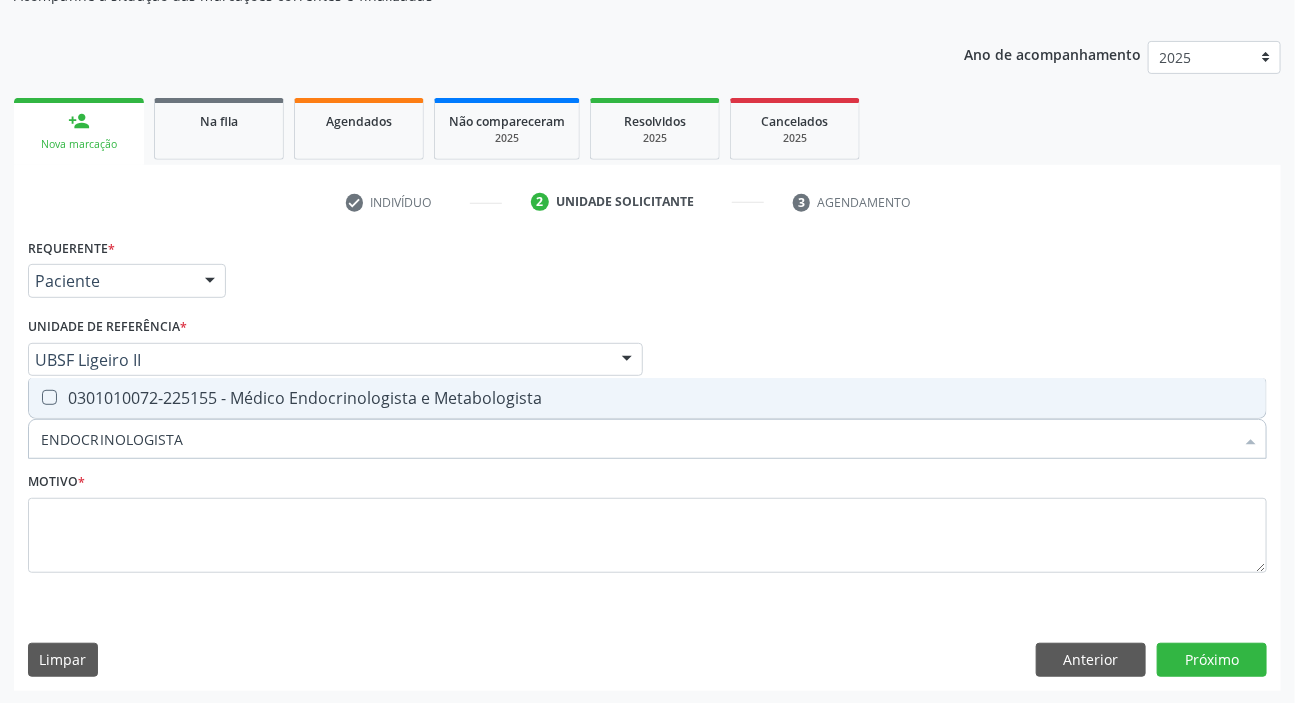 drag, startPoint x: 290, startPoint y: 400, endPoint x: 559, endPoint y: 609, distance: 340.64938 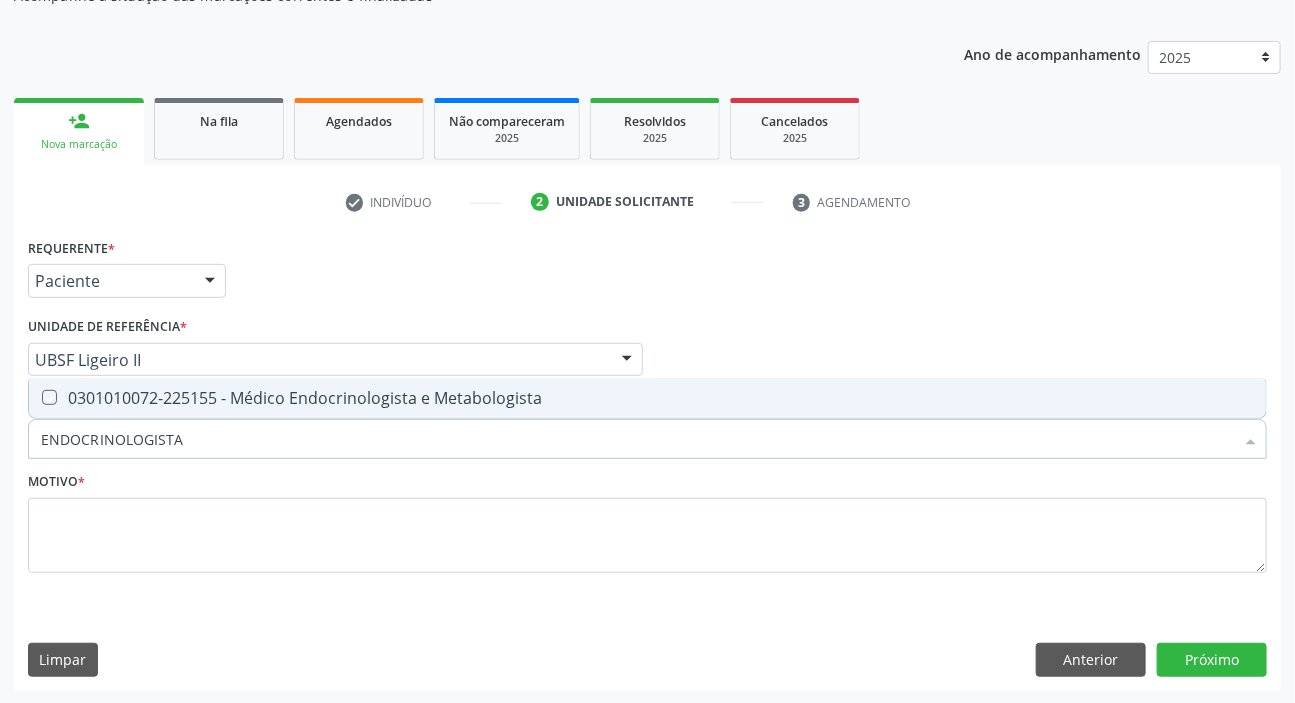 checkbox on "true" 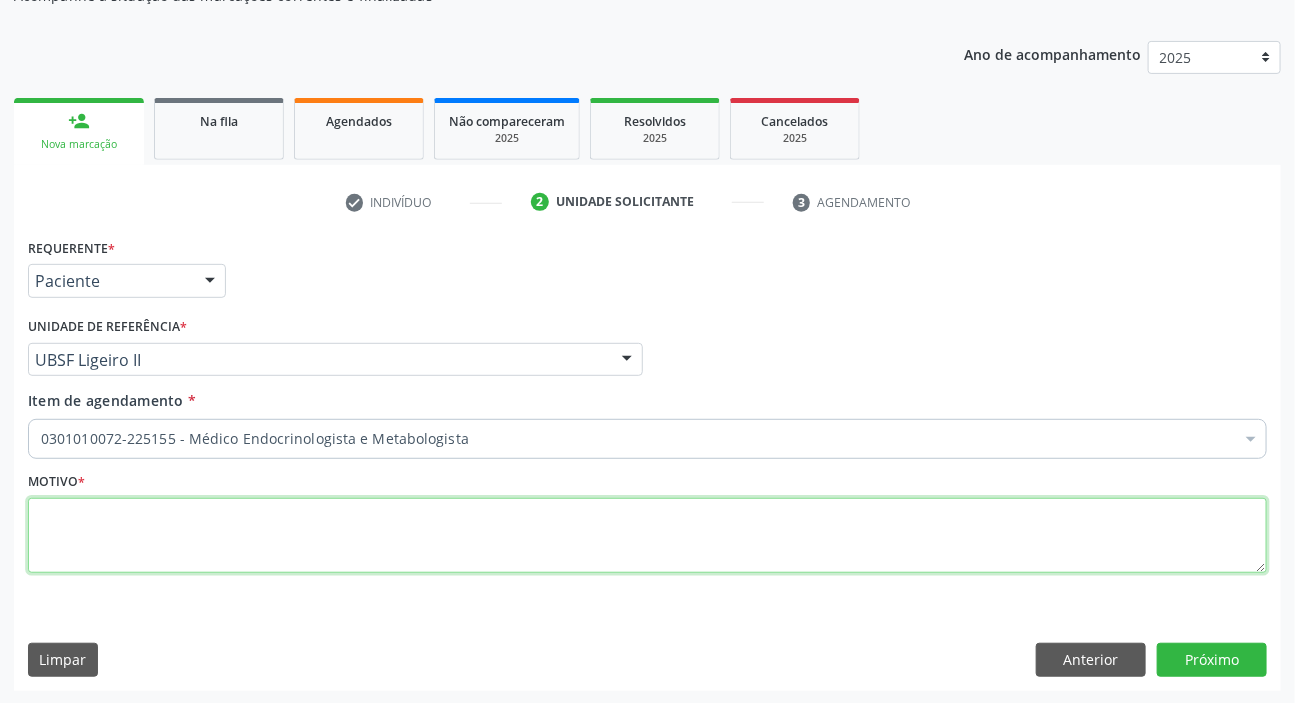 click at bounding box center (647, 536) 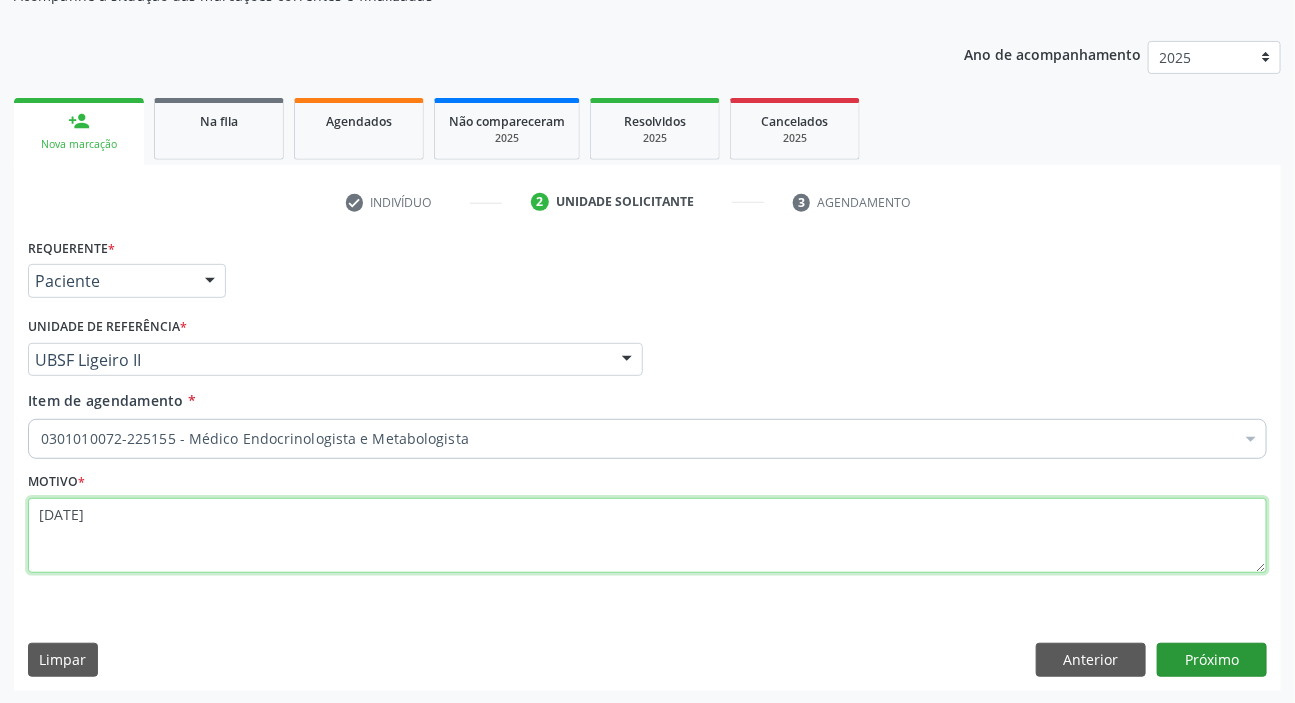 type on "[DATE]" 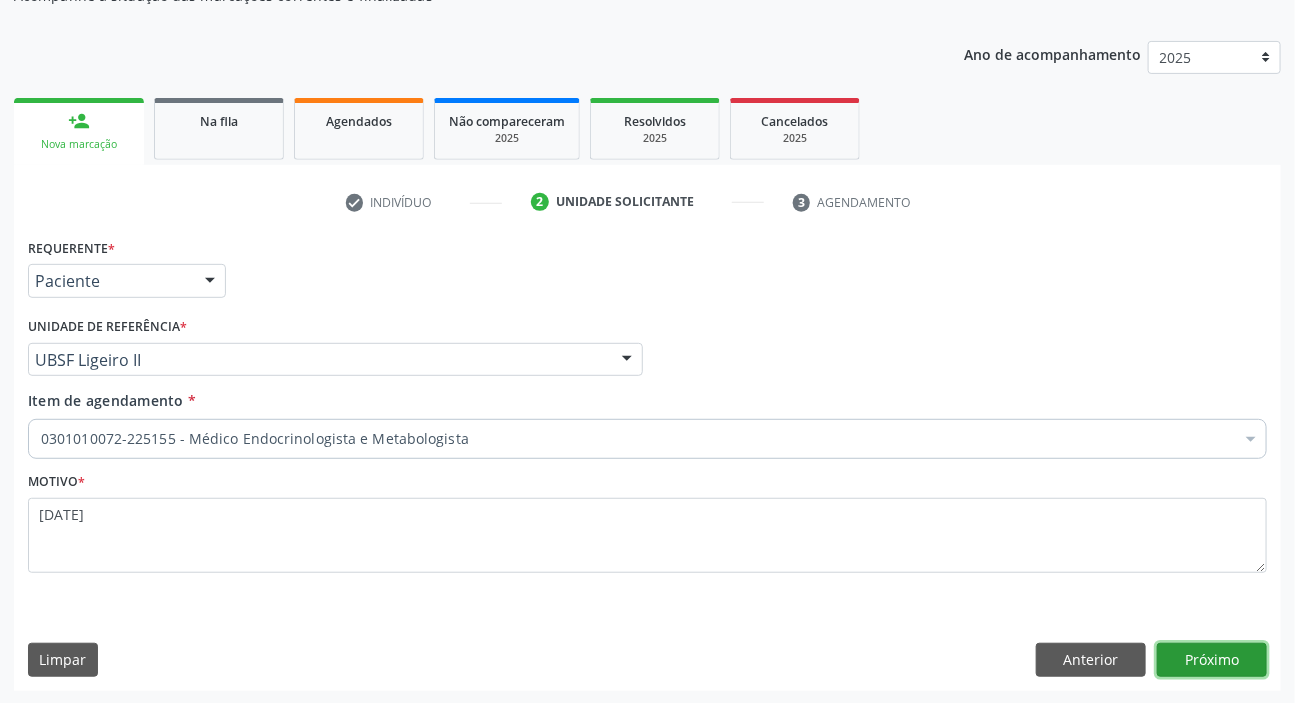click on "Requerente
*
Paciente         Médico(a)   Enfermeiro(a)   Paciente
Nenhum resultado encontrado para: "   "
Não há nenhuma opção para ser exibida.
UF
PB         PB
Nenhum resultado encontrado para: "   "
Não há nenhuma opção para ser exibida.
Município
Queimadas         Campina Grande   Queimadas
Nenhum resultado encontrado para: "   "
Não há nenhuma opção para ser exibida.
Médico Solicitante
Por favor, selecione a Unidade de Atendimento primeiro
Nenhum resultado encontrado para: "   "
Não há nenhuma opção para ser exibida.
Unidade de referência
*
UBSF Ligeiro II         UBSF Ligeiro II   UBSF Saulo Leal Ernesto de Melo   UBSF Castanho   UBSF Baixa Verde   UBSF Ze Velho   UBSF Boa Vista   UBSF Olho Dagua Salgado   UBSF Zumbi" at bounding box center (647, 461) 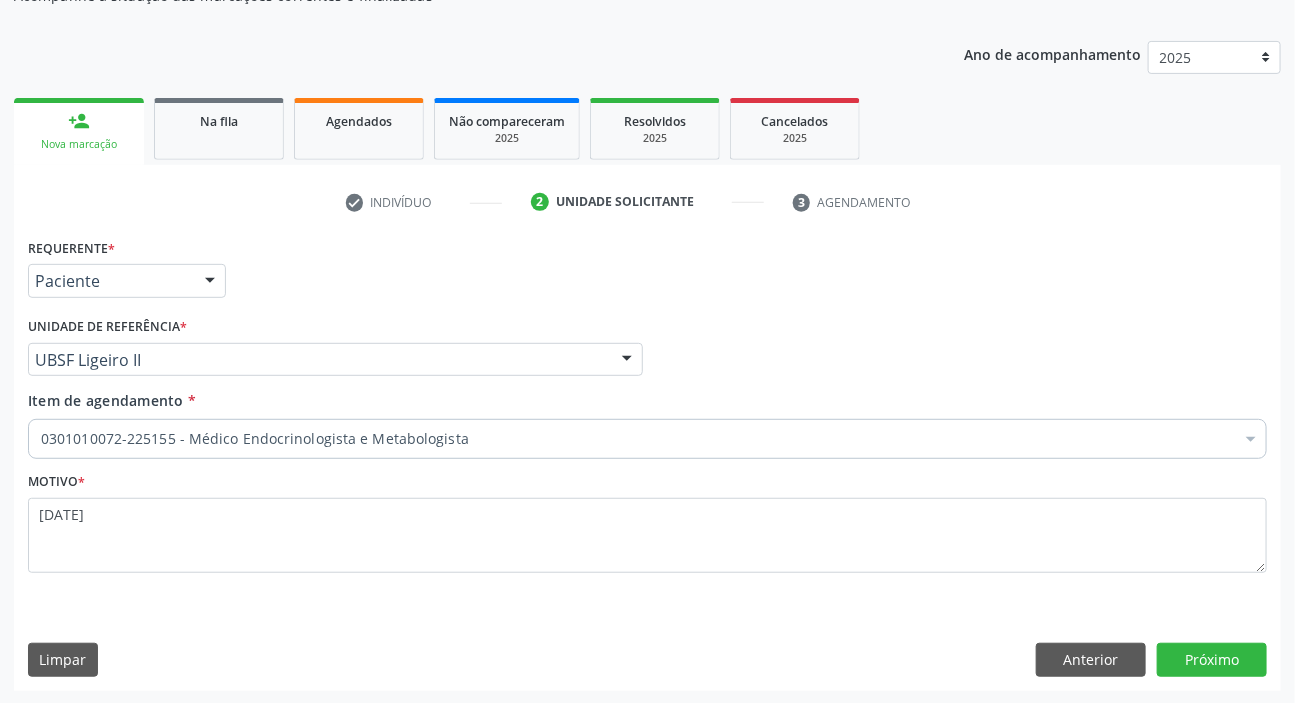 click on "Requerente
*
Paciente         Médico(a)   Enfermeiro(a)   Paciente
Nenhum resultado encontrado para: "   "
Não há nenhuma opção para ser exibida.
UF
PB         PB
Nenhum resultado encontrado para: "   "
Não há nenhuma opção para ser exibida.
Município
Queimadas         Campina Grande   Queimadas
Nenhum resultado encontrado para: "   "
Não há nenhuma opção para ser exibida.
Médico Solicitante
Por favor, selecione a Unidade de Atendimento primeiro
Nenhum resultado encontrado para: "   "
Não há nenhuma opção para ser exibida.
Unidade de referência
*
UBSF Ligeiro II         UBSF Ligeiro II   UBSF Saulo Leal Ernesto de Melo   UBSF Castanho   UBSF Baixa Verde   UBSF Ze Velho   UBSF Boa Vista   UBSF Olho Dagua Salgado   UBSF Zumbi" at bounding box center (647, 461) 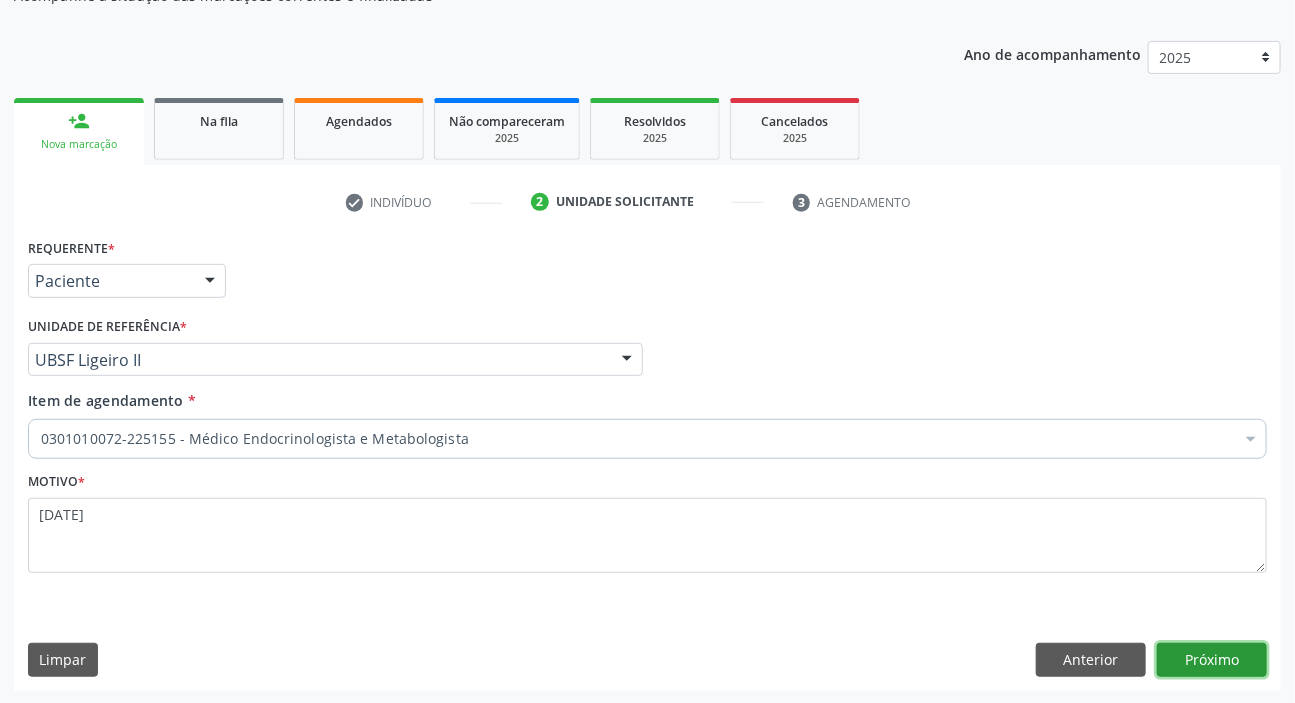 click on "Próximo" at bounding box center [1212, 660] 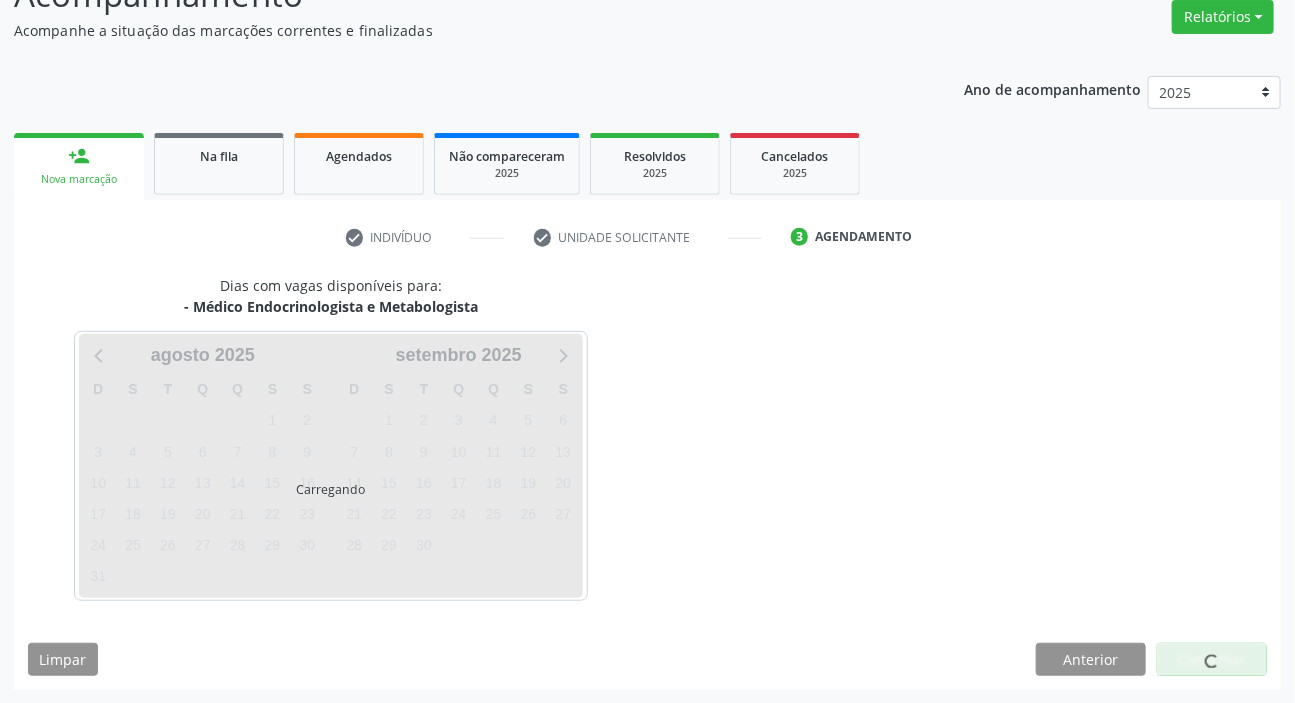 scroll, scrollTop: 166, scrollLeft: 0, axis: vertical 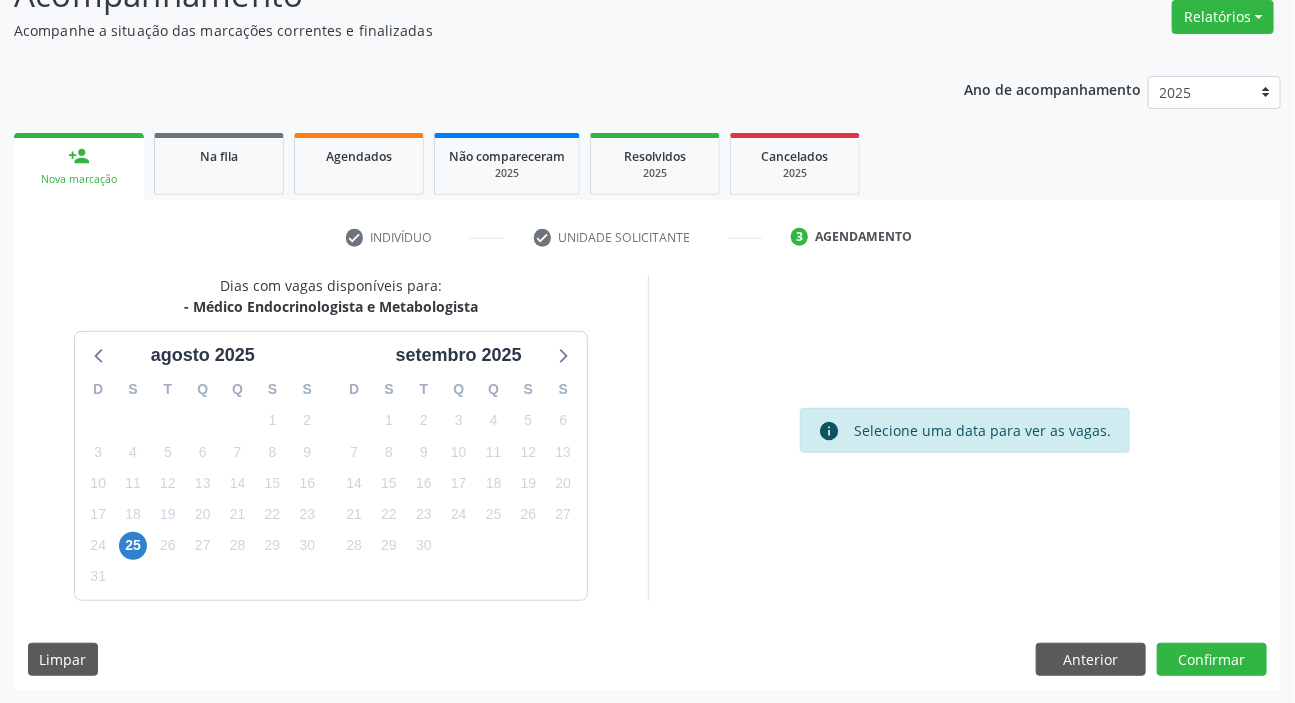 click on "16" at bounding box center (424, 483) 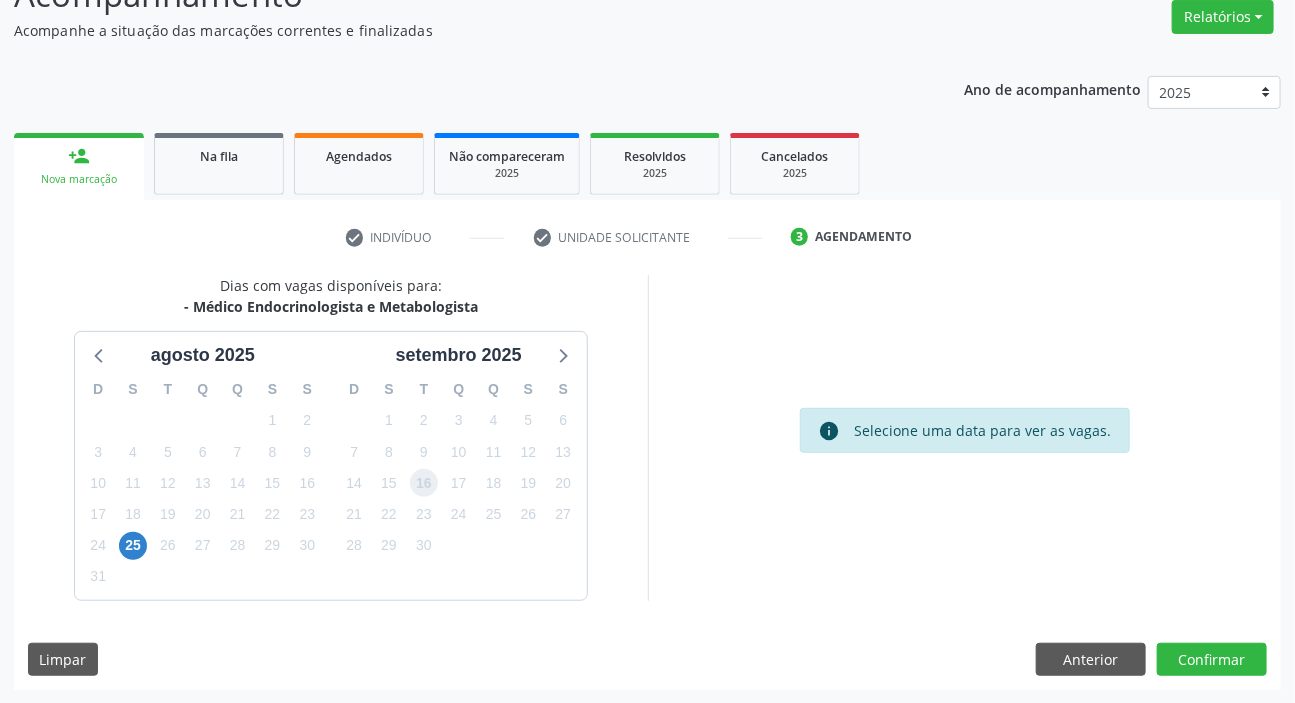 click on "16" at bounding box center (424, 483) 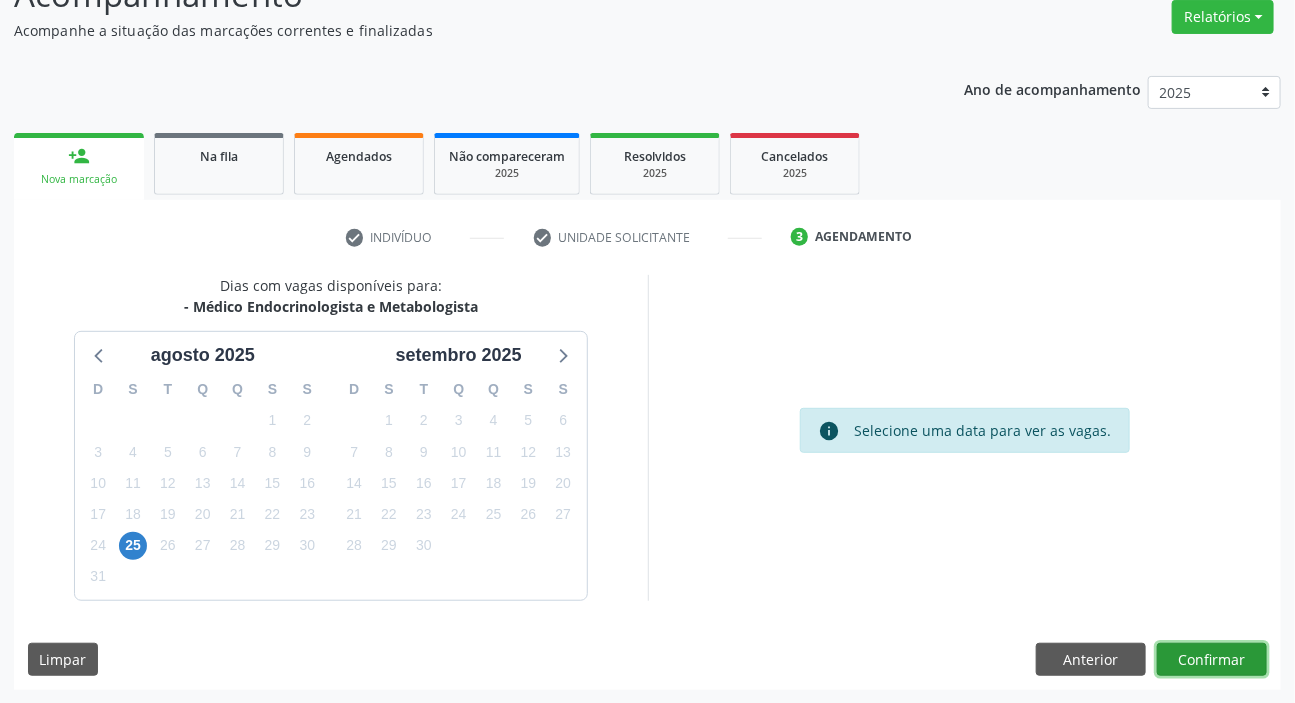 click on "Confirmar" at bounding box center [1212, 660] 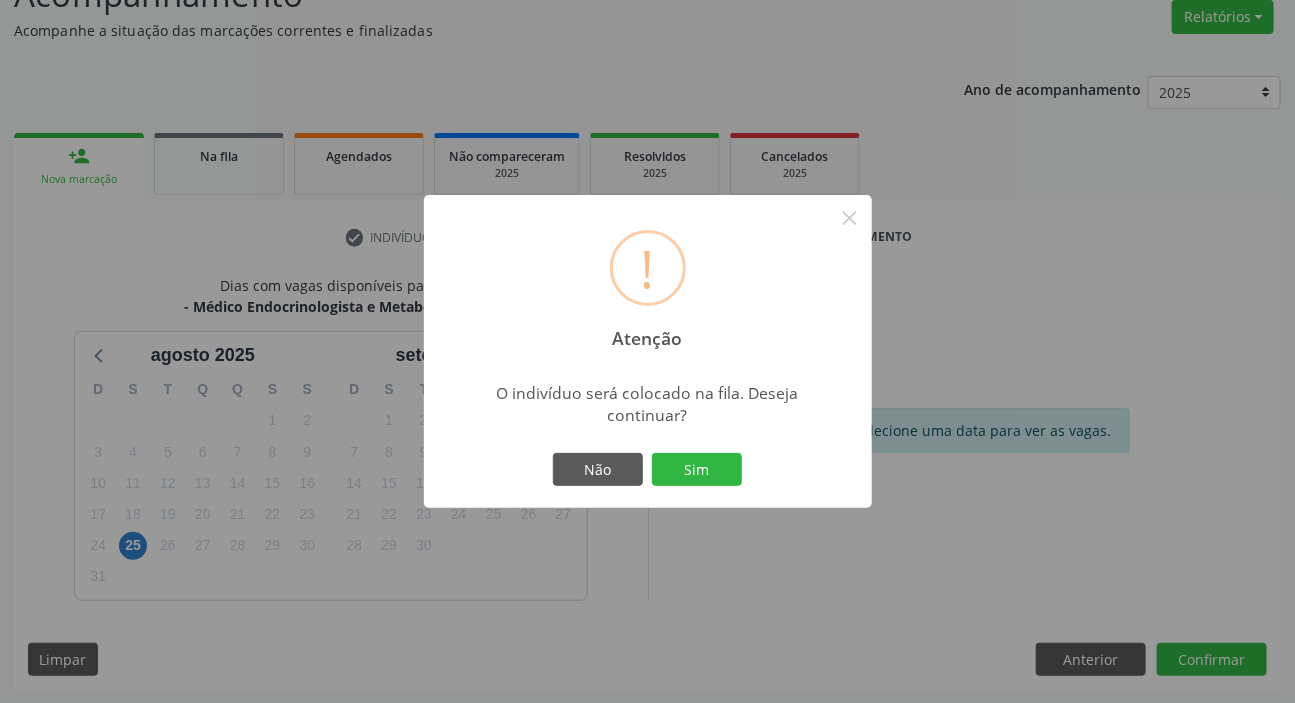 type 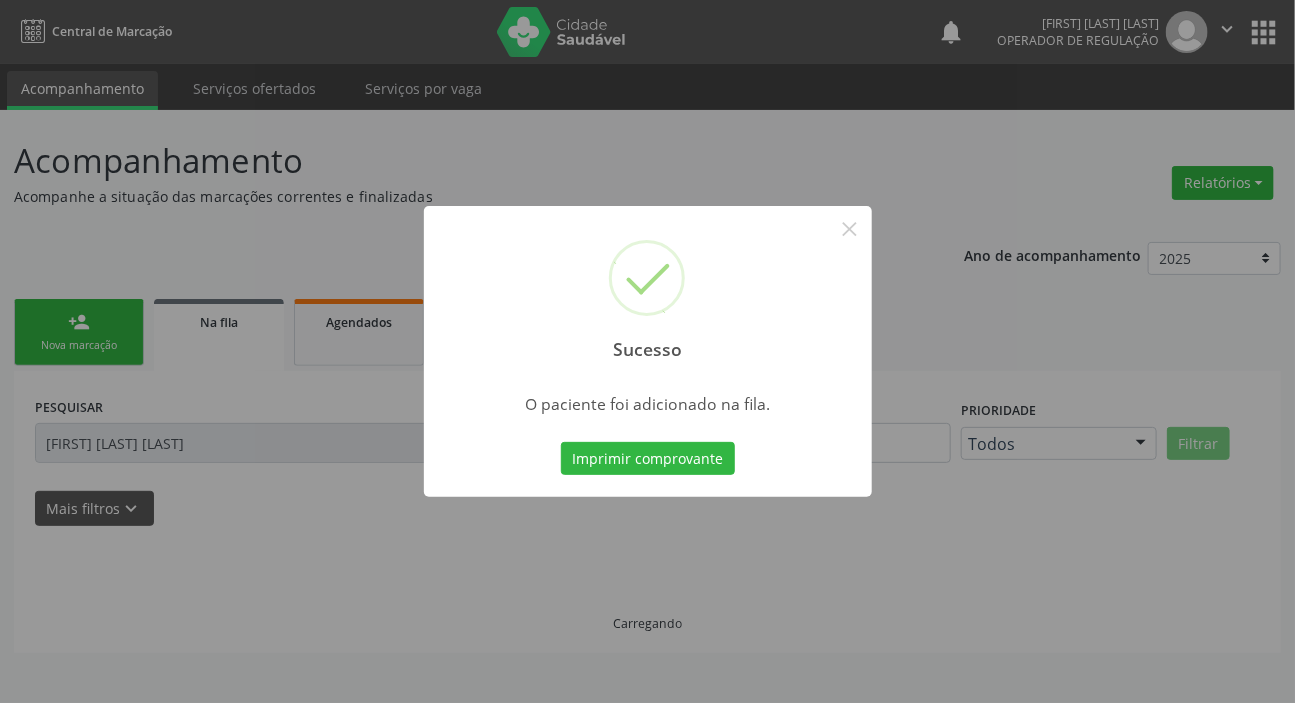 scroll, scrollTop: 0, scrollLeft: 0, axis: both 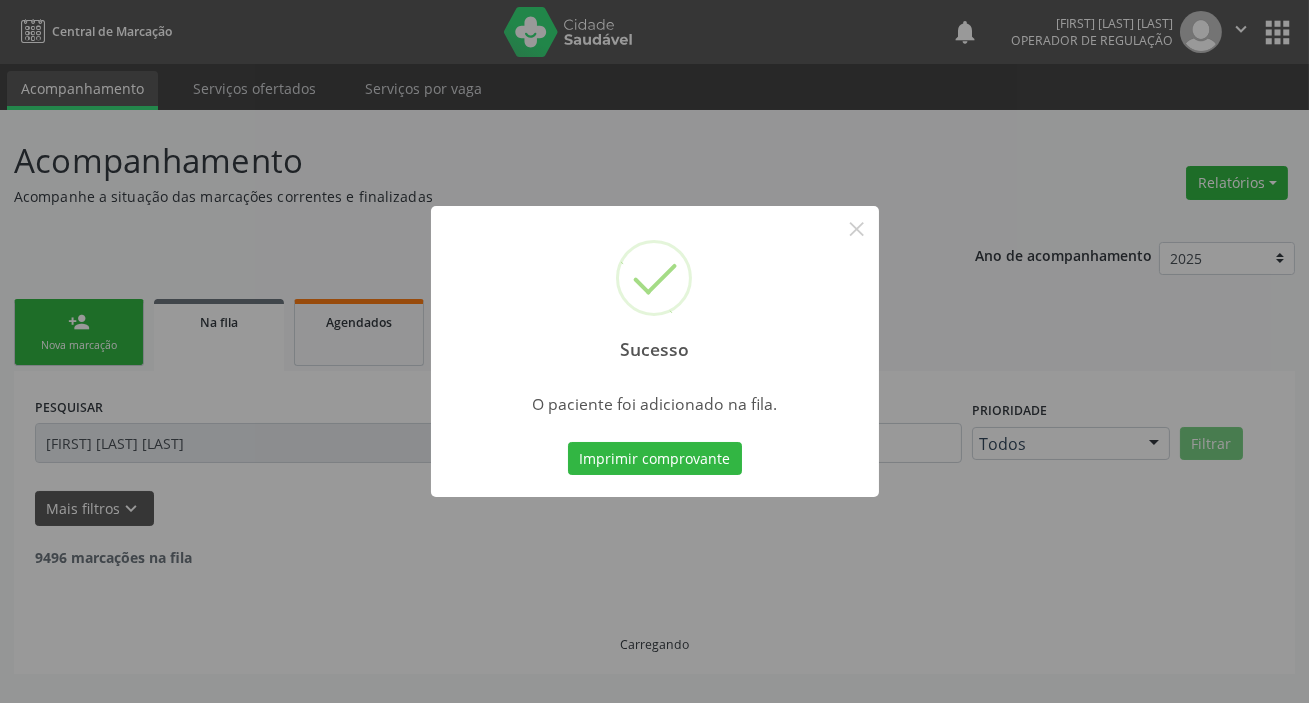 type 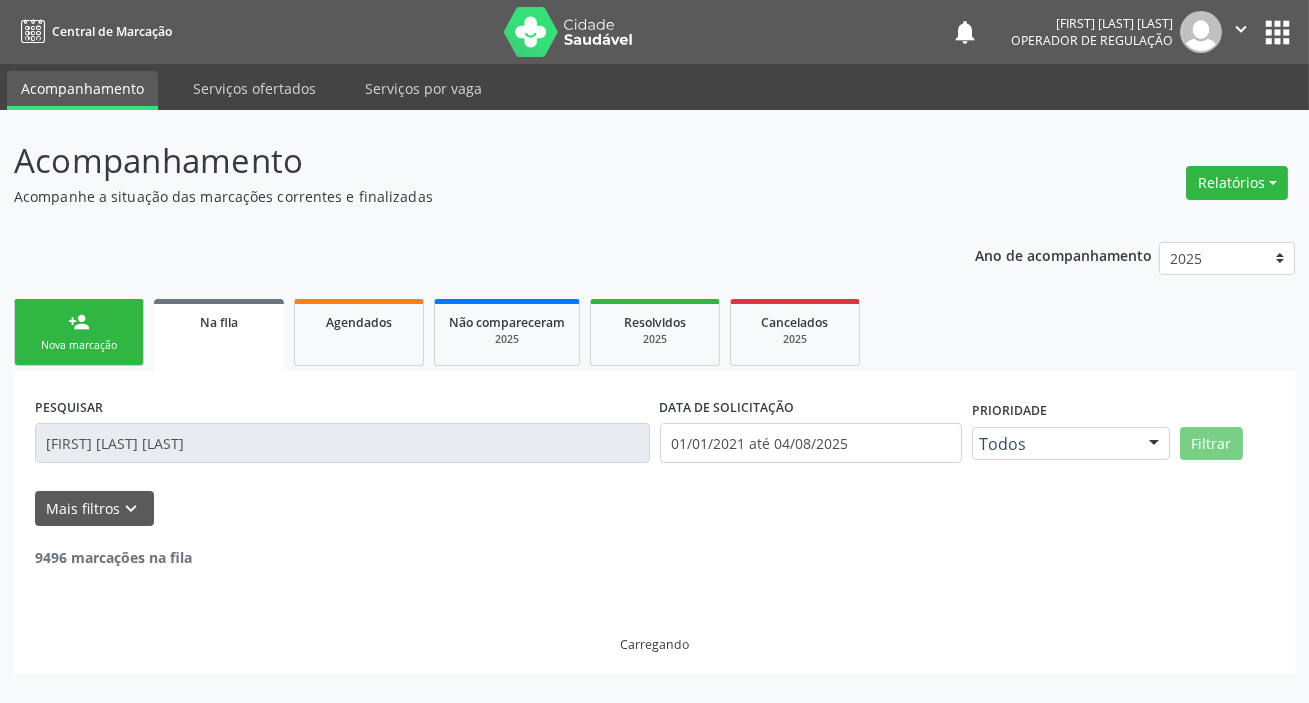 click on "Na fila" at bounding box center (219, 335) 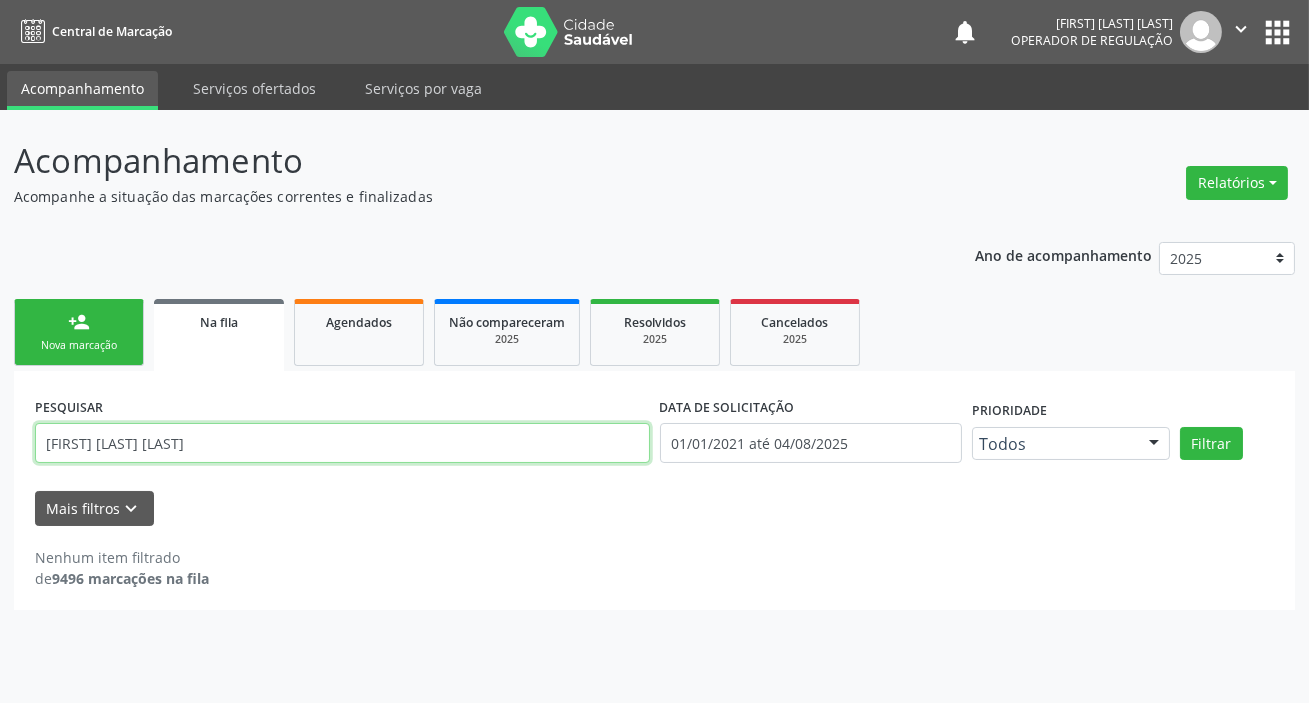 click on "[FIRST] [LAST] [LAST]" at bounding box center [342, 443] 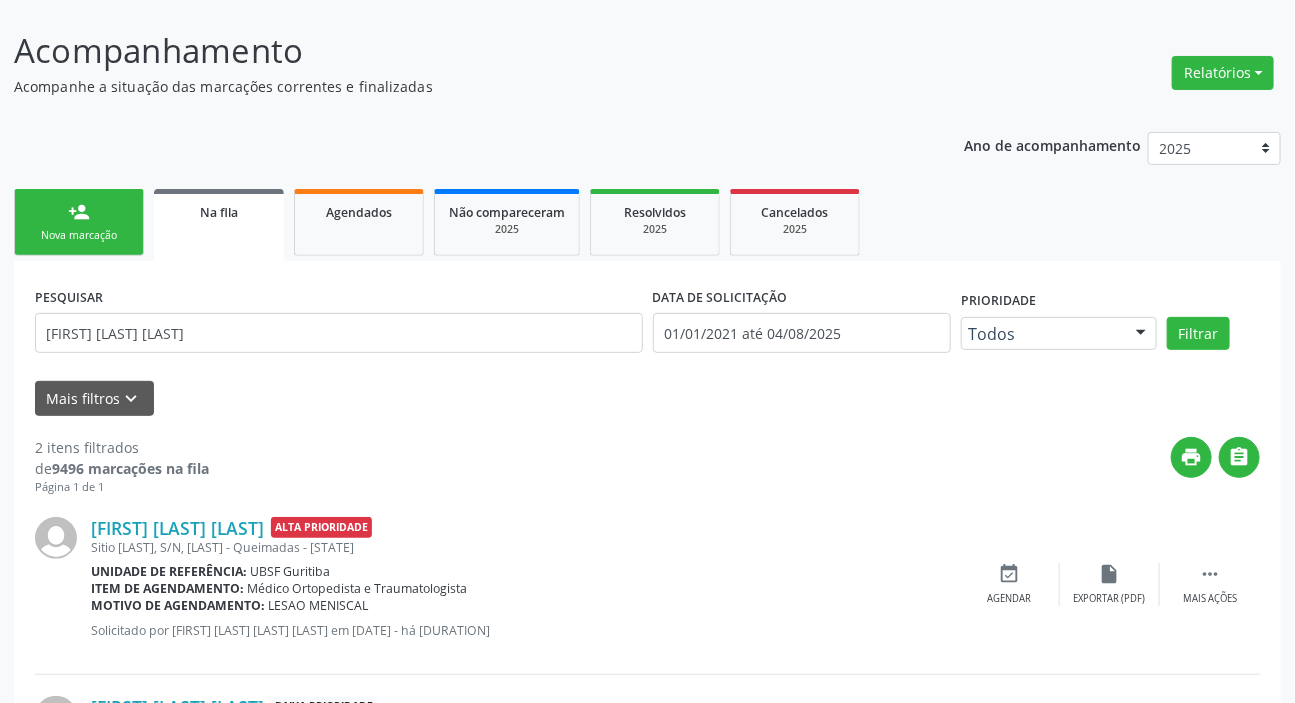 scroll, scrollTop: 0, scrollLeft: 0, axis: both 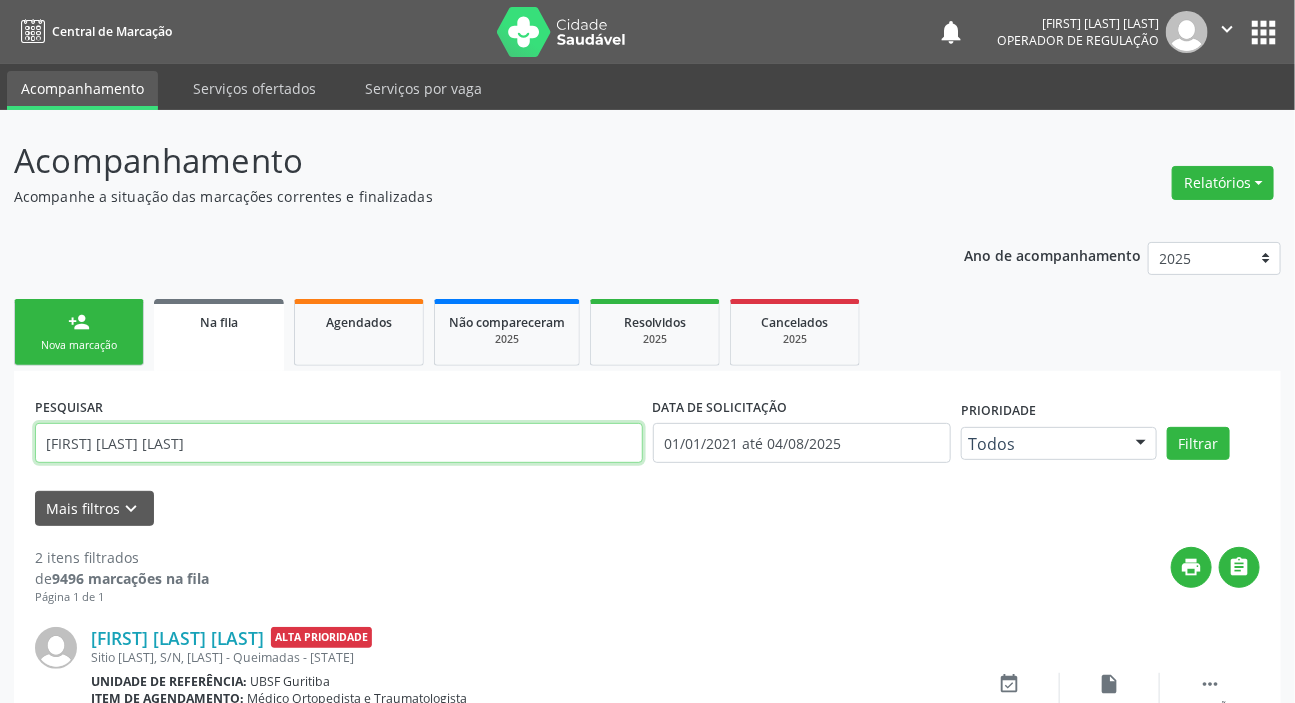 click on "[FIRST] [LAST] [LAST]" at bounding box center (339, 443) 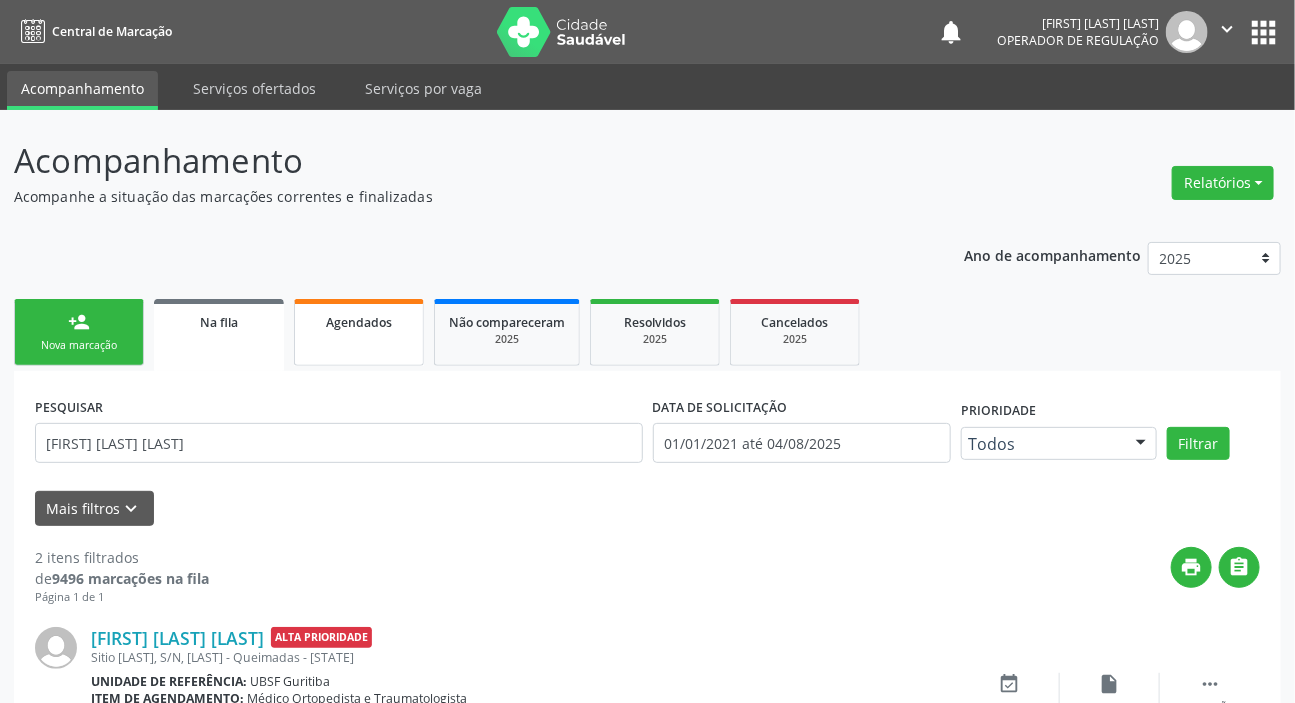 click on "Agendados" at bounding box center [359, 322] 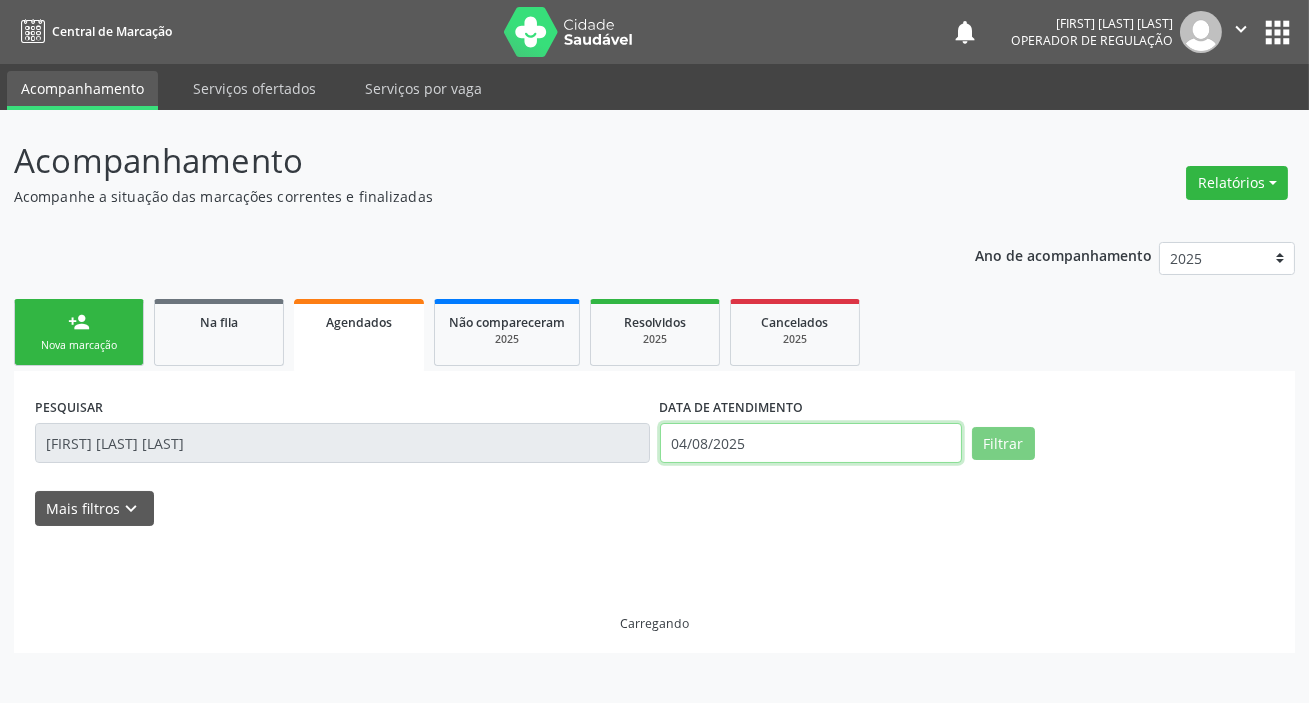 click on "04/08/2025" at bounding box center (811, 443) 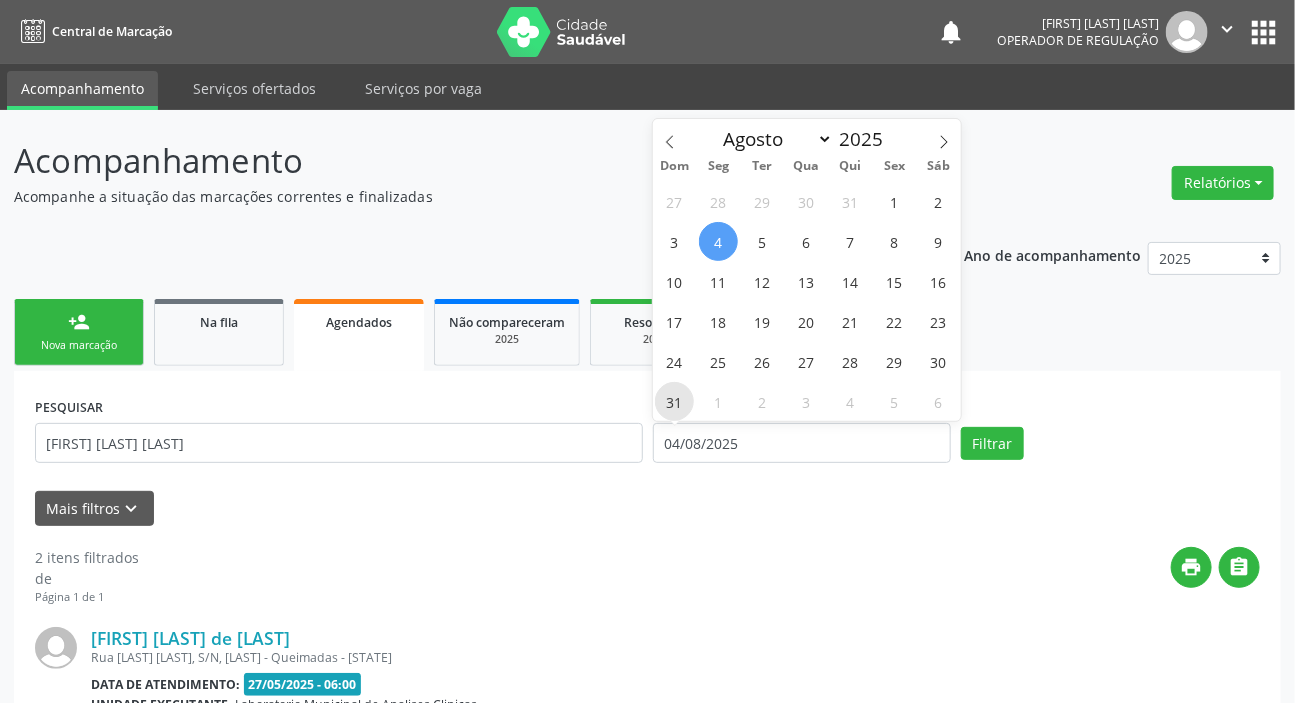 click on "31" at bounding box center (674, 401) 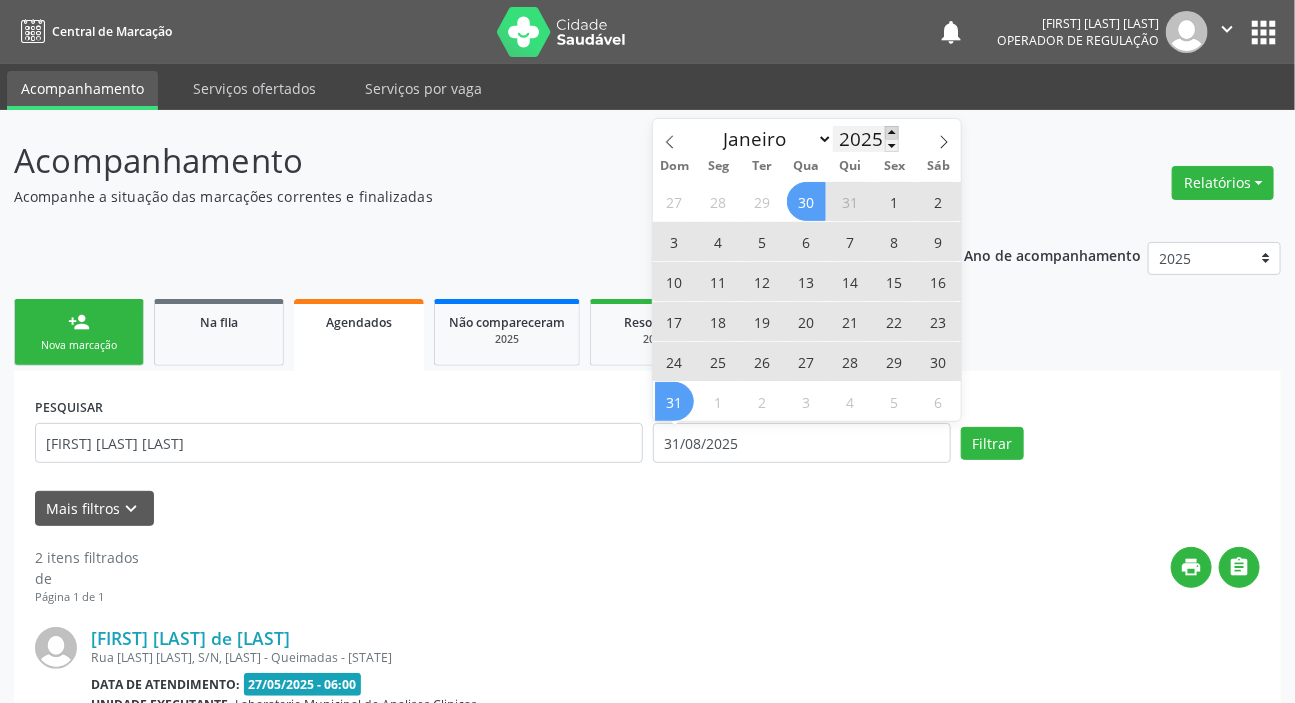 click at bounding box center (892, 132) 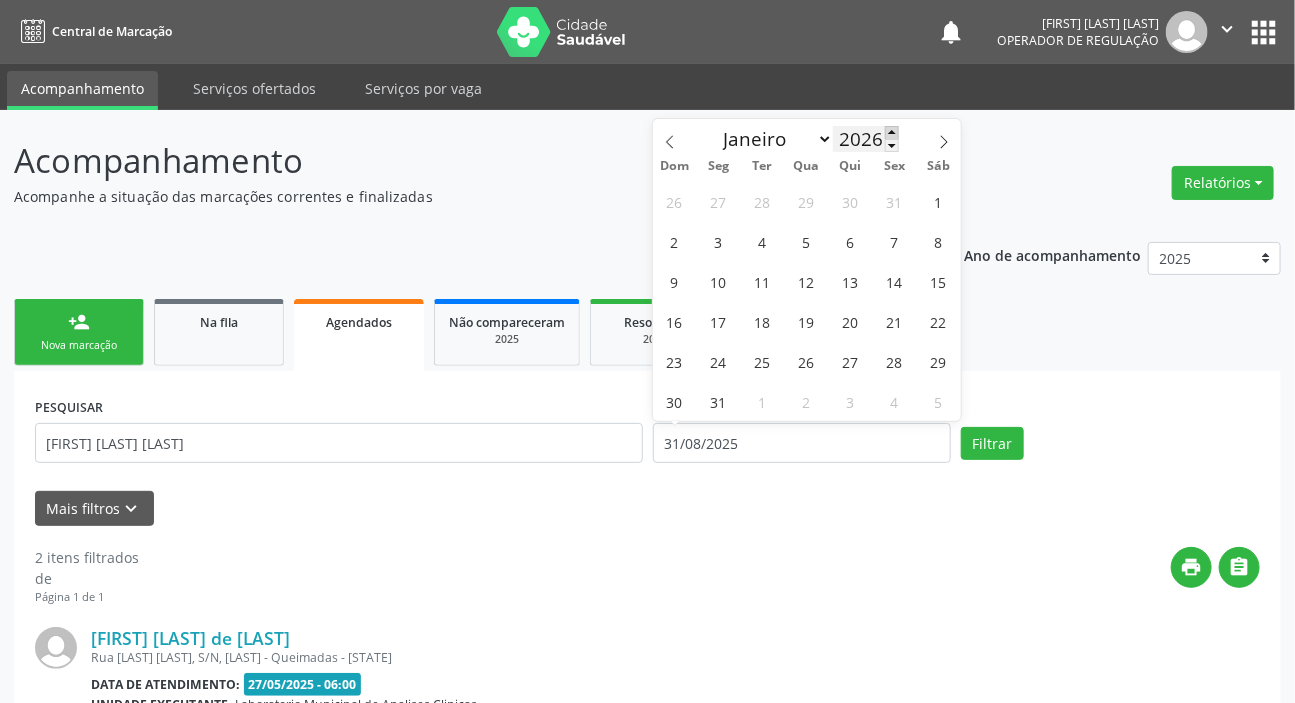 click at bounding box center [892, 132] 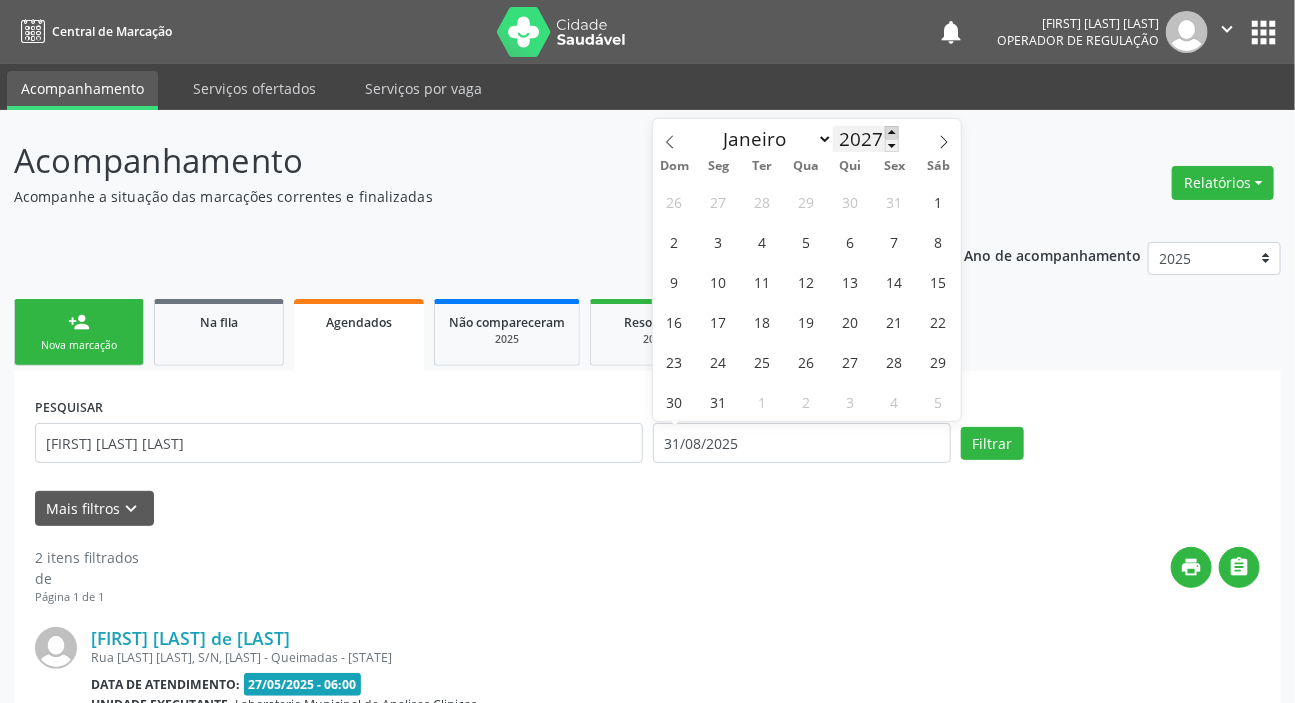 click at bounding box center (892, 132) 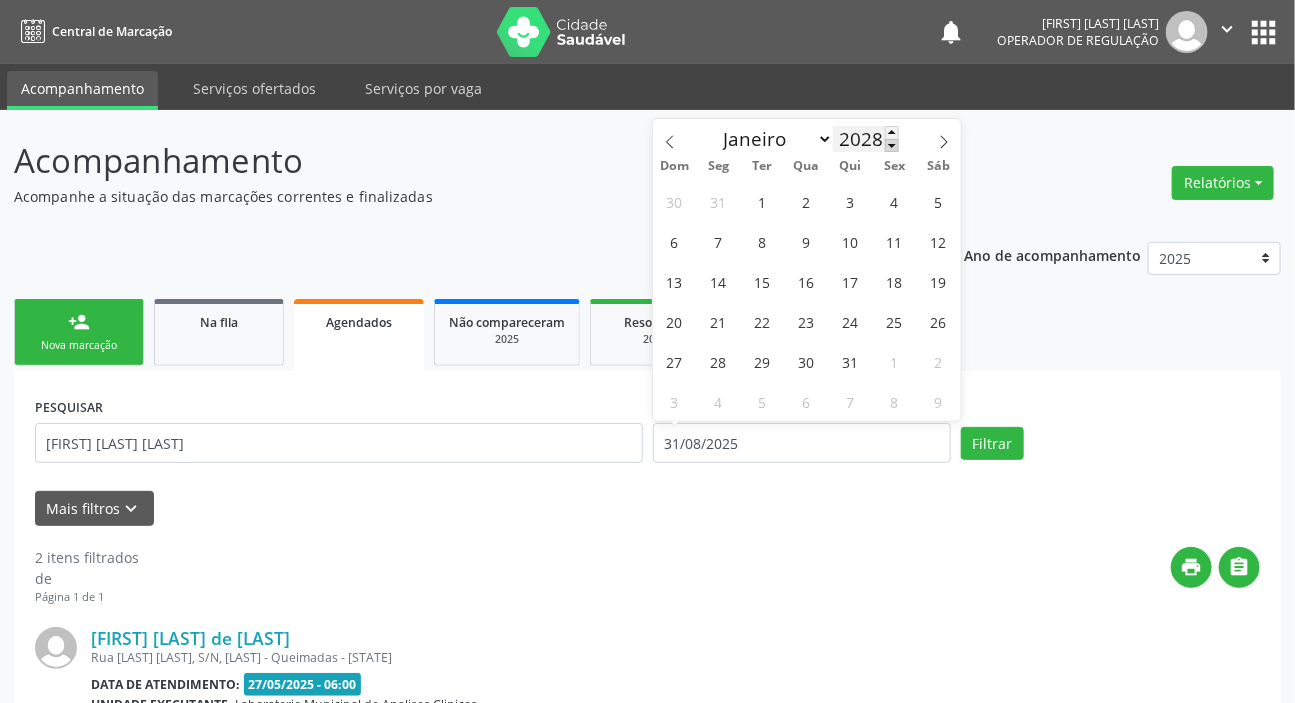 click at bounding box center [892, 145] 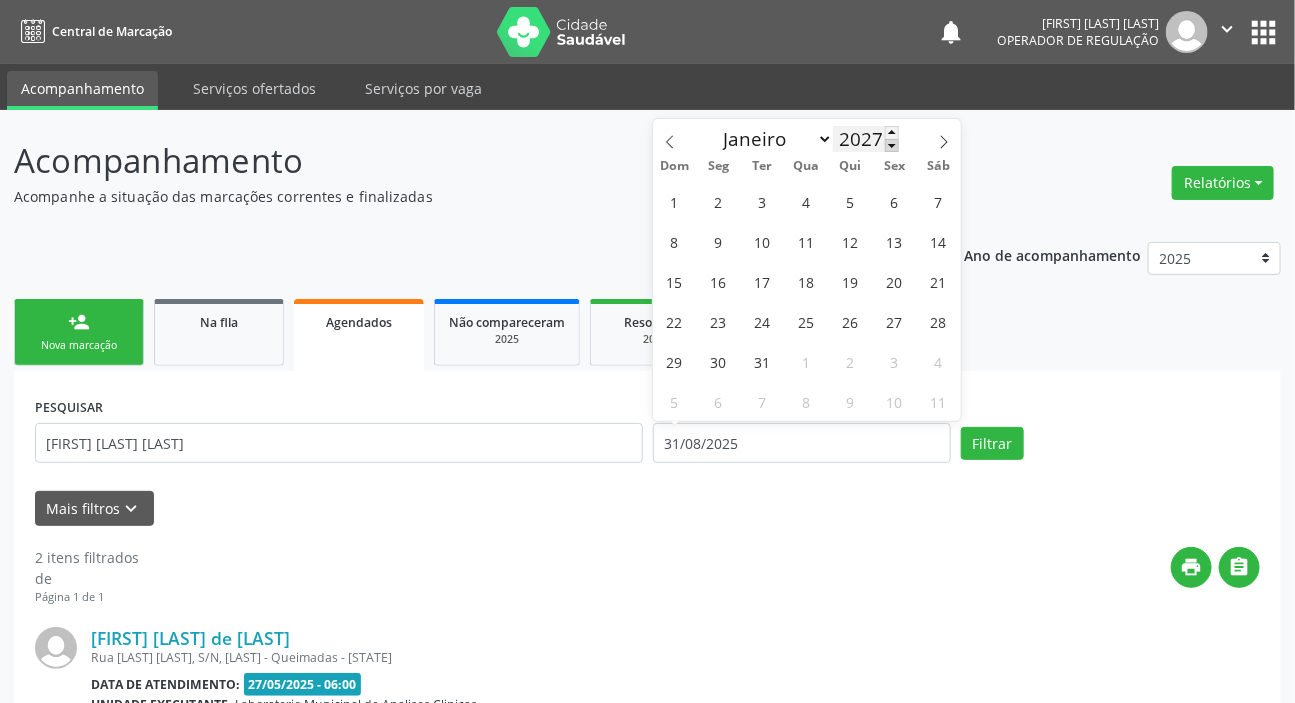 click at bounding box center (892, 145) 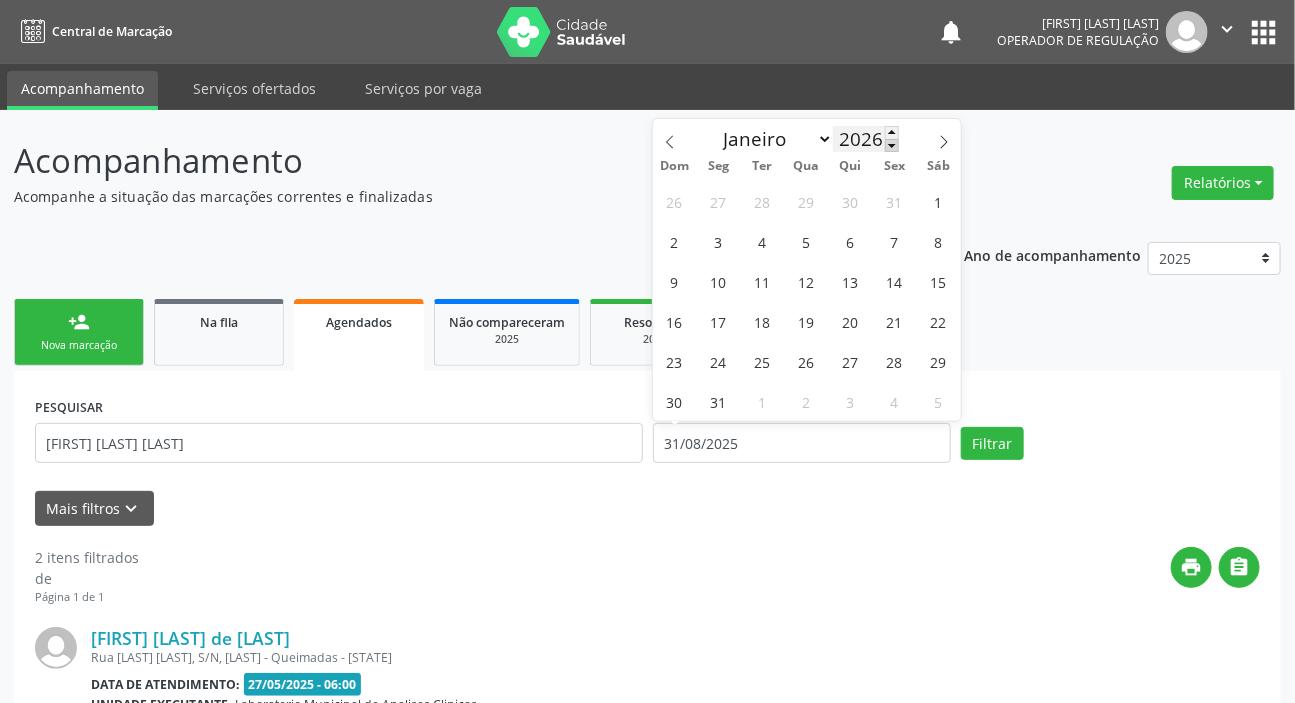 click at bounding box center (892, 145) 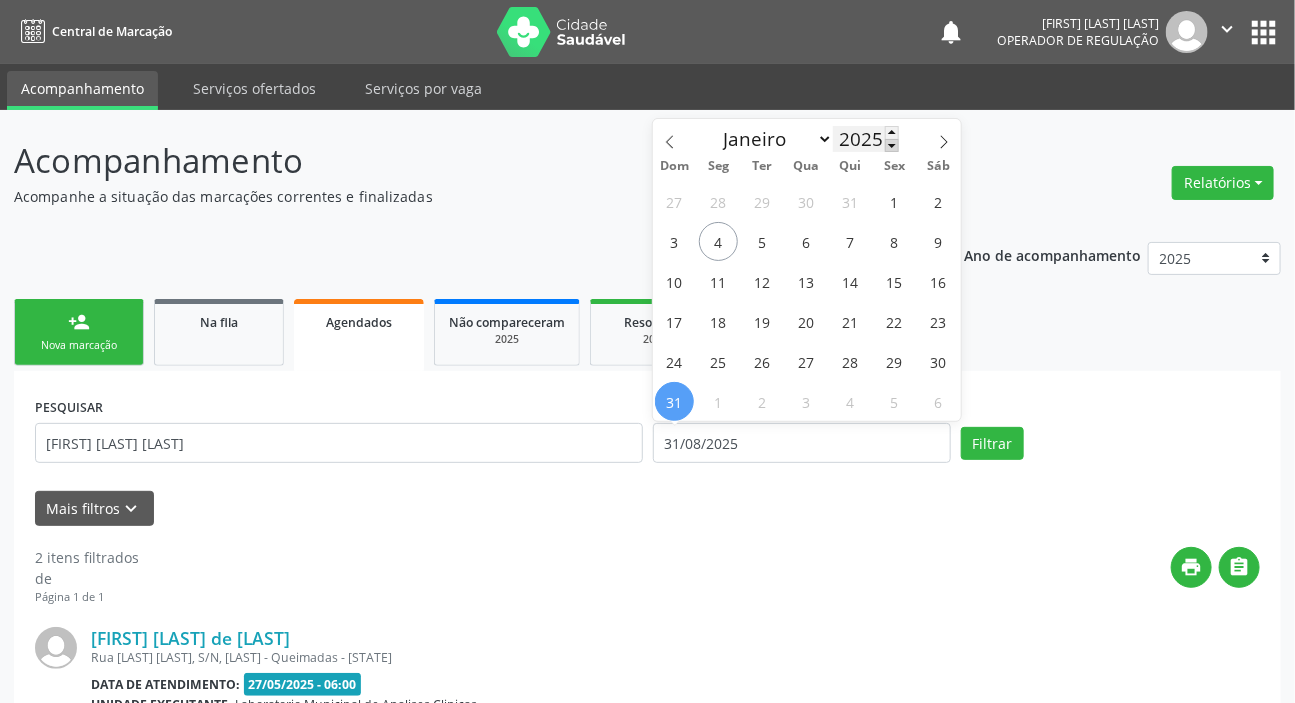 click at bounding box center (892, 145) 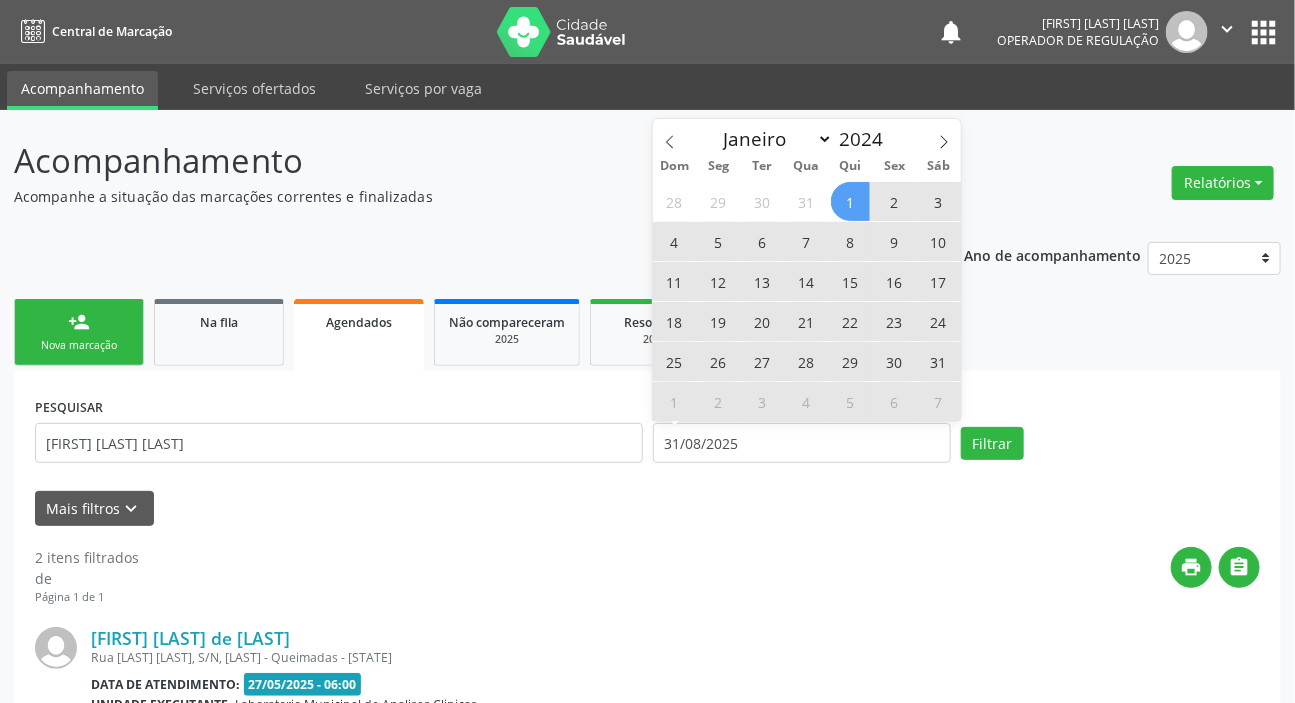 click on "1" at bounding box center [850, 201] 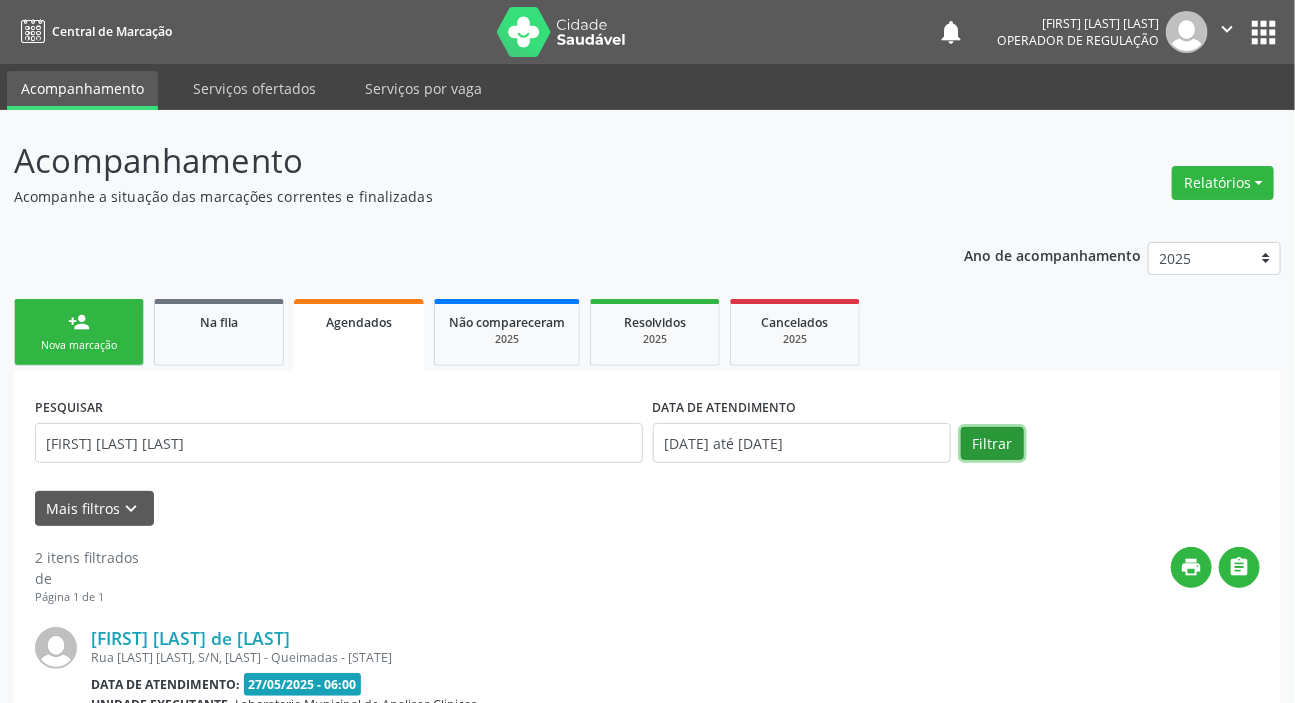 click on "Filtrar" at bounding box center (992, 444) 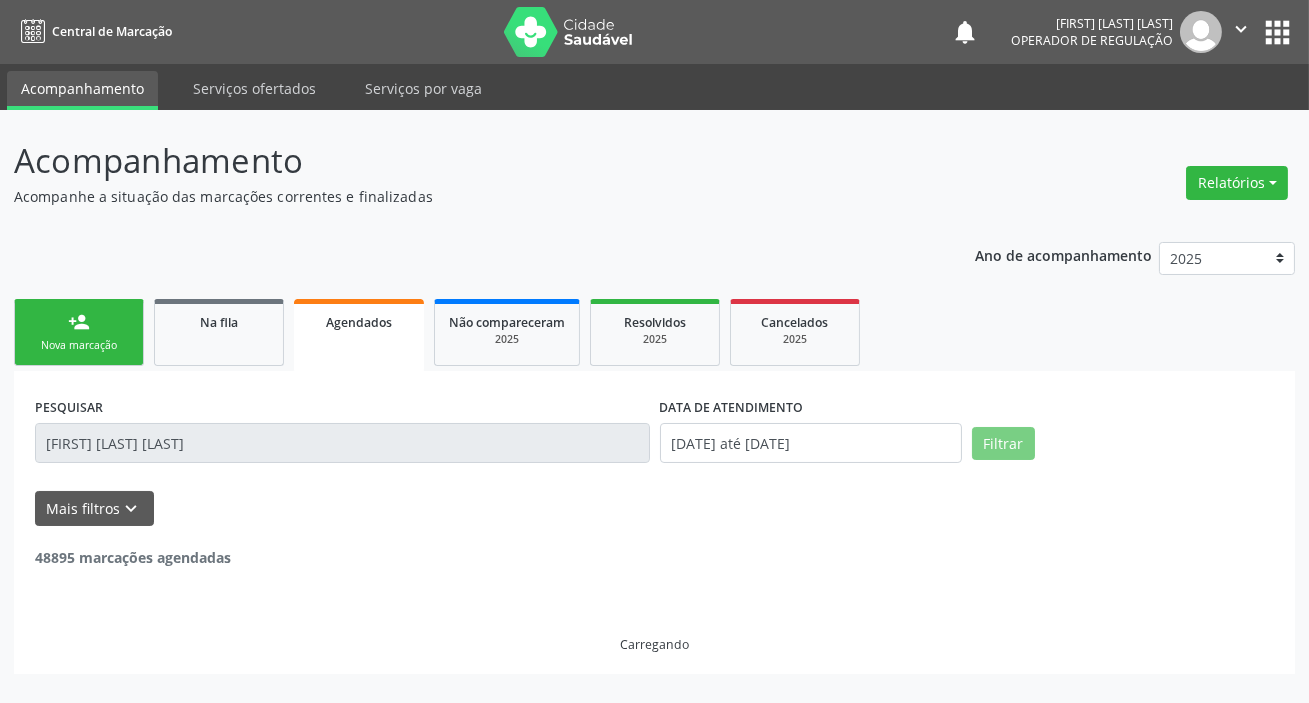 click on "[FIRST] [LAST] [LAST]" at bounding box center [342, 443] 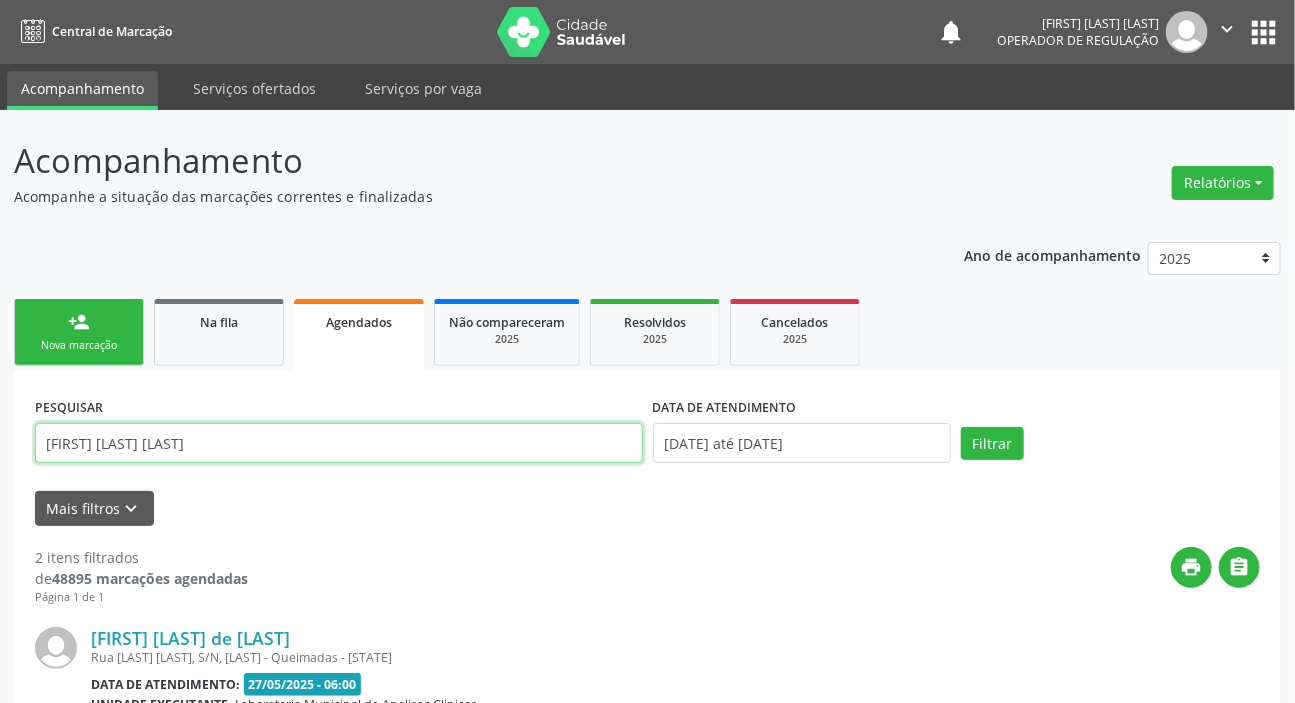 click on "[FIRST] [LAST] [LAST]" at bounding box center (339, 443) 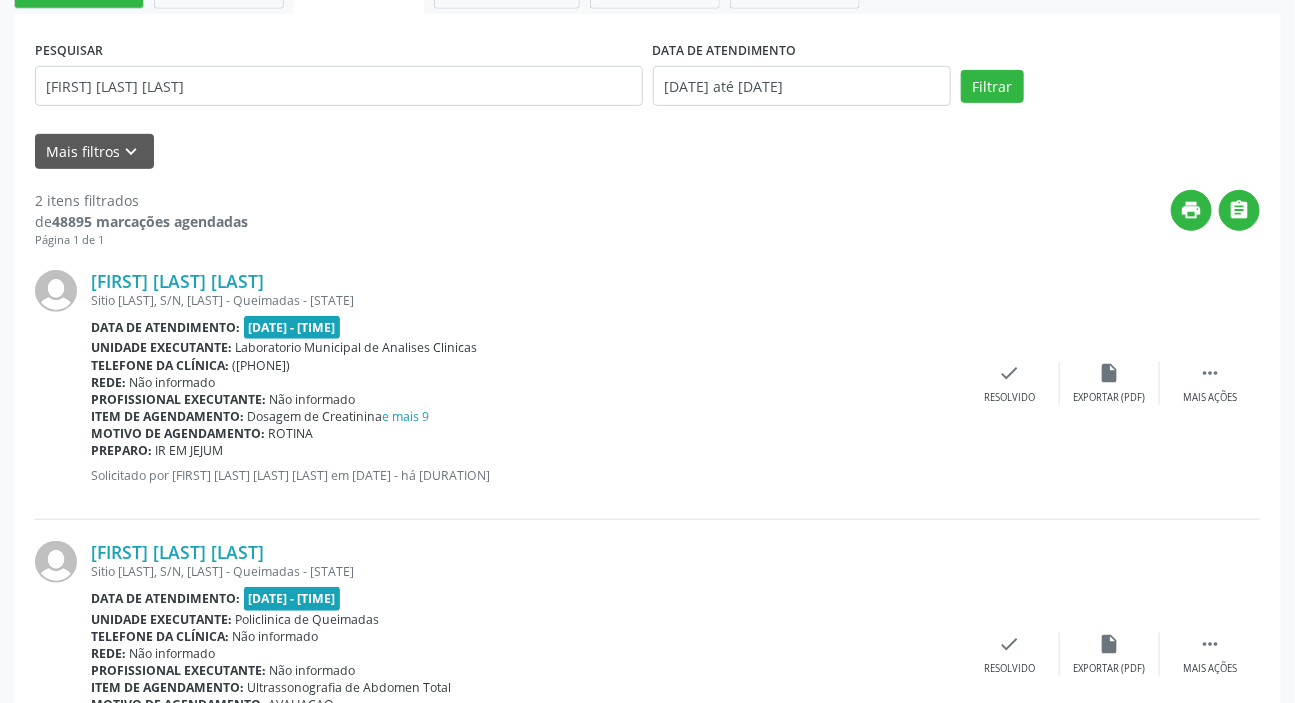 scroll, scrollTop: 204, scrollLeft: 0, axis: vertical 